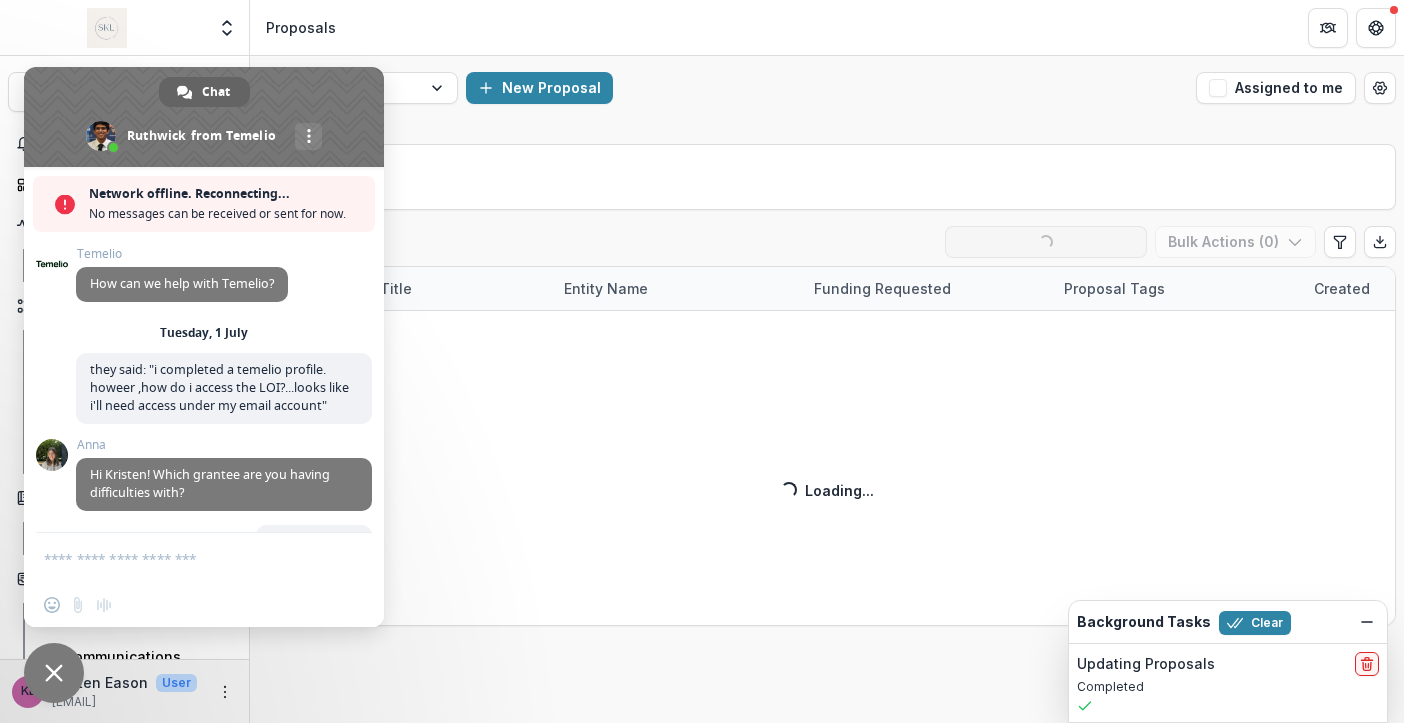 scroll, scrollTop: 0, scrollLeft: 0, axis: both 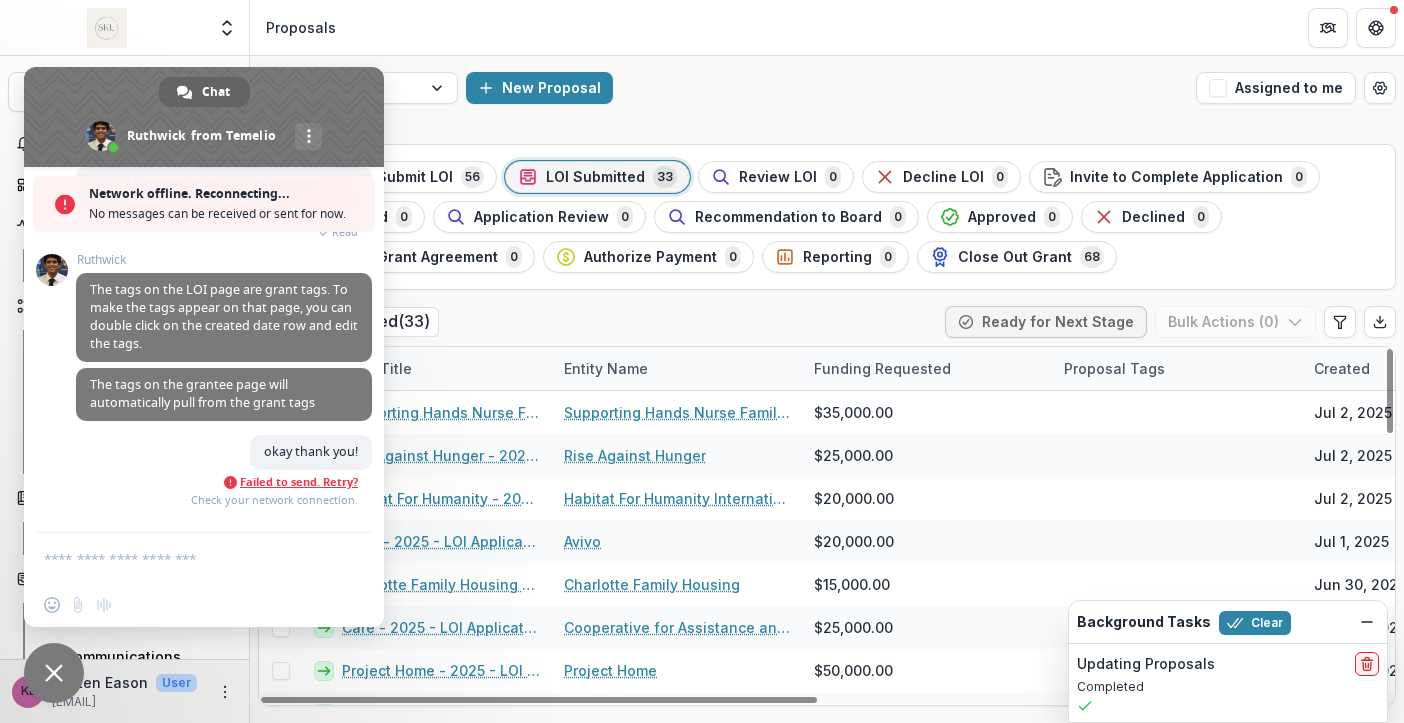 click at bounding box center (204, 117) 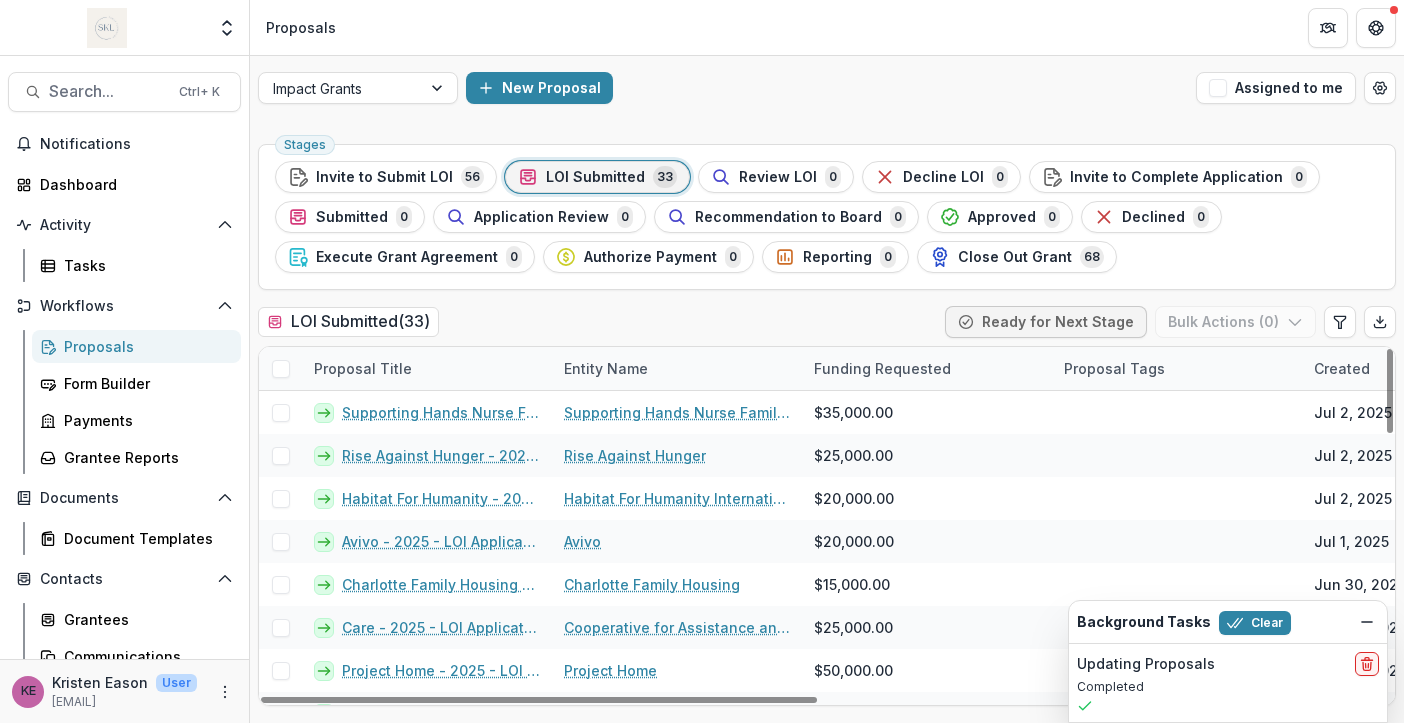 click on "LOI Submitted" at bounding box center [595, 177] 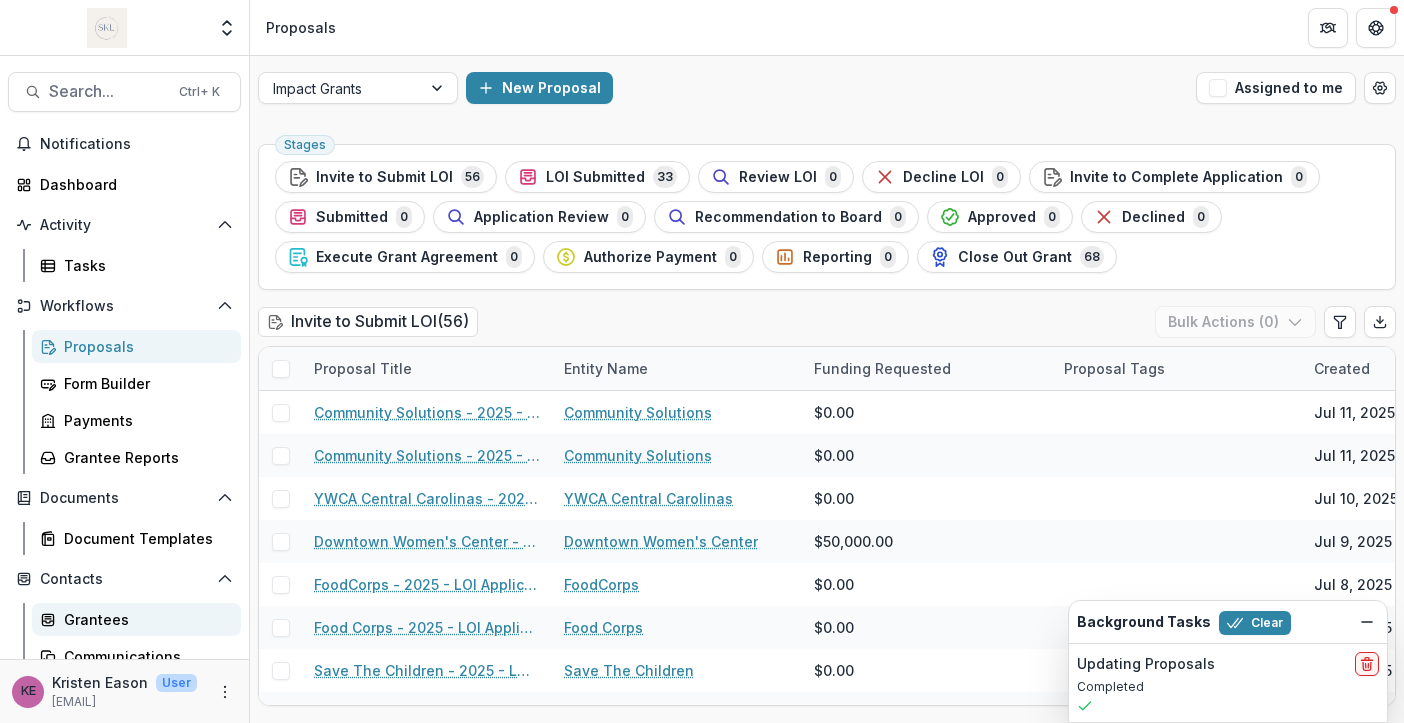 click on "Grantees" at bounding box center (144, 619) 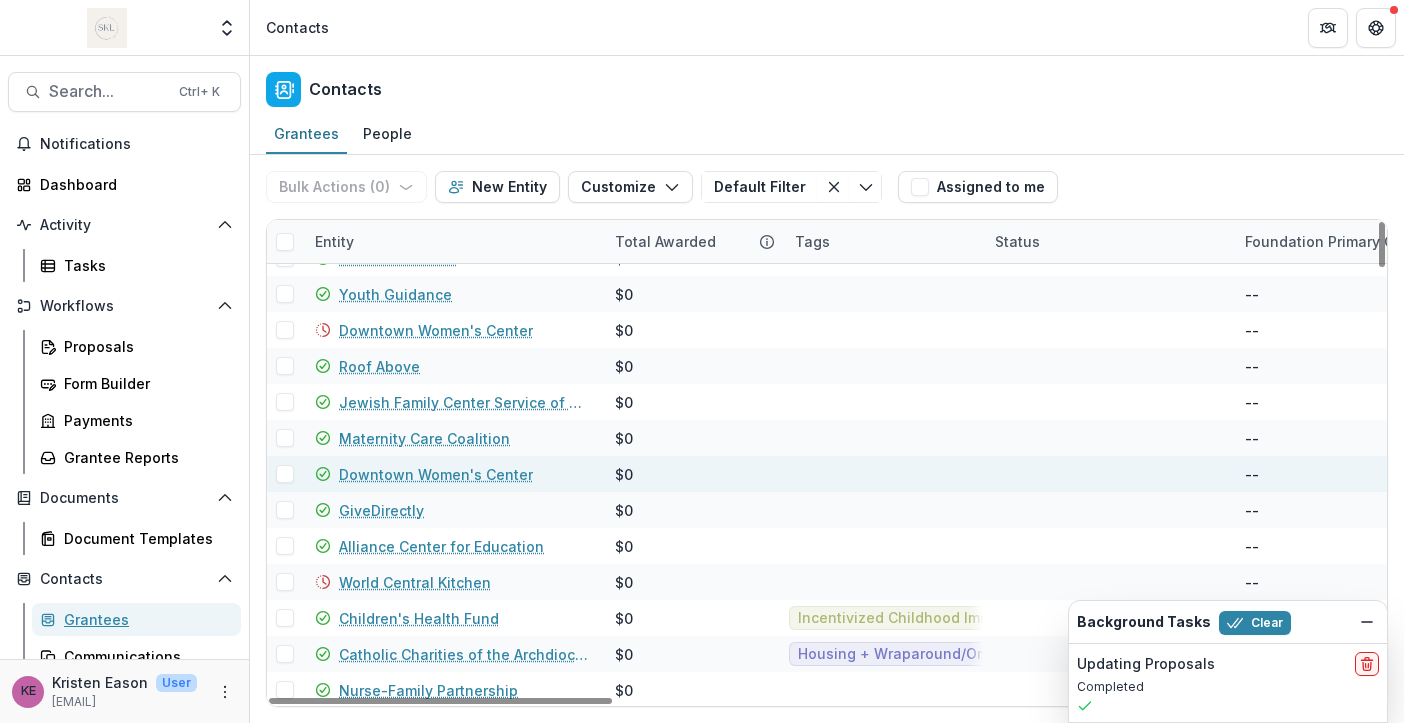scroll, scrollTop: 3744, scrollLeft: 0, axis: vertical 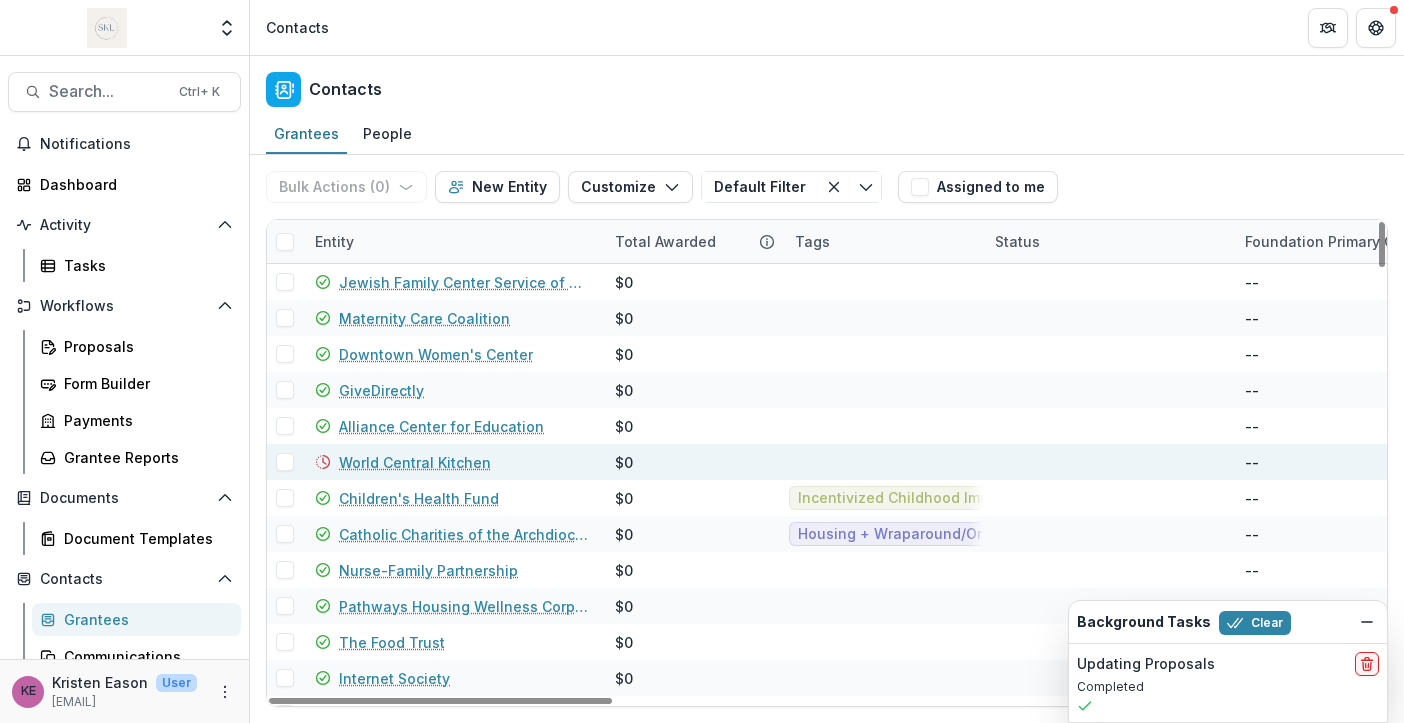click on "World Central Kitchen" at bounding box center [415, 462] 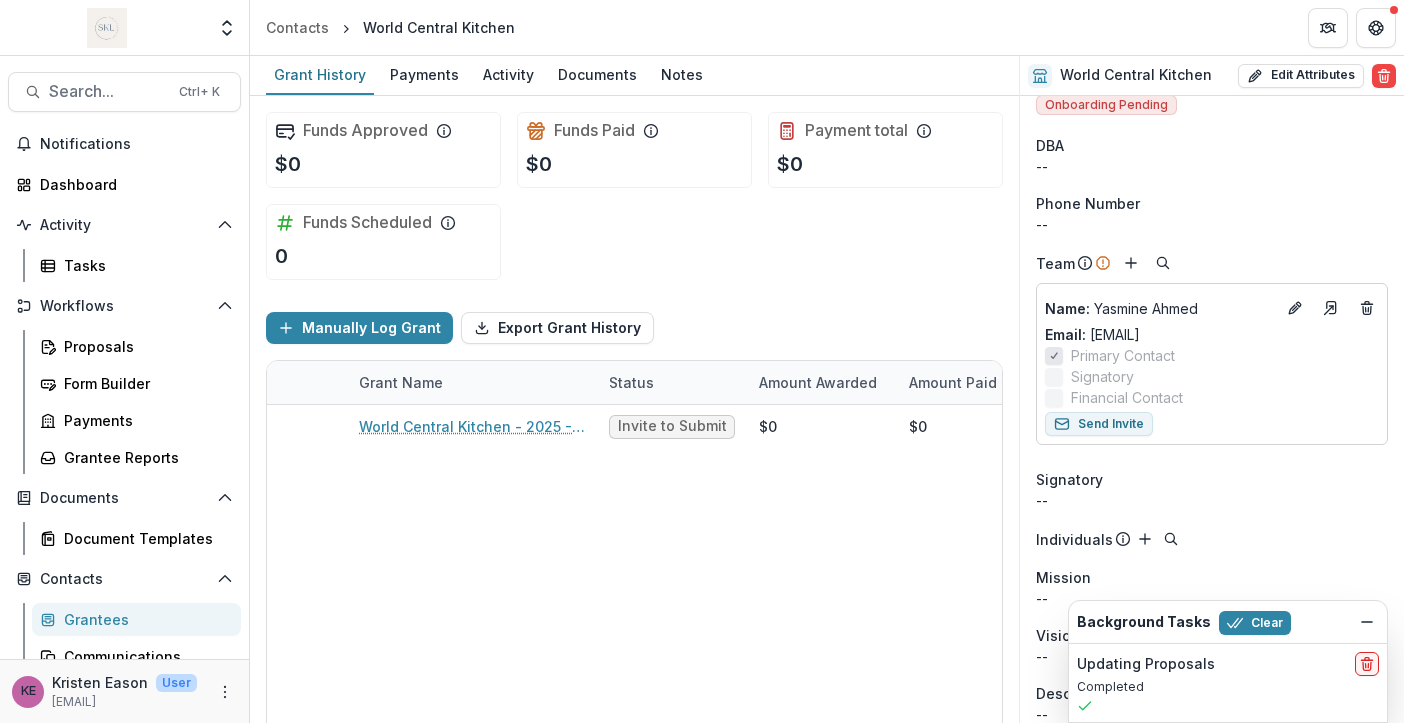 scroll, scrollTop: 0, scrollLeft: 0, axis: both 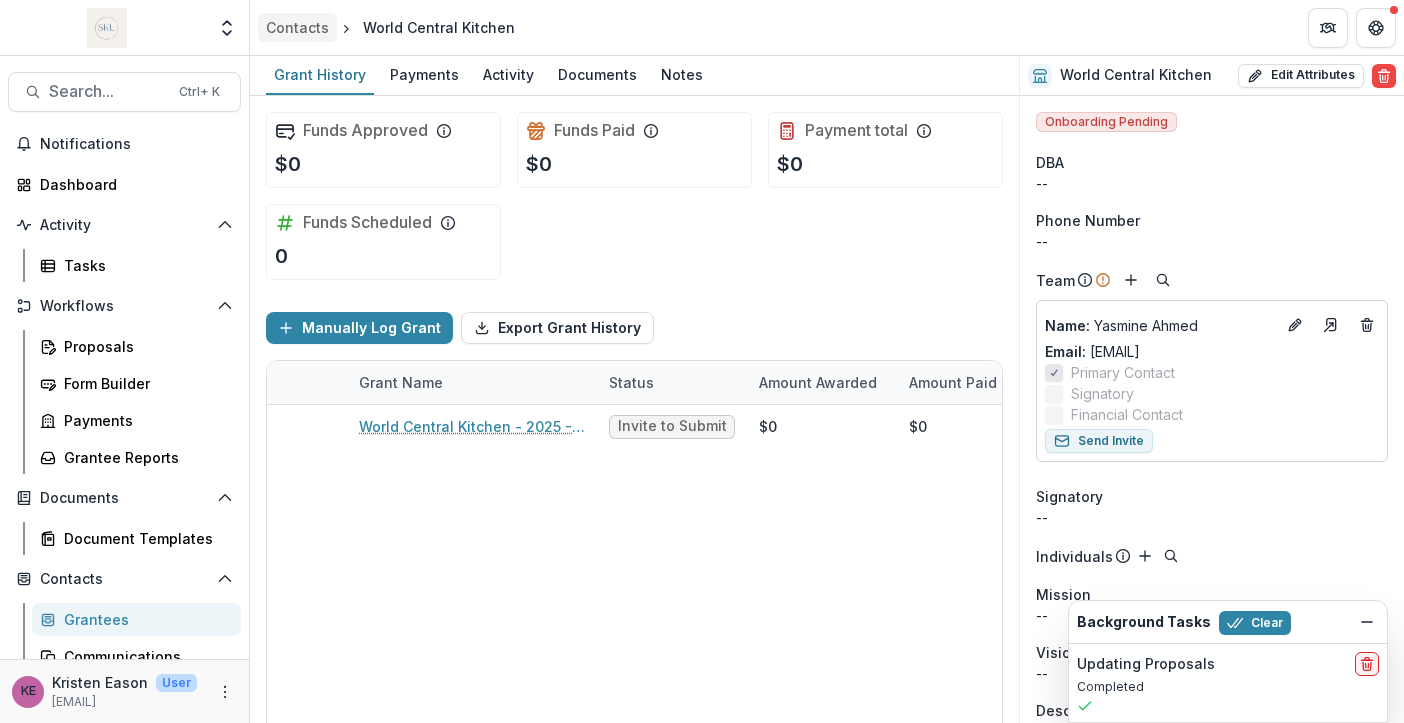 click on "Contacts" at bounding box center (297, 27) 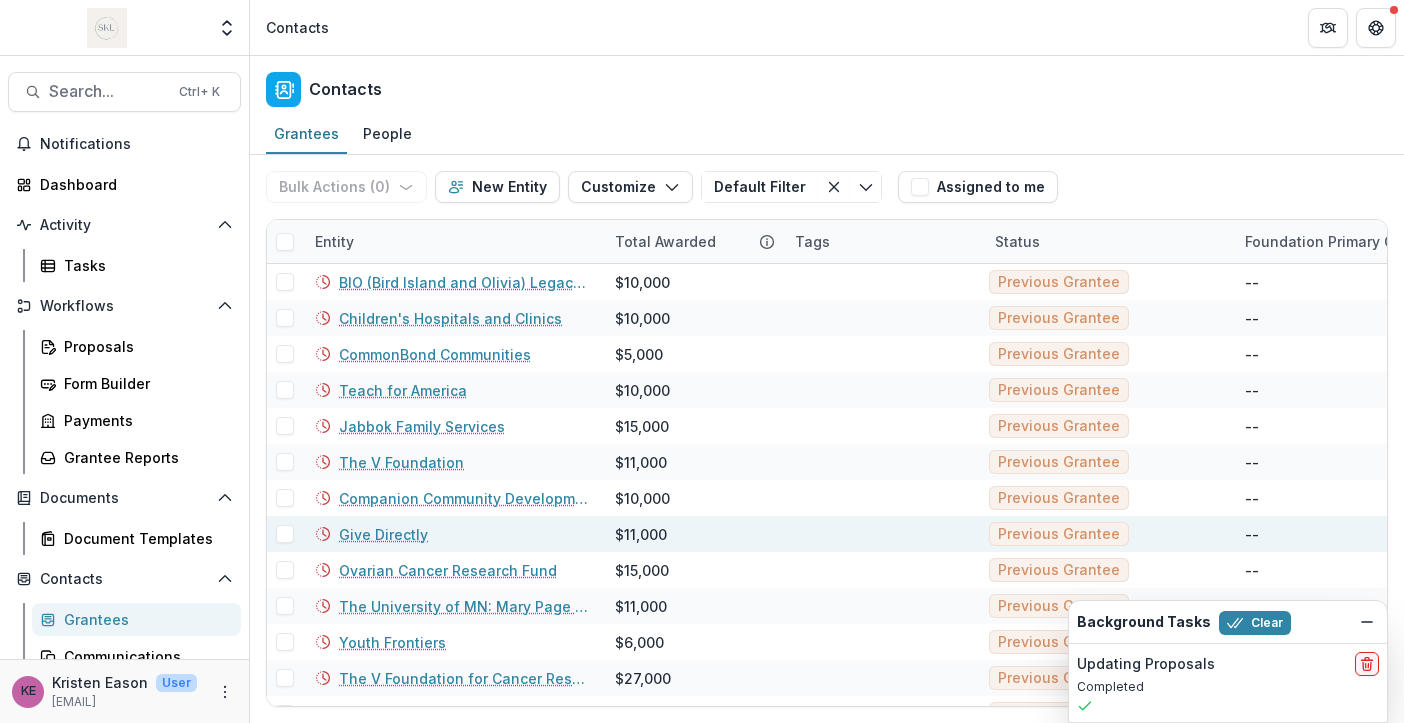scroll, scrollTop: 293, scrollLeft: 0, axis: vertical 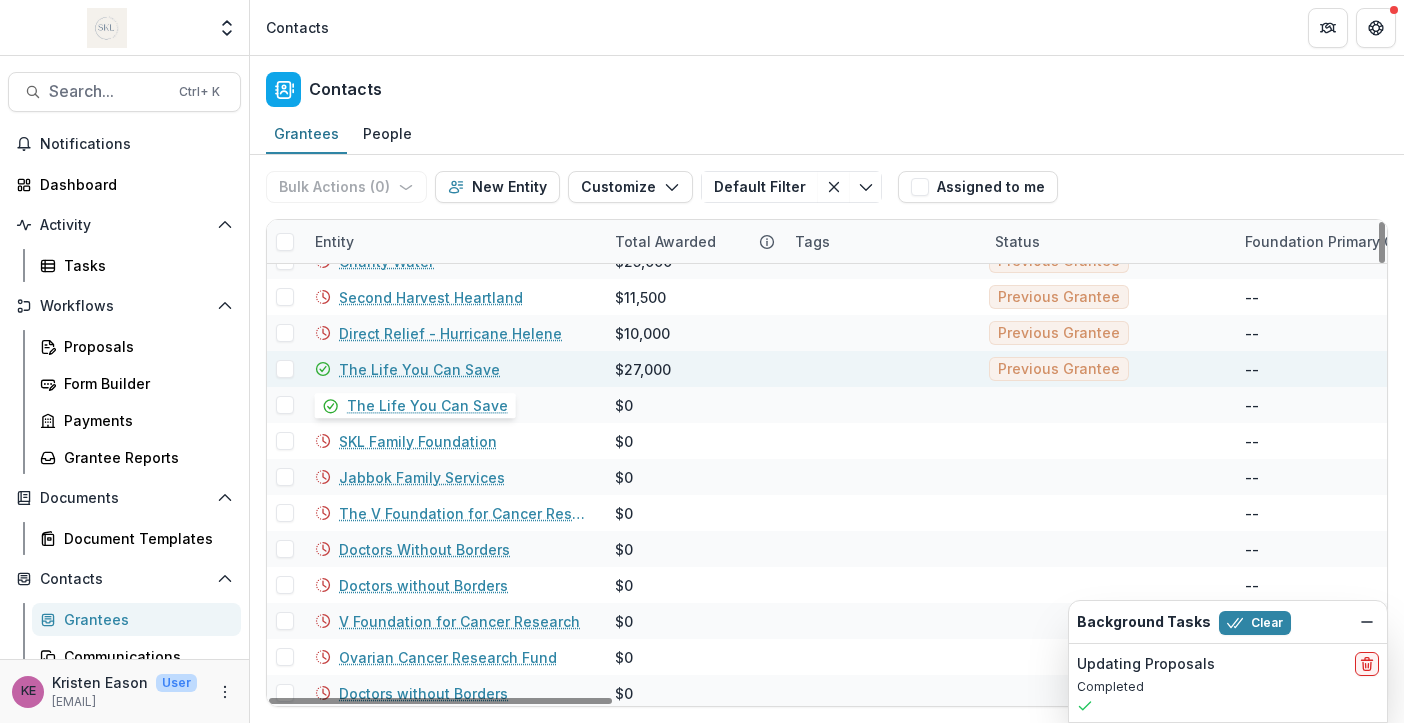 click on "The Life You Can Save" at bounding box center [419, 369] 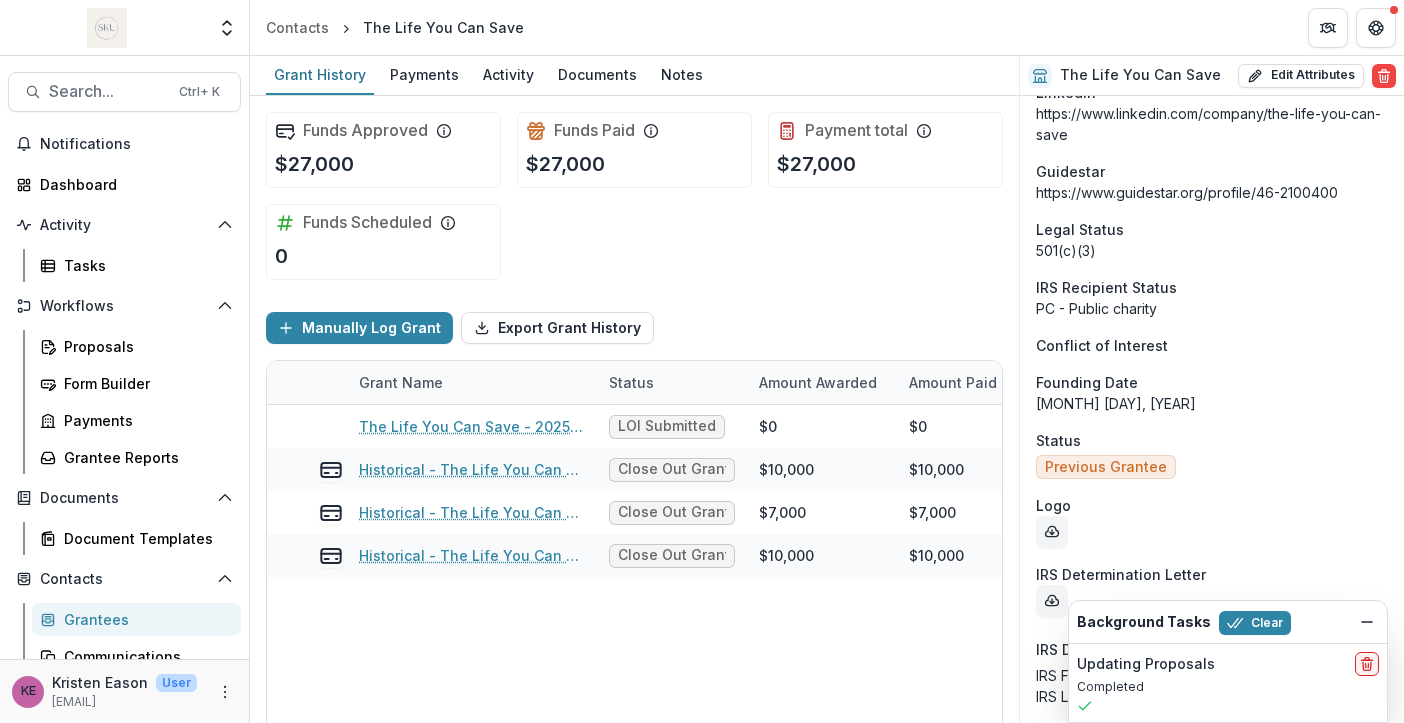 scroll, scrollTop: 1707, scrollLeft: 0, axis: vertical 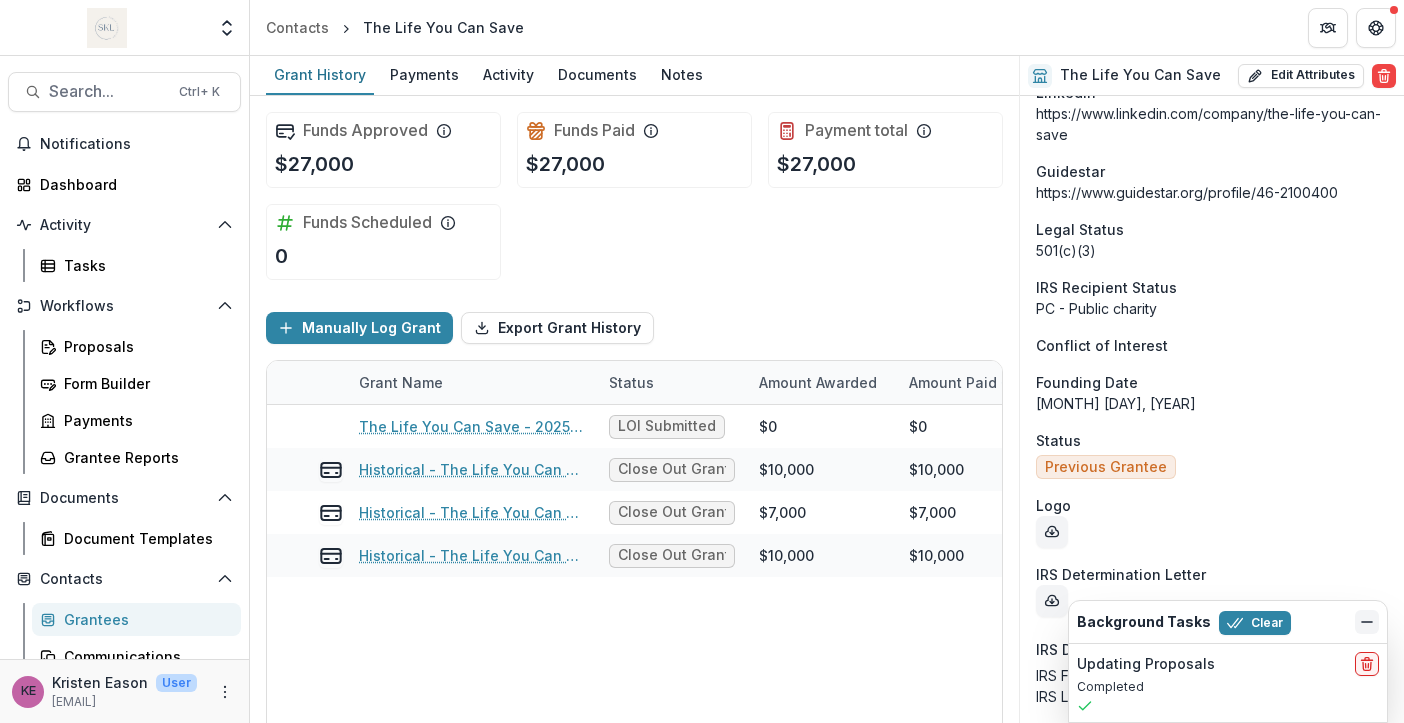 click 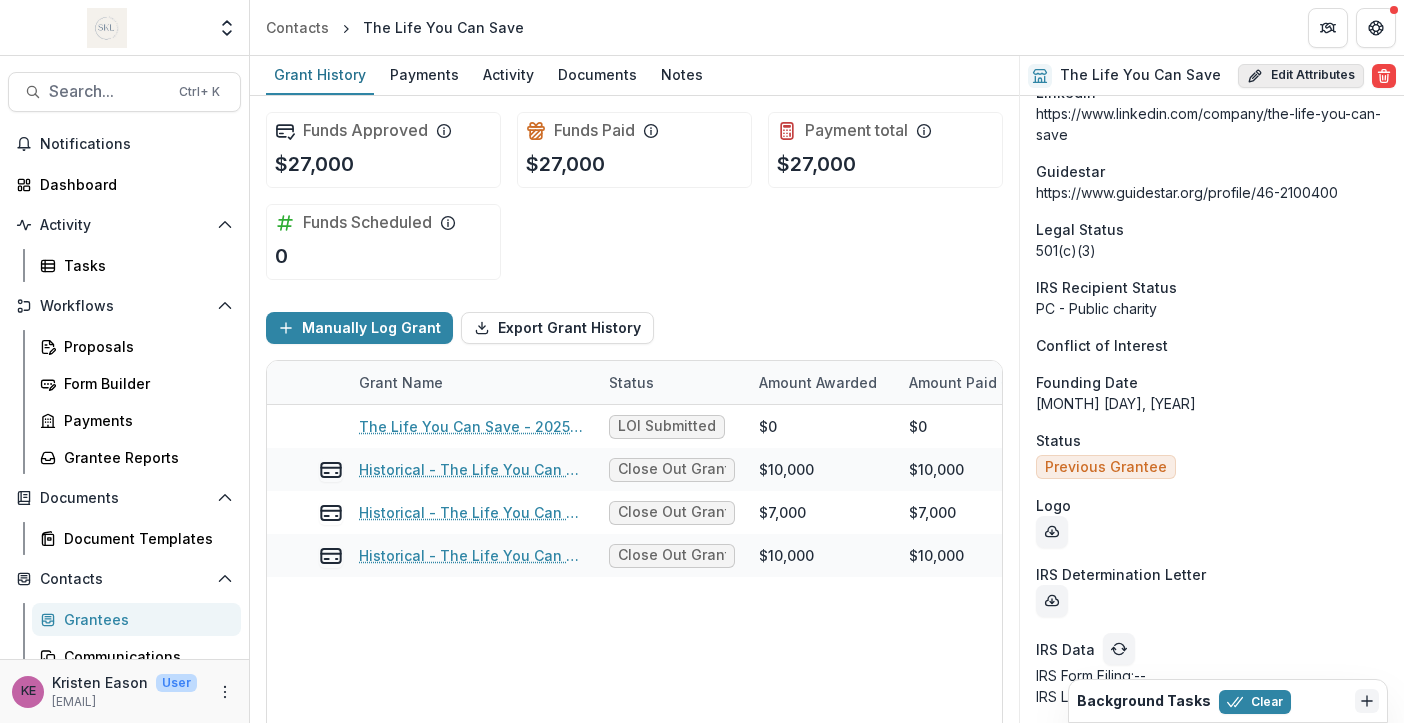 click on "Edit Attributes" at bounding box center (1301, 76) 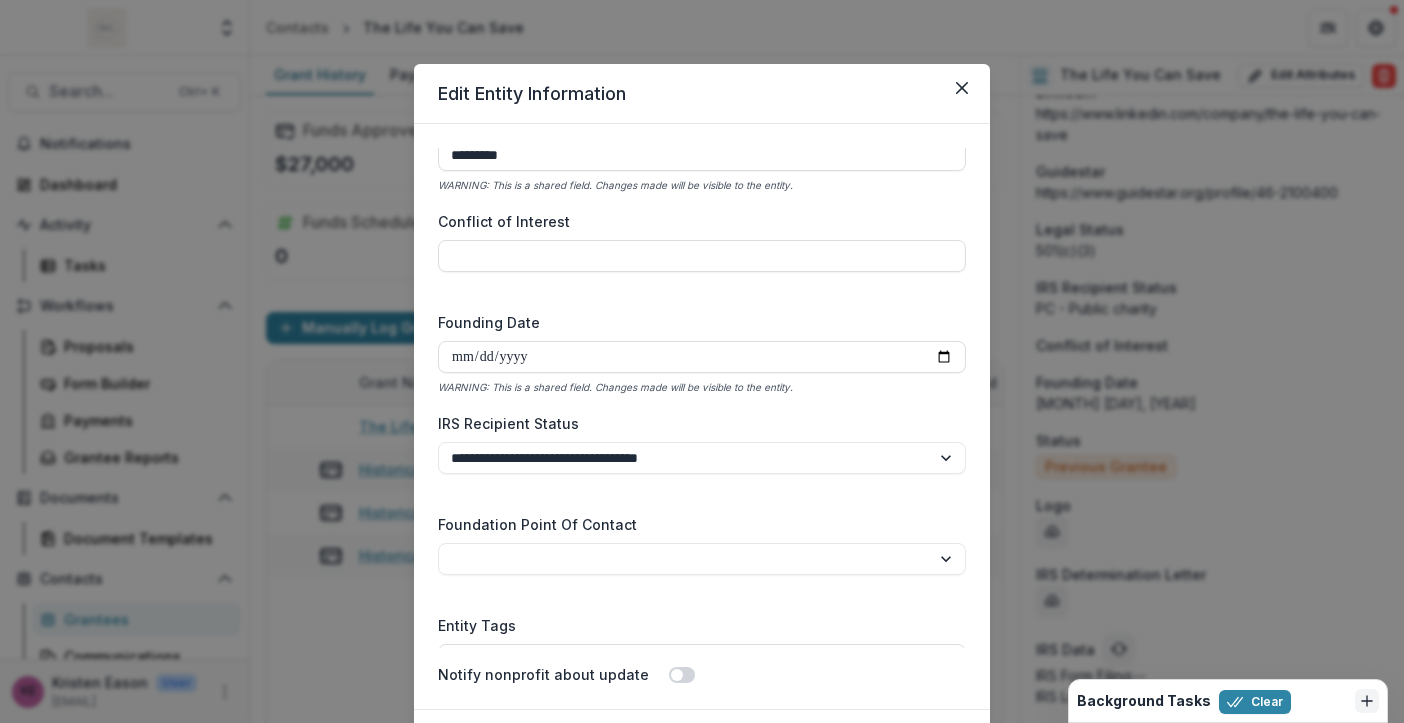 scroll, scrollTop: 2784, scrollLeft: 0, axis: vertical 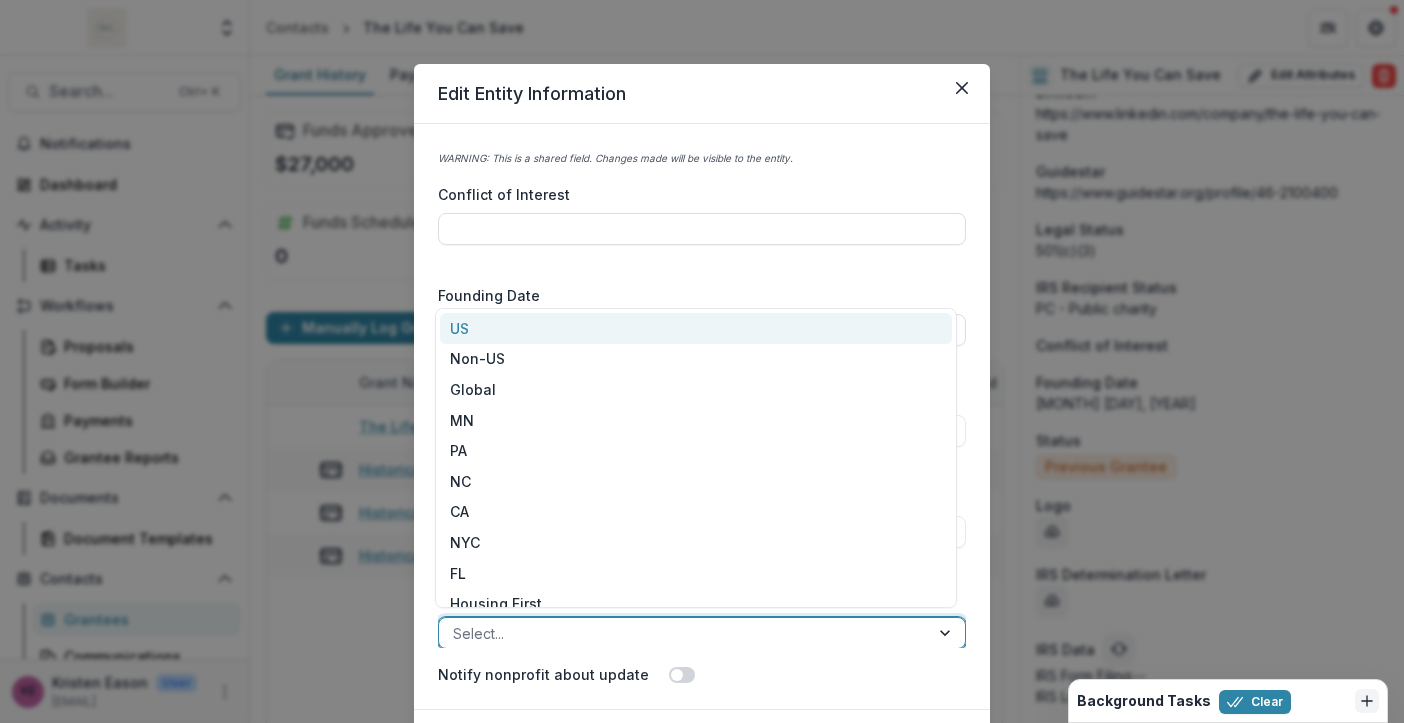 click on "Select..." at bounding box center [684, 633] 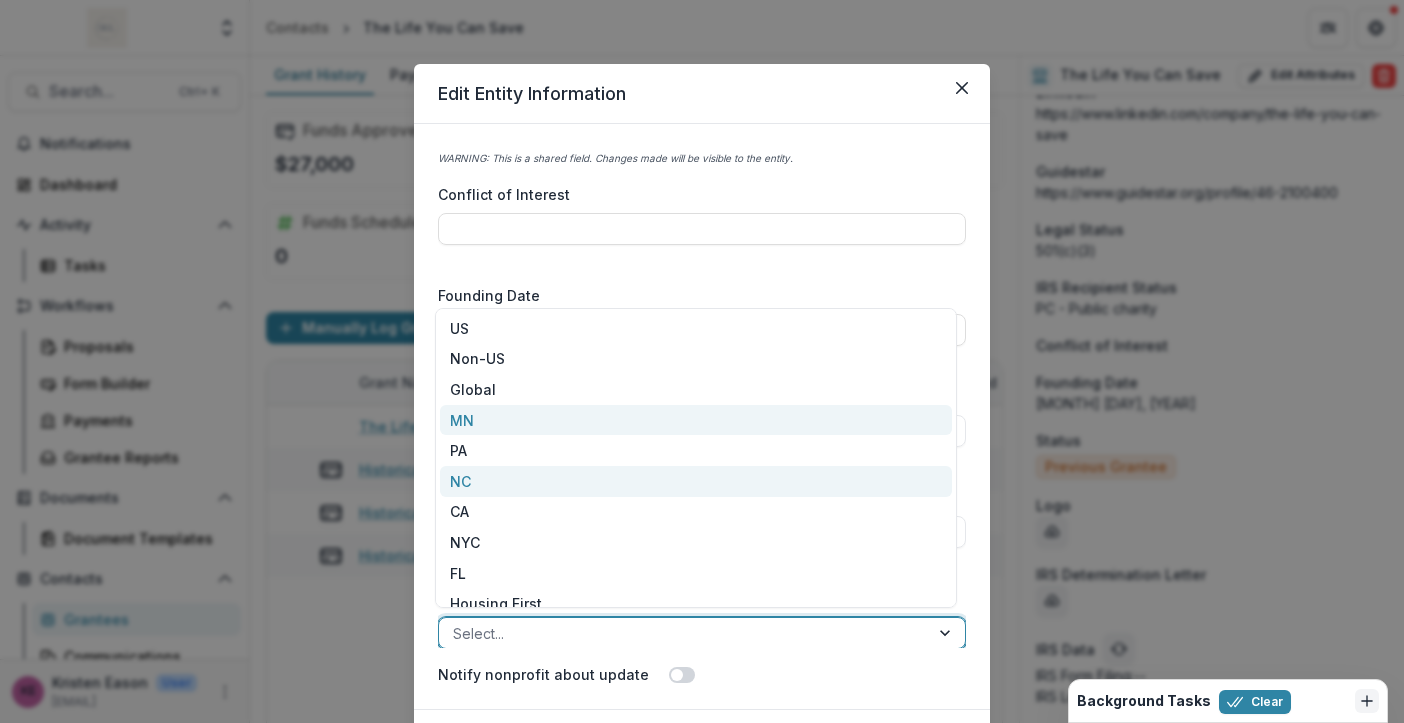 scroll, scrollTop: 20, scrollLeft: 0, axis: vertical 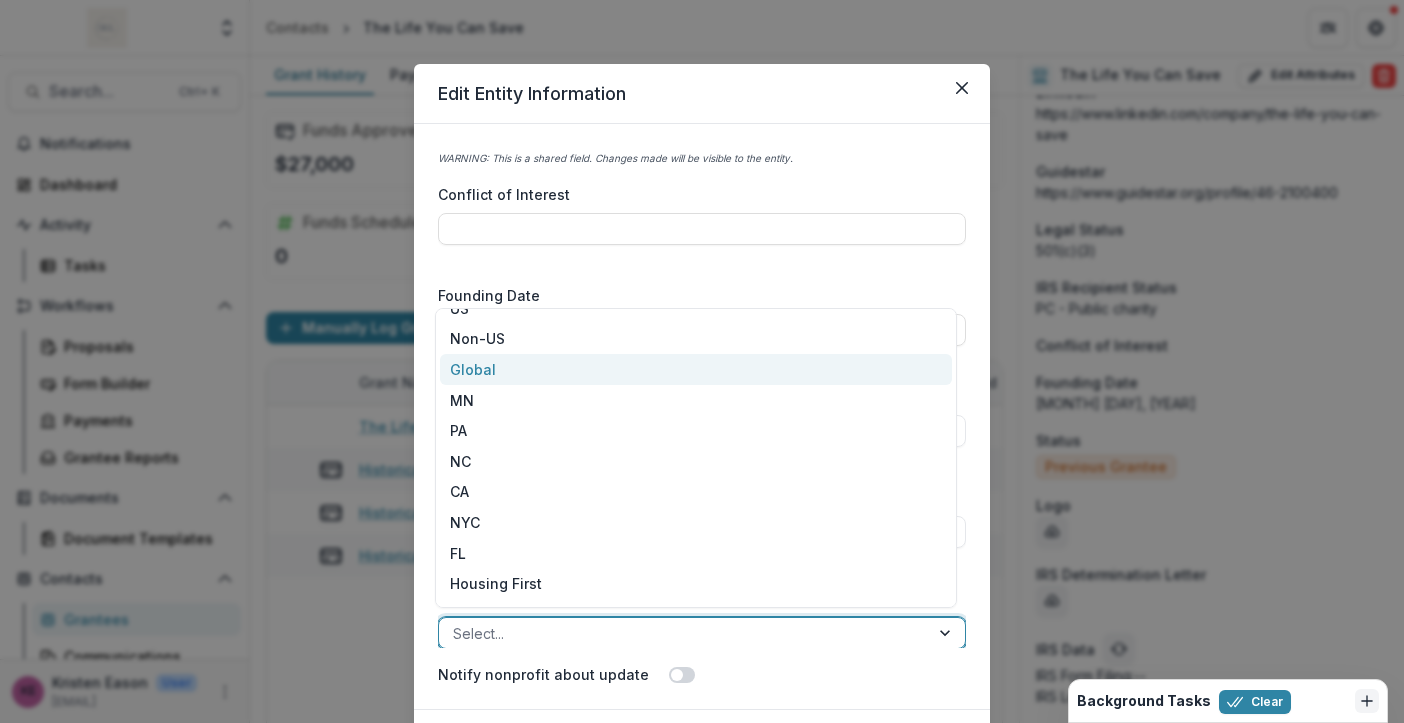 click on "Global" at bounding box center (696, 369) 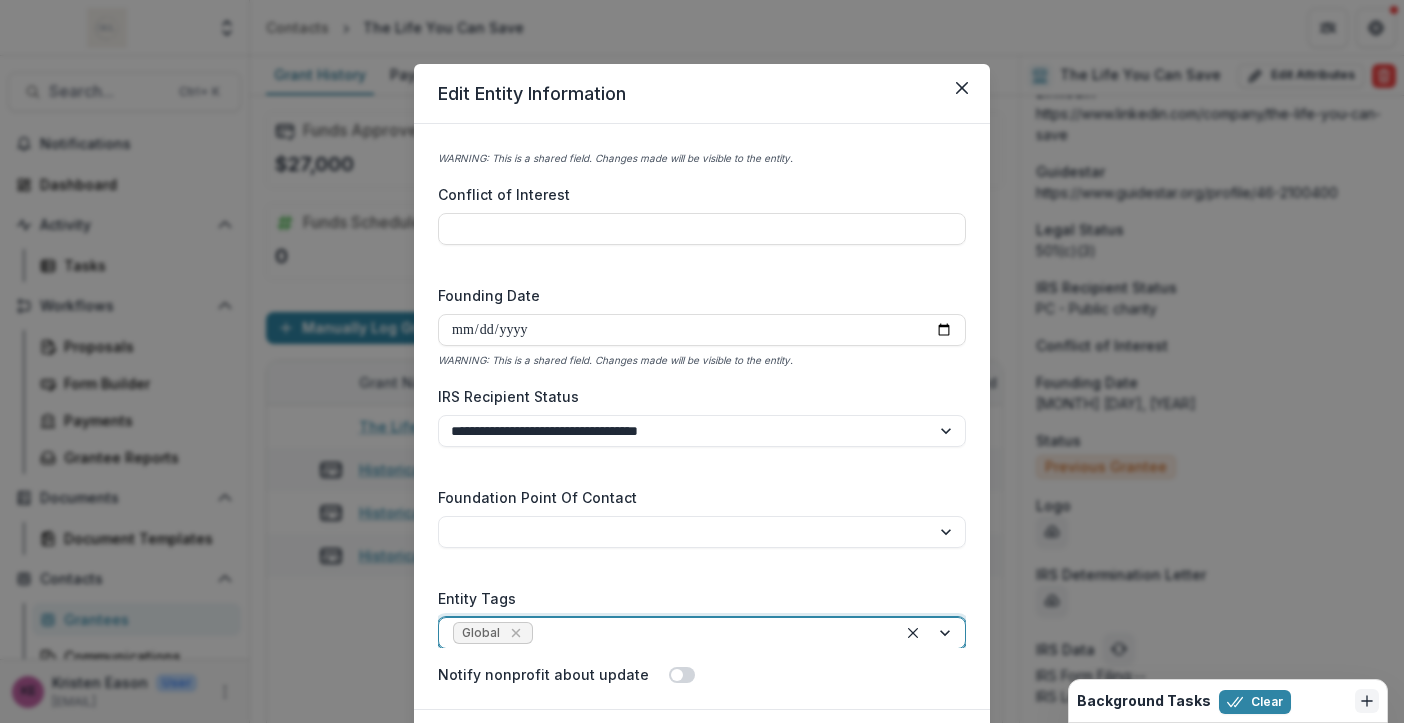 click at bounding box center [931, 633] 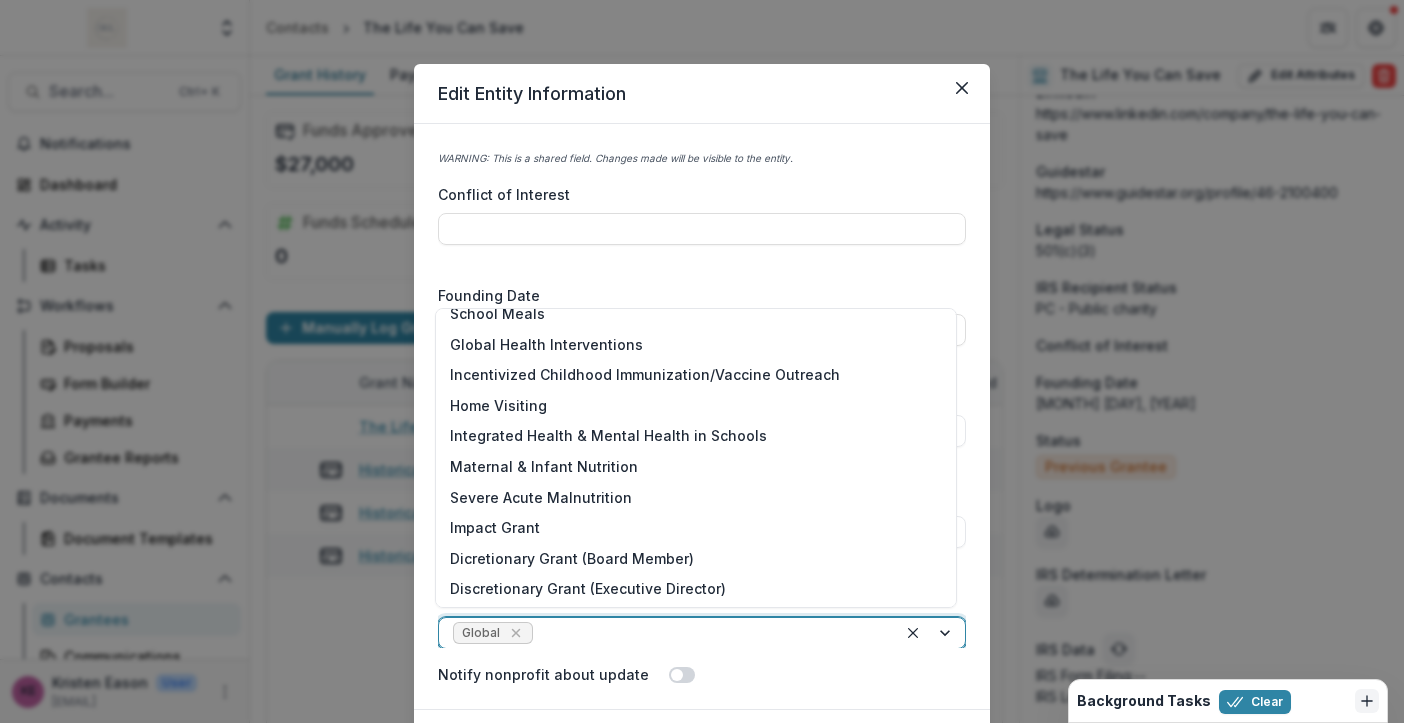 scroll, scrollTop: 442, scrollLeft: 0, axis: vertical 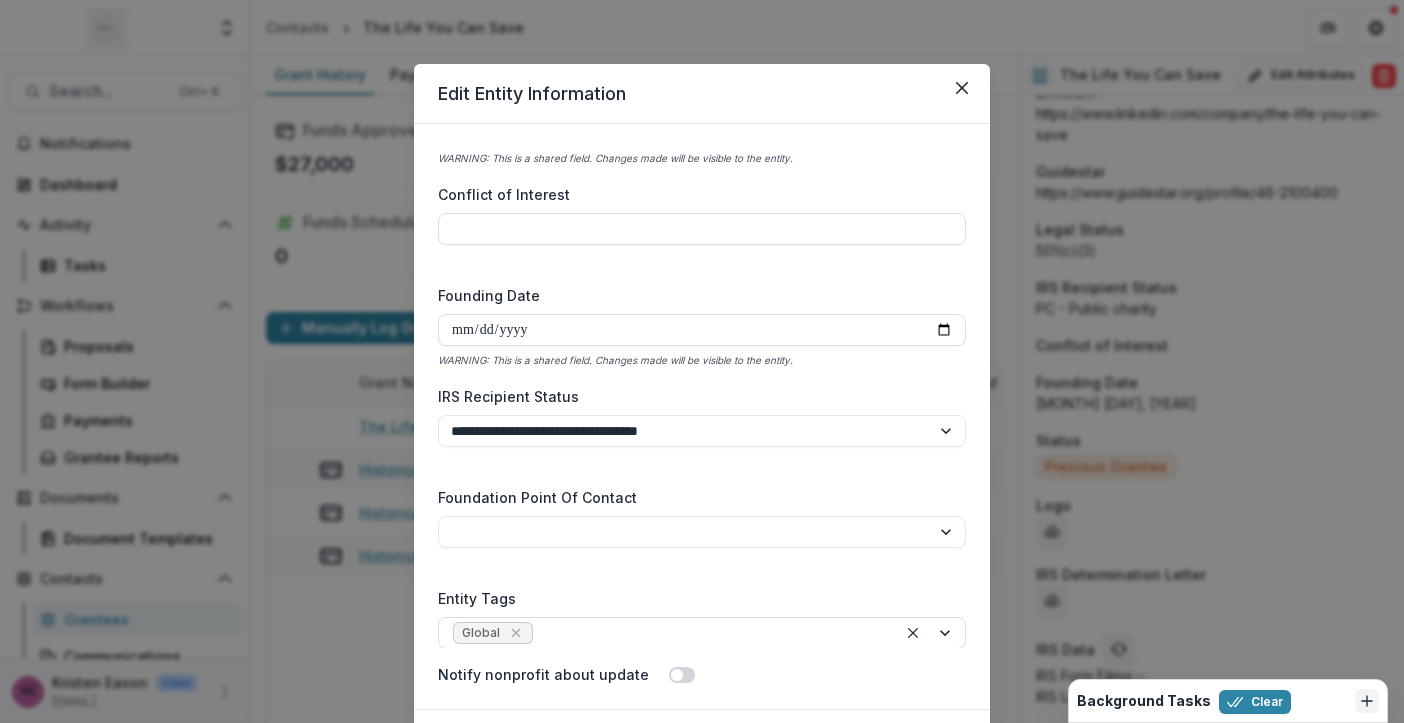 click on "Notify nonprofit about update" at bounding box center (702, 666) 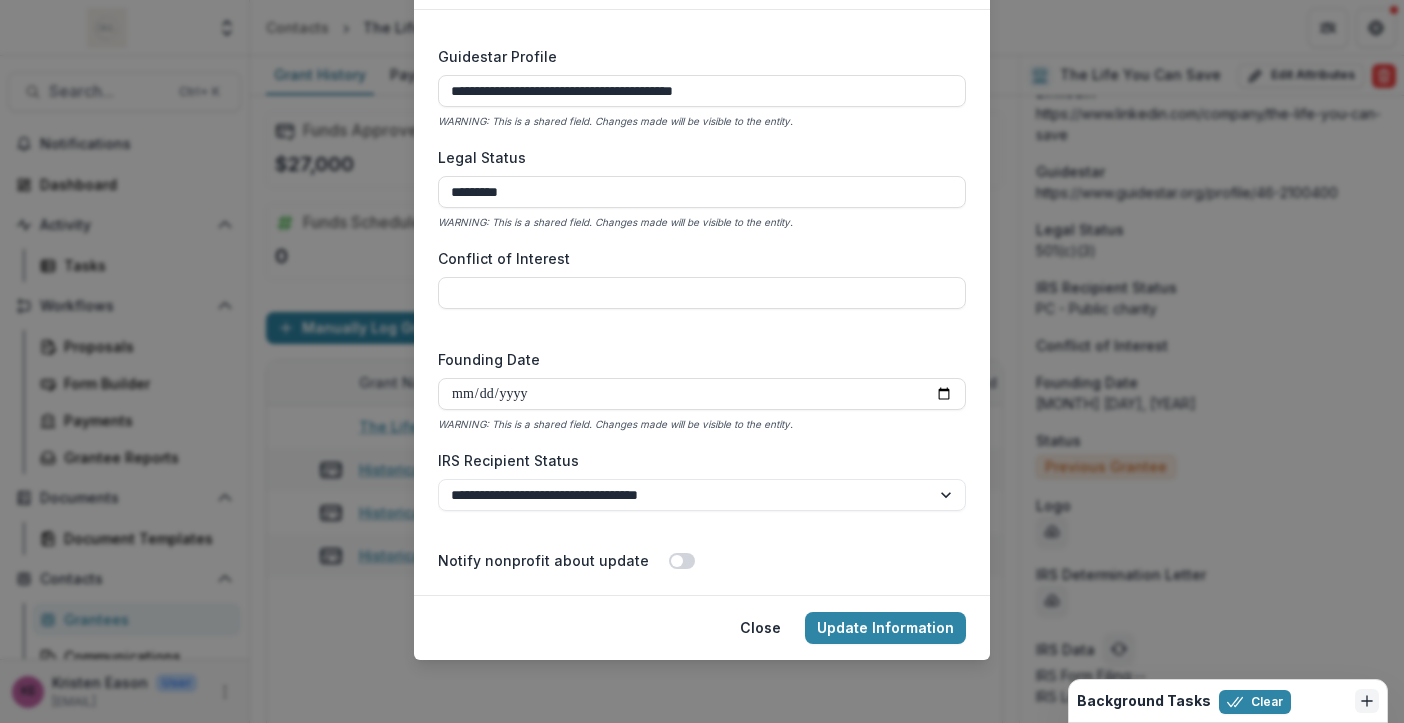 scroll, scrollTop: 2784, scrollLeft: 0, axis: vertical 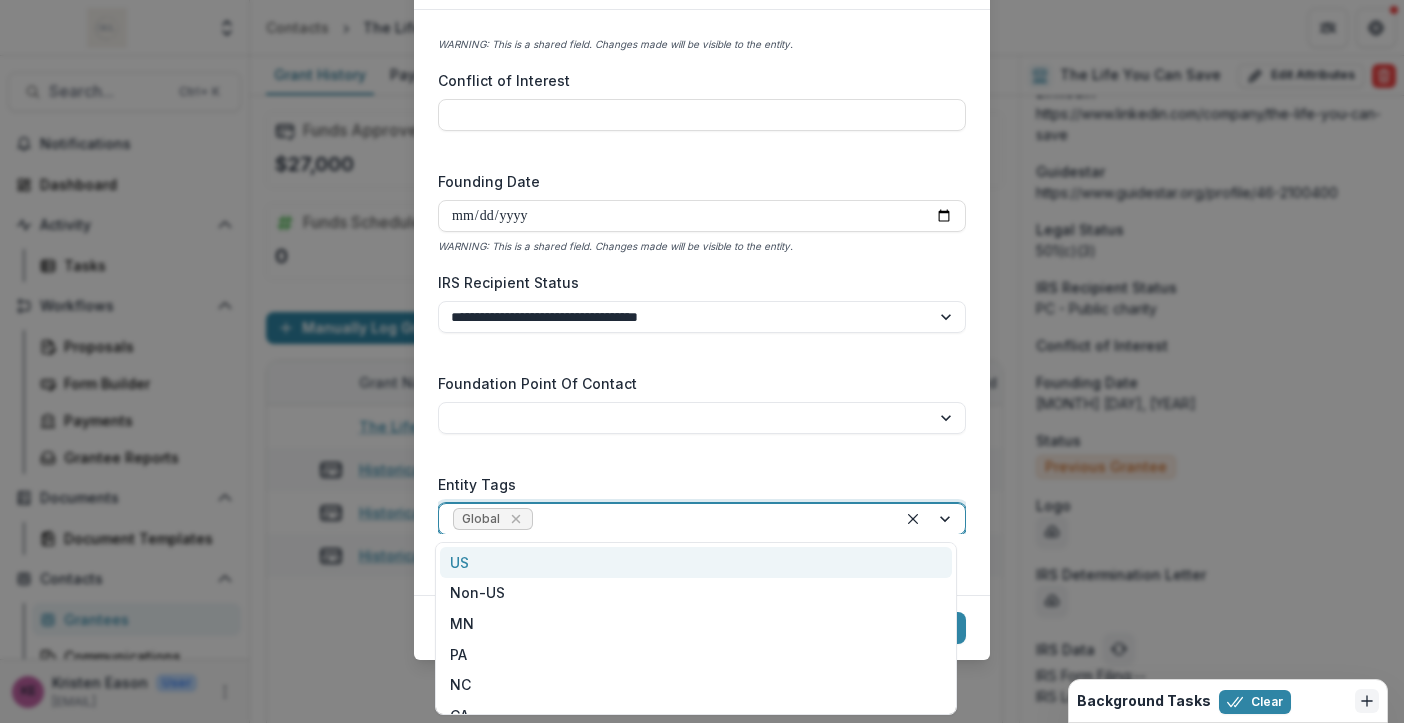 click at bounding box center [931, 519] 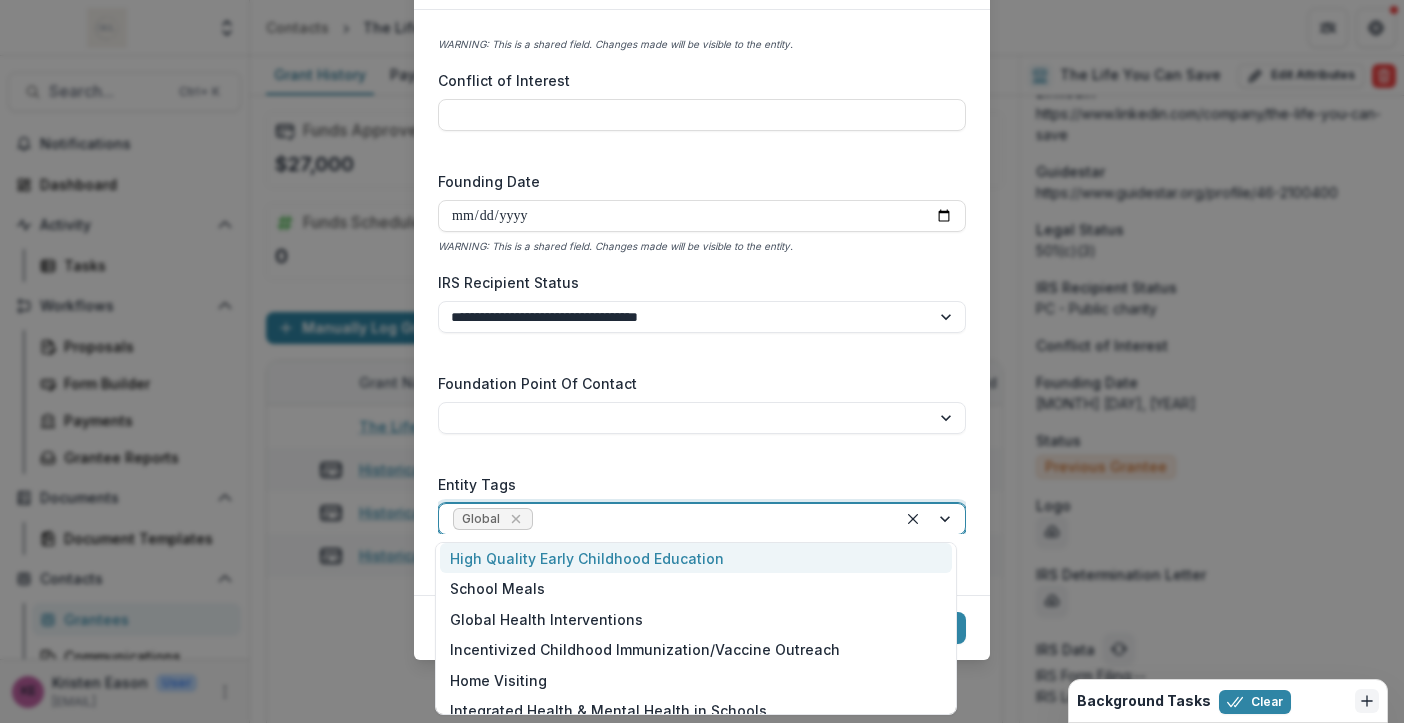 scroll, scrollTop: 403, scrollLeft: 0, axis: vertical 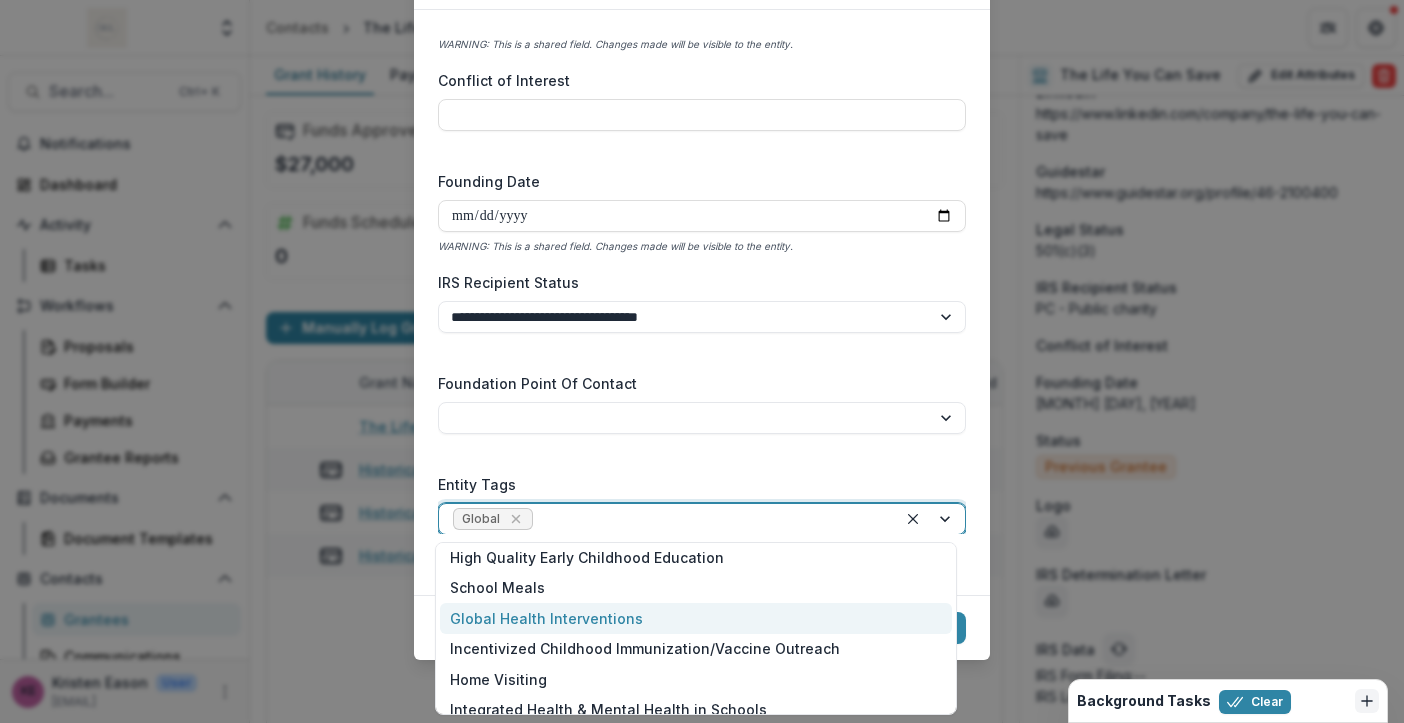 click on "Global Health Interventions" at bounding box center (696, 618) 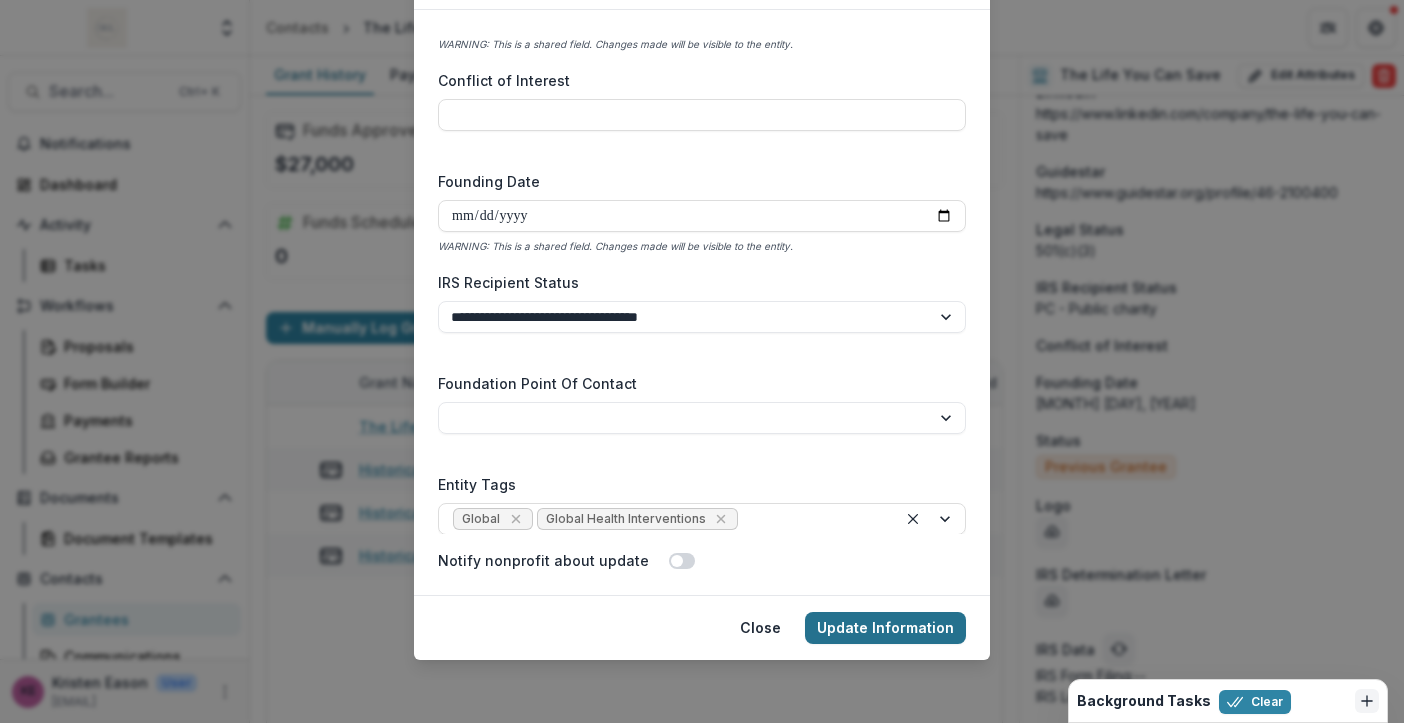 click on "Update Information" at bounding box center [885, 628] 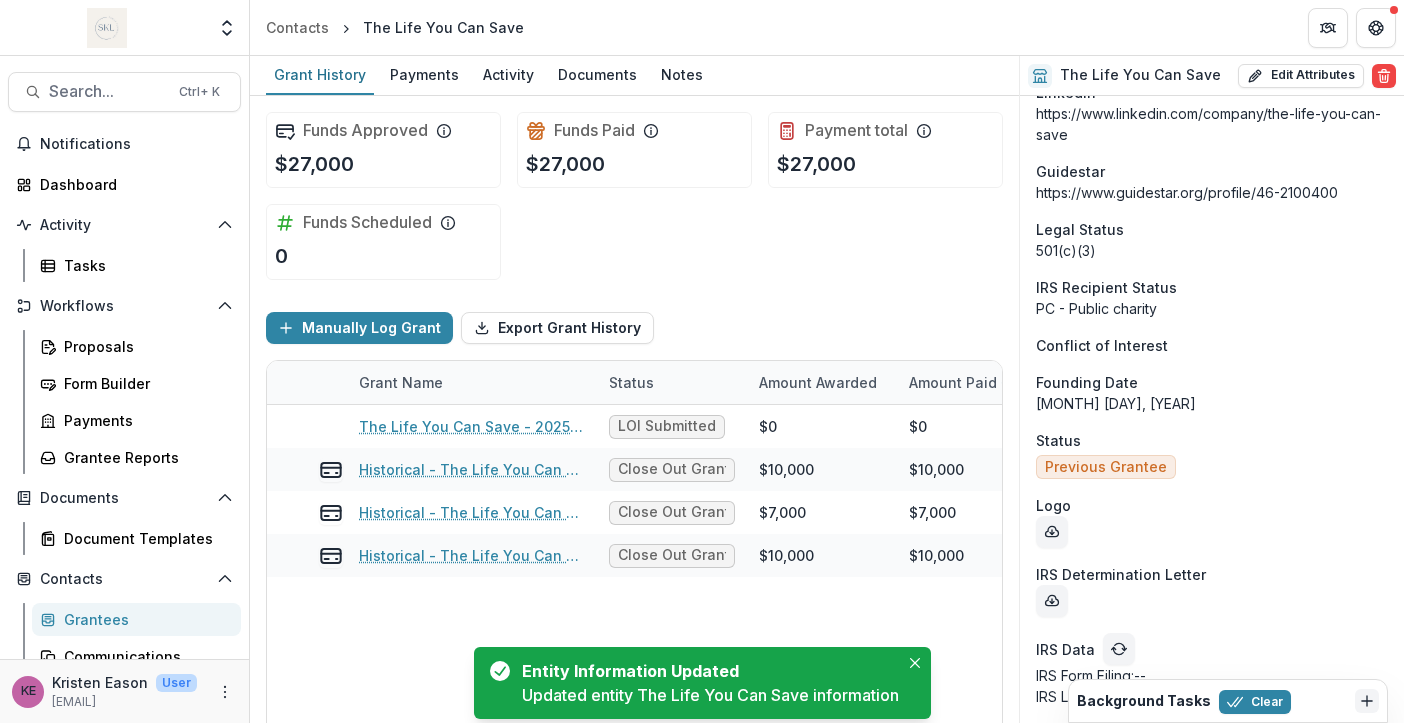 scroll, scrollTop: 1731, scrollLeft: 0, axis: vertical 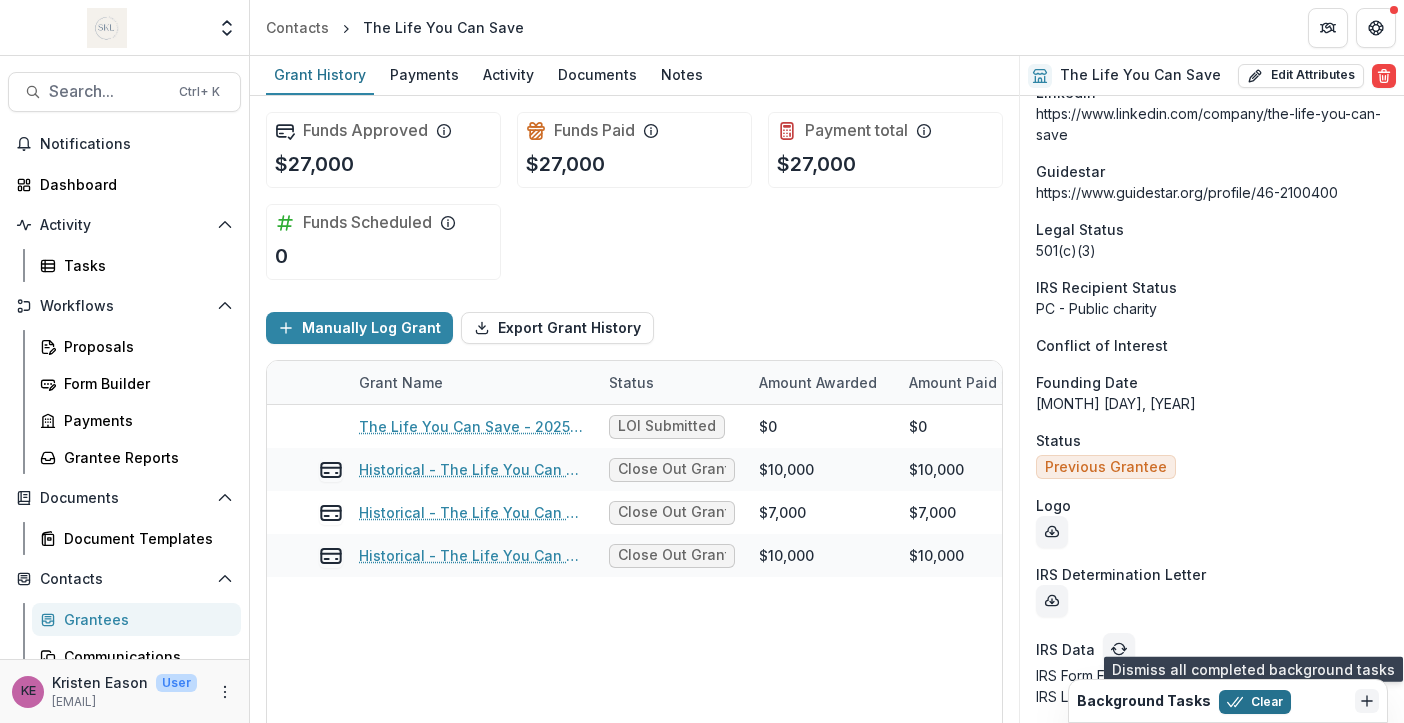 click on "Clear" at bounding box center [1255, 702] 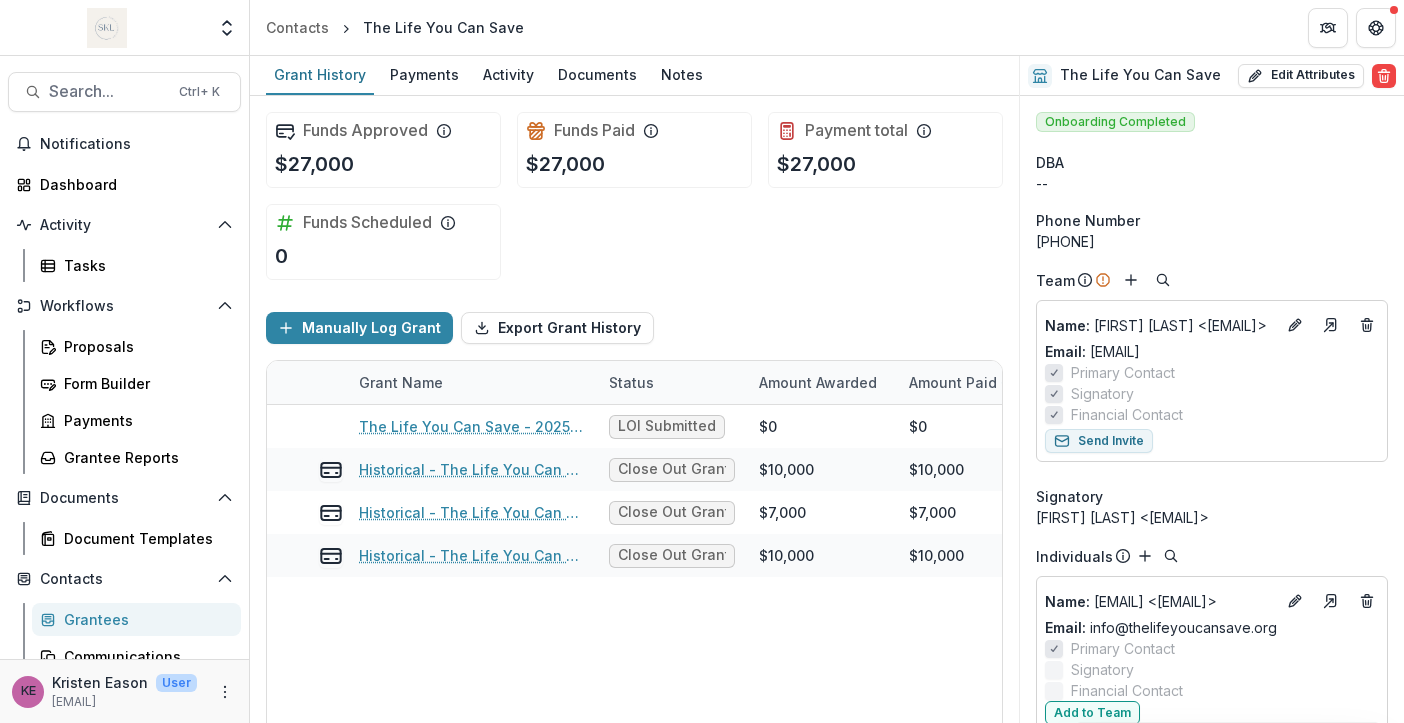 scroll, scrollTop: 0, scrollLeft: 1, axis: horizontal 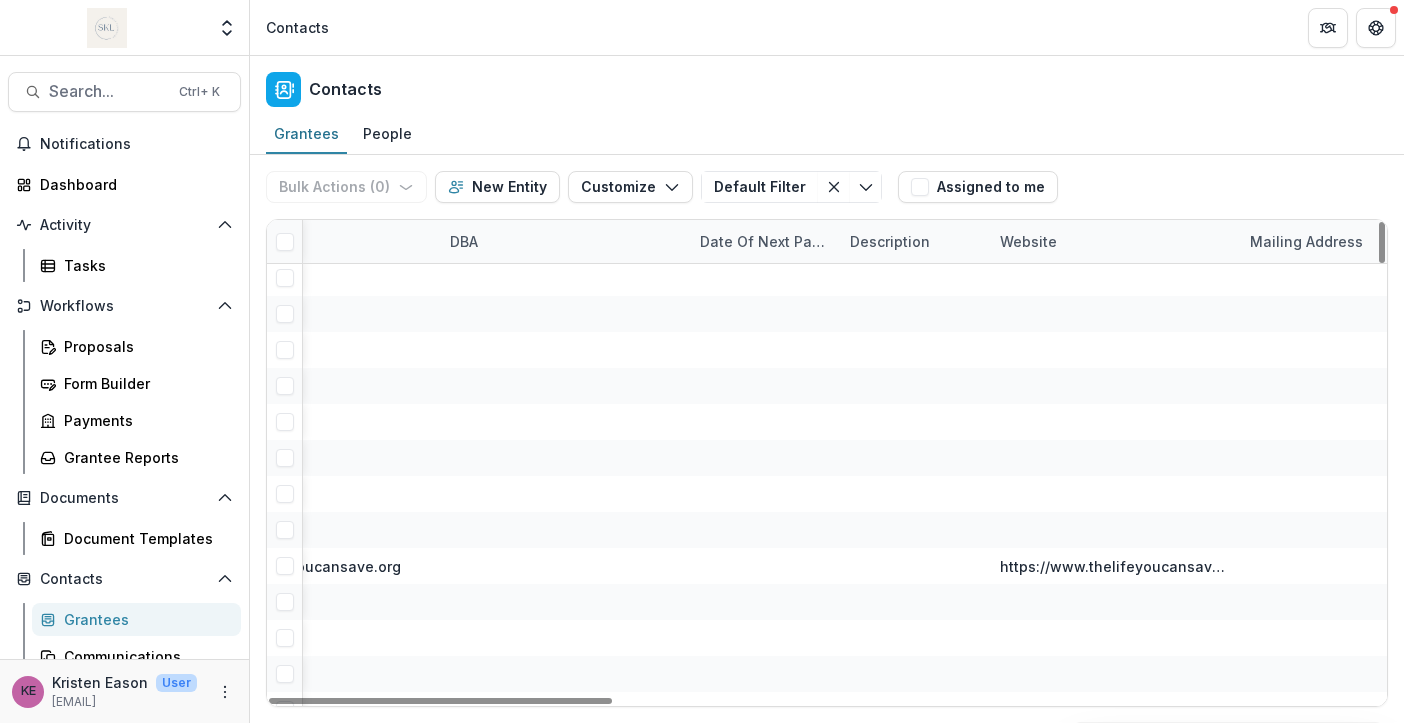 click on "Date of Next Payment" at bounding box center [763, 241] 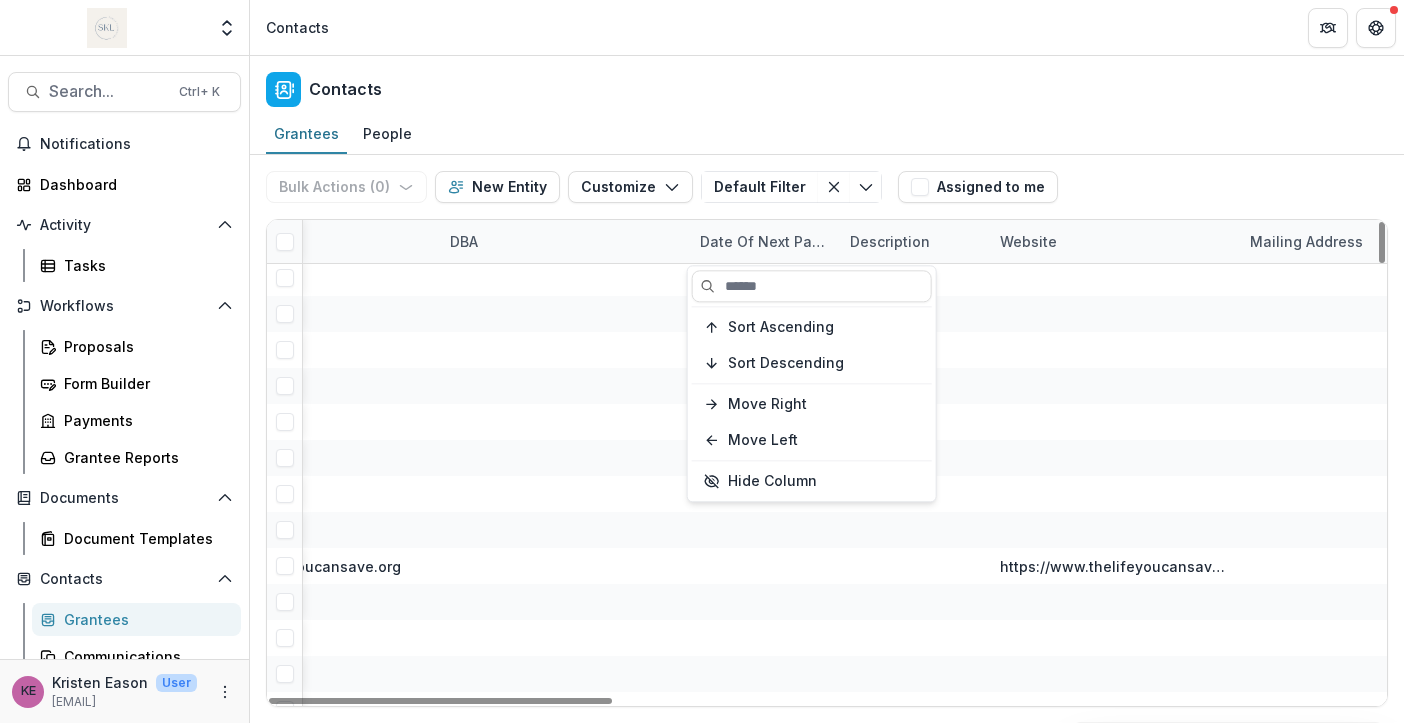 click on "Date of Next Payment" at bounding box center (763, 241) 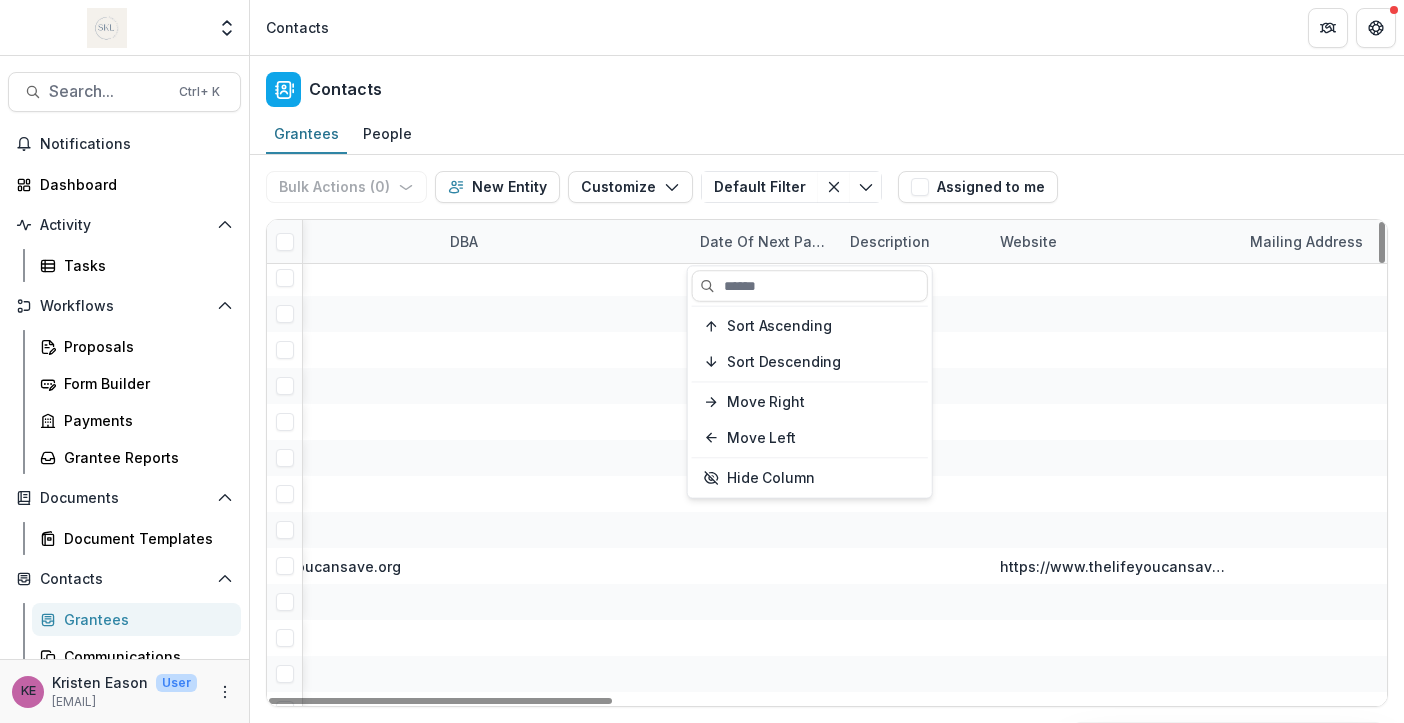 click on "Date of Next Payment" at bounding box center [763, 241] 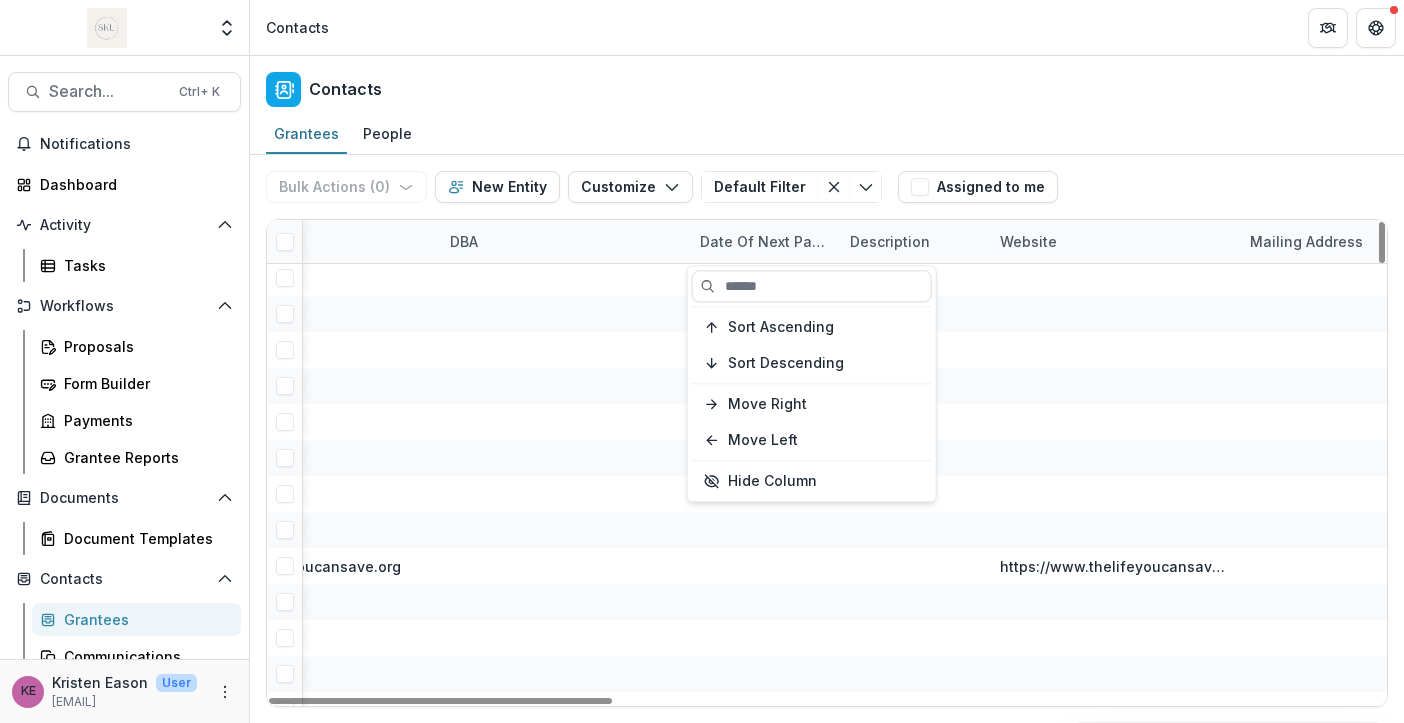 click on "Date of Next Payment" at bounding box center [763, 241] 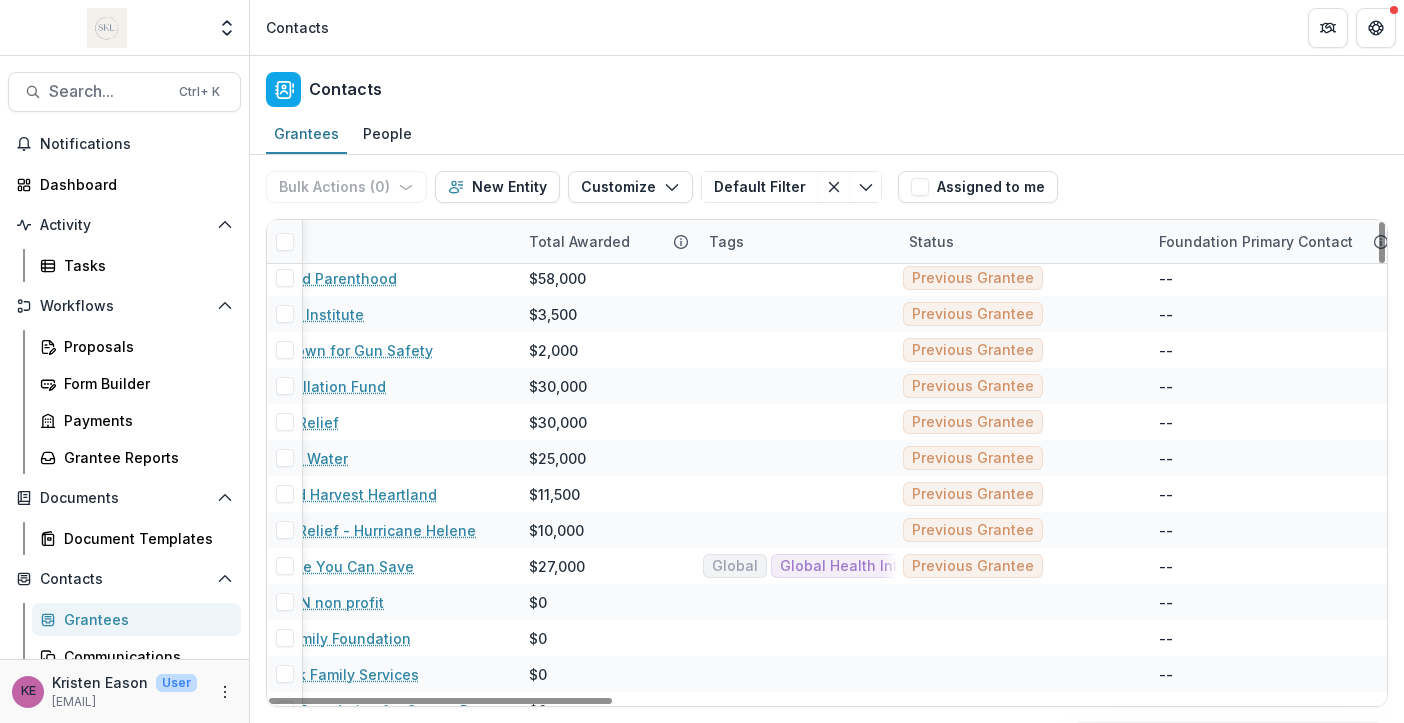 scroll, scrollTop: 1228, scrollLeft: 0, axis: vertical 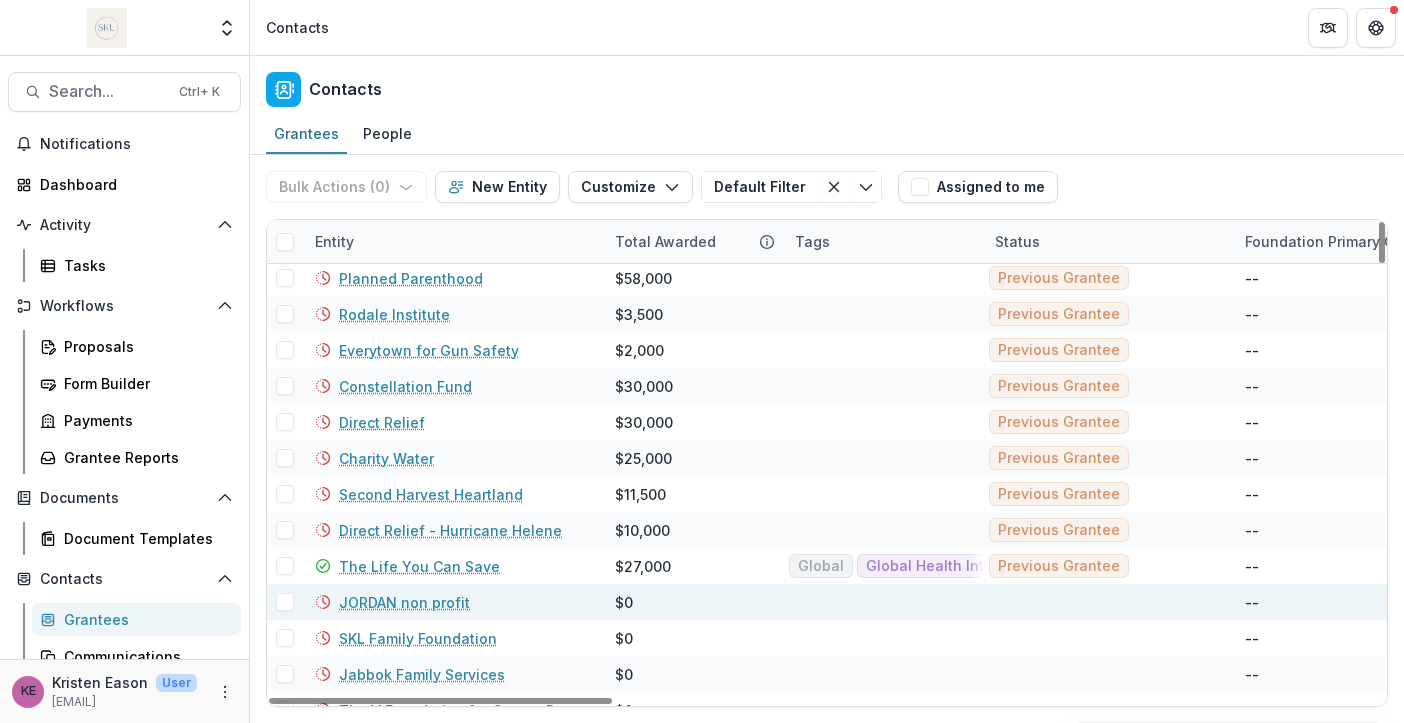click at bounding box center [285, 602] 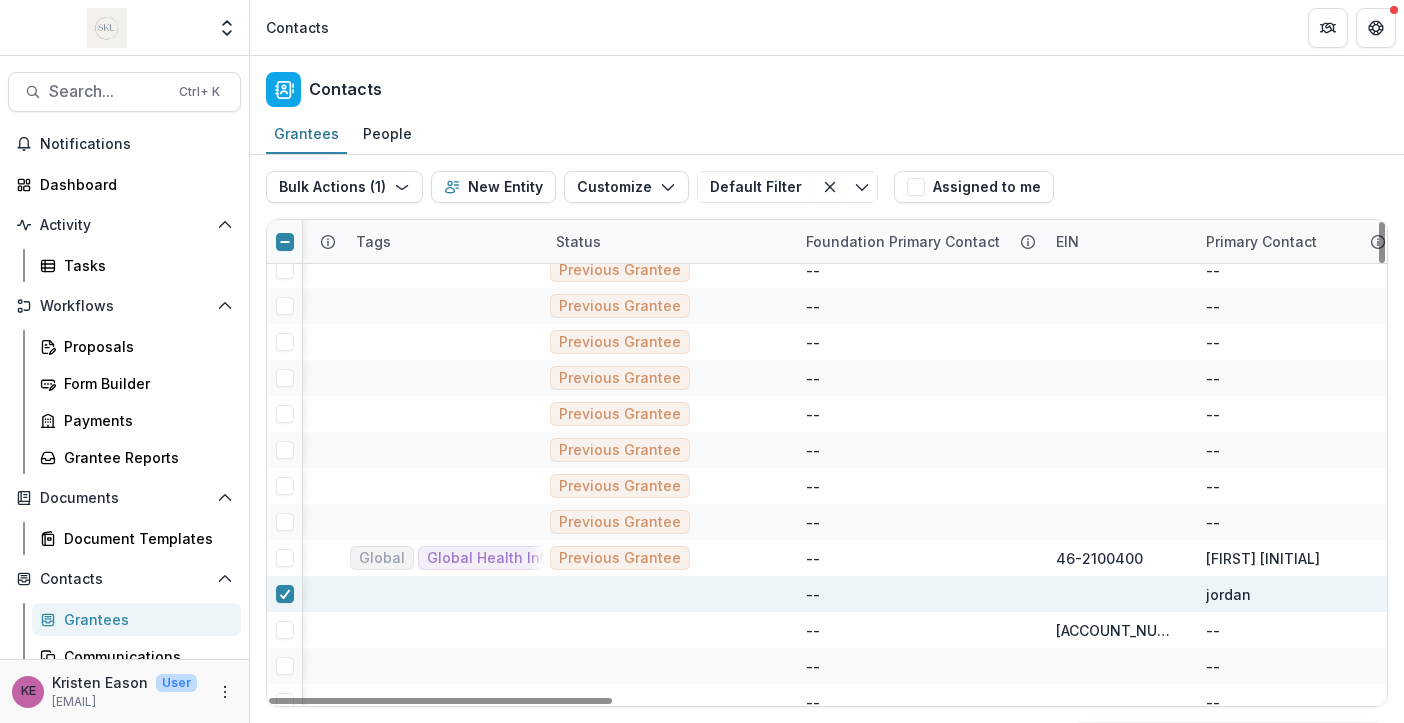 scroll, scrollTop: 1236, scrollLeft: 0, axis: vertical 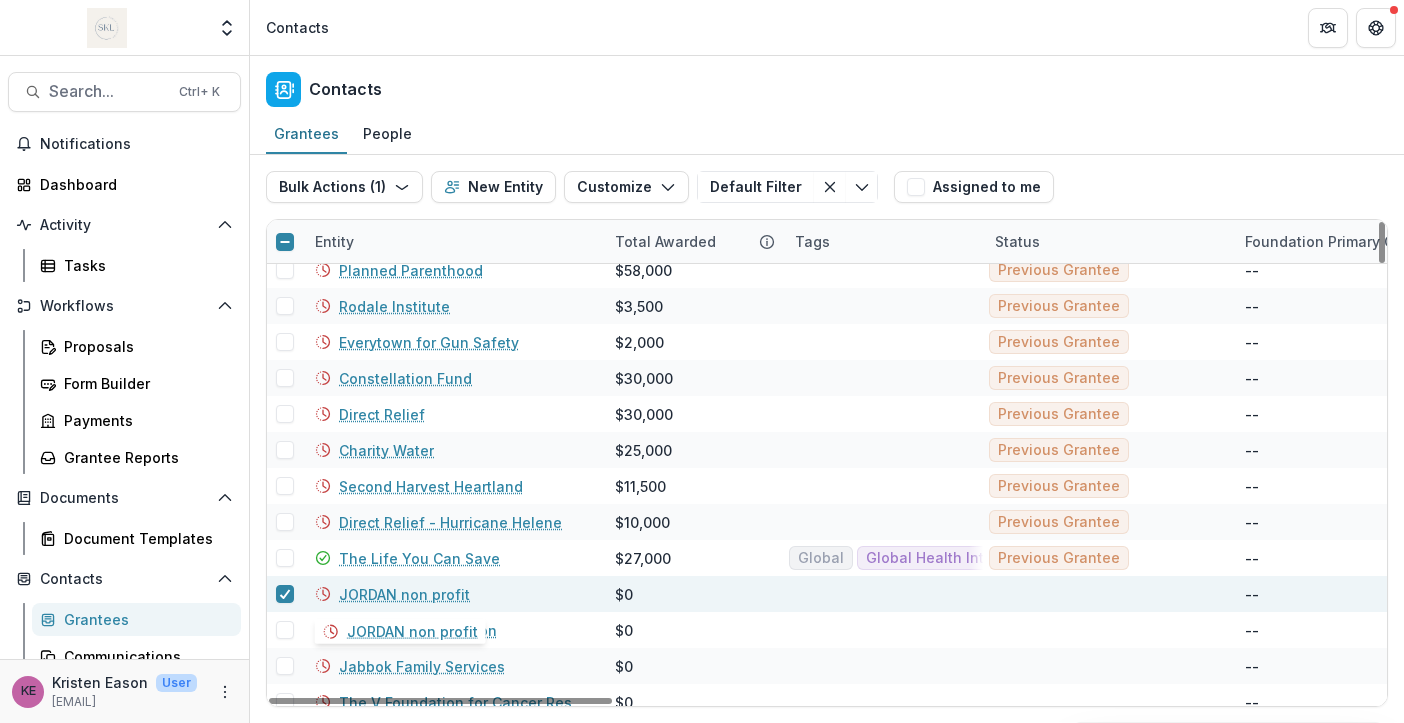 drag, startPoint x: 367, startPoint y: 596, endPoint x: 345, endPoint y: 590, distance: 22.803509 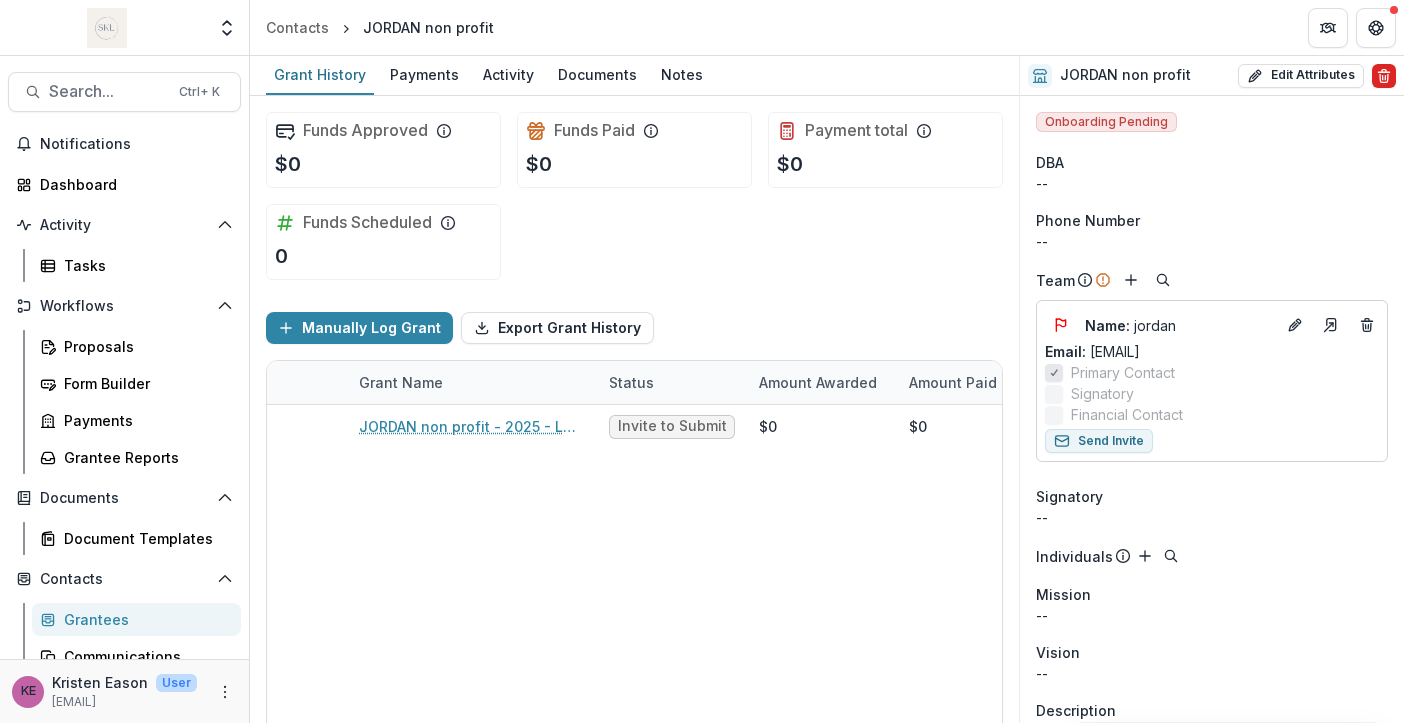 click 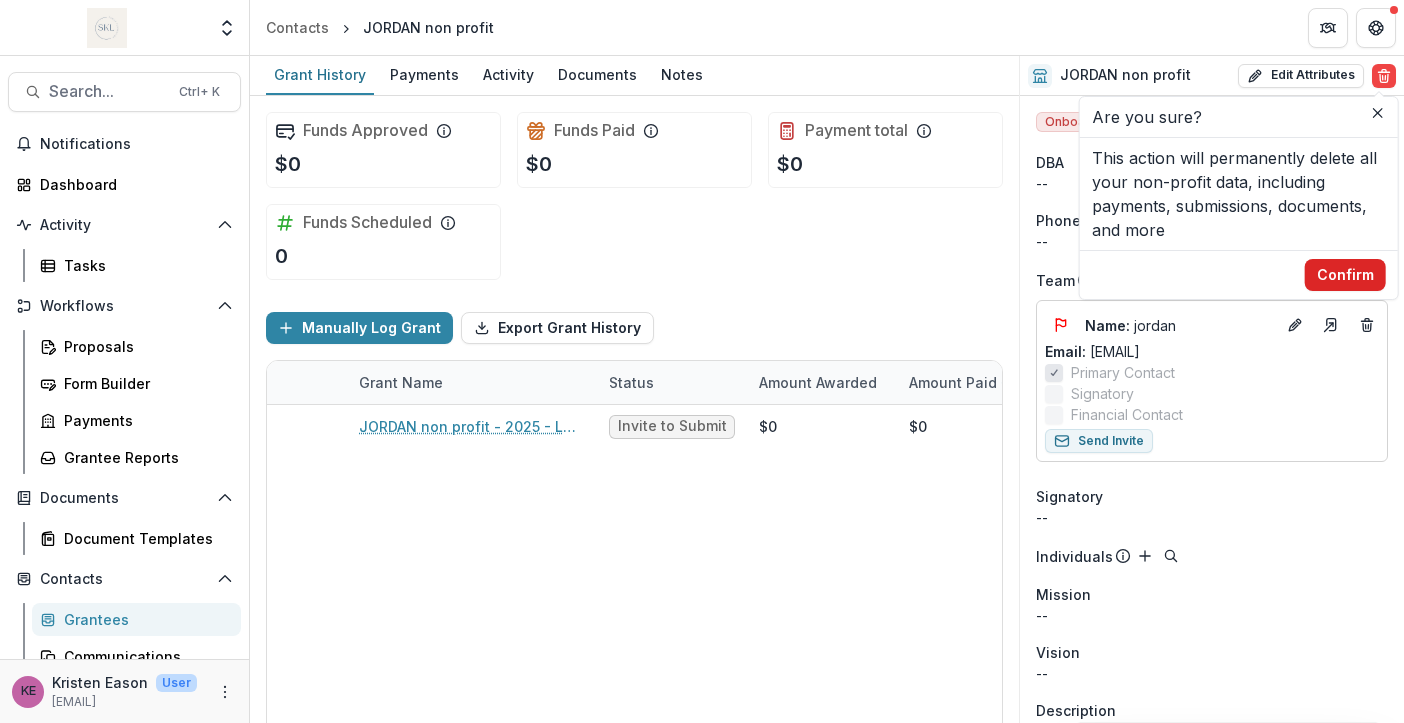 click on "Confirm" at bounding box center [1345, 275] 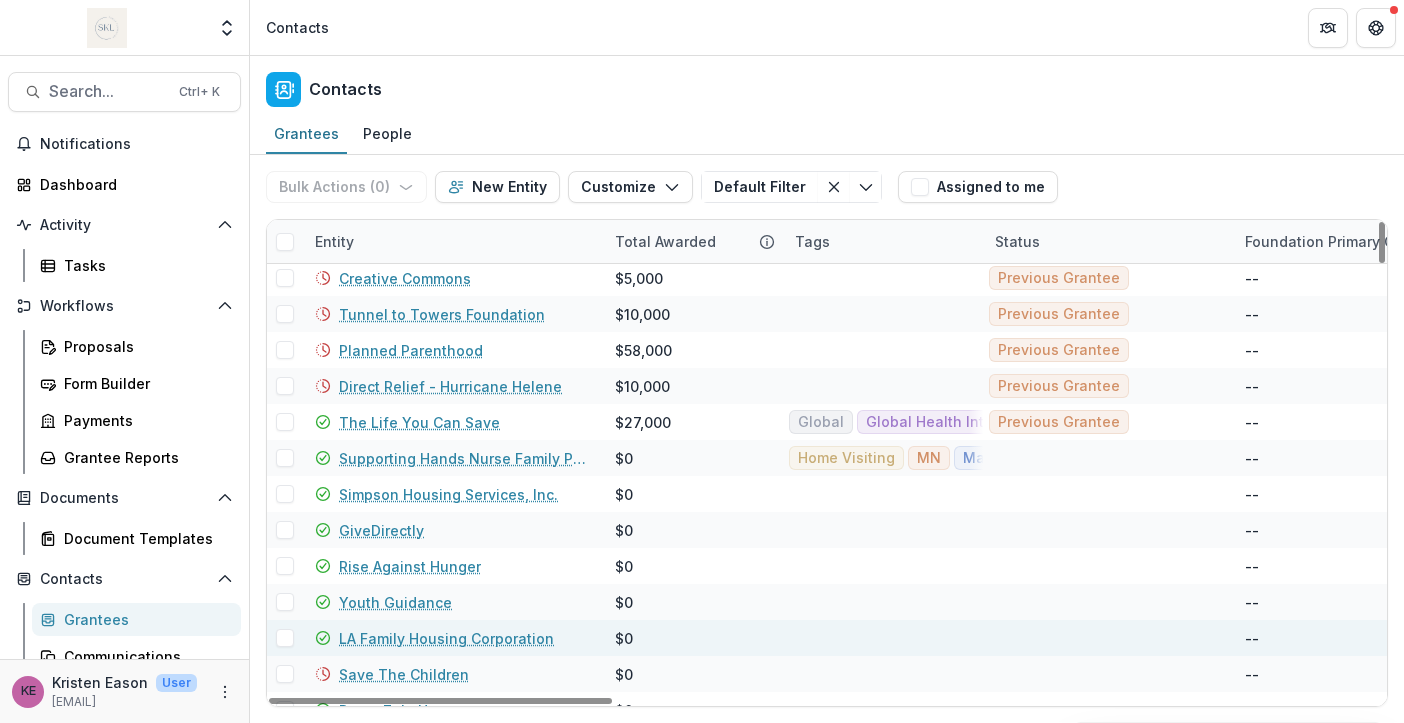 scroll, scrollTop: 1372, scrollLeft: 0, axis: vertical 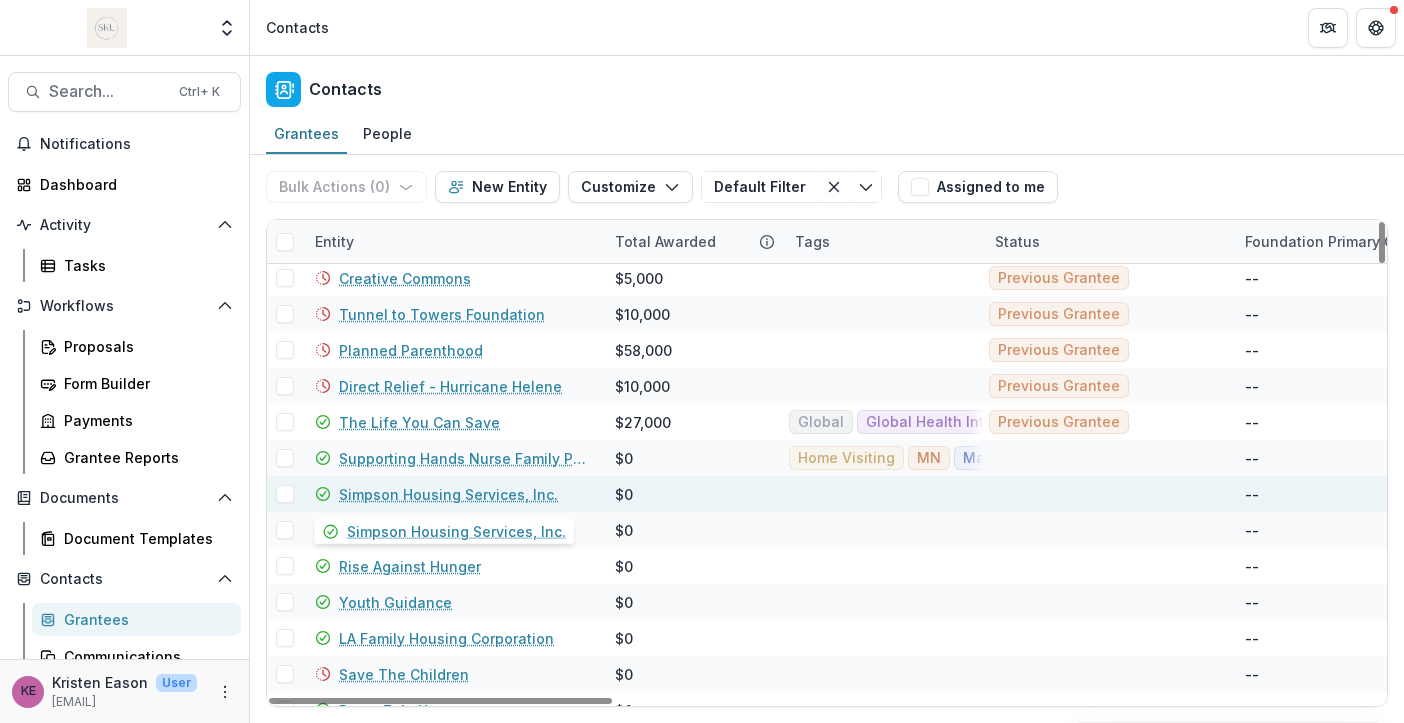 click on "Simpson Housing Services, Inc." at bounding box center (448, 494) 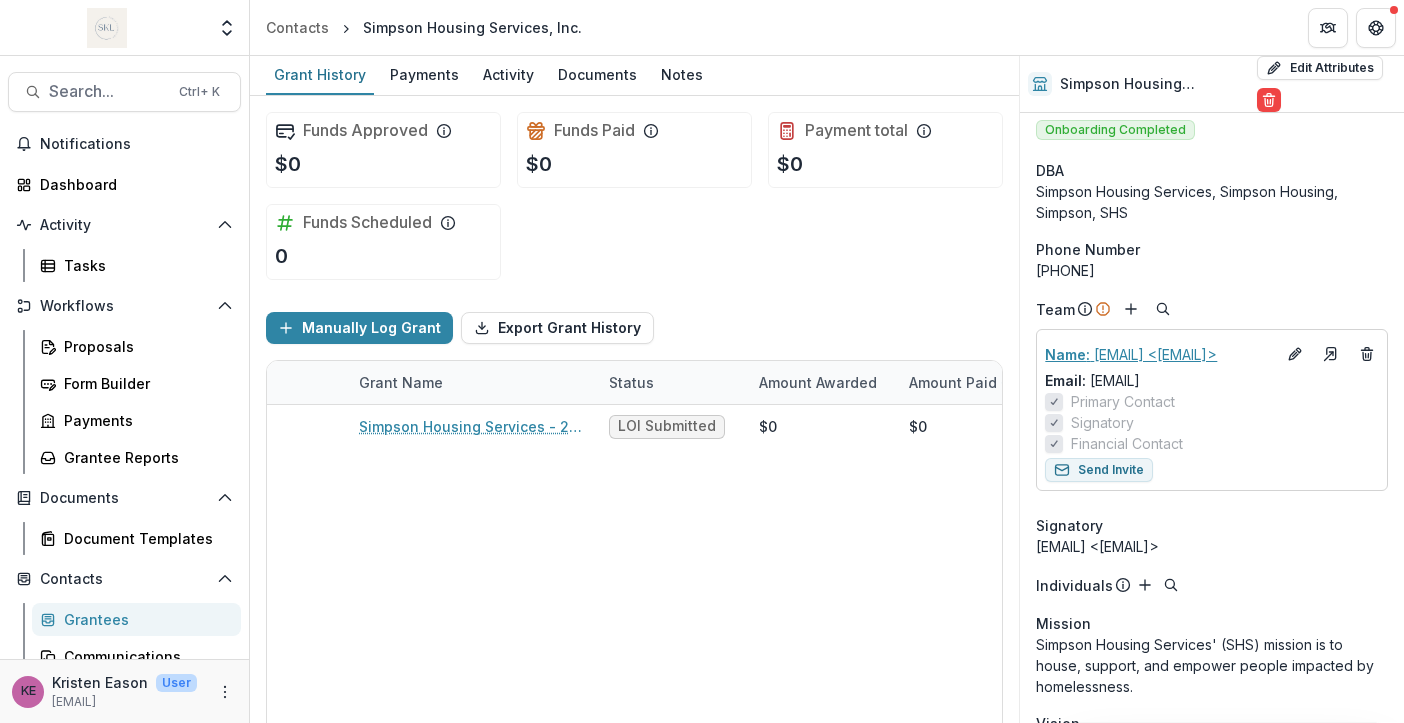 scroll, scrollTop: 0, scrollLeft: 0, axis: both 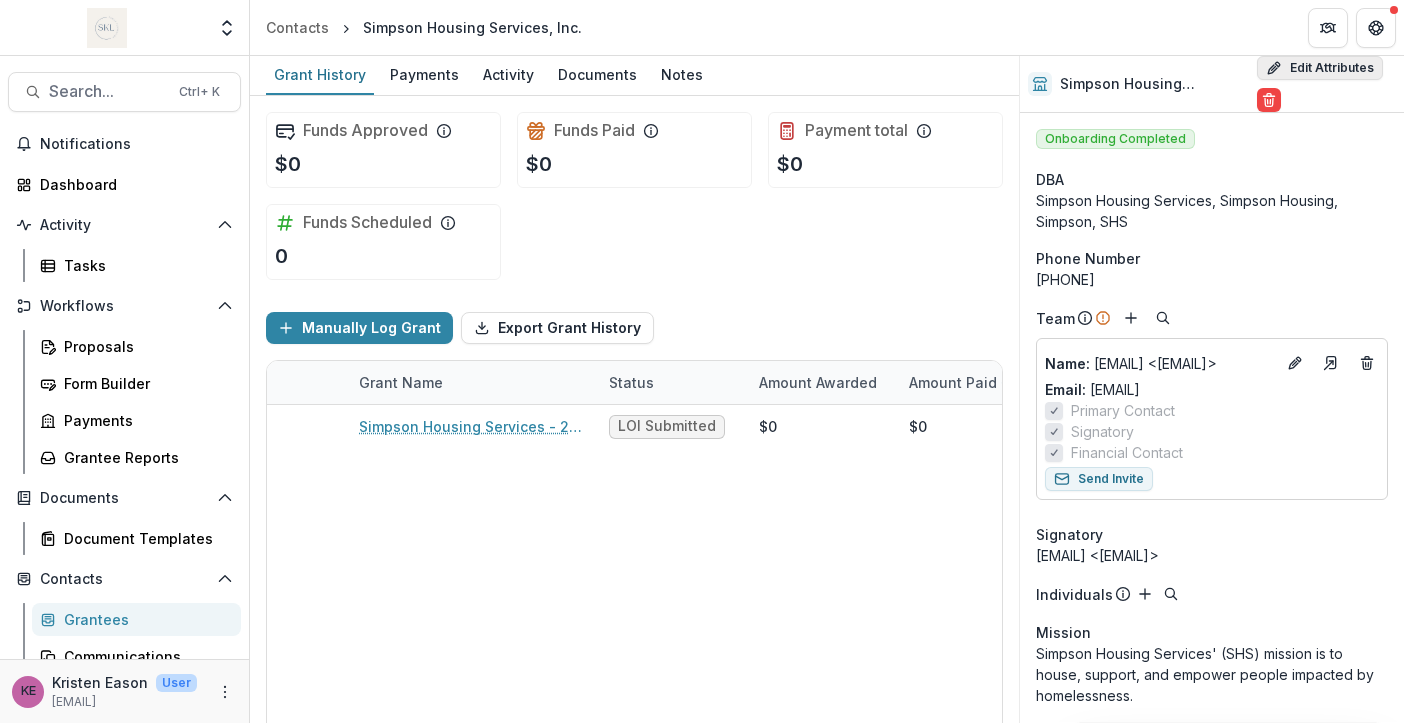 click on "Edit Attributes" at bounding box center (1320, 68) 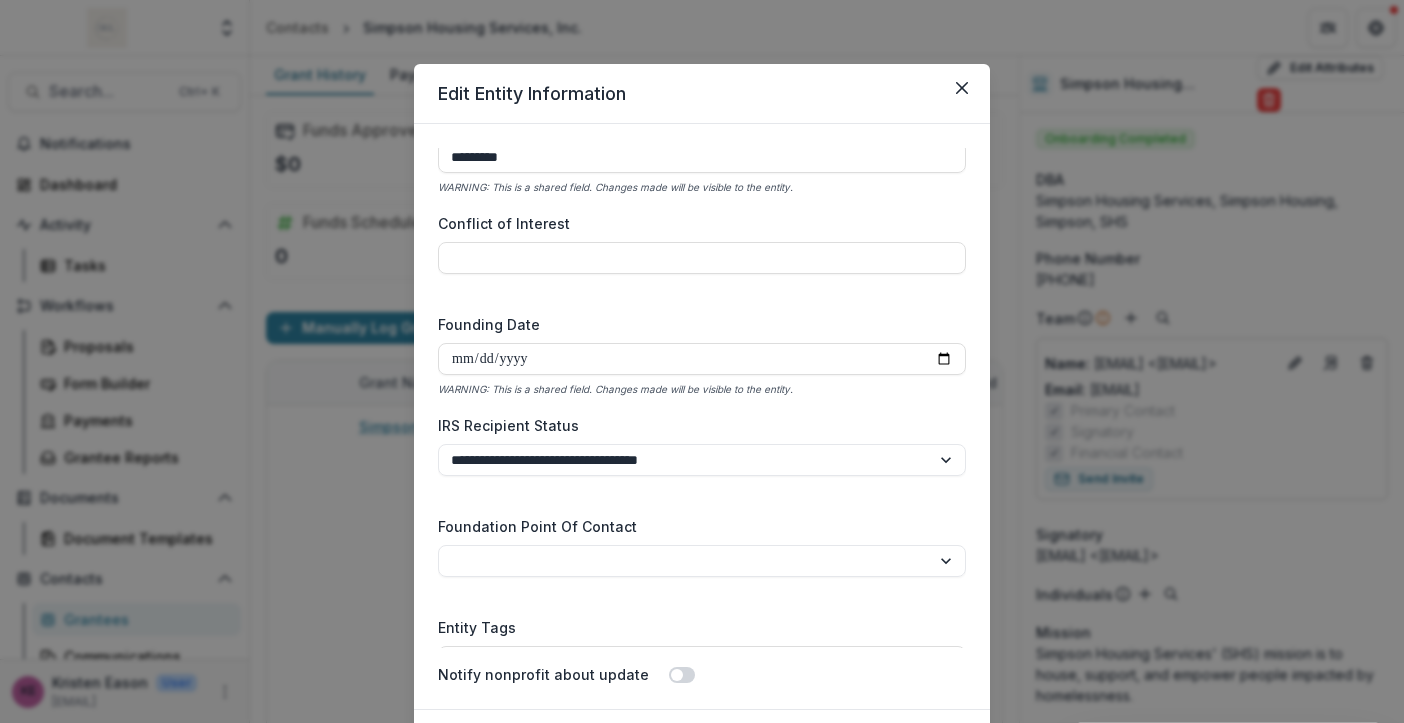scroll, scrollTop: 2784, scrollLeft: 0, axis: vertical 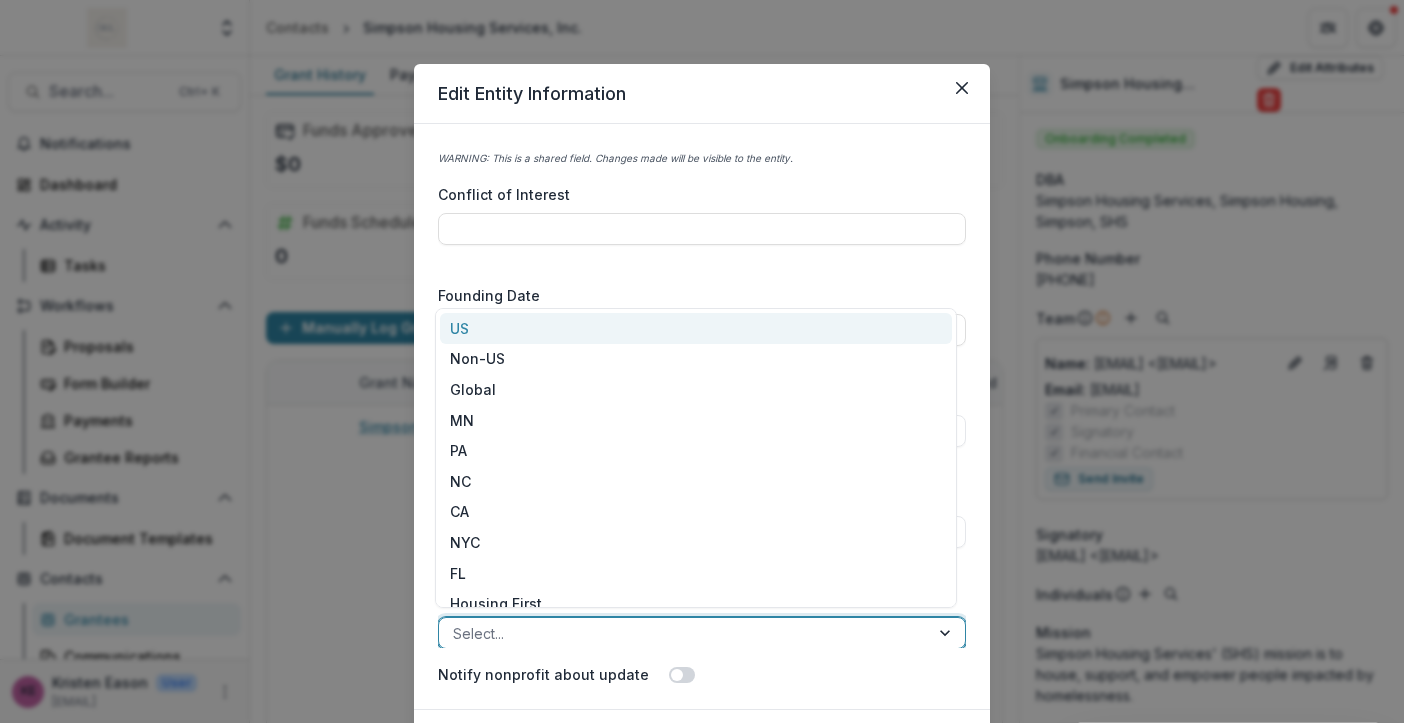 click on "Select..." at bounding box center (684, 633) 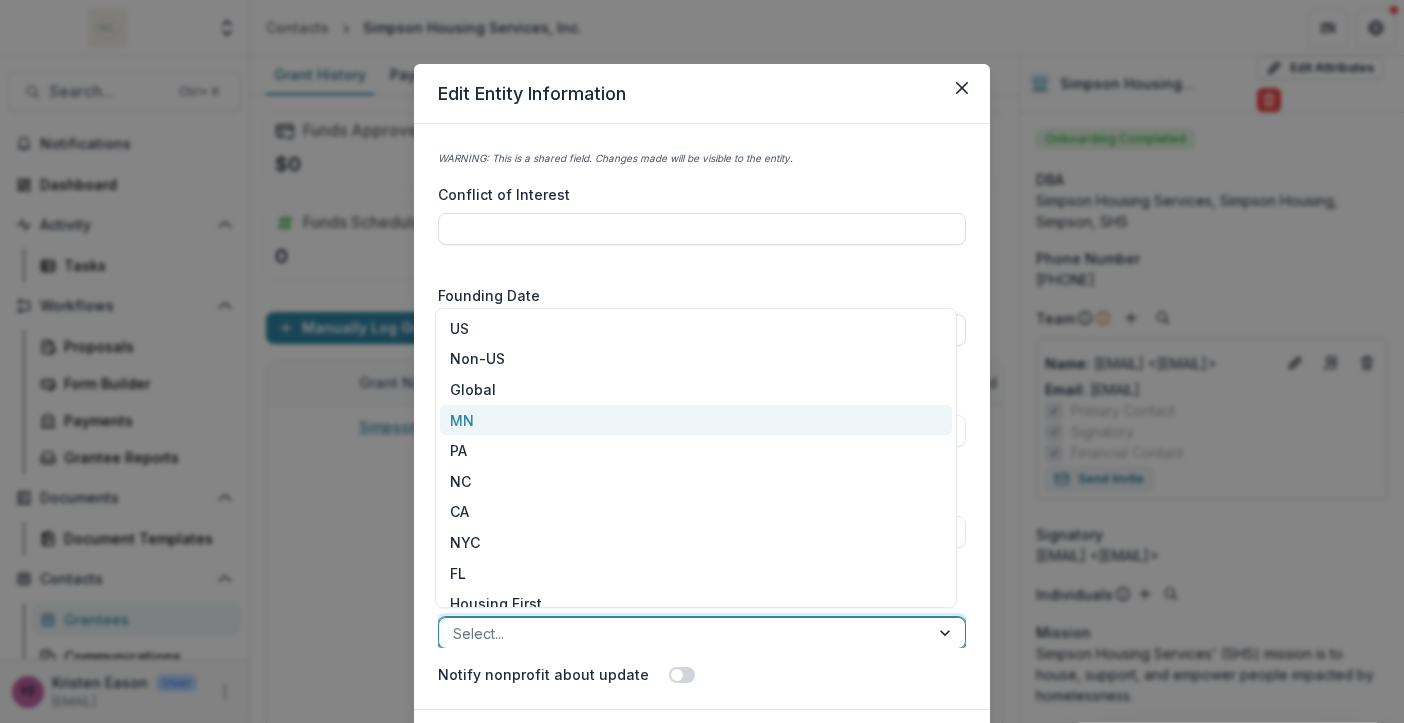 click on "MN" at bounding box center [696, 420] 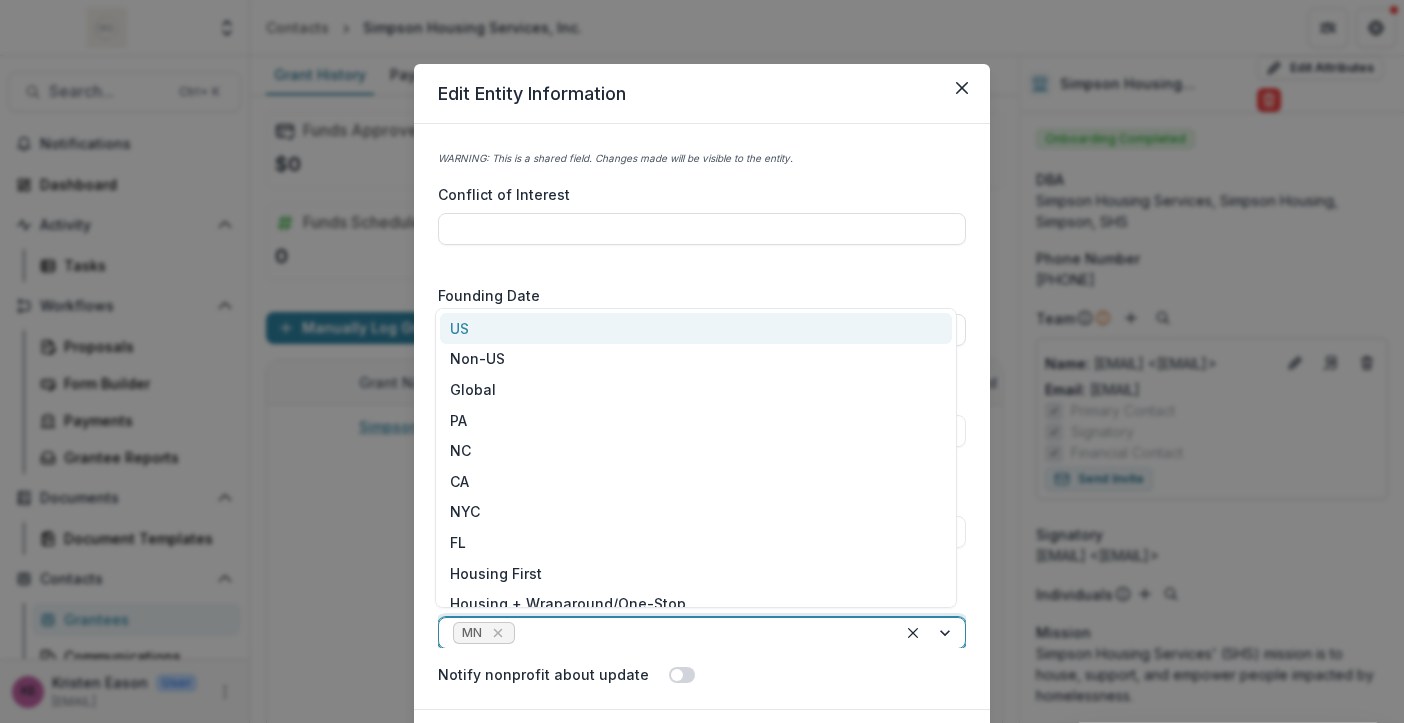 click at bounding box center [931, 633] 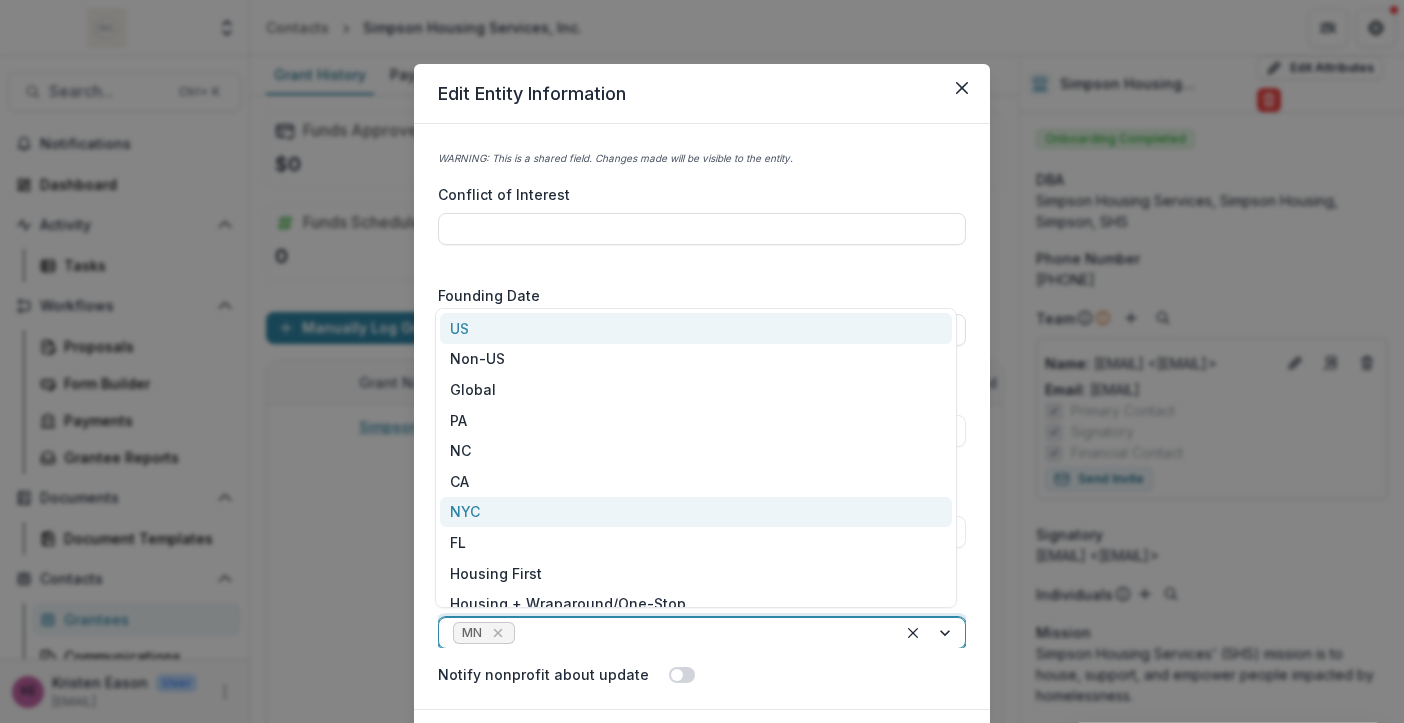 scroll, scrollTop: 20, scrollLeft: 0, axis: vertical 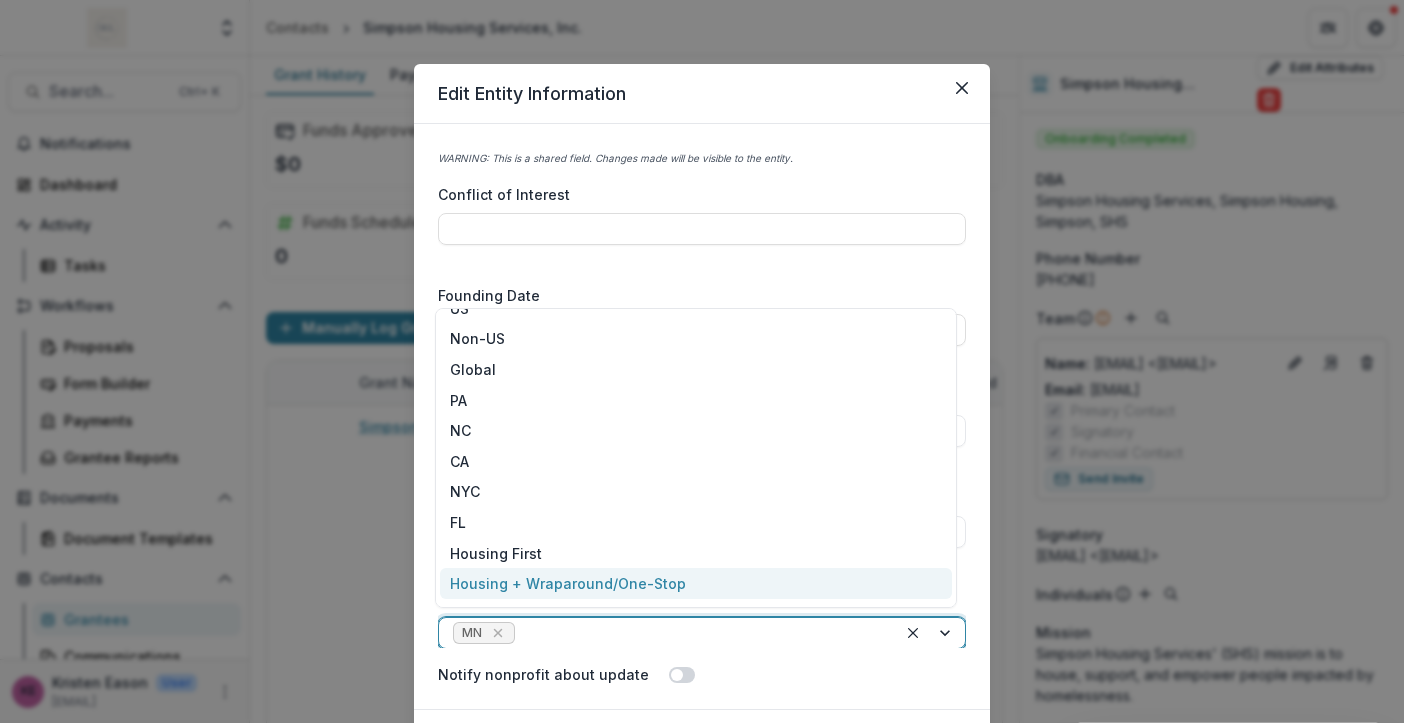 click on "Housing + Wraparound/One-Stop" at bounding box center [696, 583] 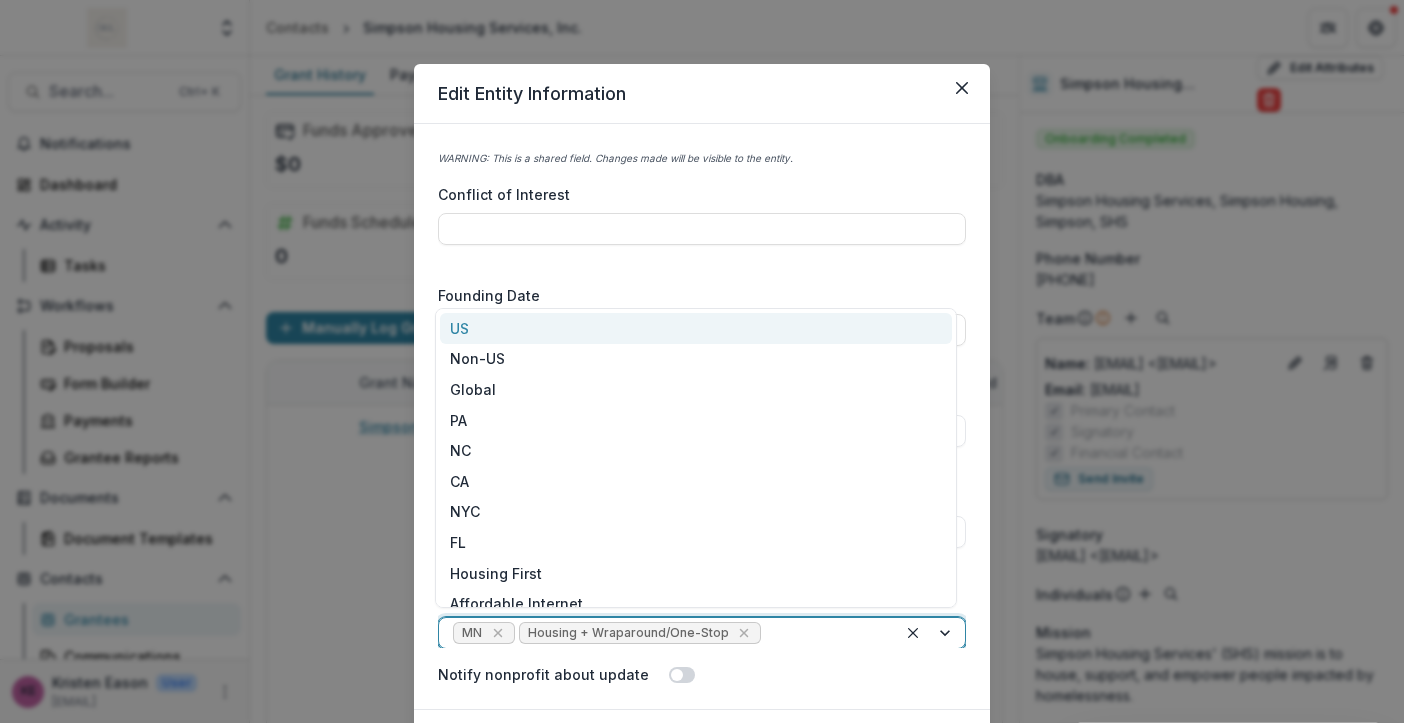click at bounding box center [931, 633] 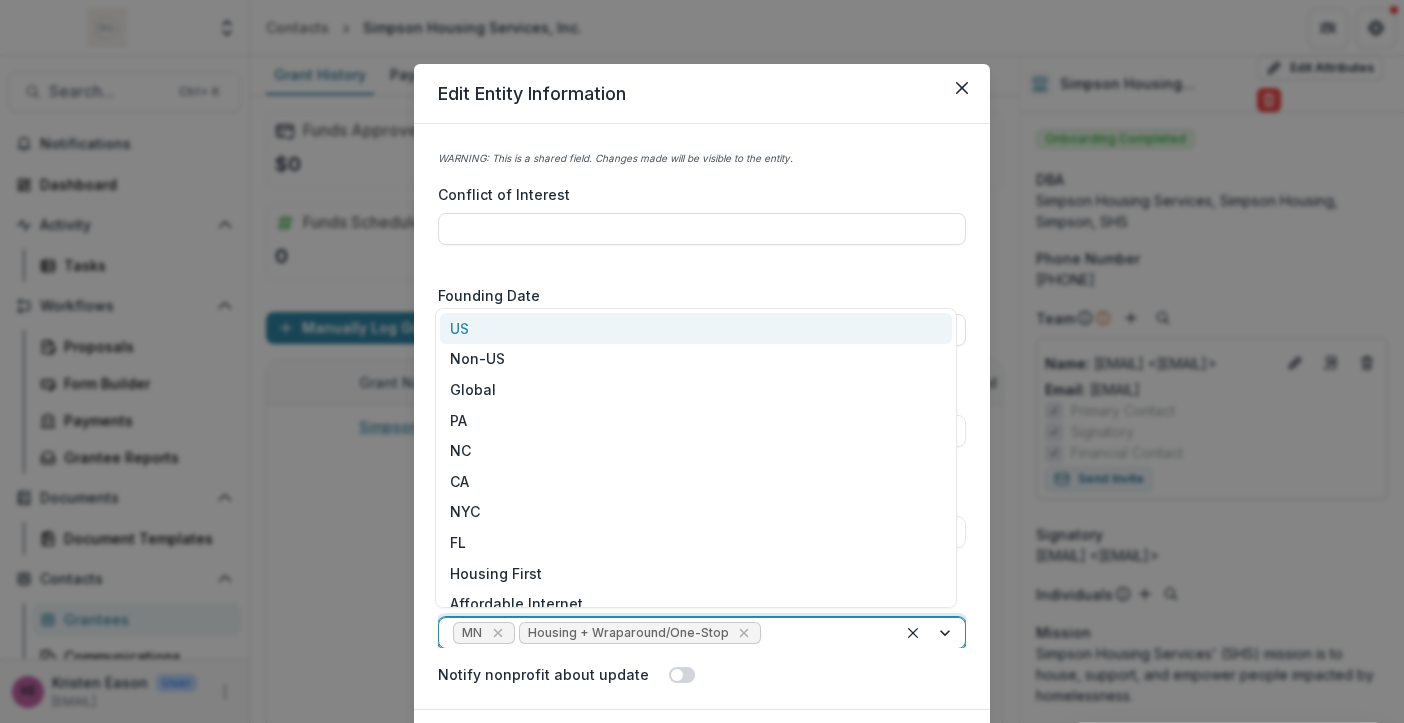 scroll, scrollTop: 20, scrollLeft: 0, axis: vertical 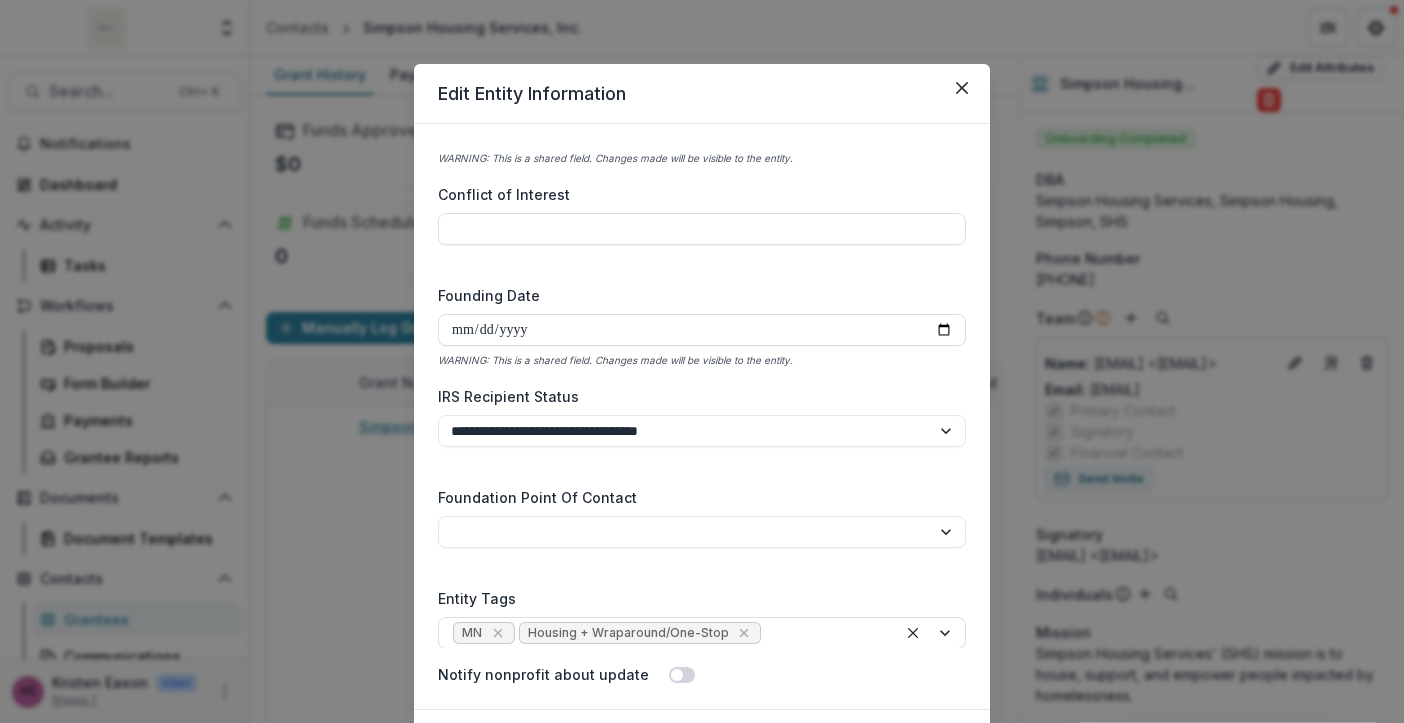 click on "Notify nonprofit about update" at bounding box center [702, 666] 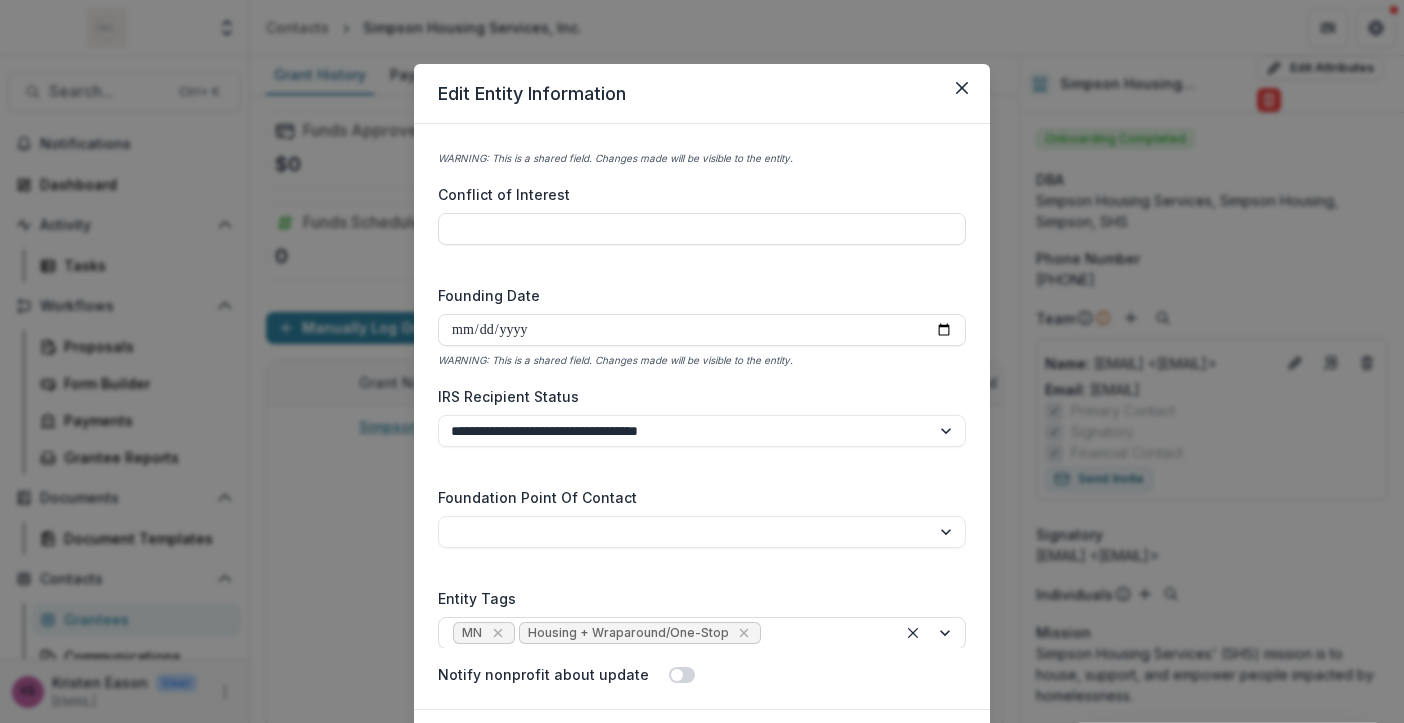 scroll, scrollTop: 114, scrollLeft: 0, axis: vertical 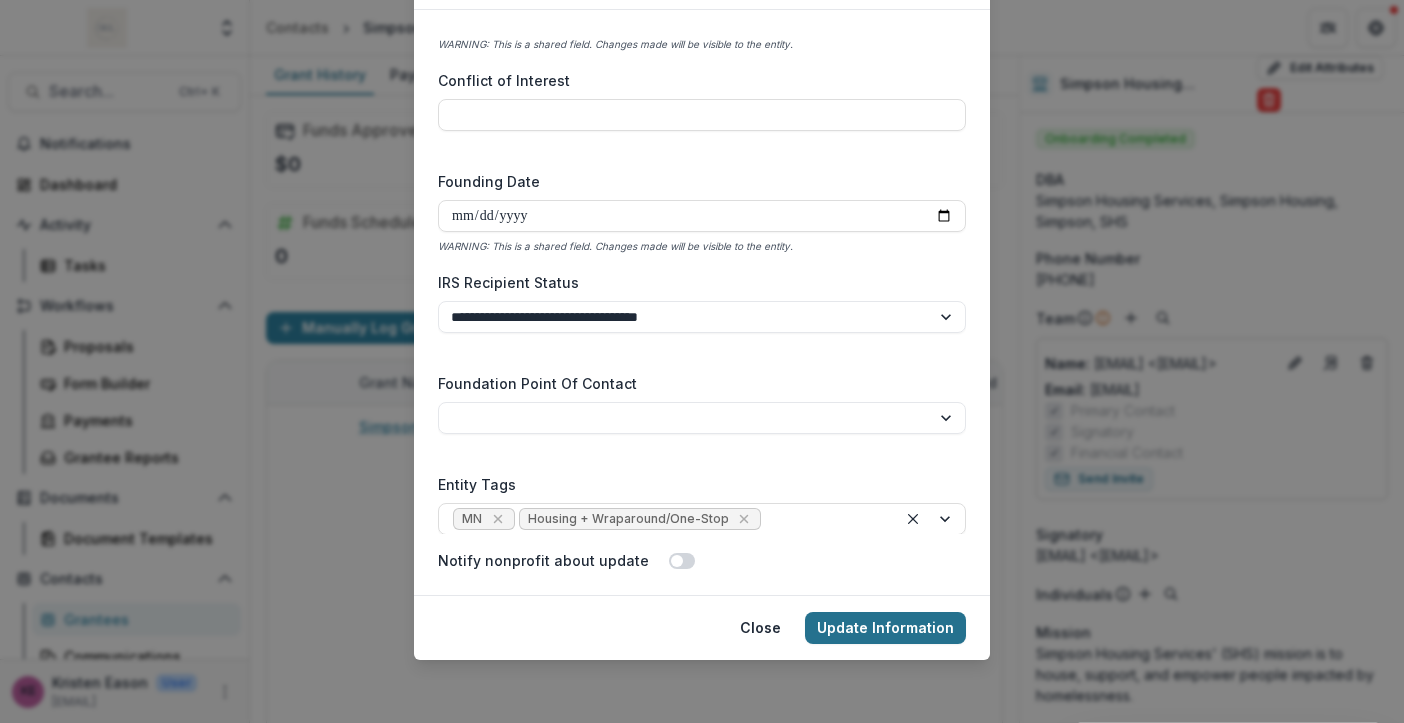 click on "Update Information" at bounding box center (885, 628) 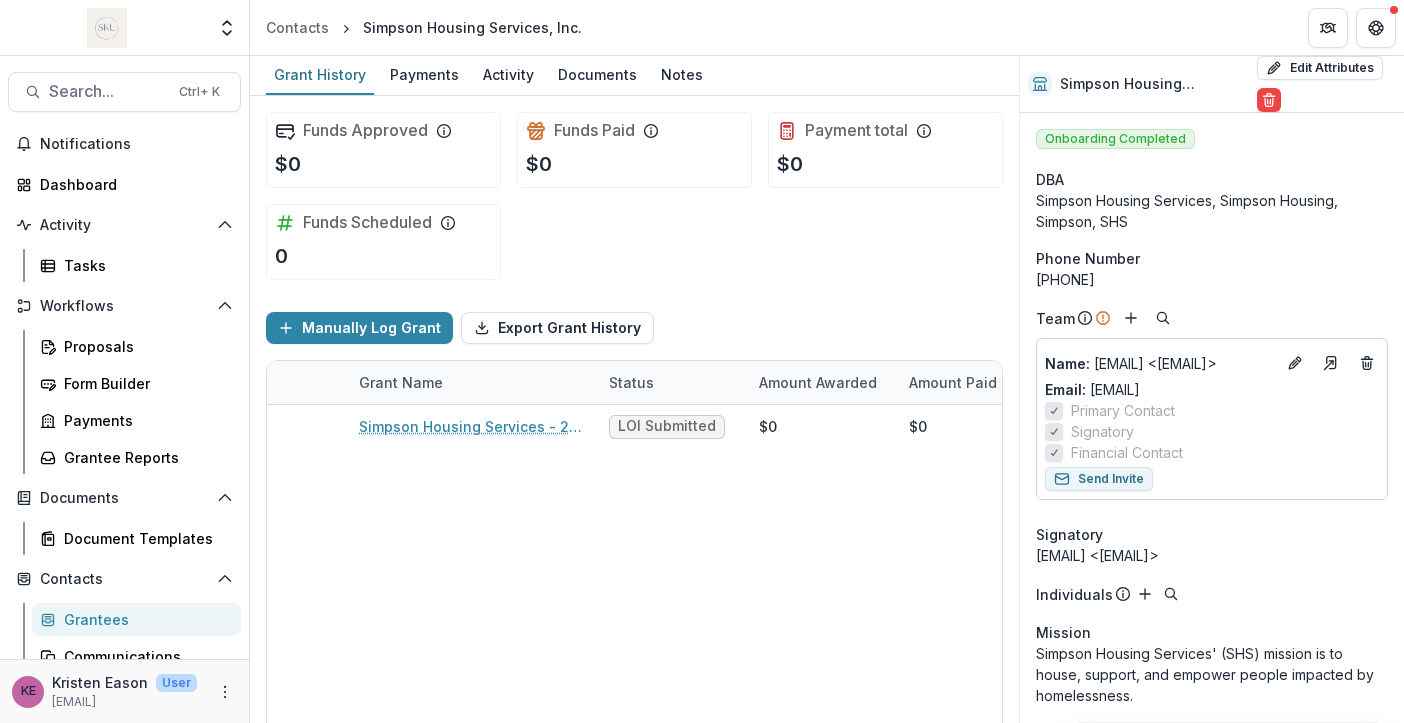 click on "Grantees" at bounding box center (144, 619) 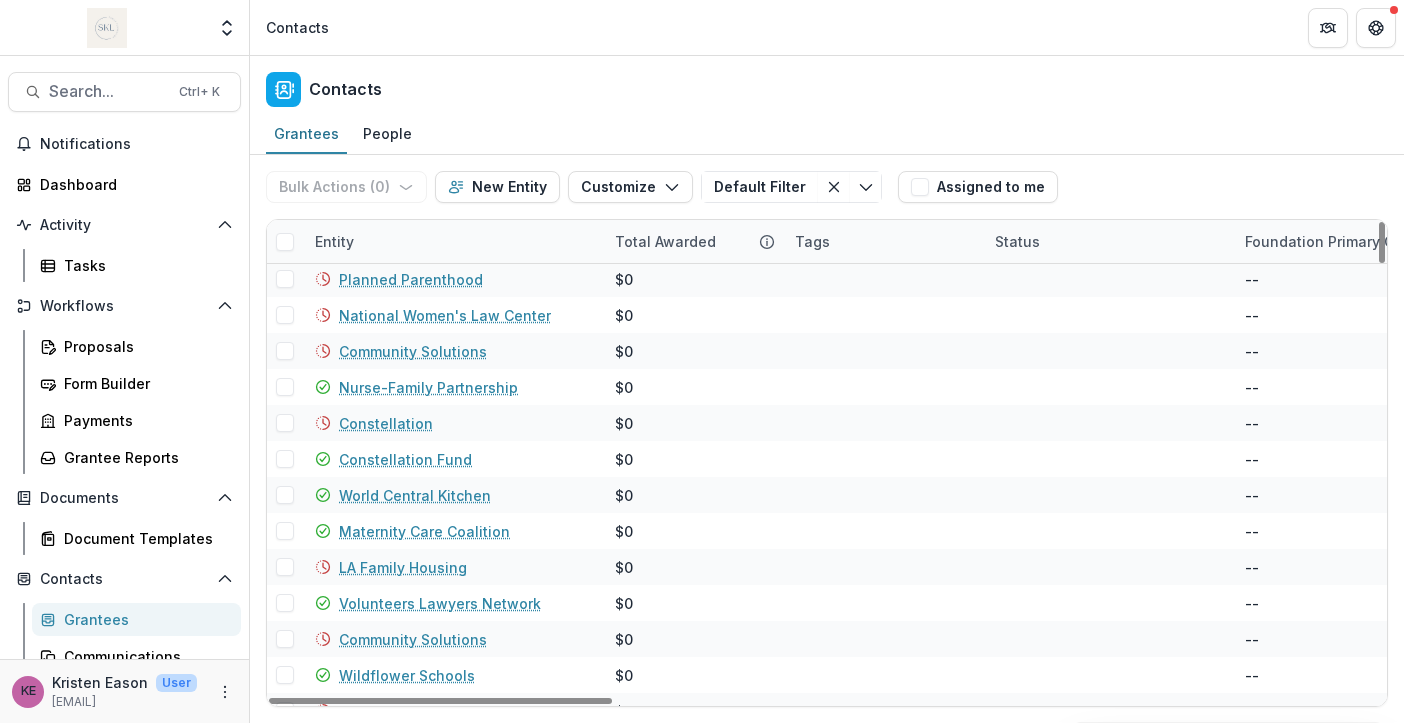 scroll, scrollTop: 2743, scrollLeft: 0, axis: vertical 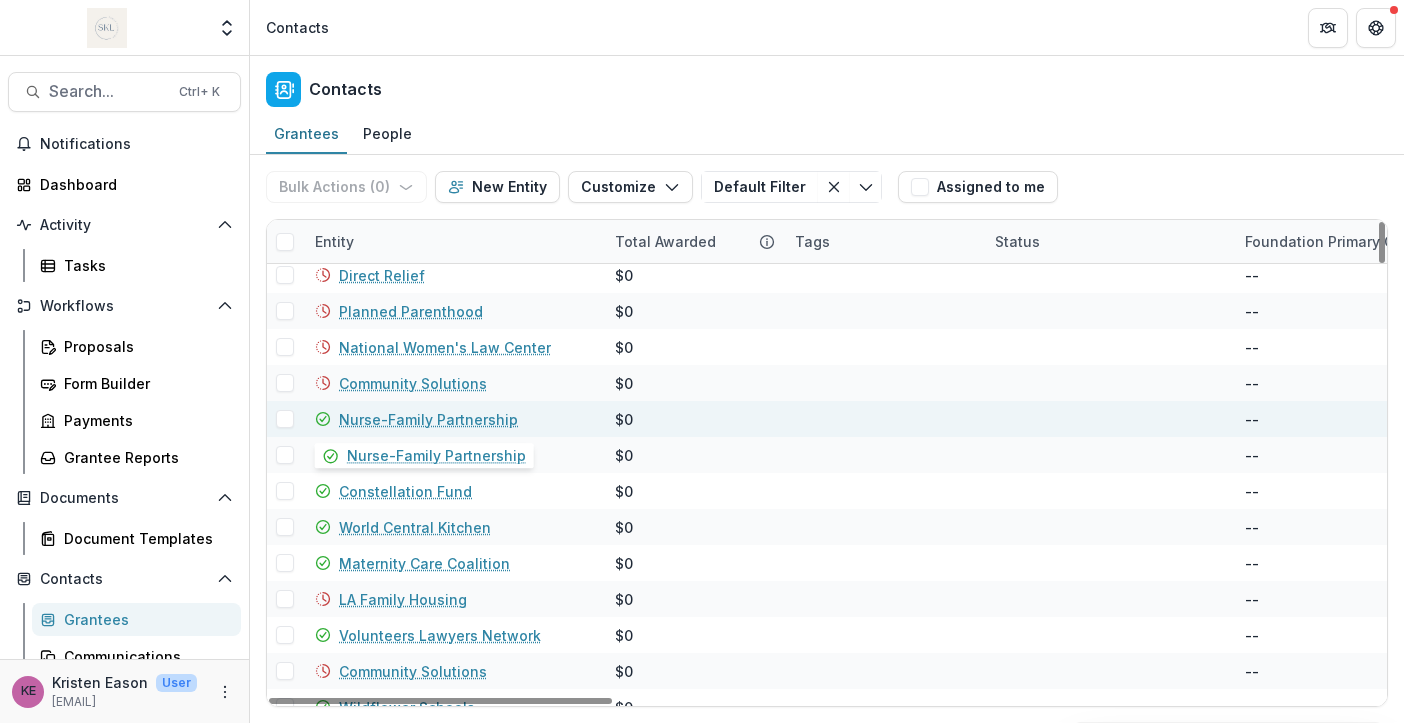 click on "Nurse-Family Partnership" at bounding box center (428, 419) 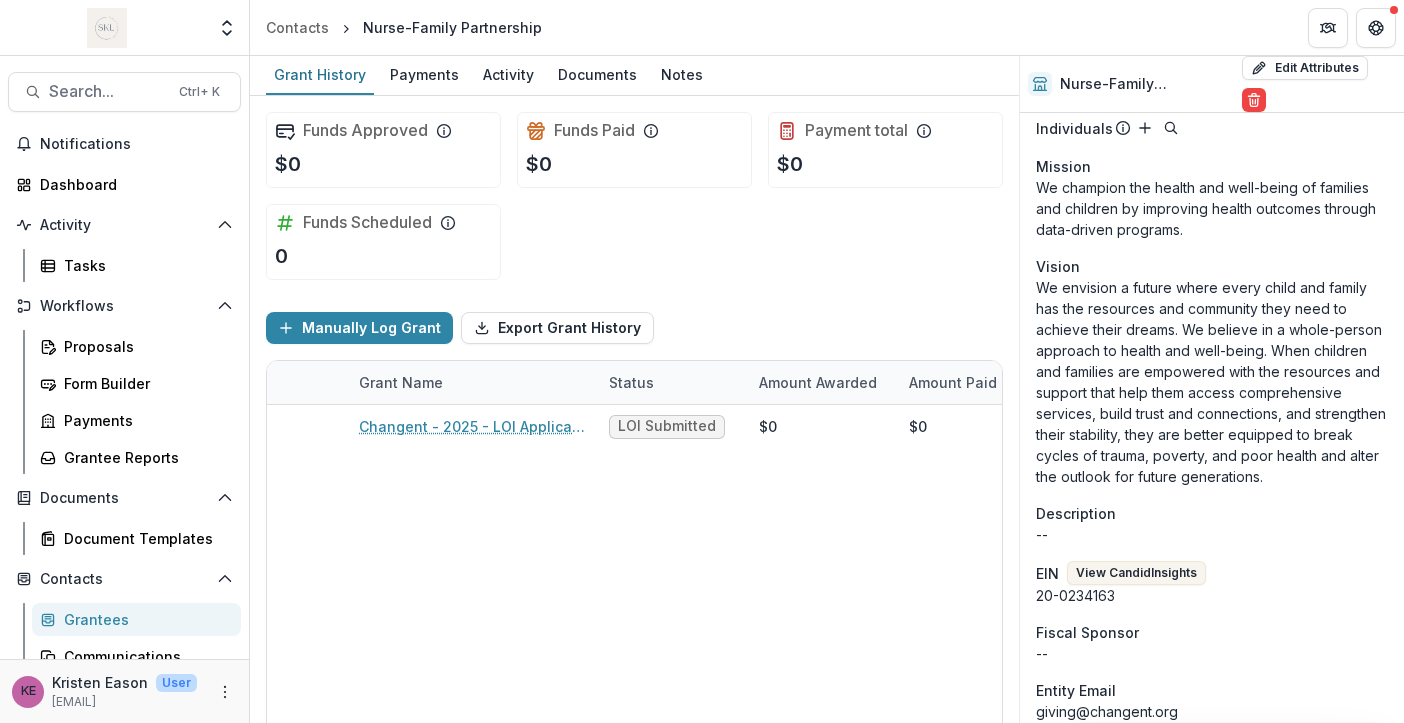 scroll, scrollTop: 656, scrollLeft: 0, axis: vertical 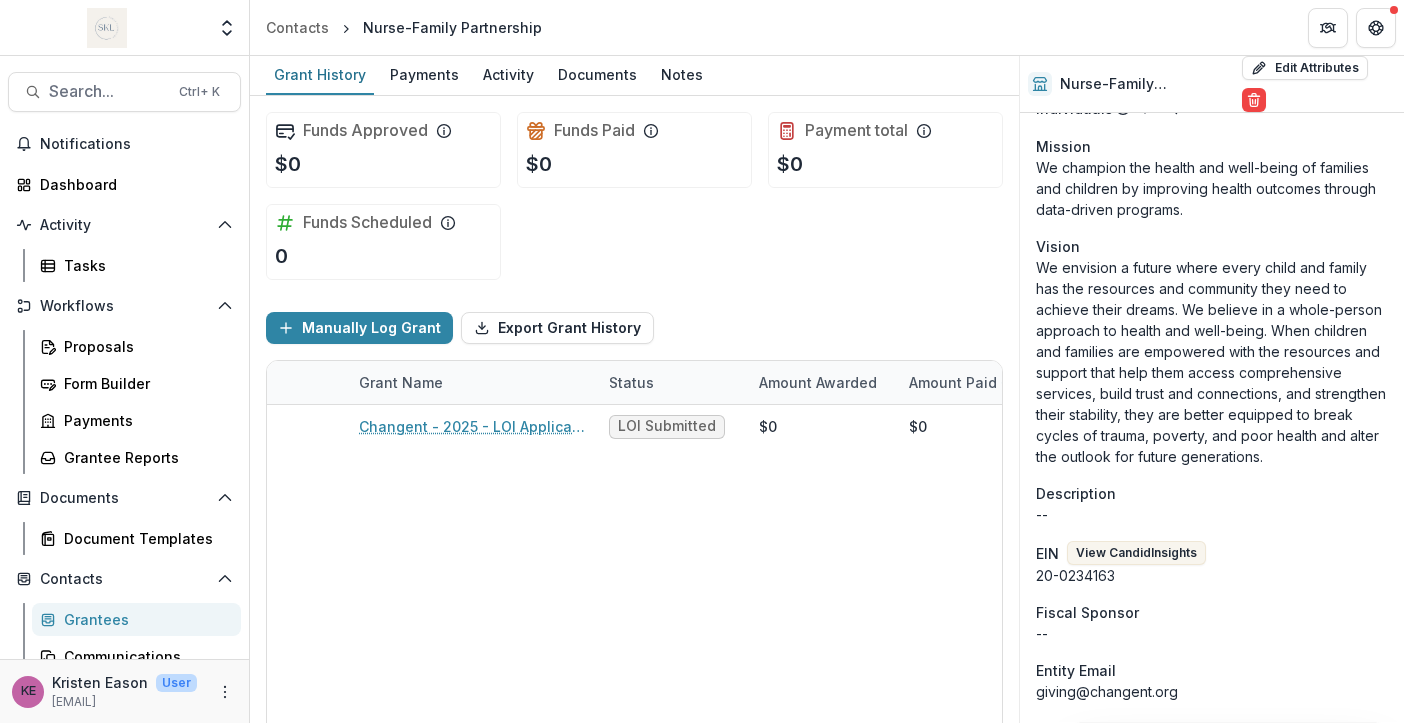 click on "--" at bounding box center (1212, 514) 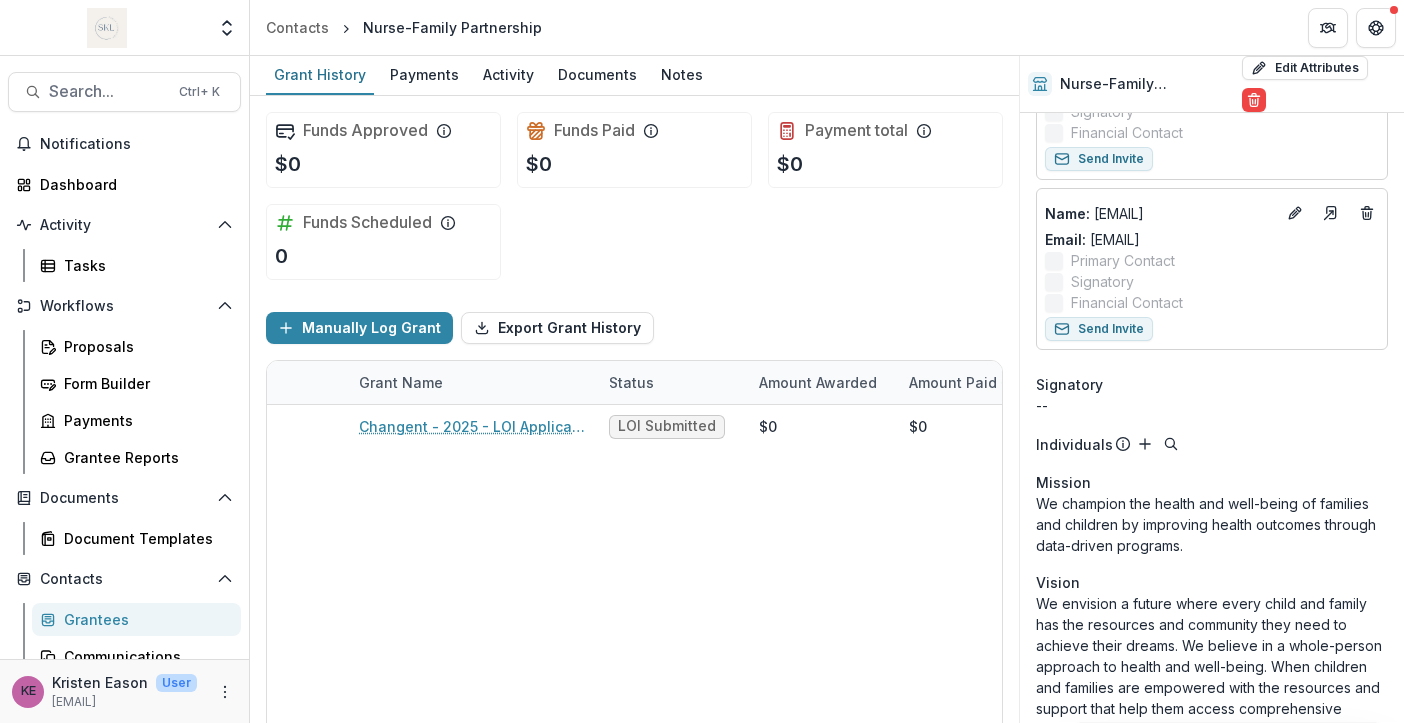 scroll, scrollTop: 0, scrollLeft: 0, axis: both 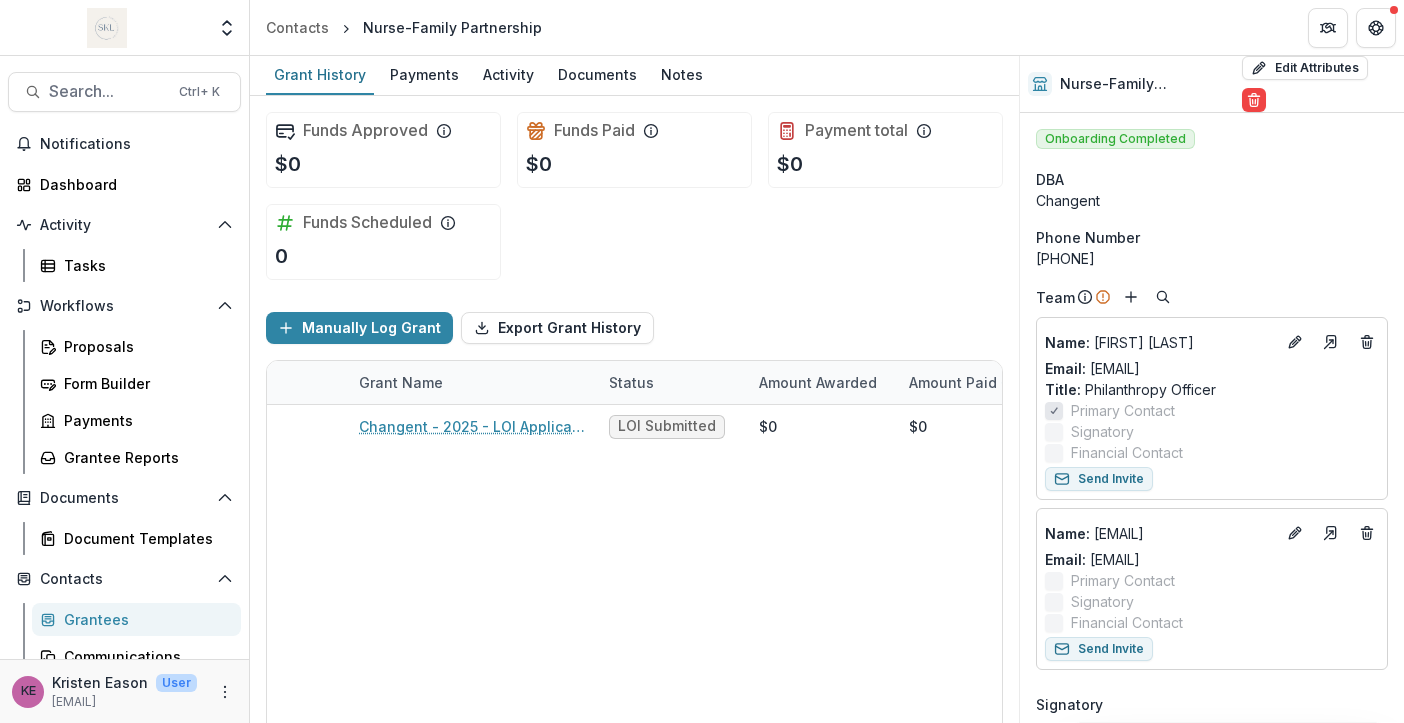 click on "Changent - 2025 - LOI Application LOI Submitted $0 $0 $0 -- -- $25,000" at bounding box center (1057, 600) 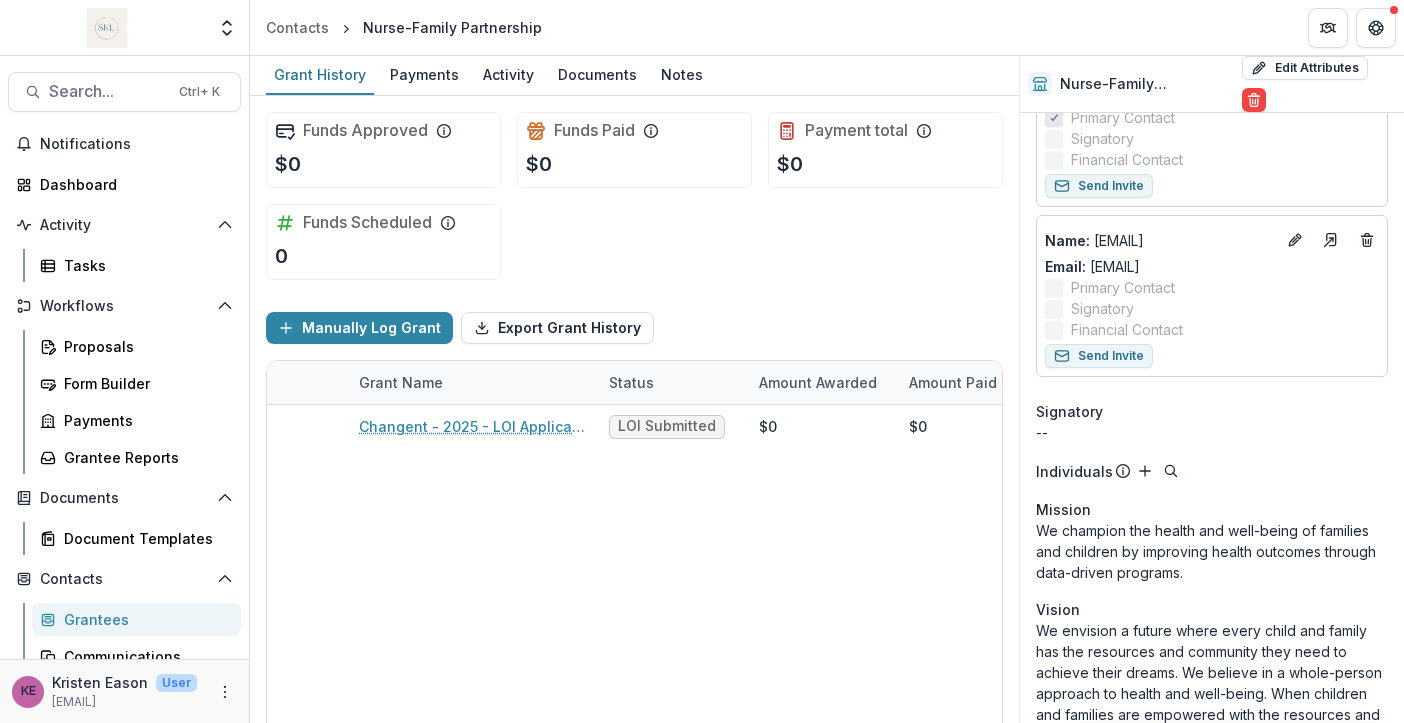 scroll, scrollTop: 311, scrollLeft: 0, axis: vertical 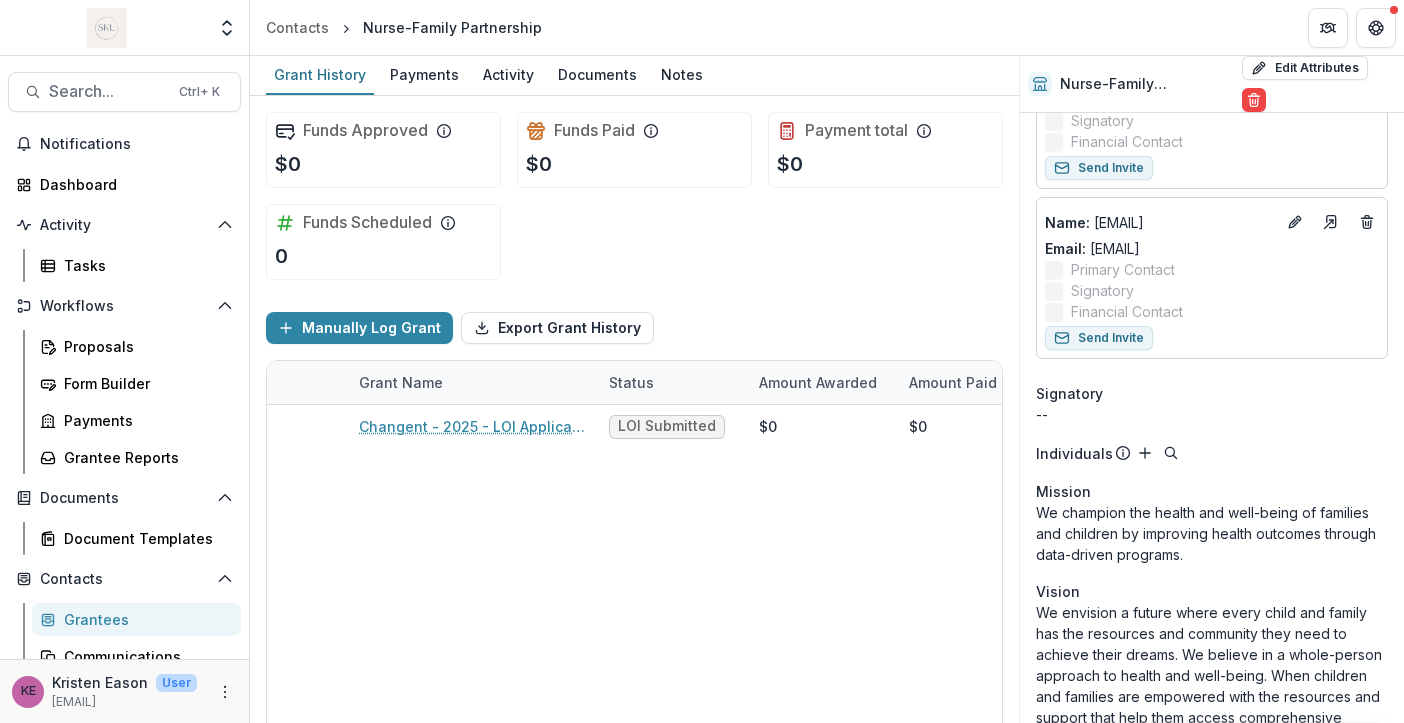 click on "Changent - 2025 - LOI Application LOI Submitted $0 $0 $0 -- -- $25,000" at bounding box center (1057, 600) 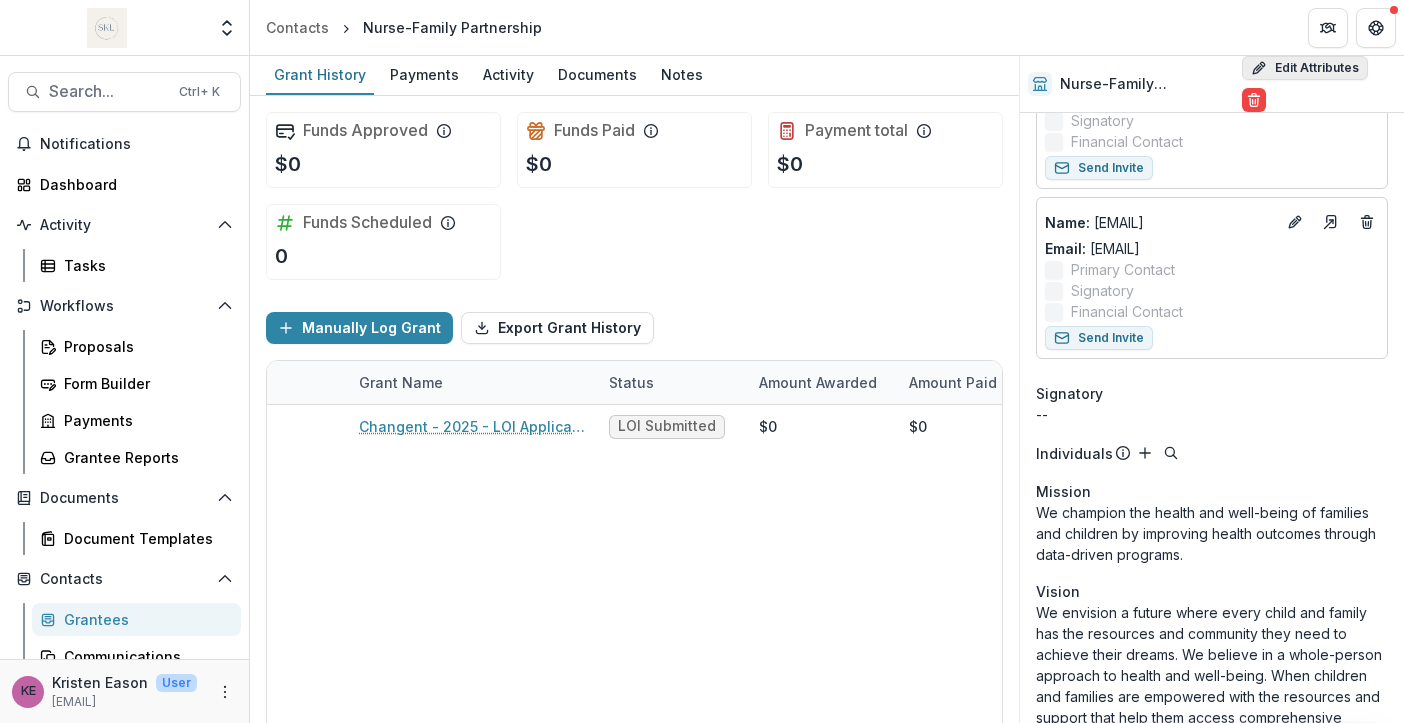 click on "Edit Attributes" at bounding box center [1305, 68] 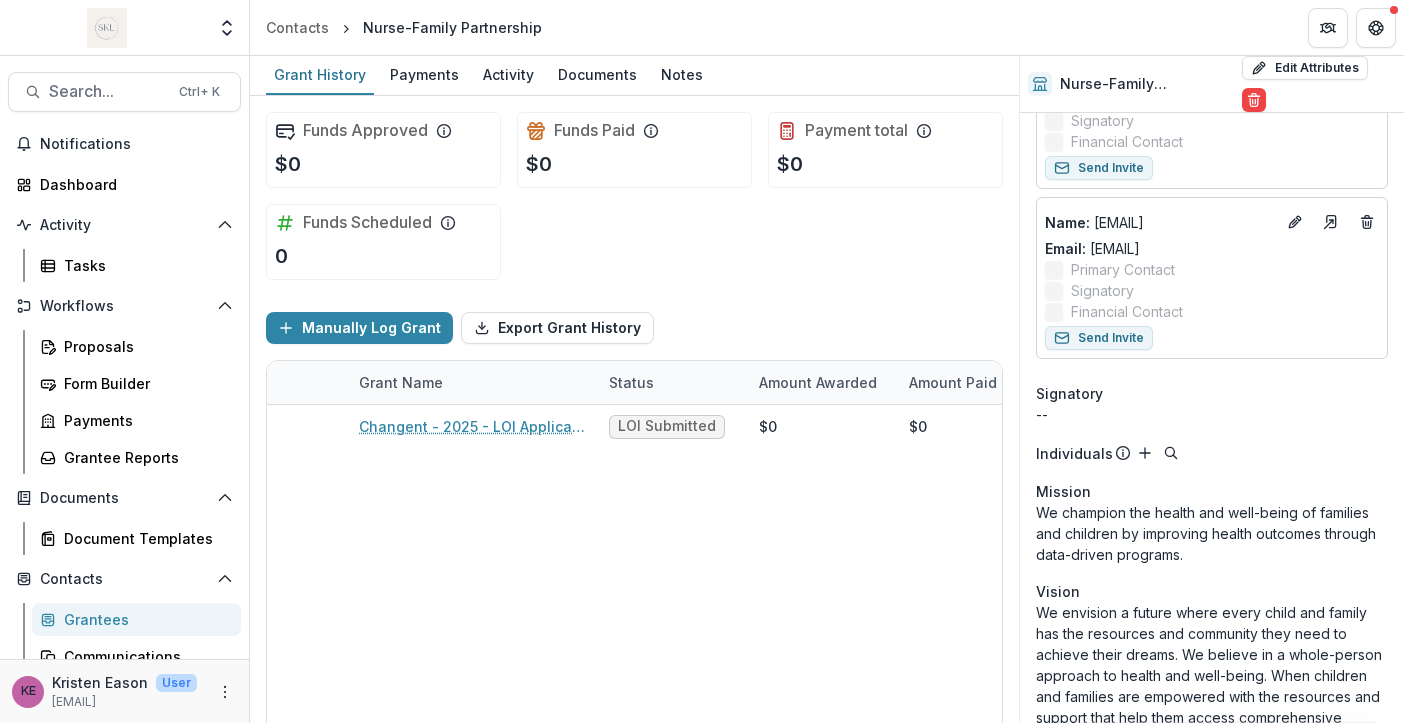 type on "**********" 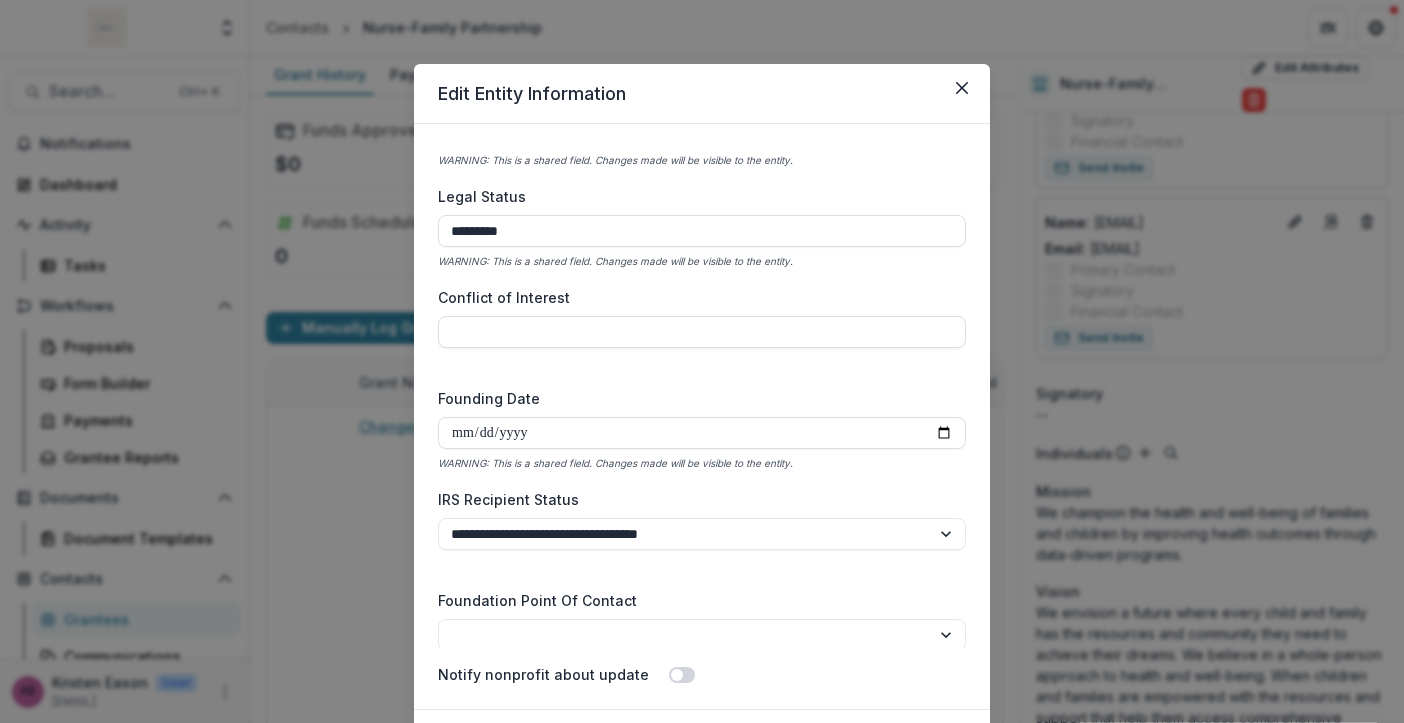 scroll, scrollTop: 2784, scrollLeft: 0, axis: vertical 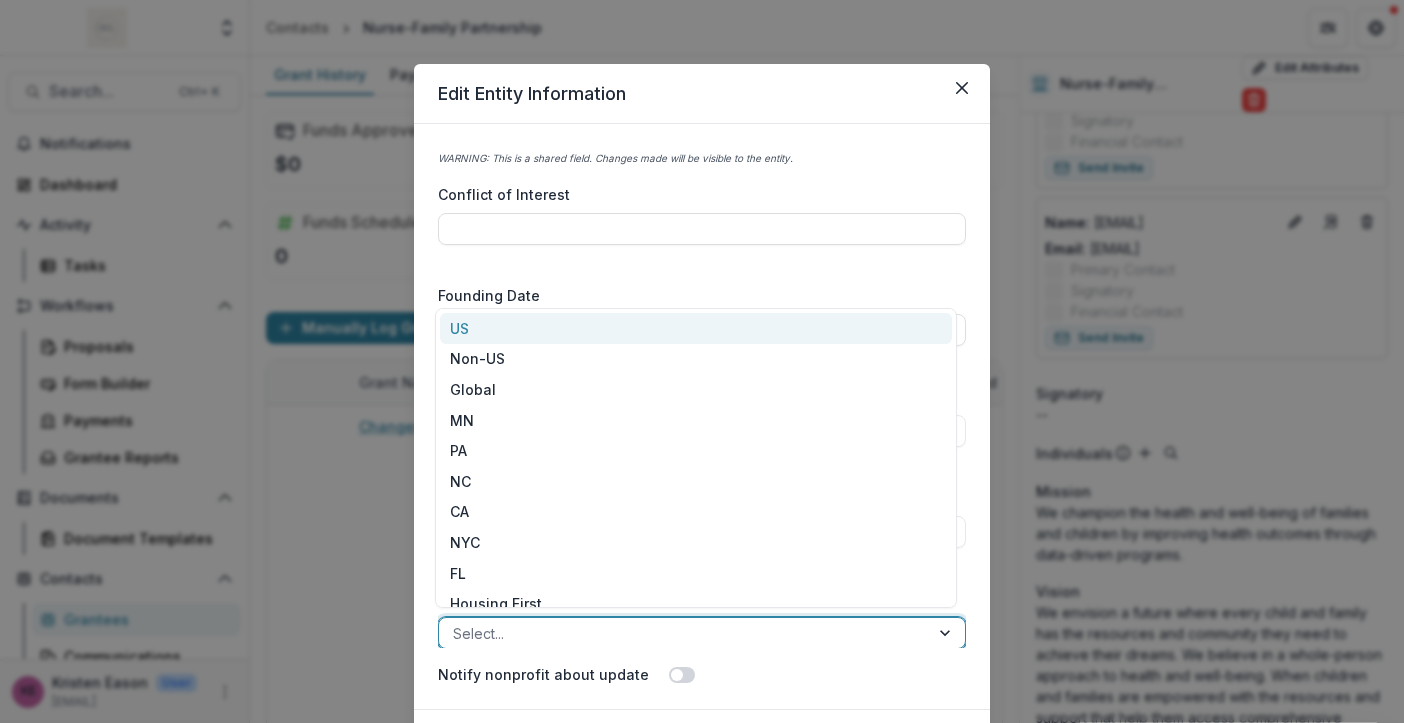 click at bounding box center [684, 633] 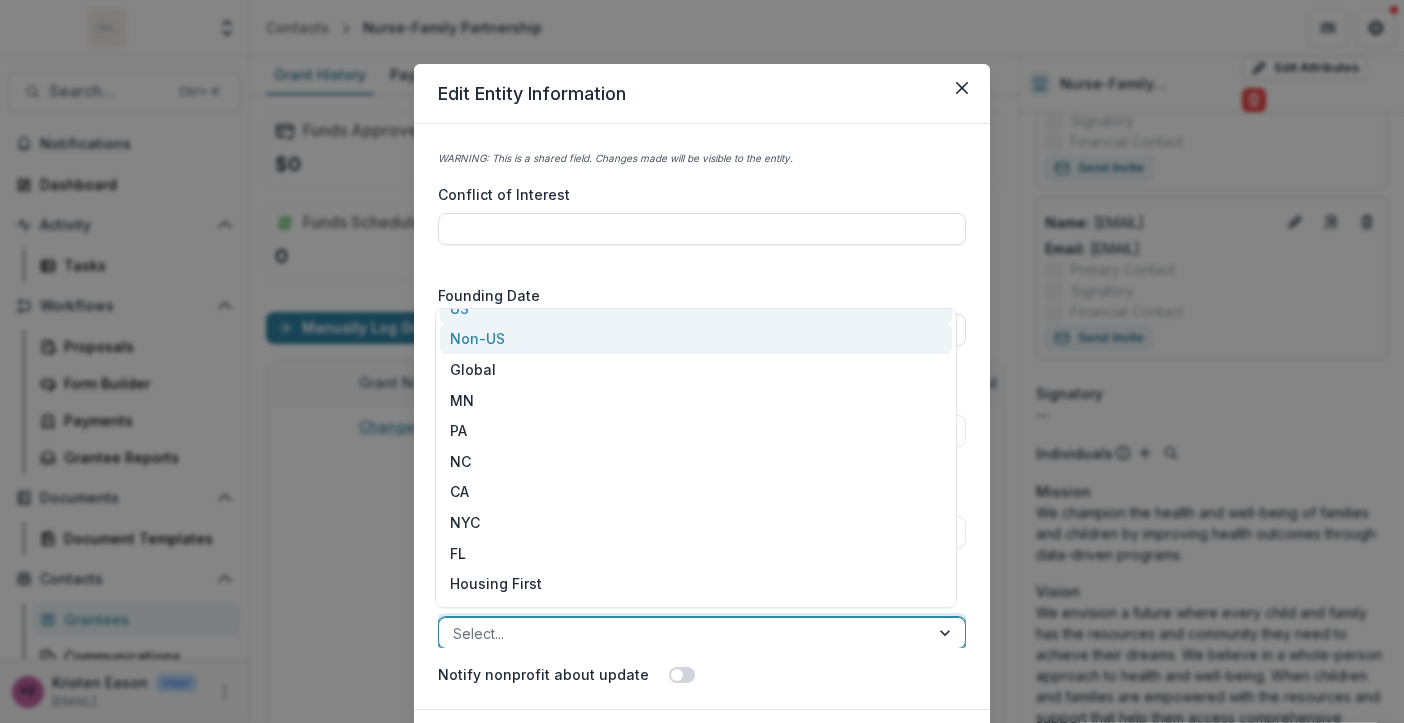 scroll, scrollTop: 0, scrollLeft: 0, axis: both 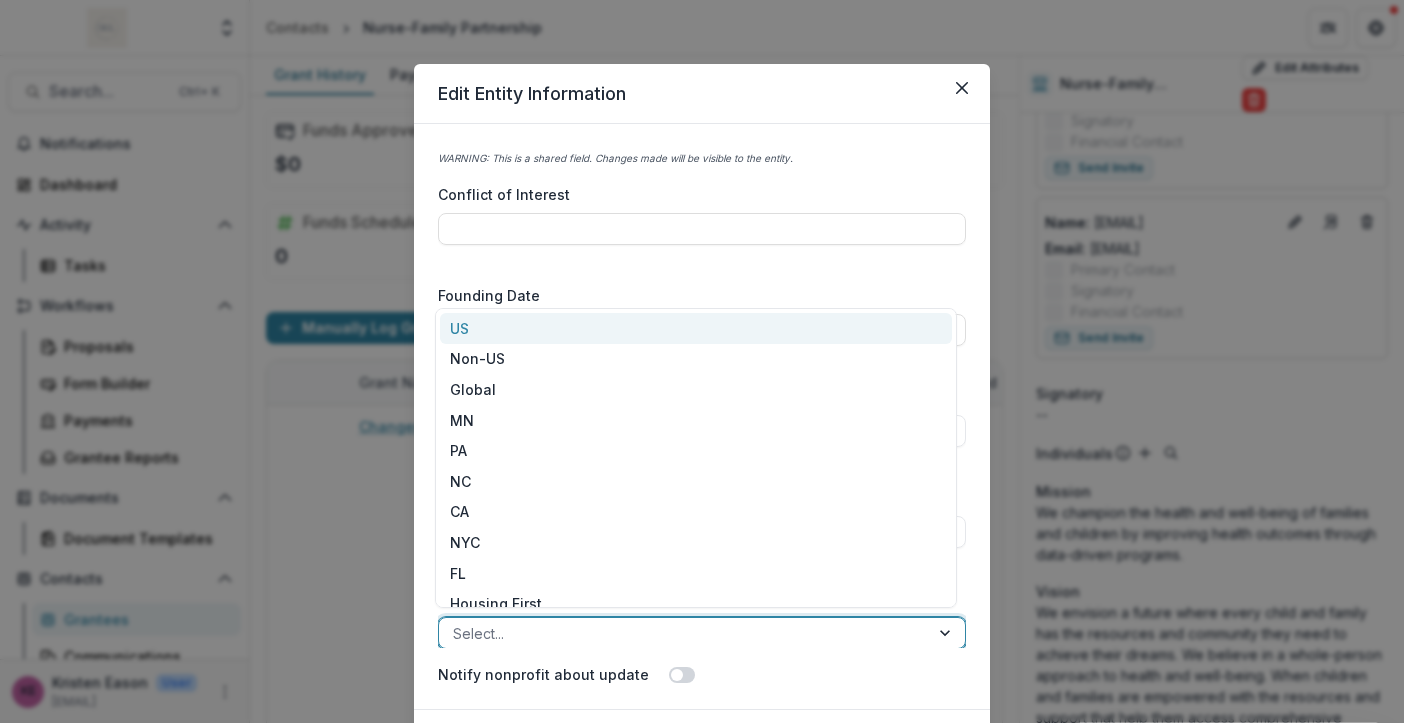 click on "US" at bounding box center [696, 328] 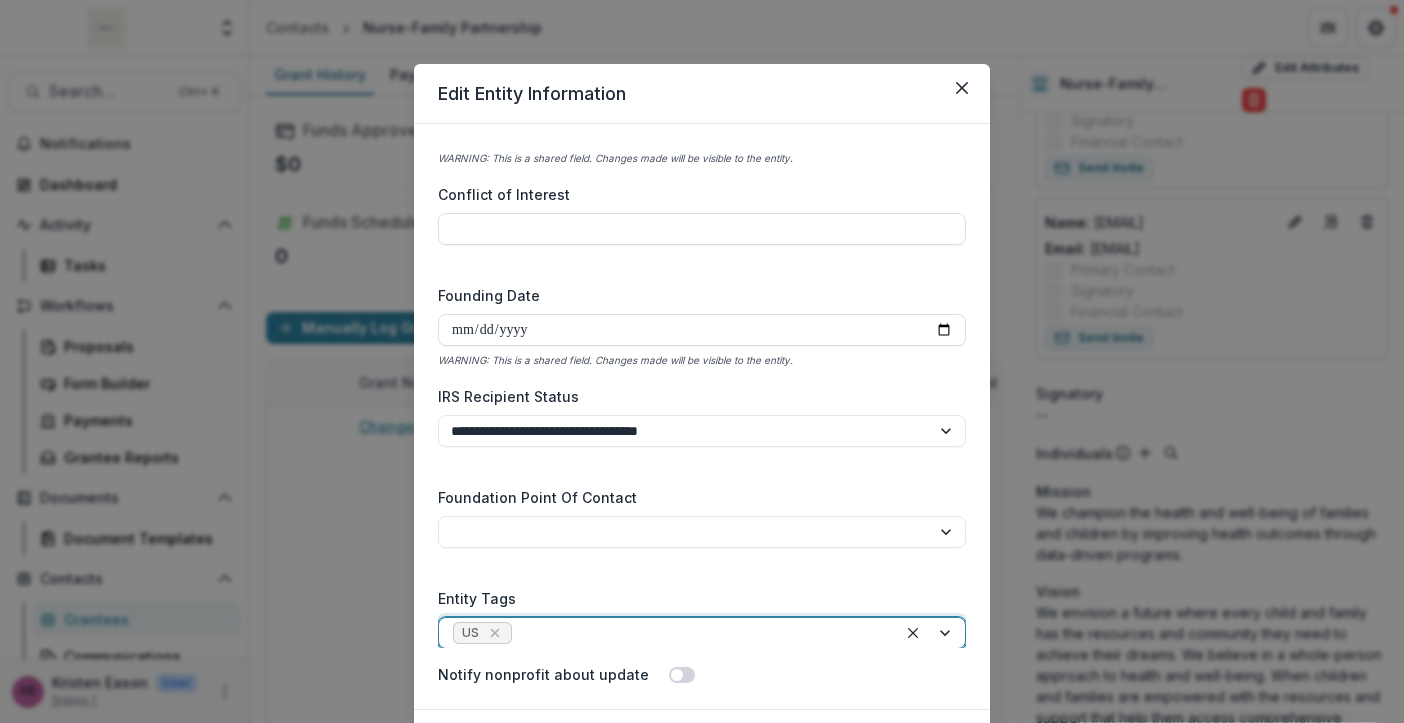 click at bounding box center [931, 633] 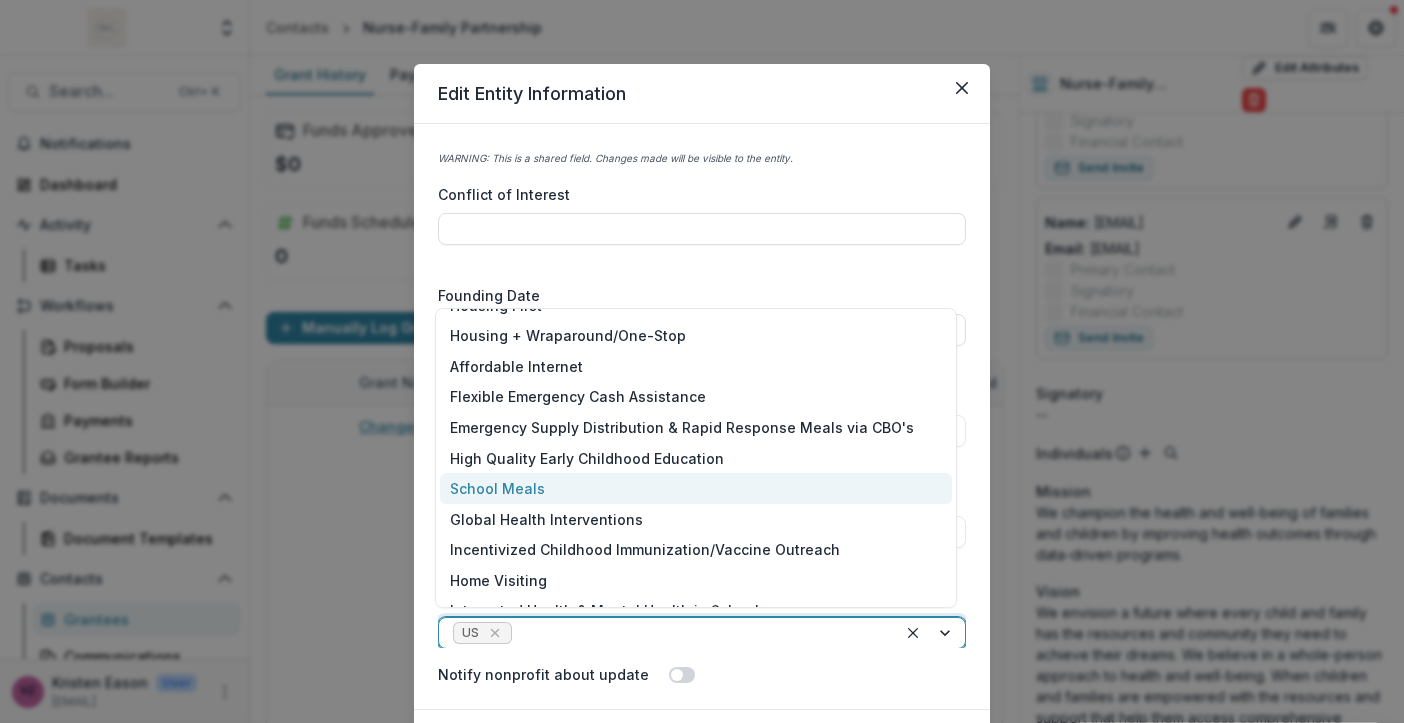 scroll, scrollTop: 342, scrollLeft: 0, axis: vertical 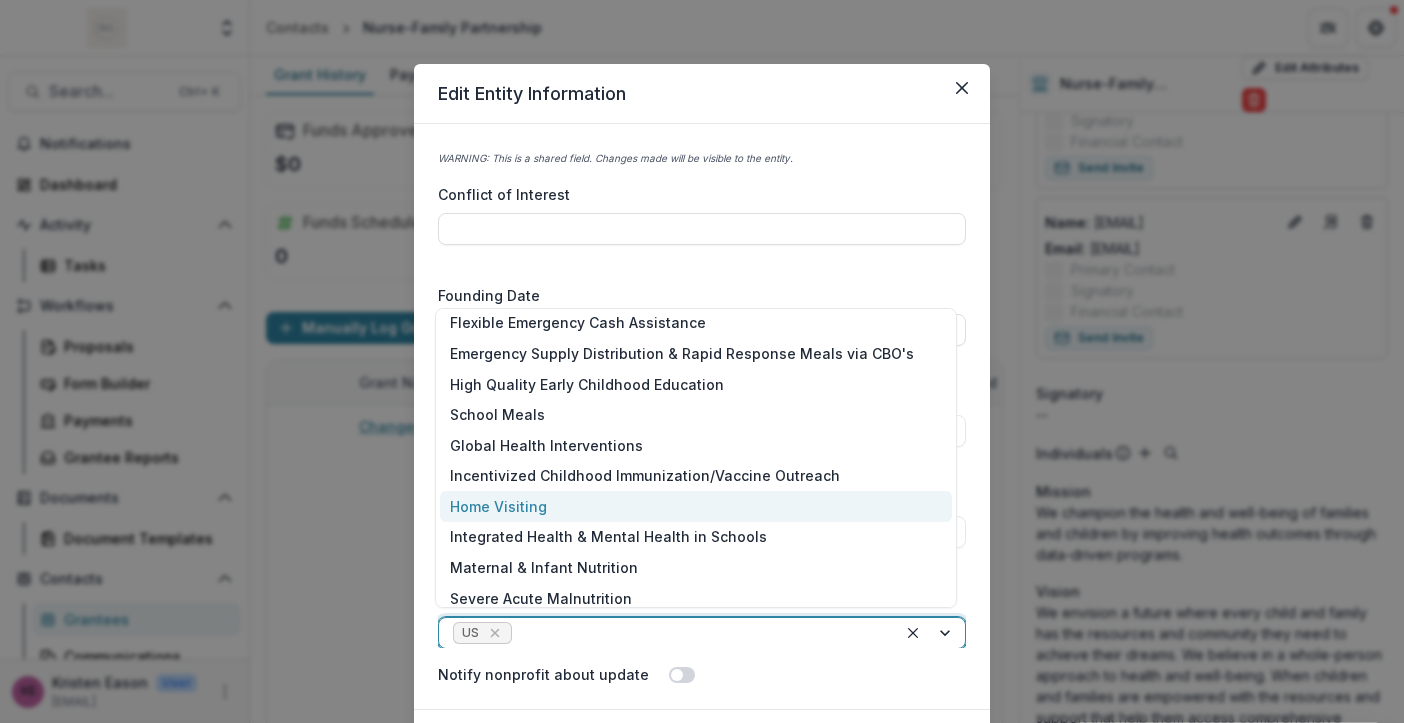 click on "Home Visiting" at bounding box center [696, 506] 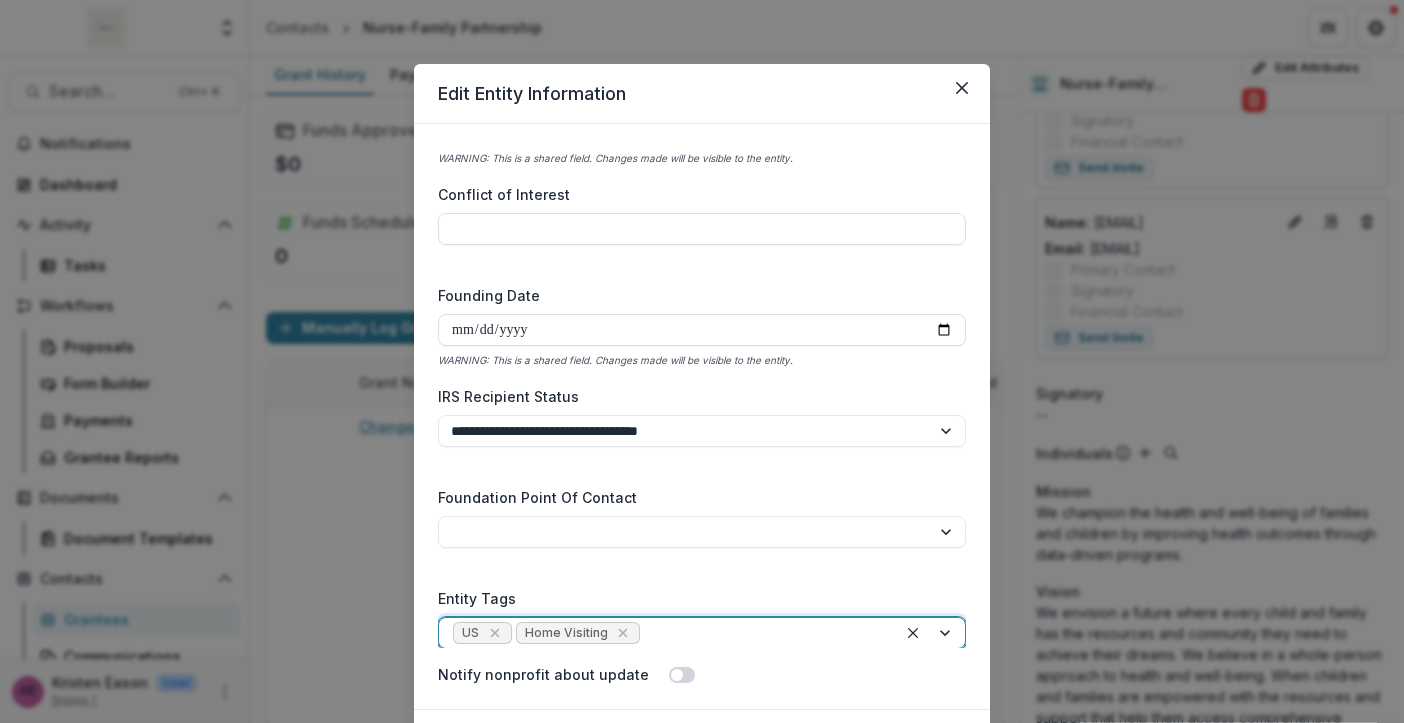scroll, scrollTop: 114, scrollLeft: 0, axis: vertical 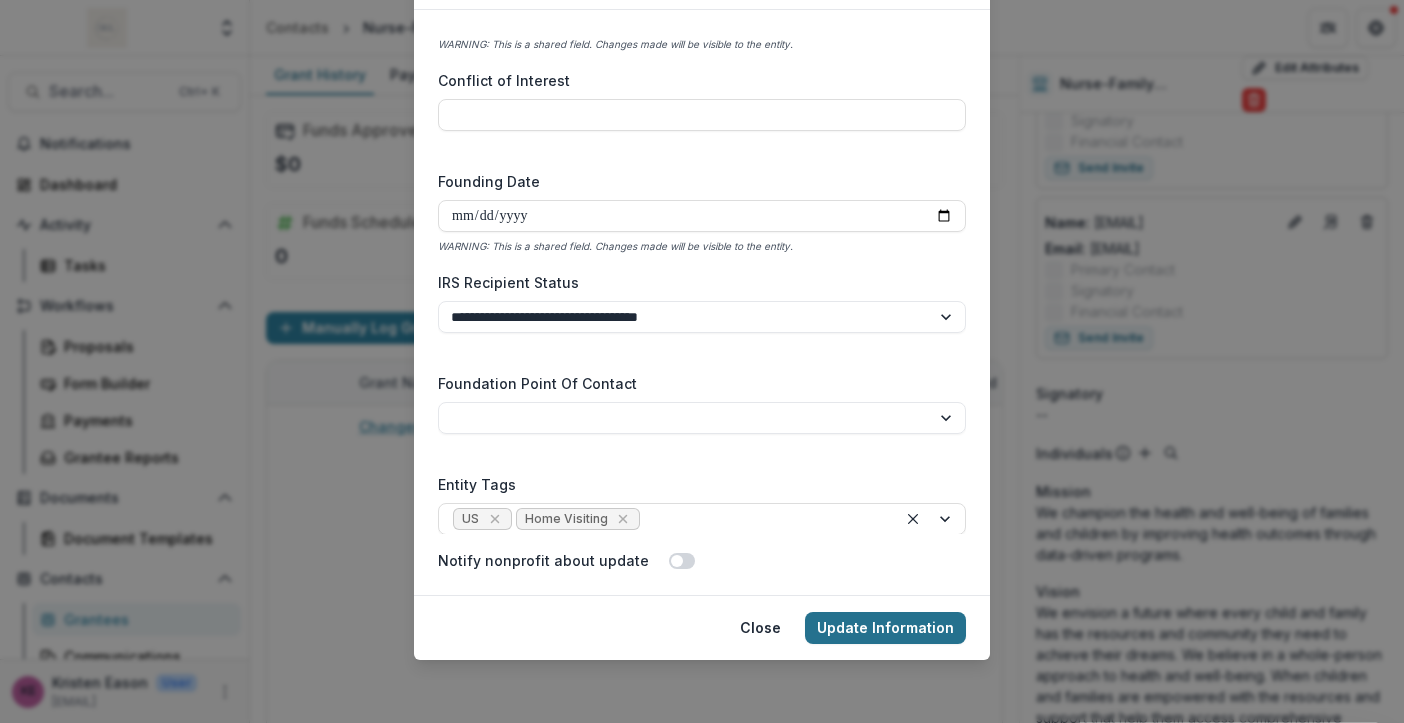 click on "Update Information" at bounding box center [885, 628] 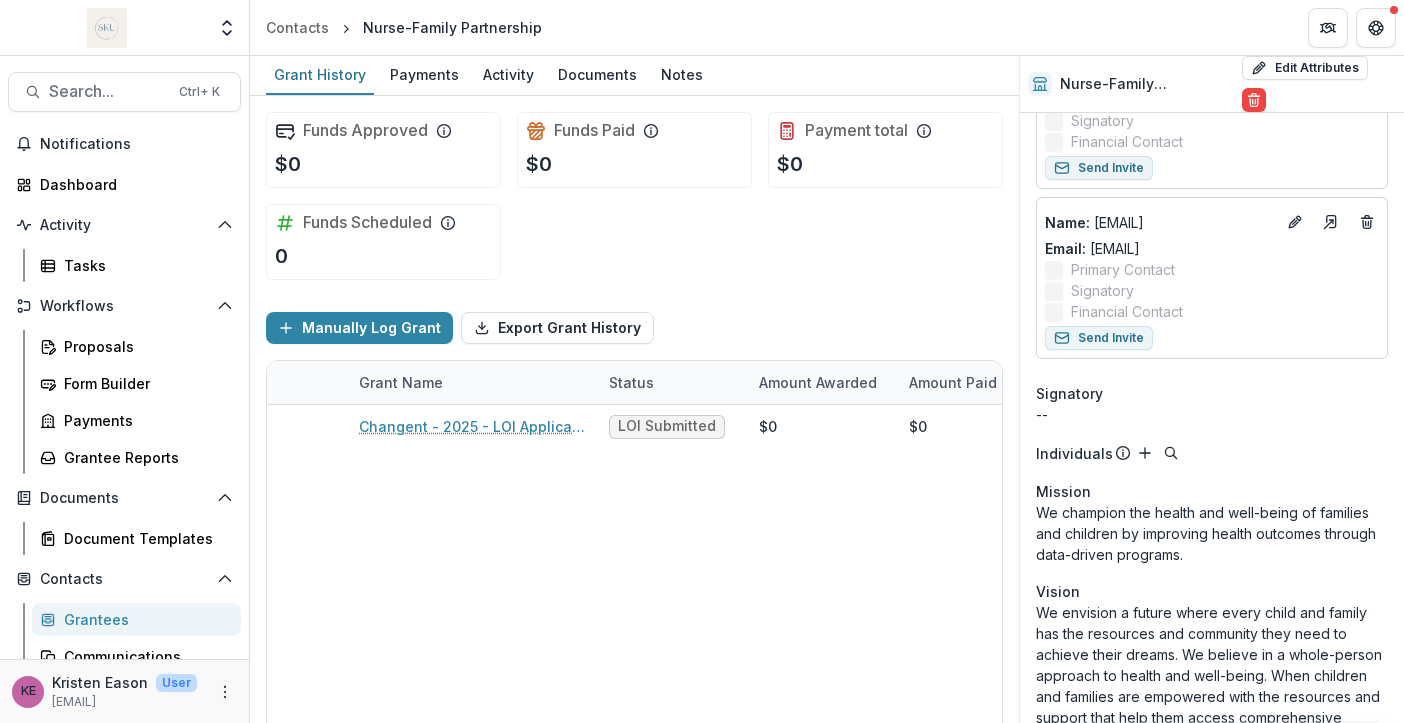 click on "Grantees" at bounding box center [144, 619] 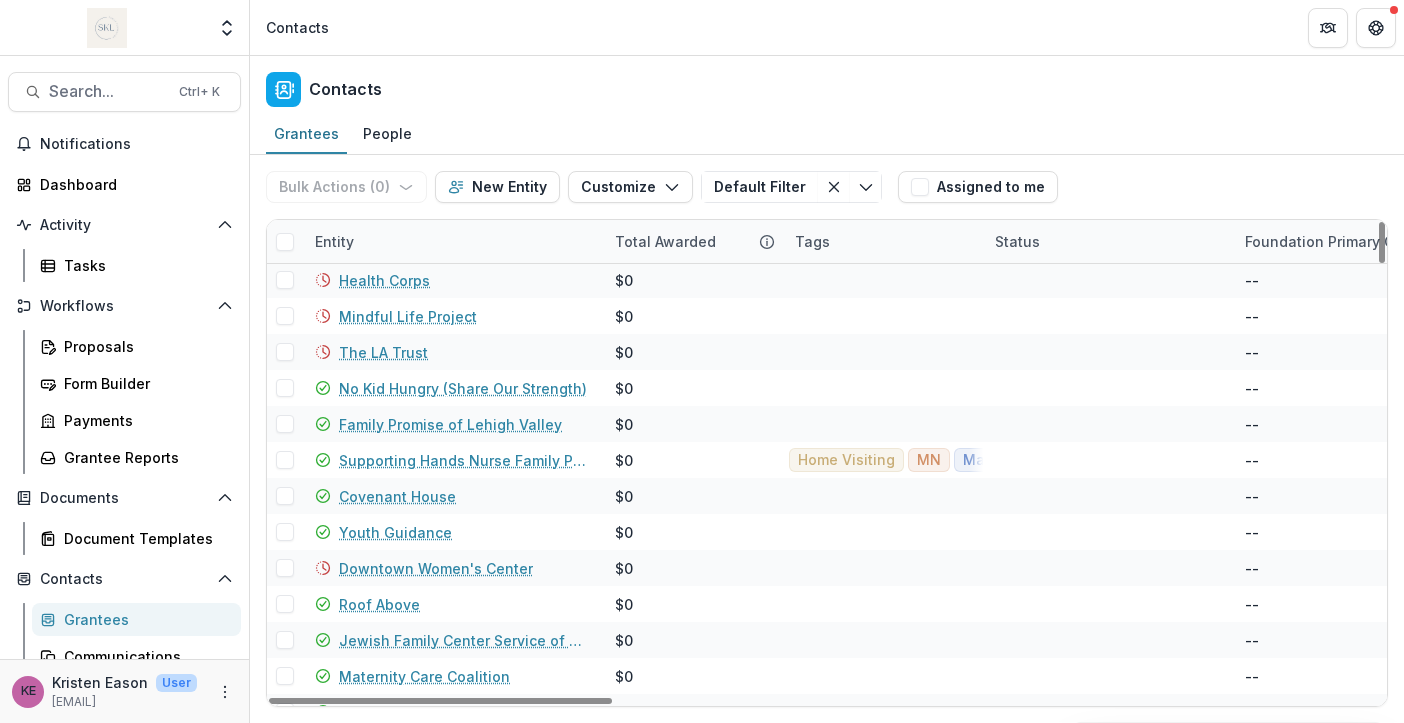 scroll, scrollTop: 3349, scrollLeft: 0, axis: vertical 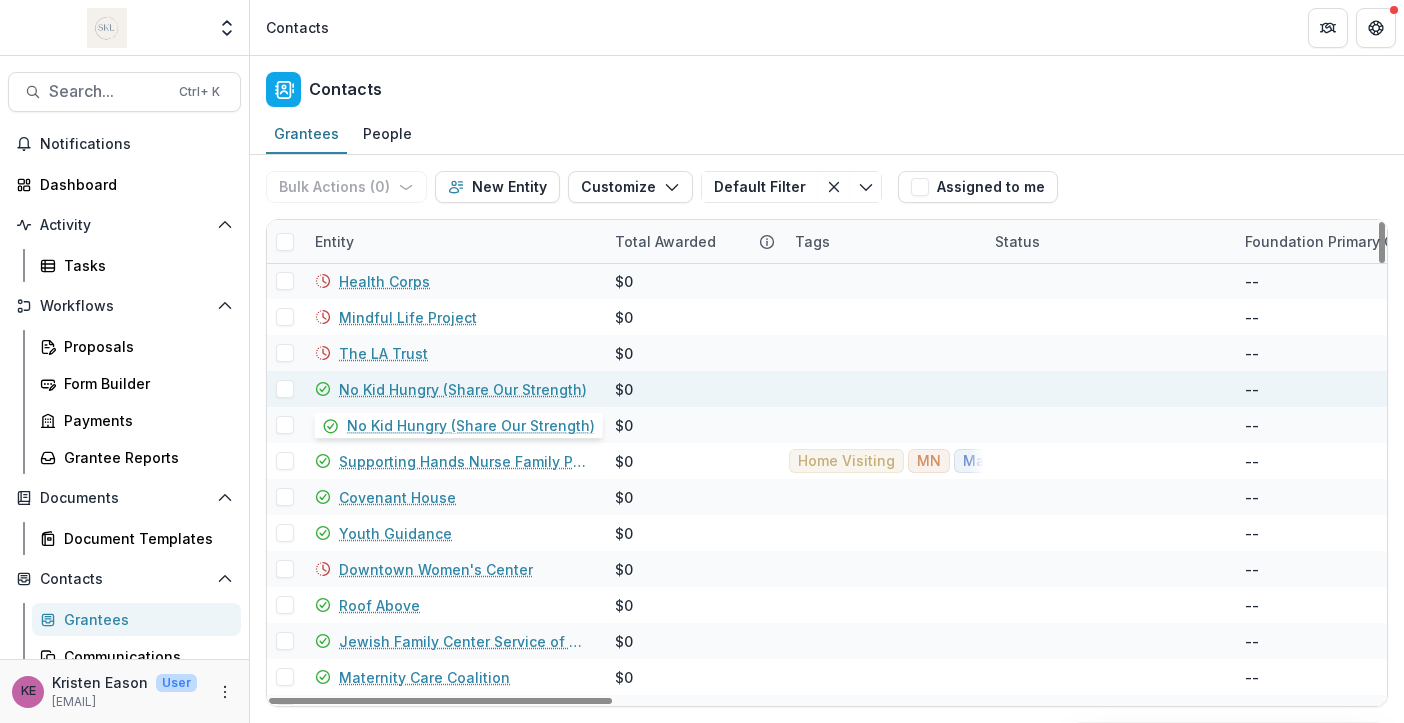 click on "No Kid Hungry (Share Our Strength)" at bounding box center (463, 389) 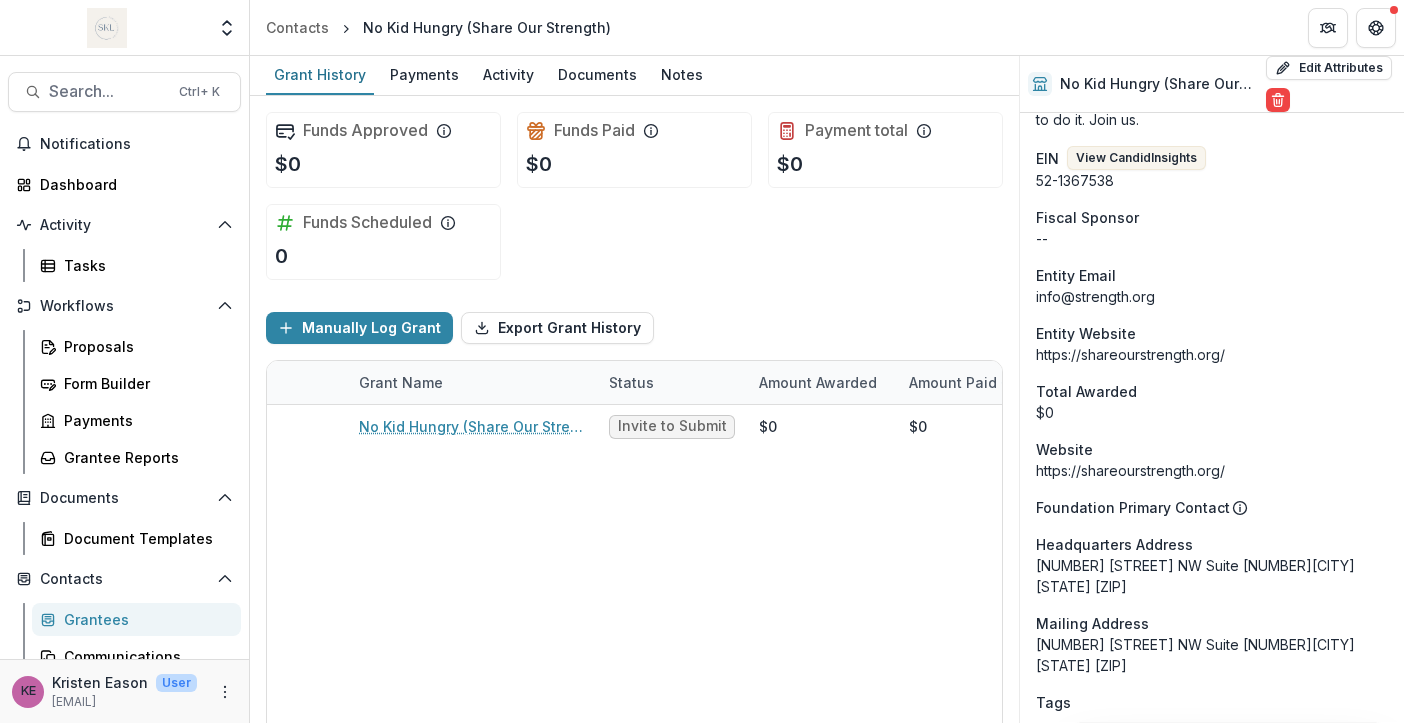 scroll, scrollTop: 0, scrollLeft: 0, axis: both 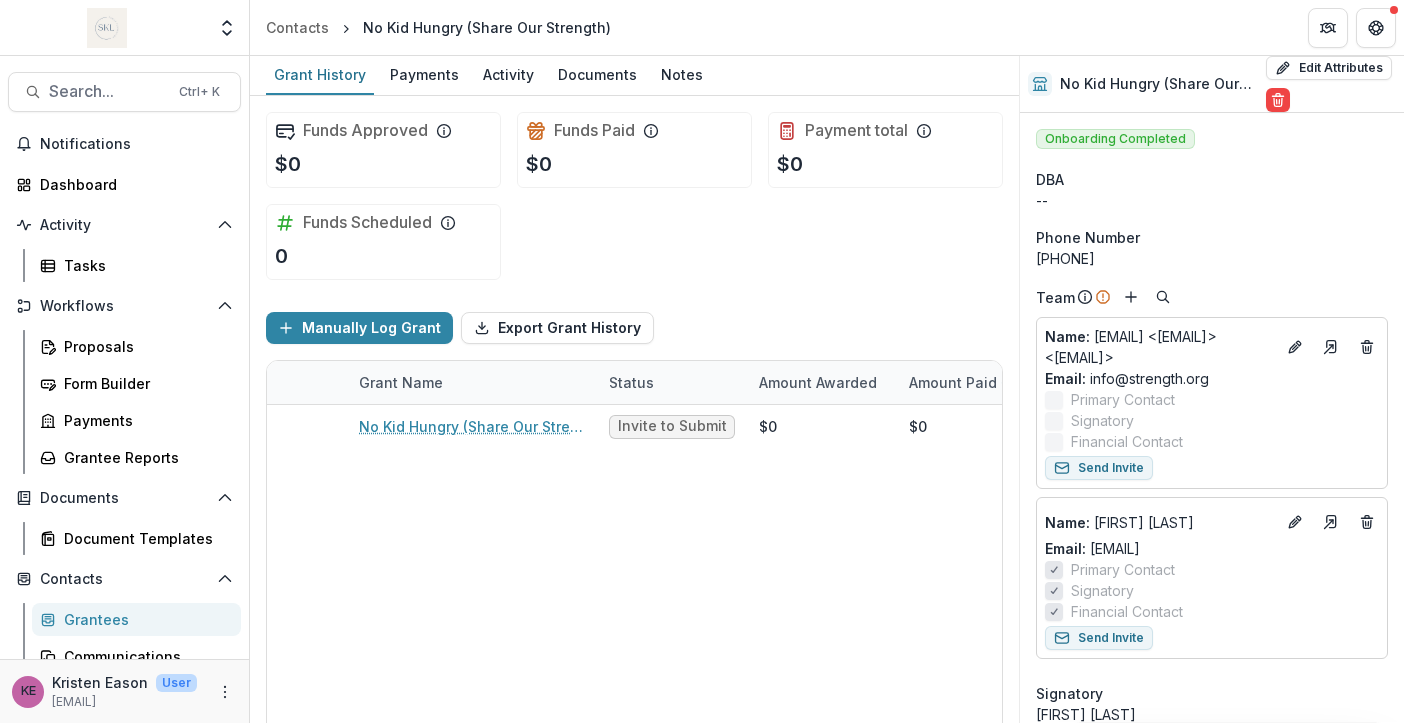 click on "Grantees" at bounding box center [144, 619] 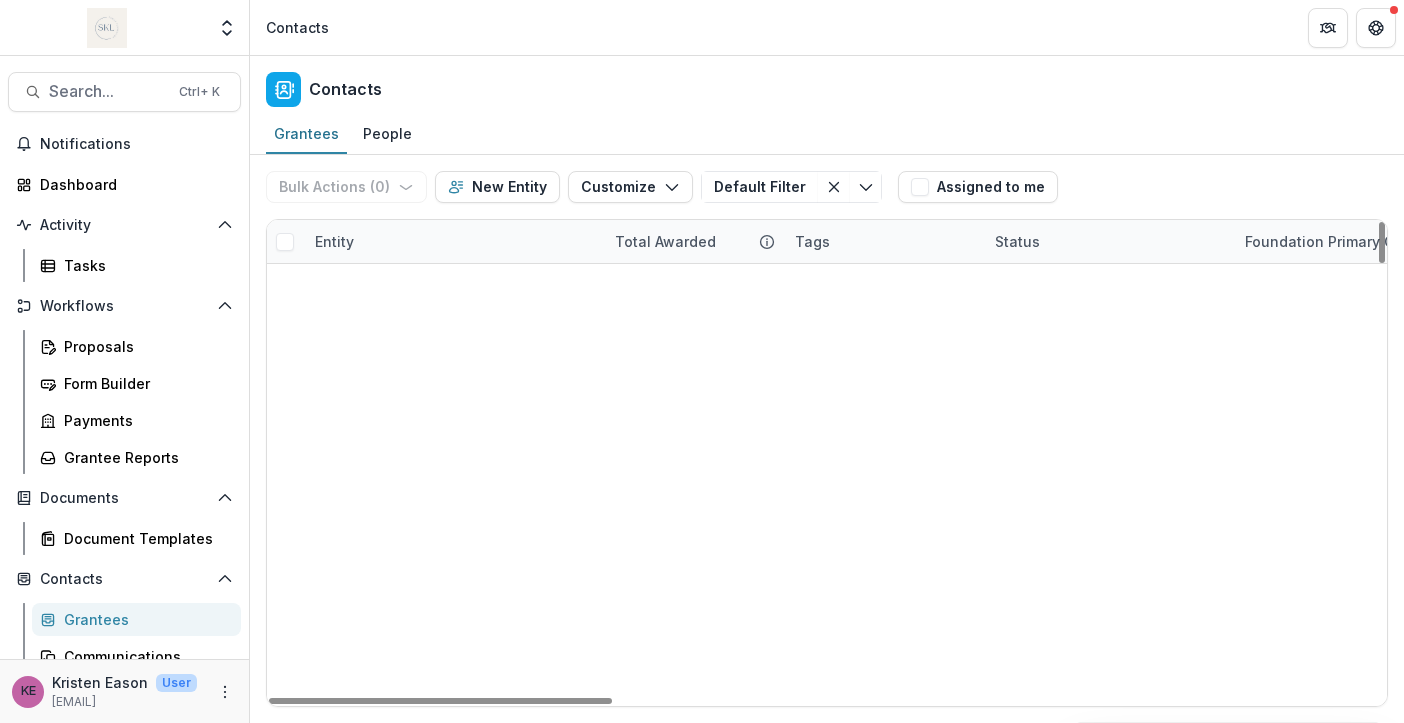 scroll, scrollTop: 5100, scrollLeft: 0, axis: vertical 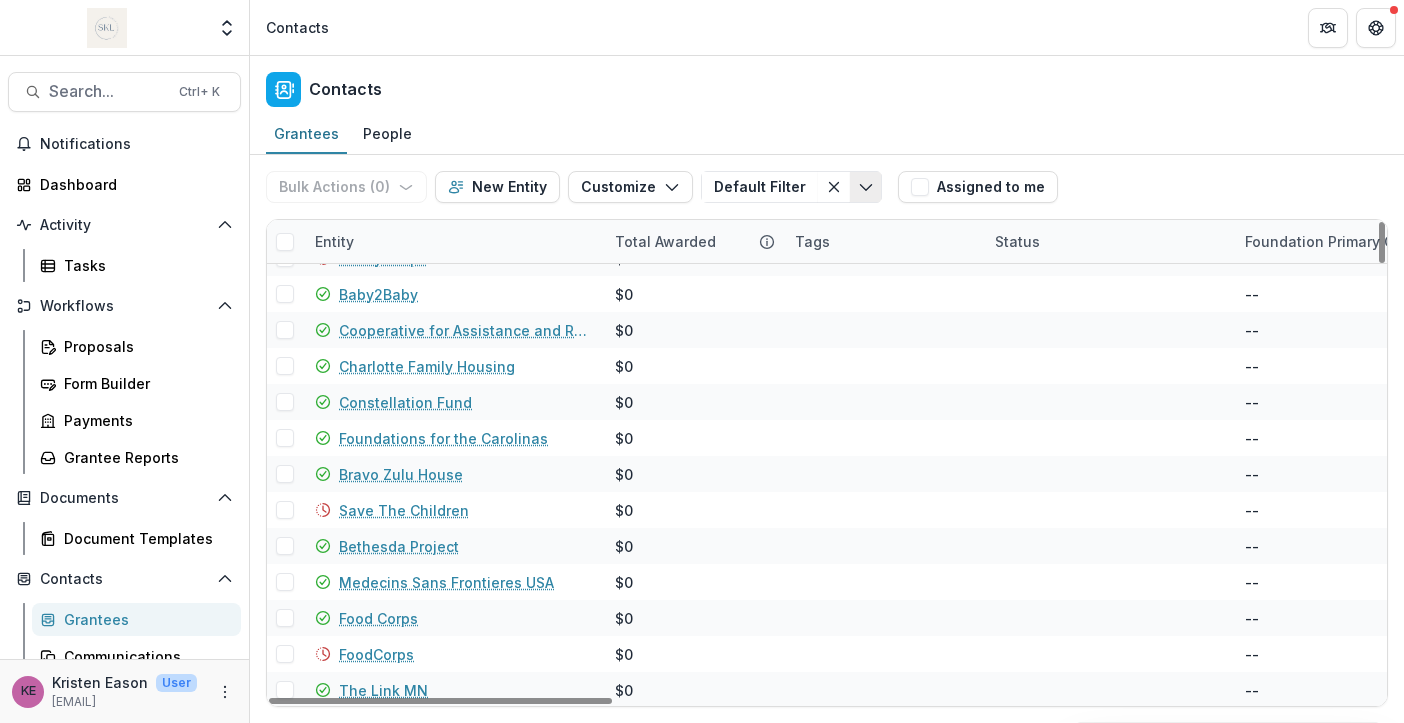 click 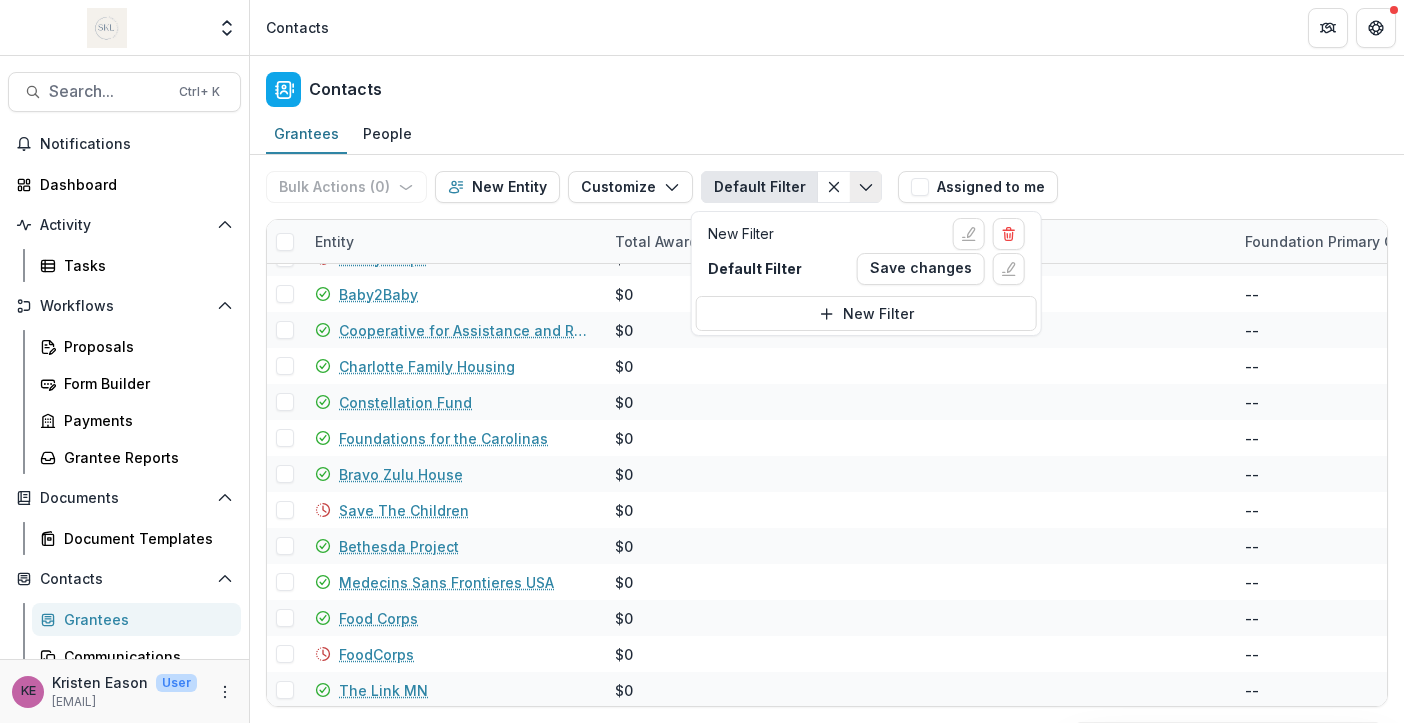 click 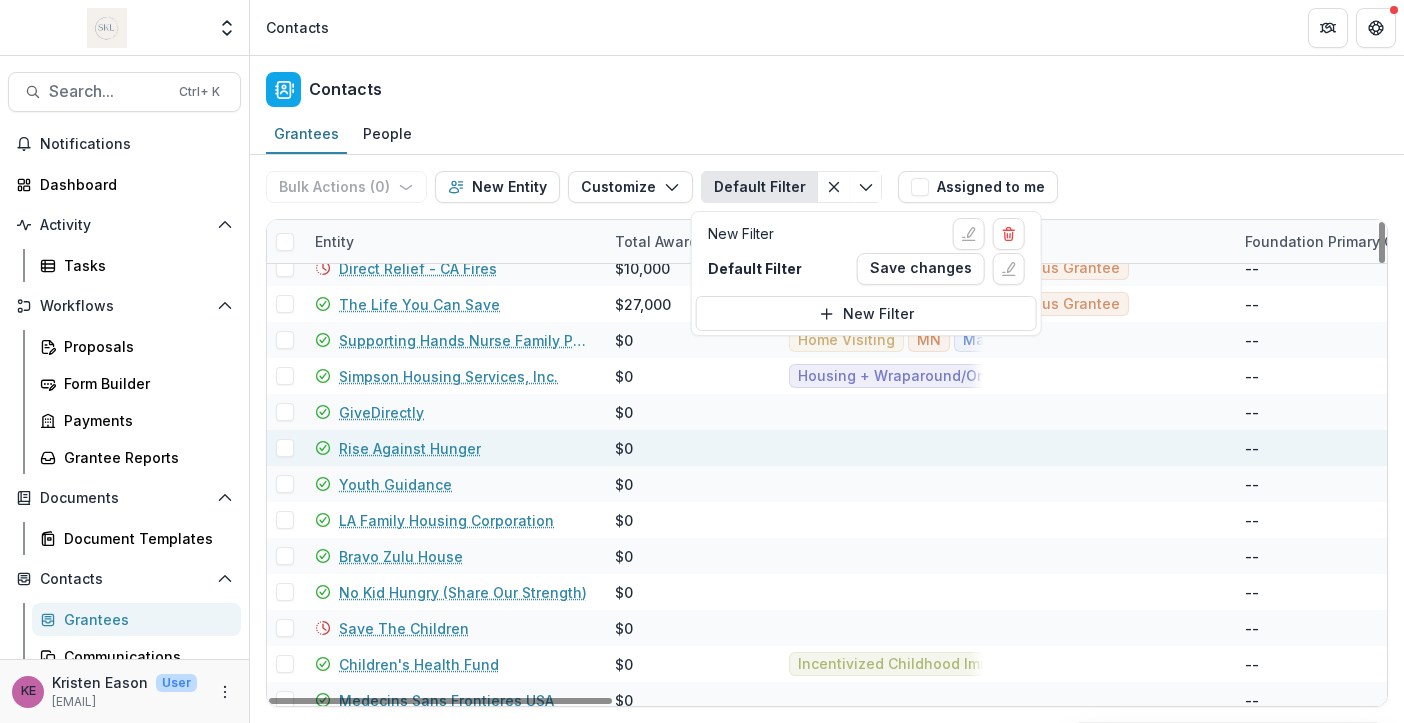 scroll, scrollTop: 1486, scrollLeft: 0, axis: vertical 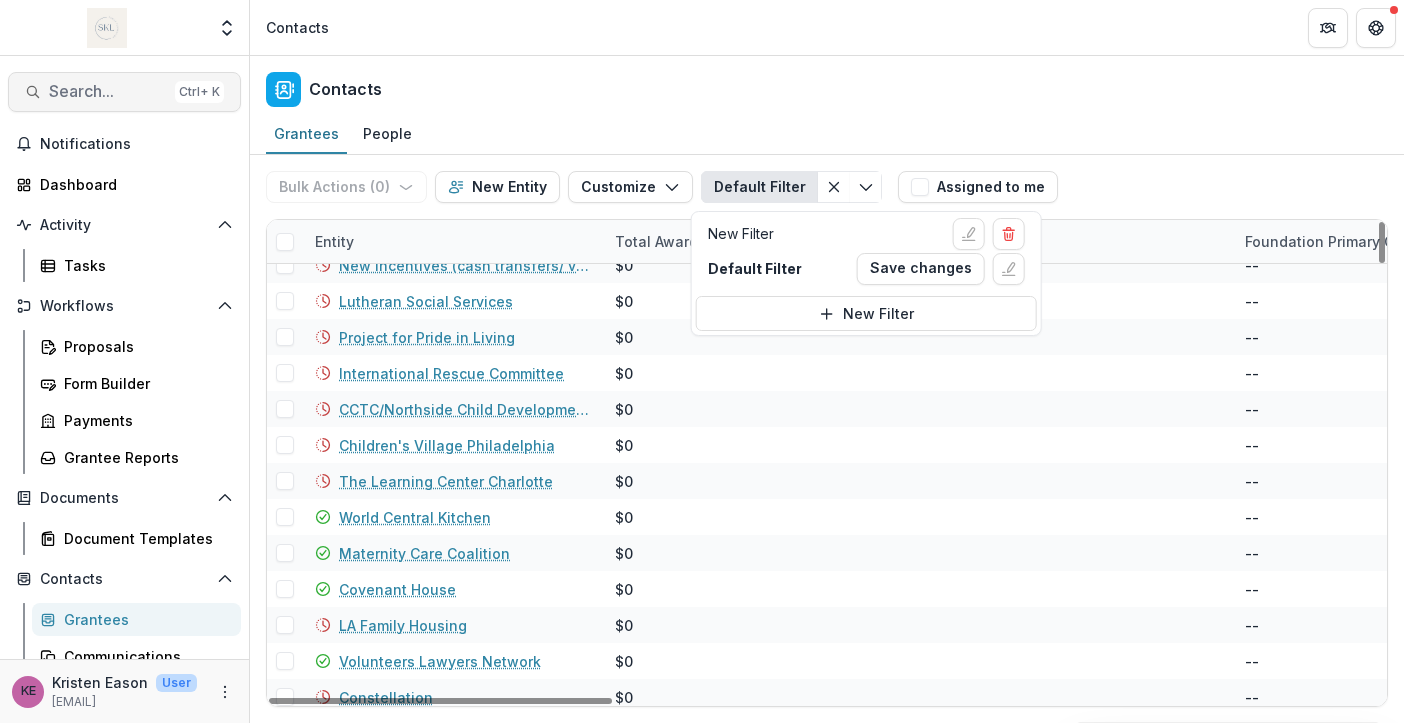 click on "Search..." at bounding box center (108, 91) 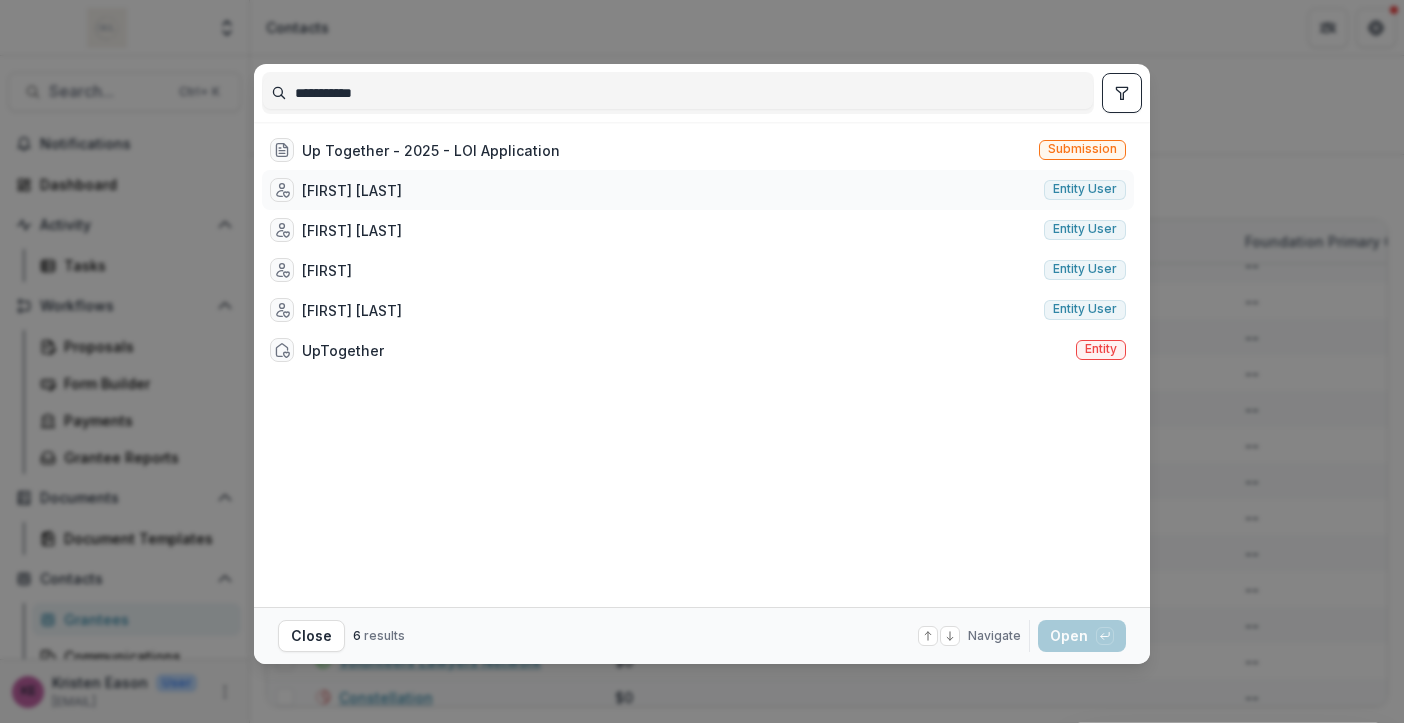 type on "**********" 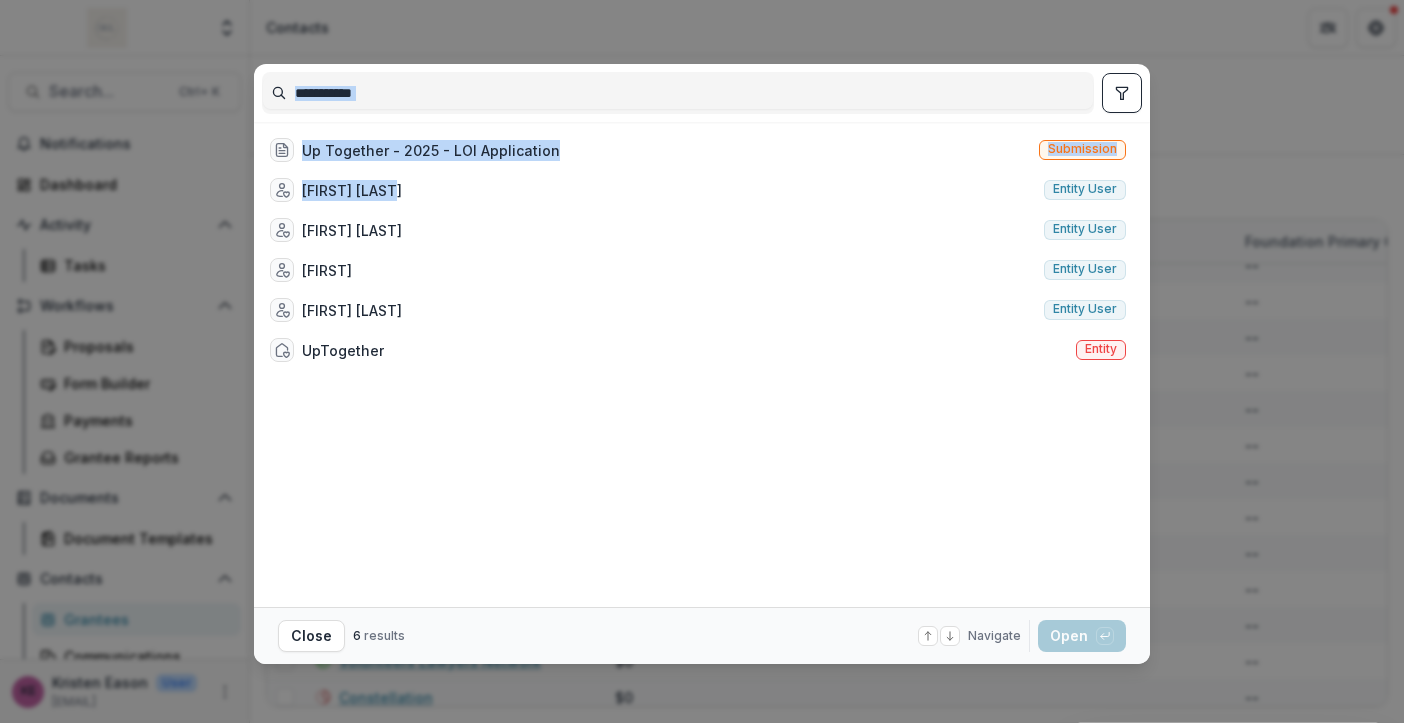 drag, startPoint x: 424, startPoint y: 171, endPoint x: 421, endPoint y: 103, distance: 68.06615 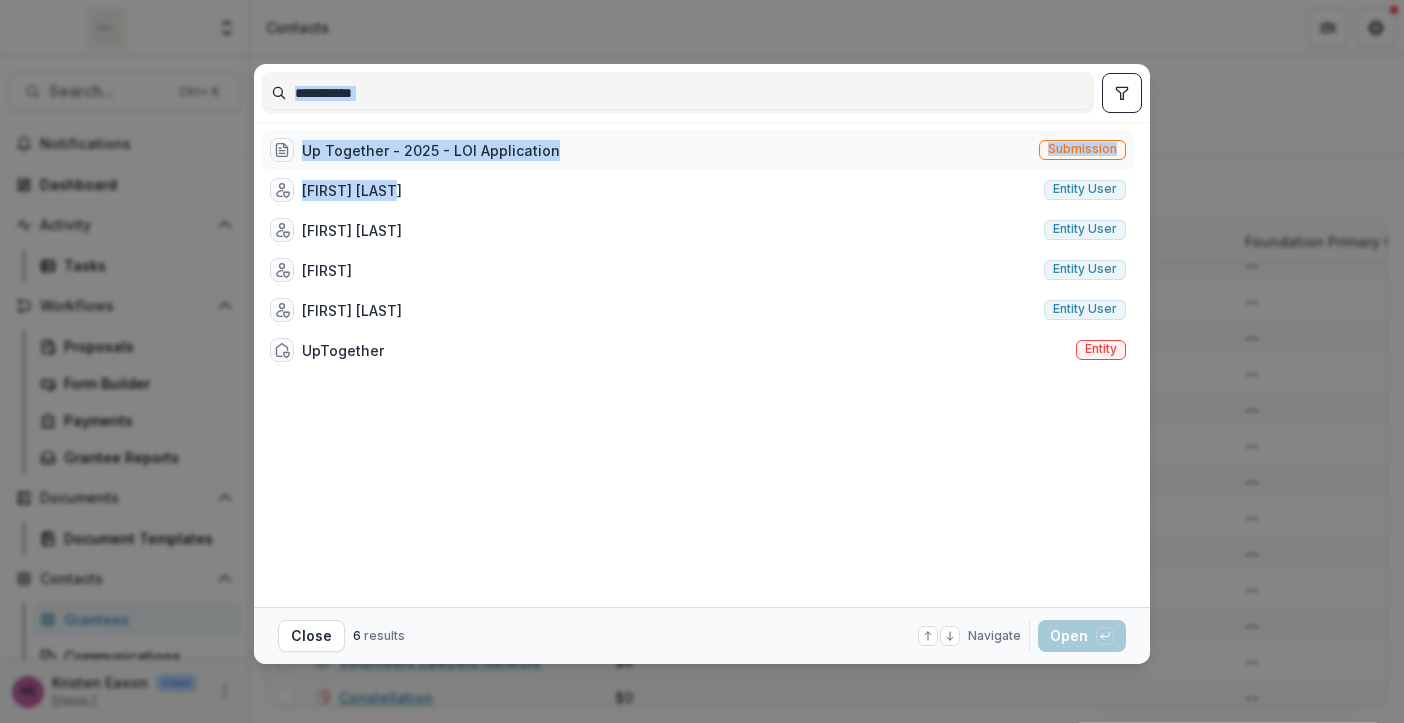 click on "Up Together - 2025 - LOI Application Submission" at bounding box center [698, 150] 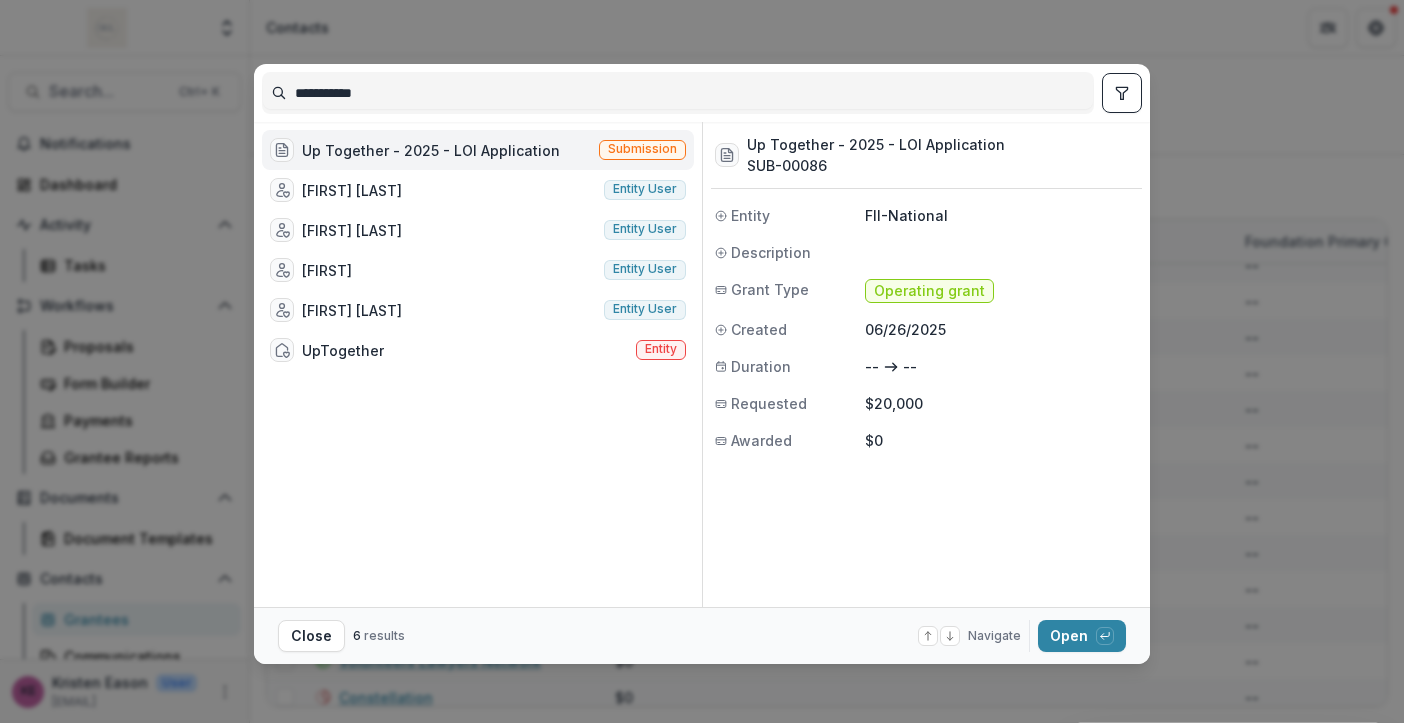 click on "Up Together - 2025 - LOI Application" at bounding box center [431, 150] 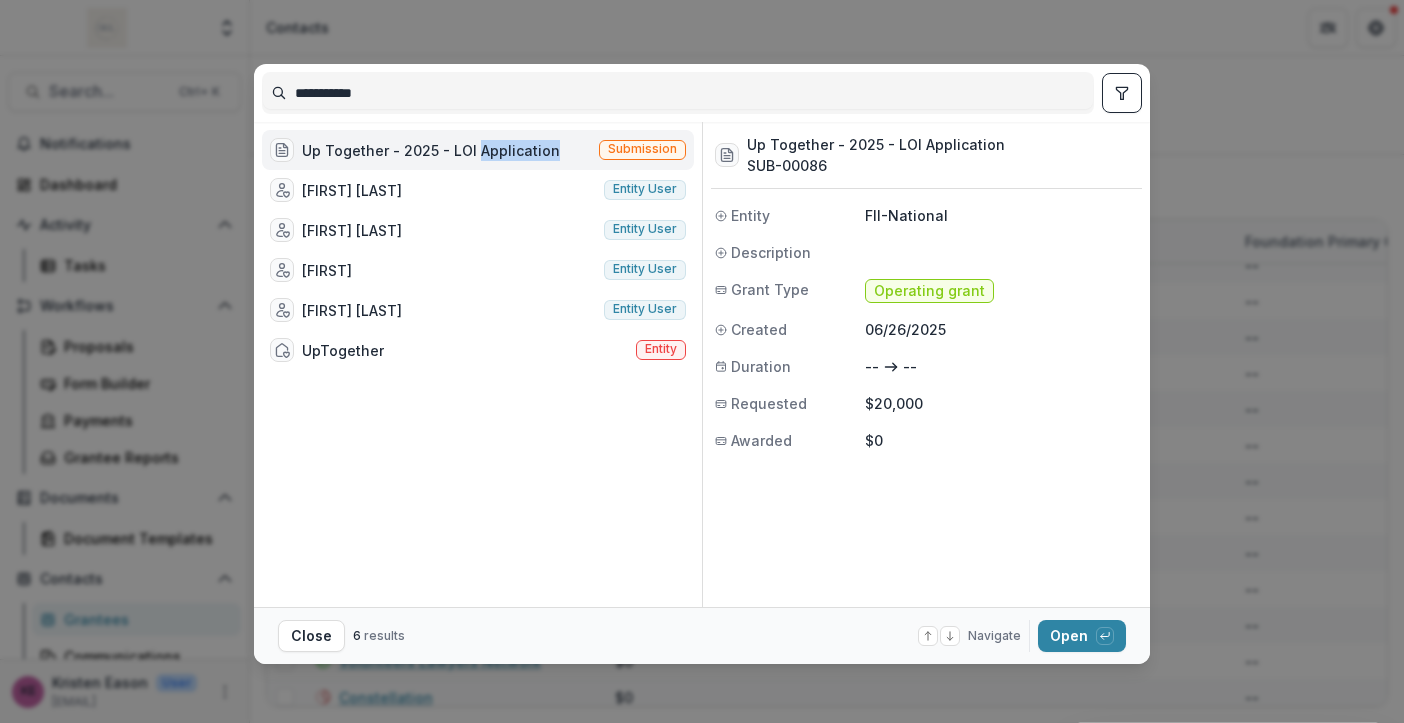 click on "Up Together - 2025 - LOI Application" at bounding box center (415, 150) 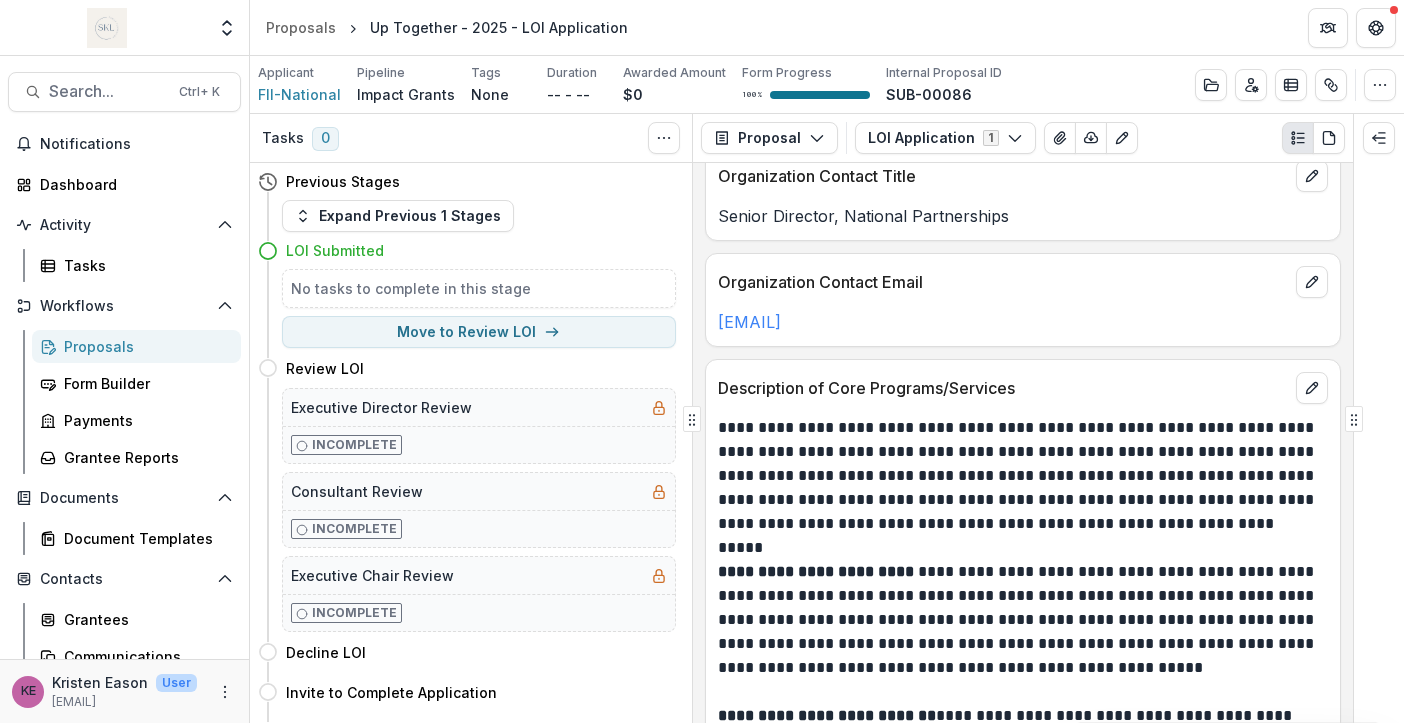scroll, scrollTop: 658, scrollLeft: 0, axis: vertical 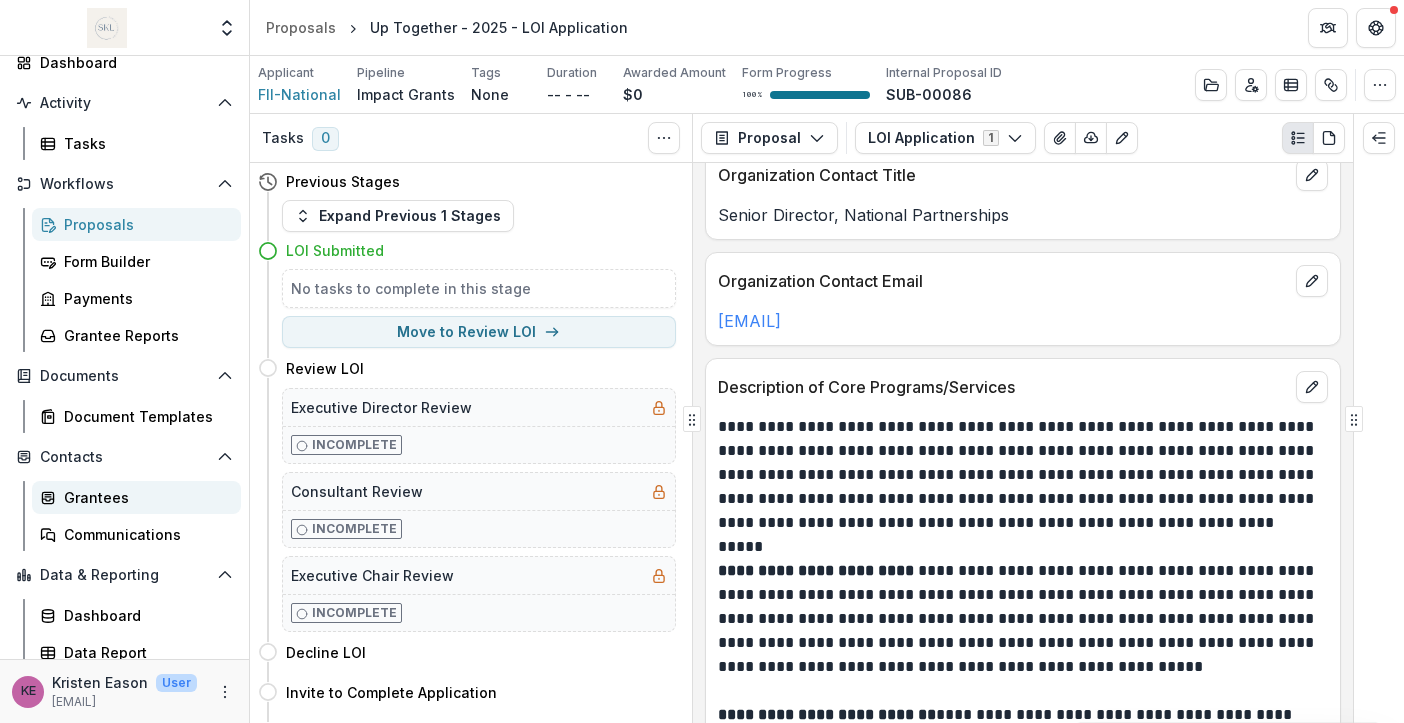click on "Grantees" at bounding box center (144, 497) 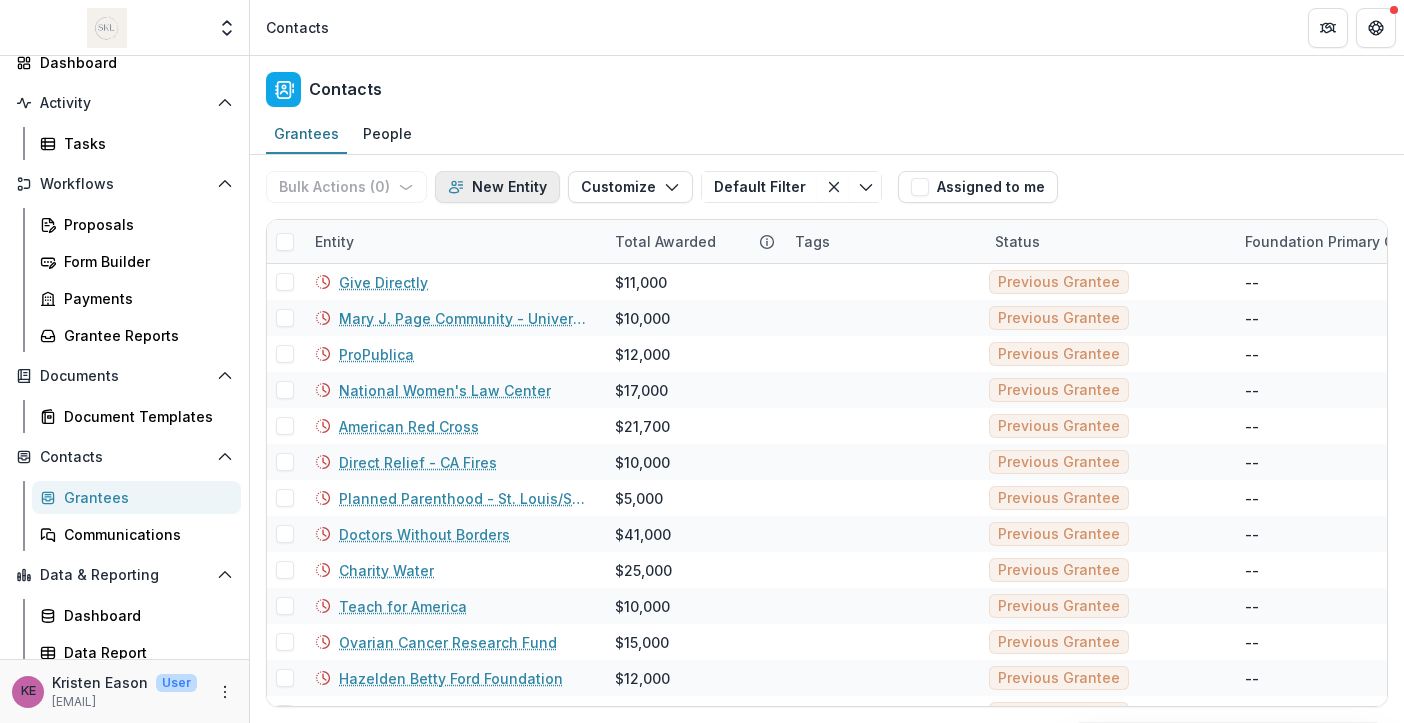 click on "New Entity" at bounding box center (497, 187) 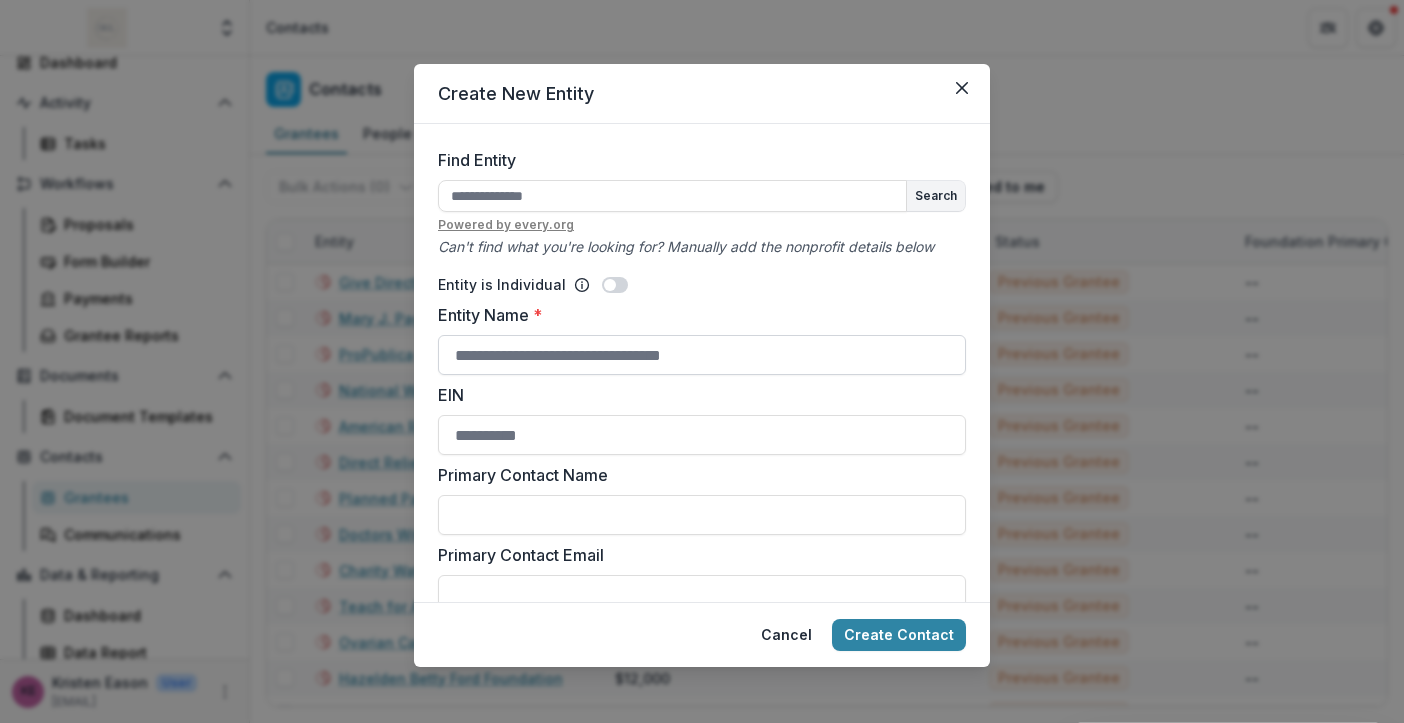 click on "Entity Name *" at bounding box center [702, 355] 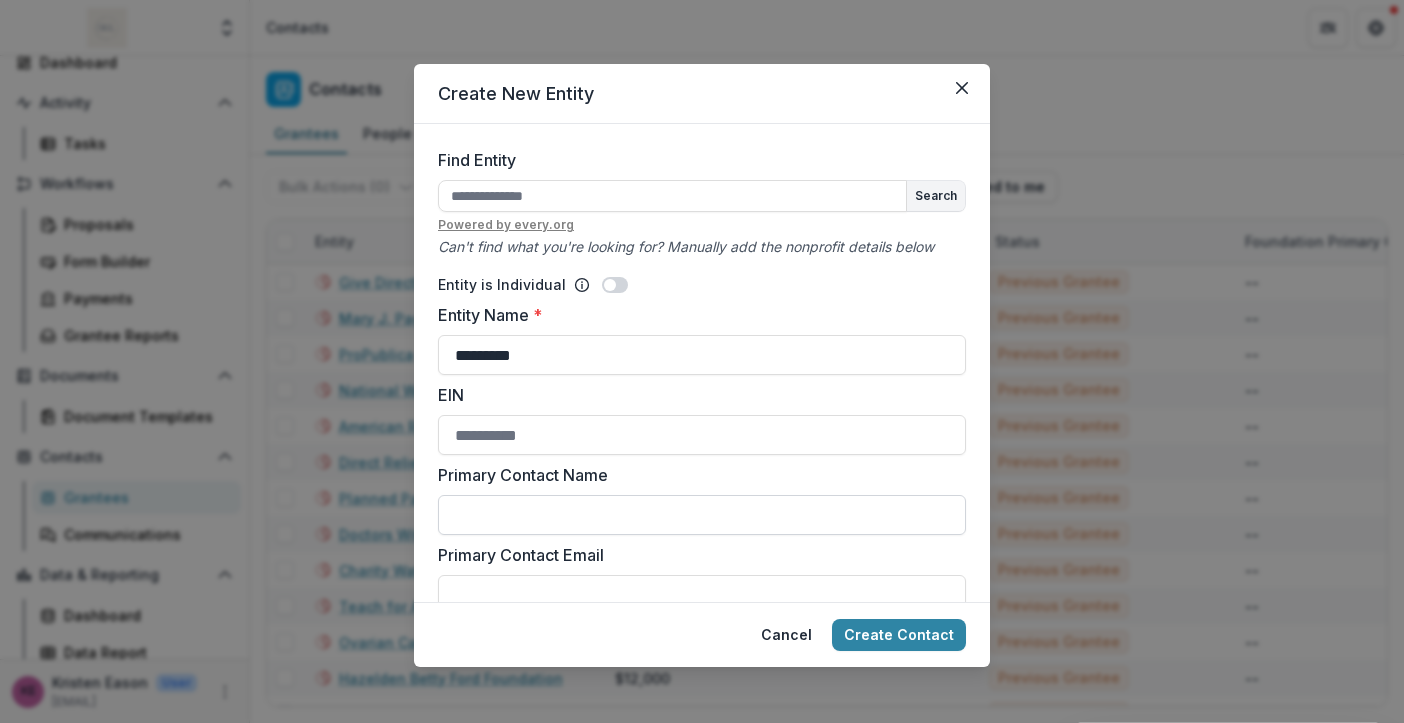 type on "*********" 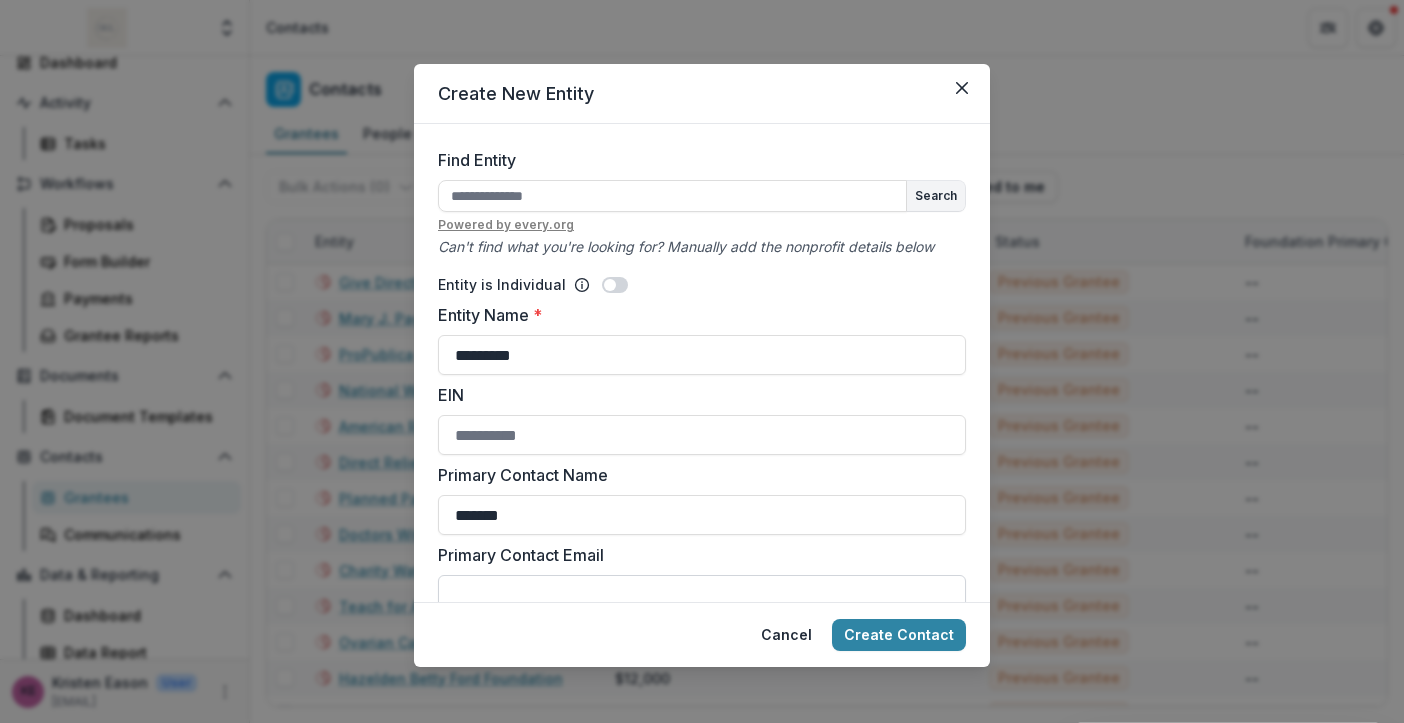 type on "*******" 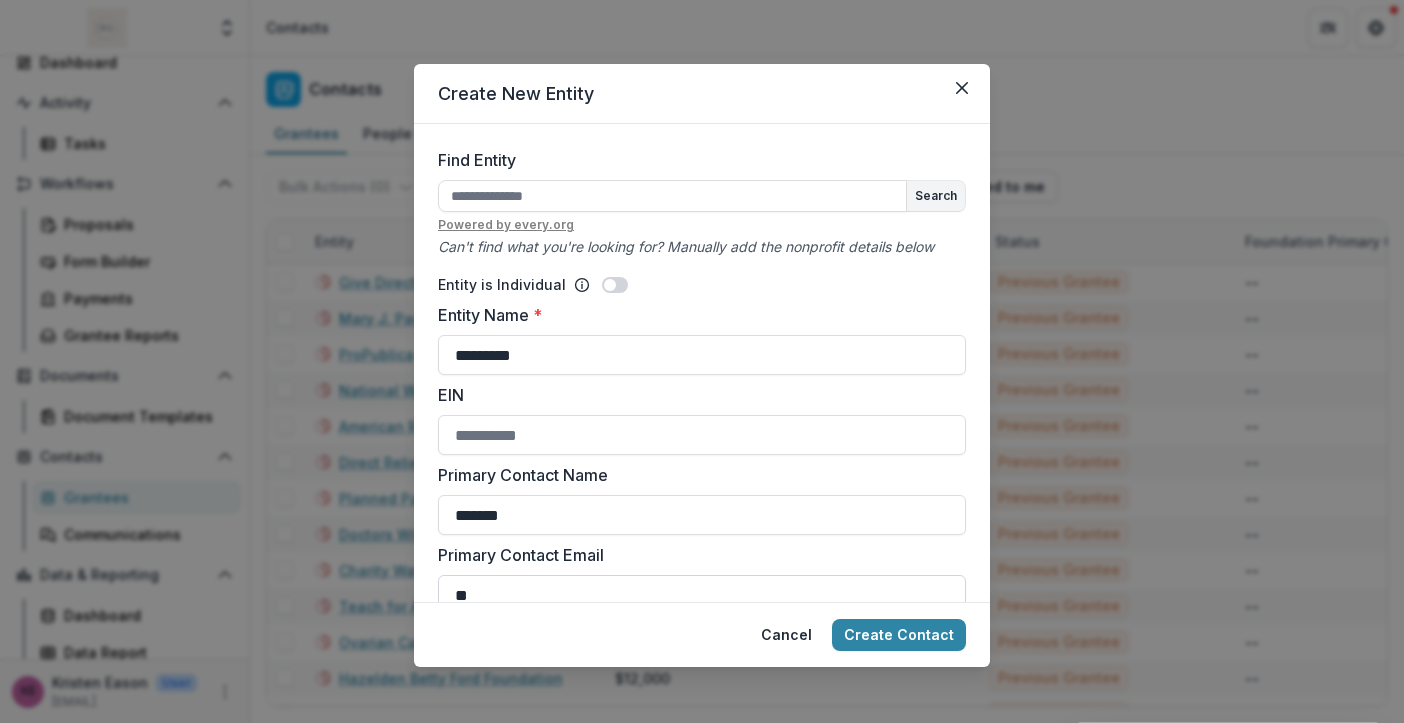 scroll, scrollTop: 2, scrollLeft: 0, axis: vertical 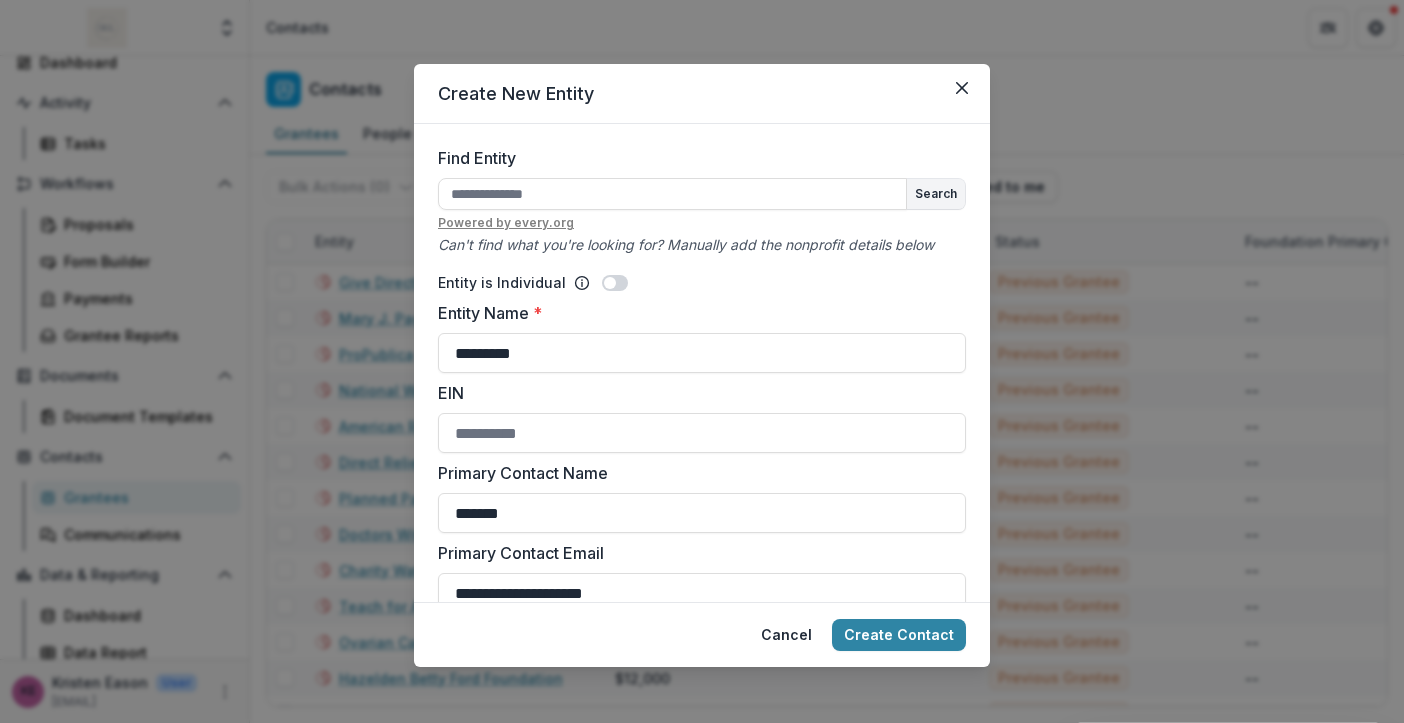 type on "**********" 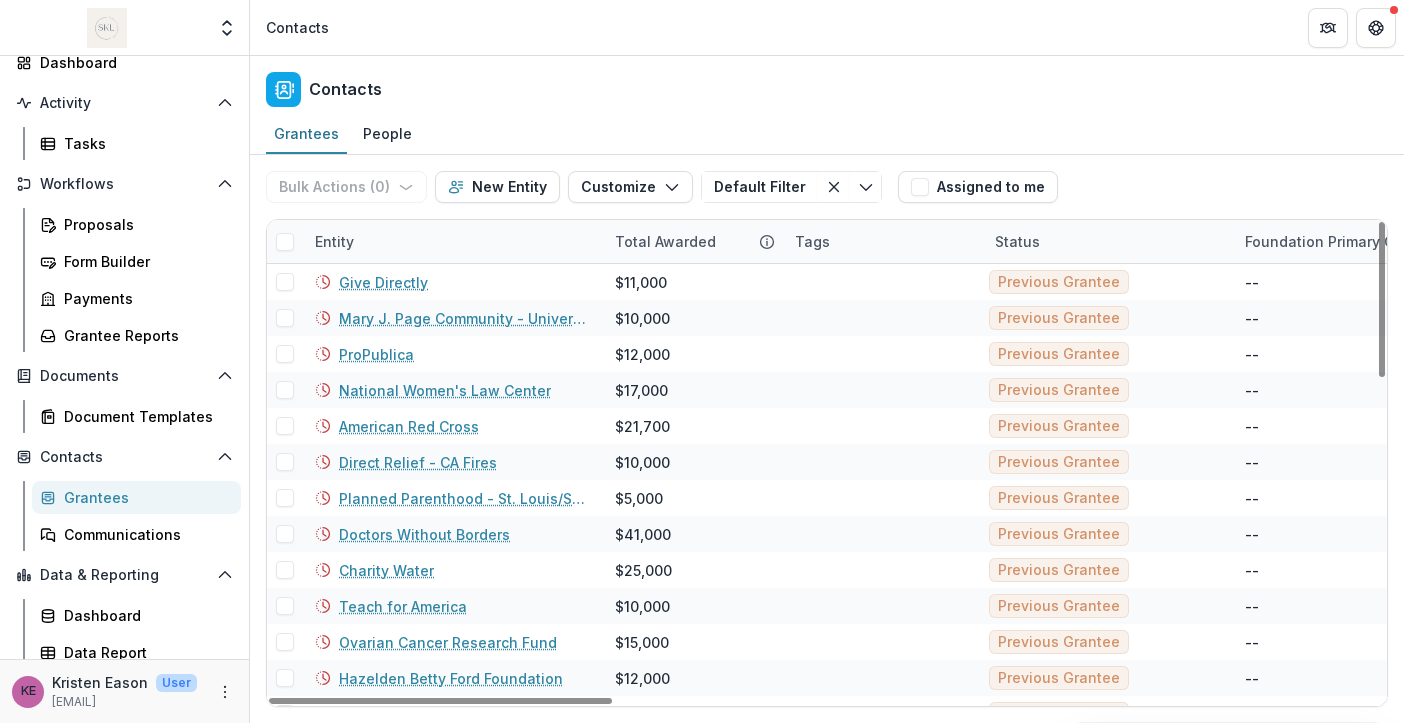 click on "Grantees" at bounding box center (144, 497) 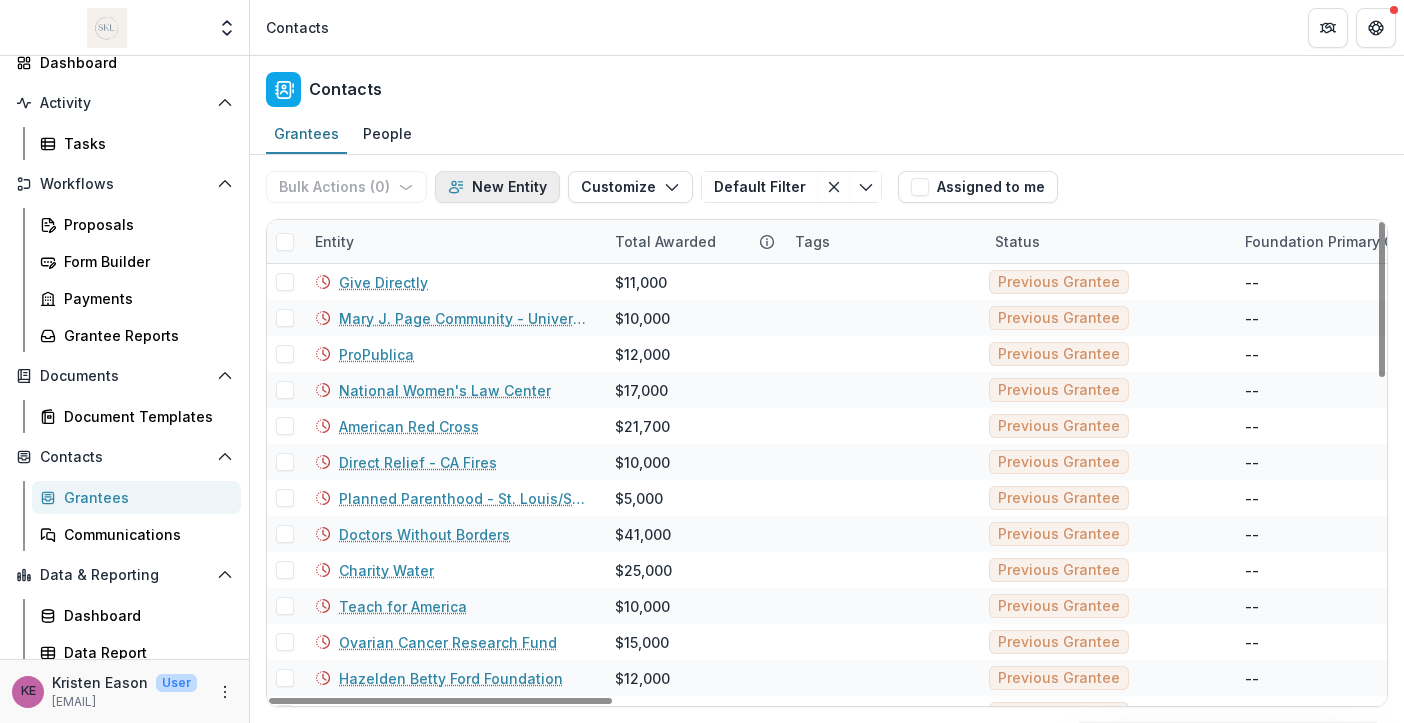 click on "New Entity" at bounding box center (497, 187) 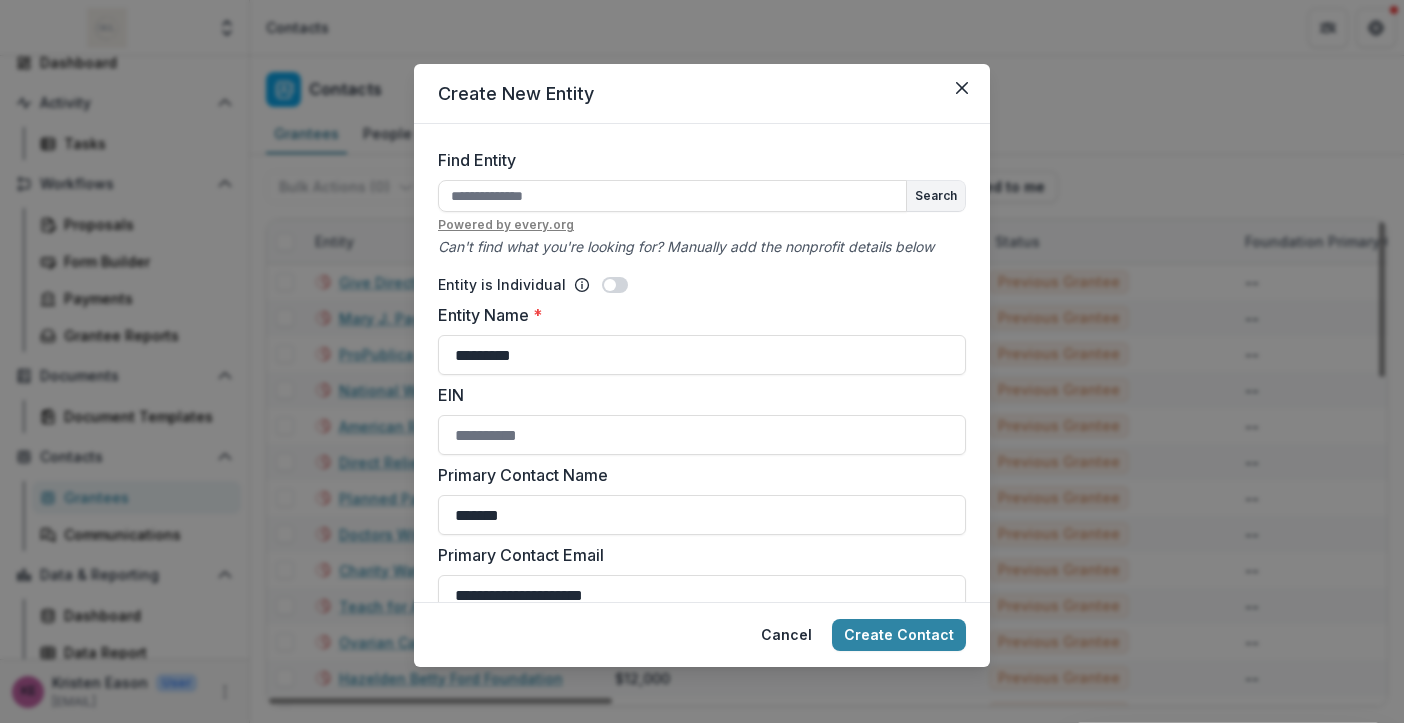 scroll, scrollTop: 68, scrollLeft: 0, axis: vertical 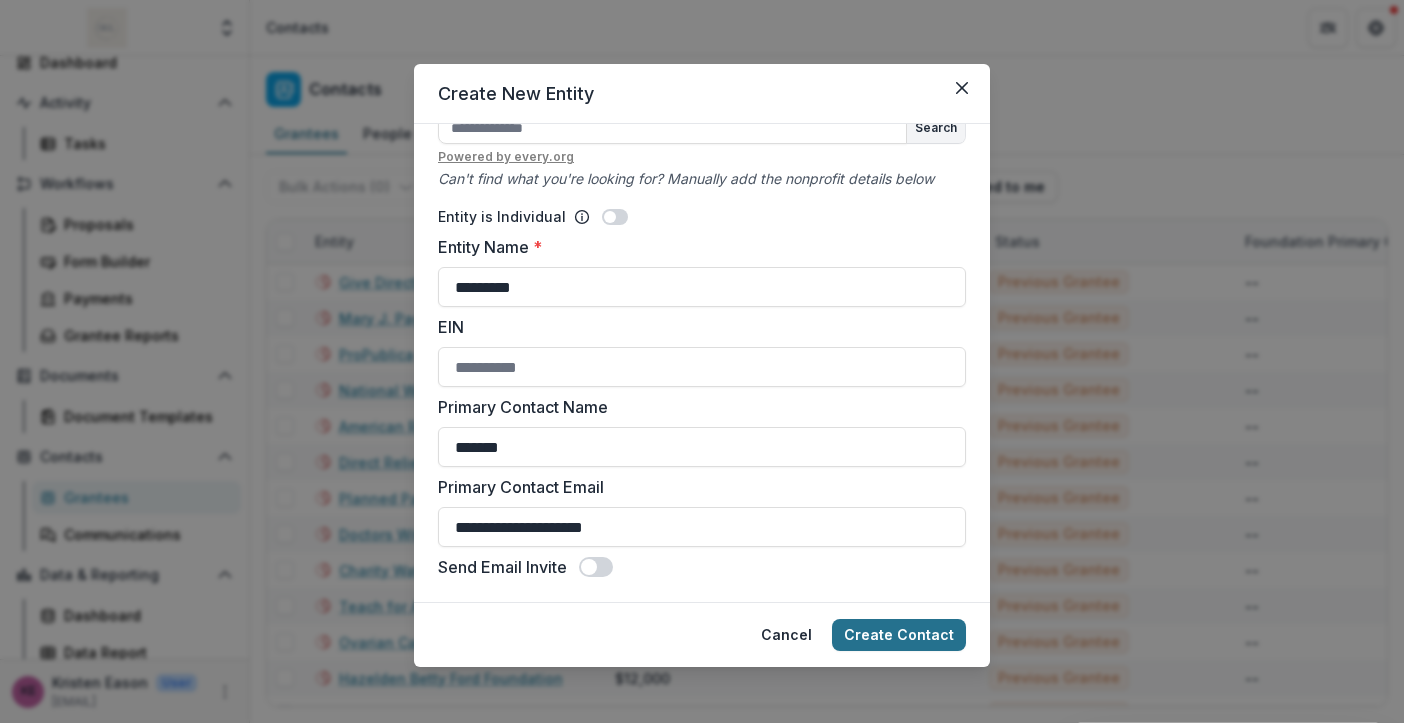 click on "Create Contact" at bounding box center [899, 635] 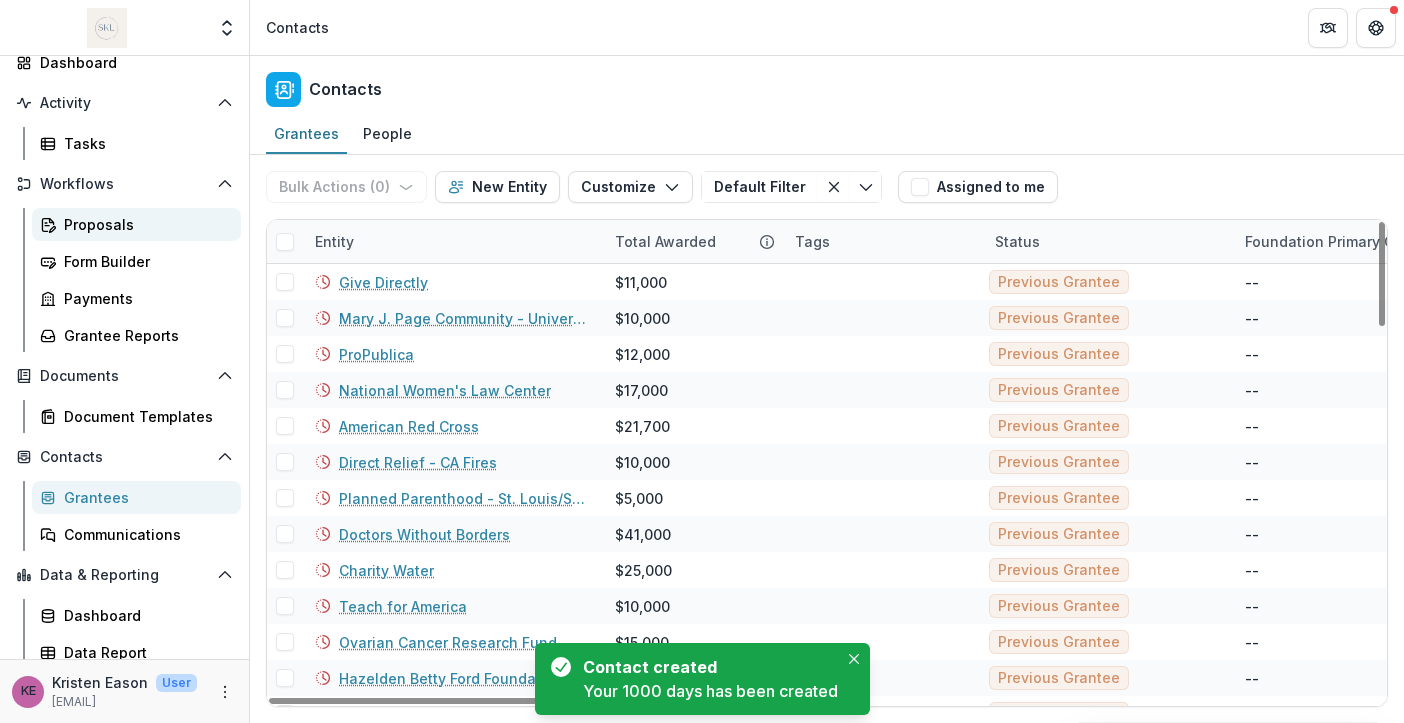 click on "Proposals" at bounding box center [144, 224] 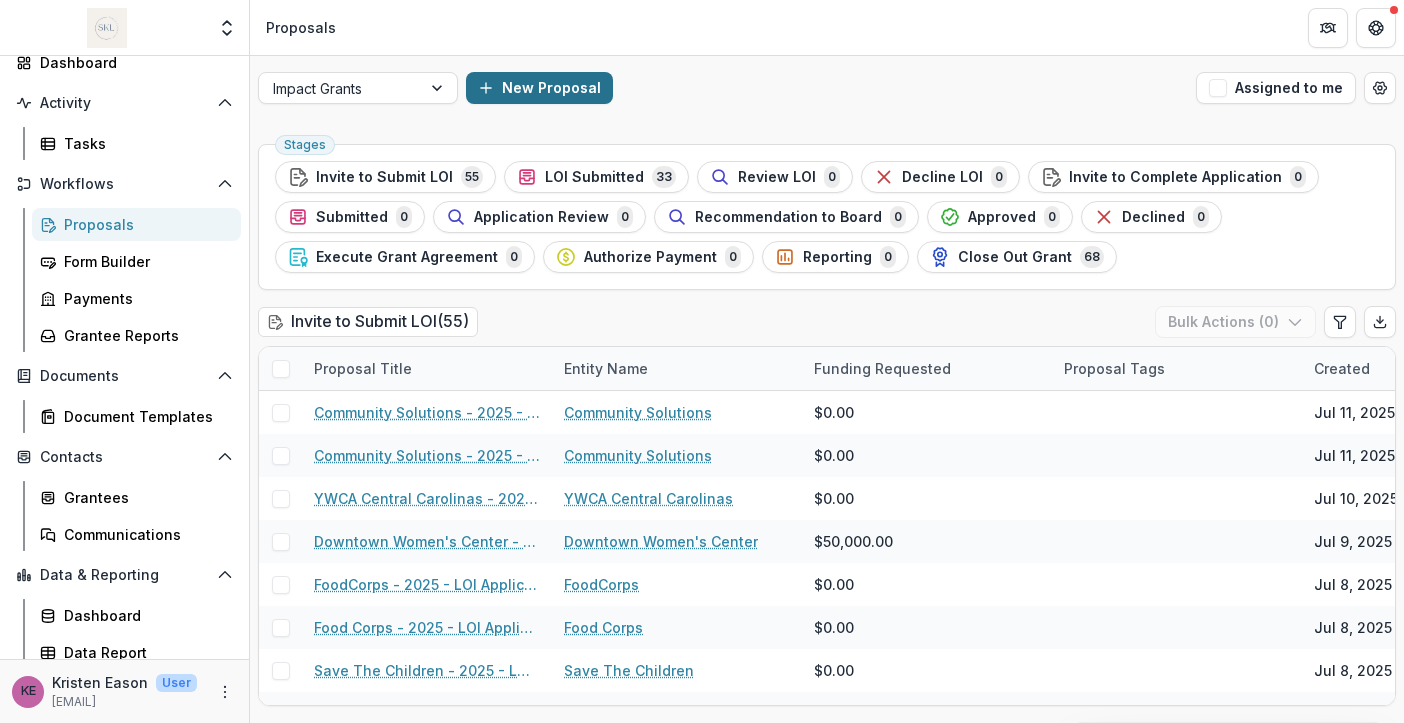 click on "New Proposal" at bounding box center [539, 88] 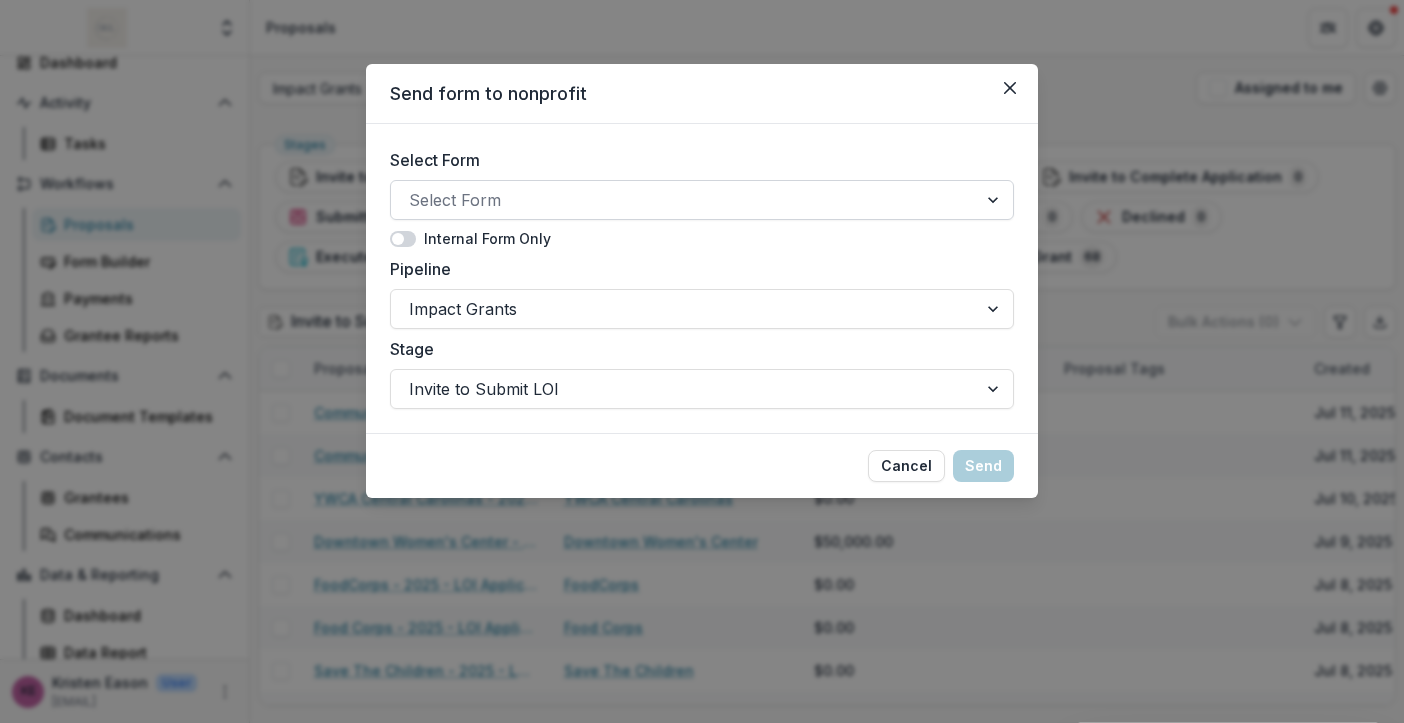 click on "Select Form" at bounding box center [684, 200] 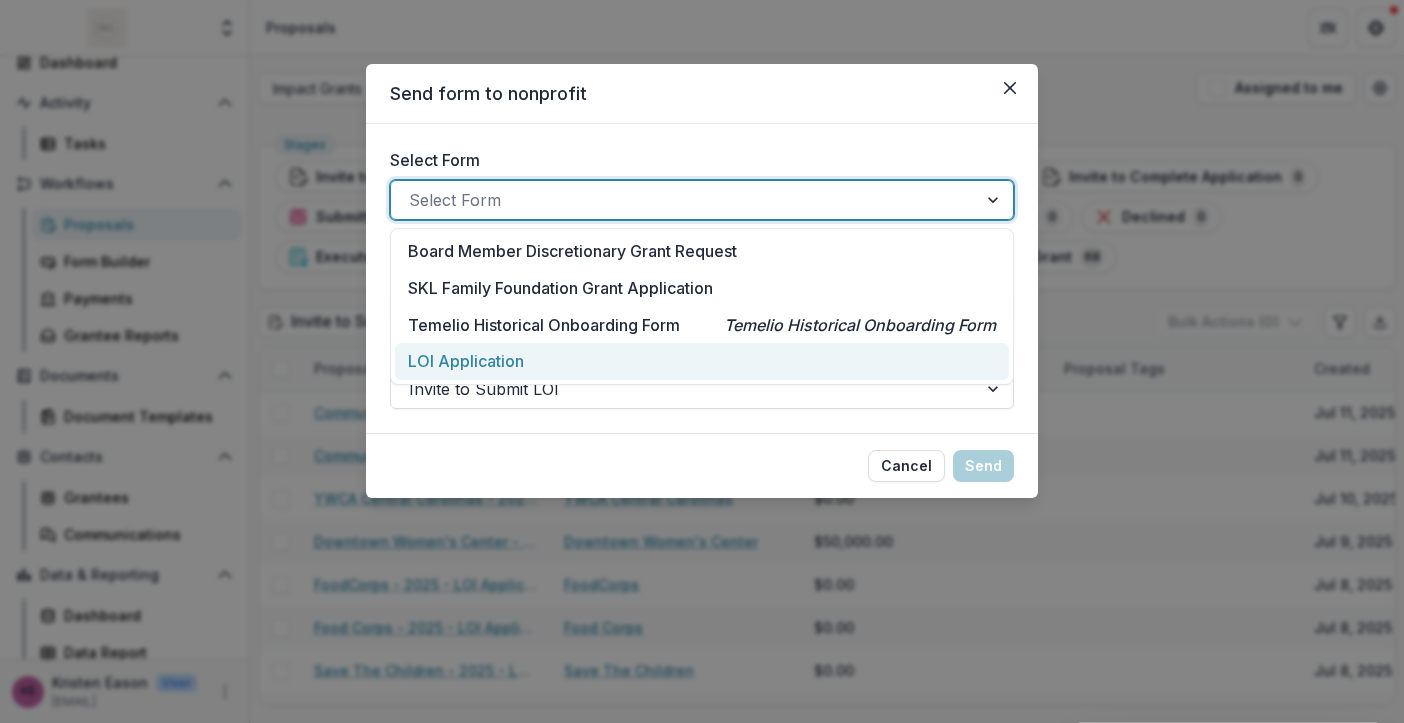click on "LOI Application" at bounding box center (702, 361) 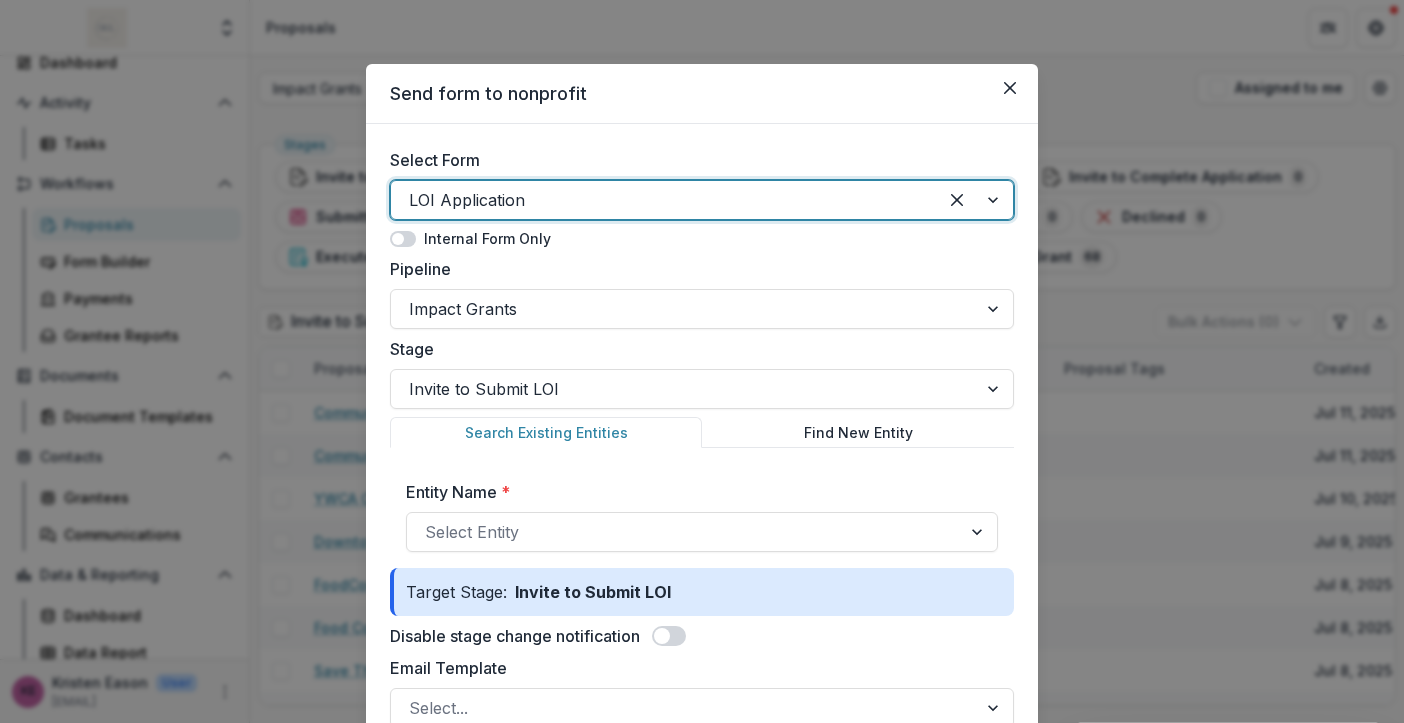 scroll, scrollTop: 68, scrollLeft: 0, axis: vertical 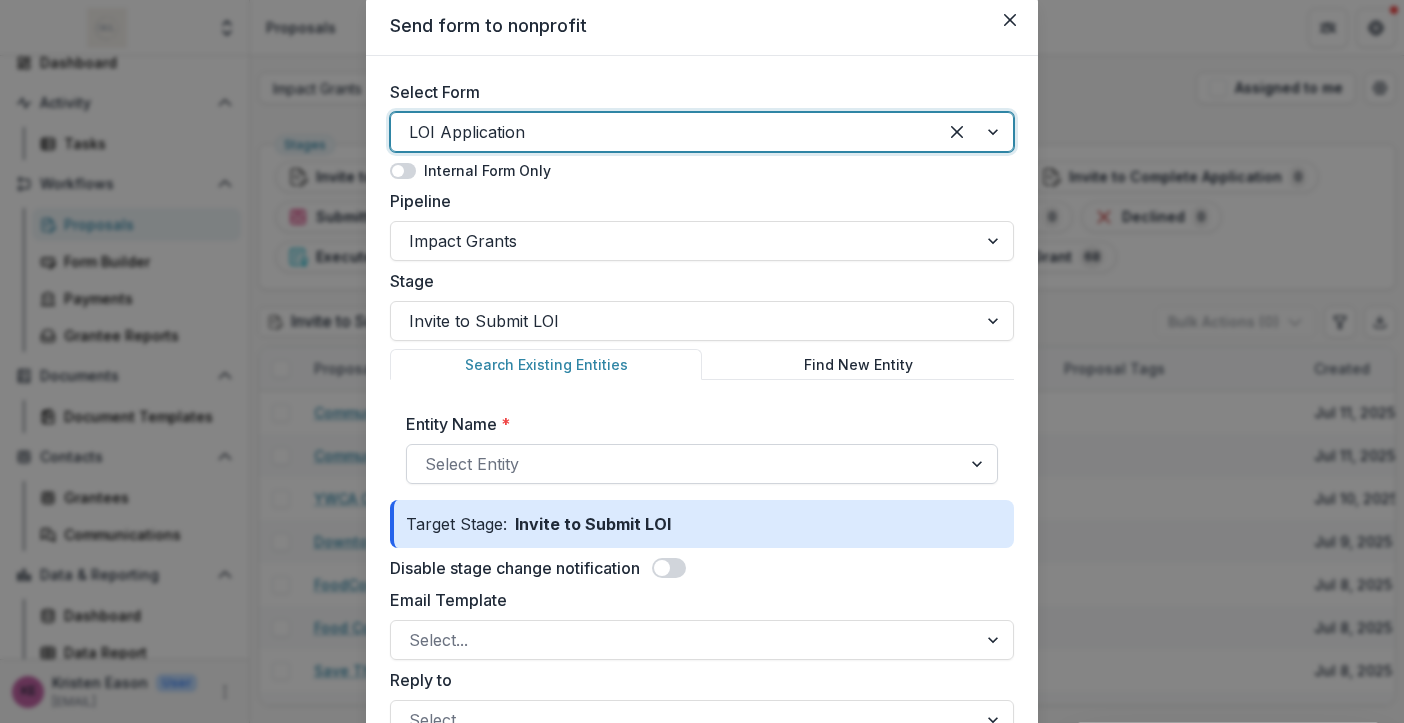 click at bounding box center [684, 464] 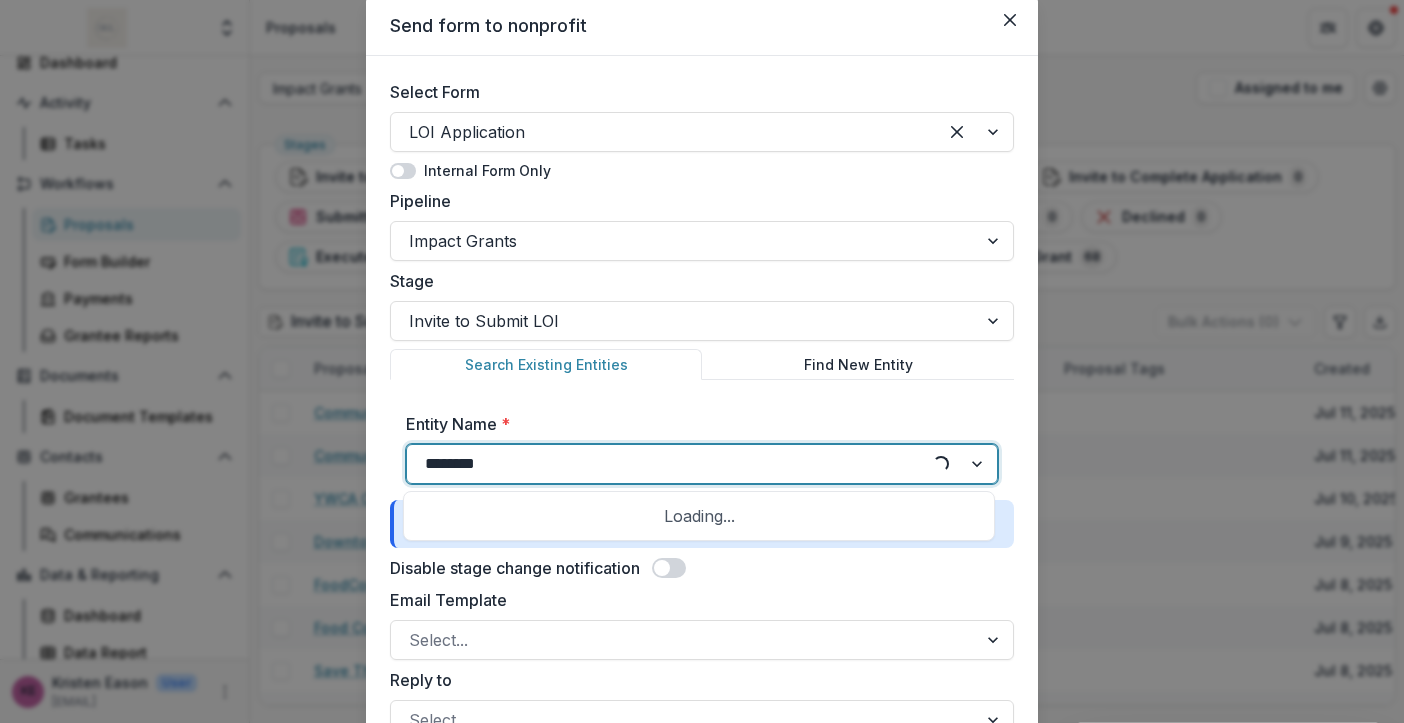 type on "*********" 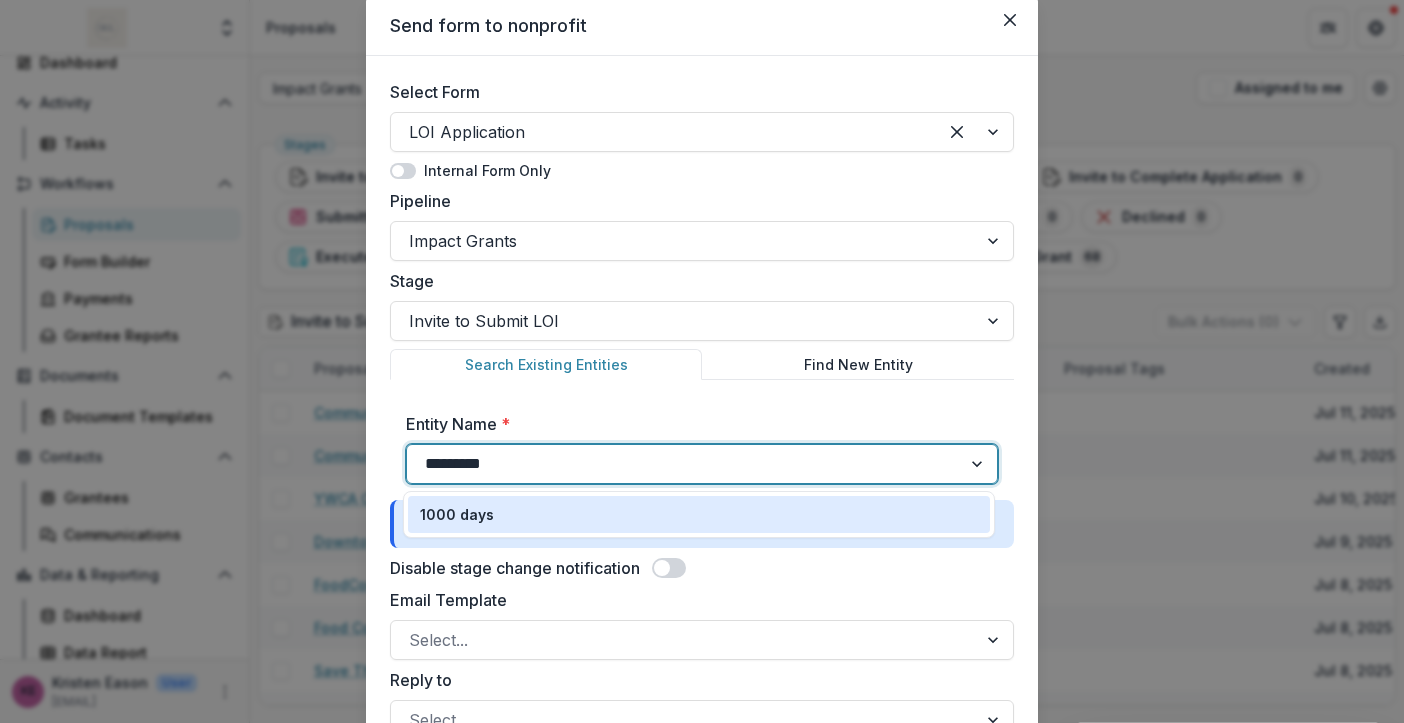 click on "1000 days" at bounding box center [699, 514] 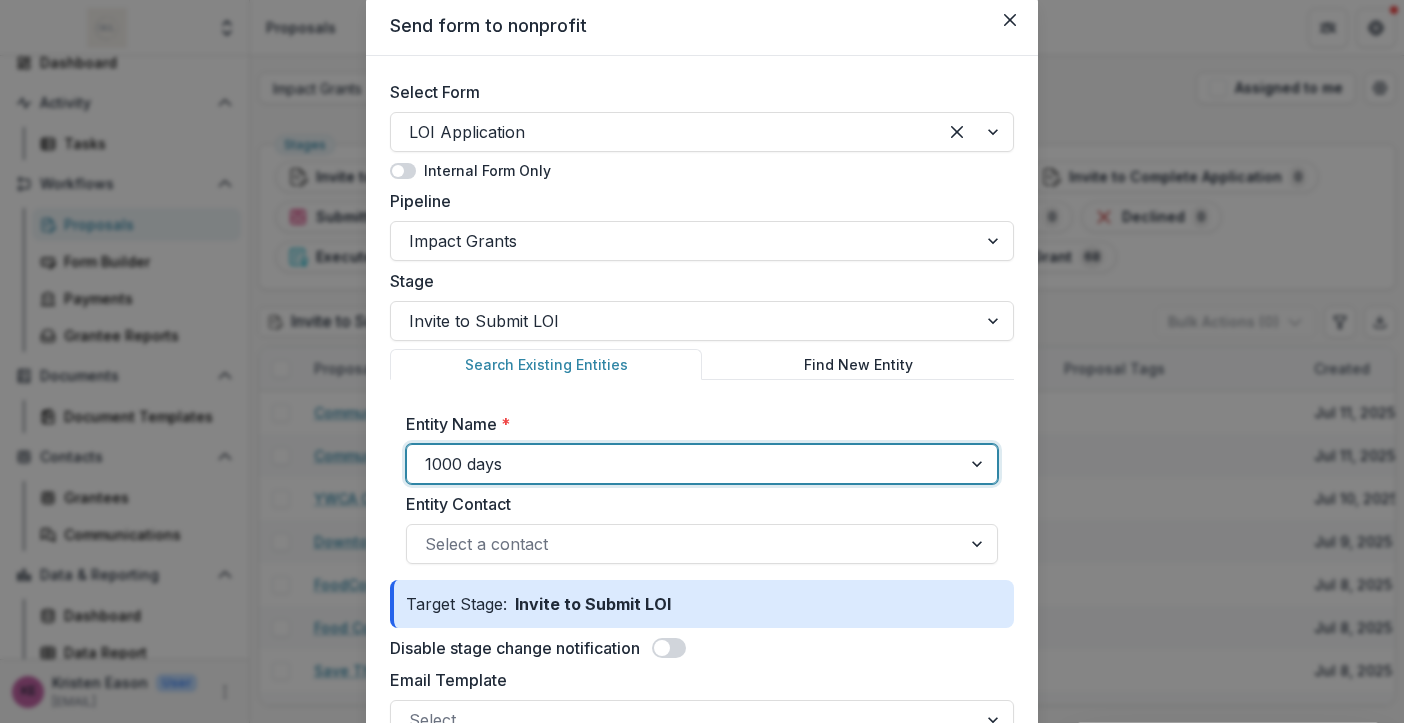 scroll, scrollTop: 266, scrollLeft: 0, axis: vertical 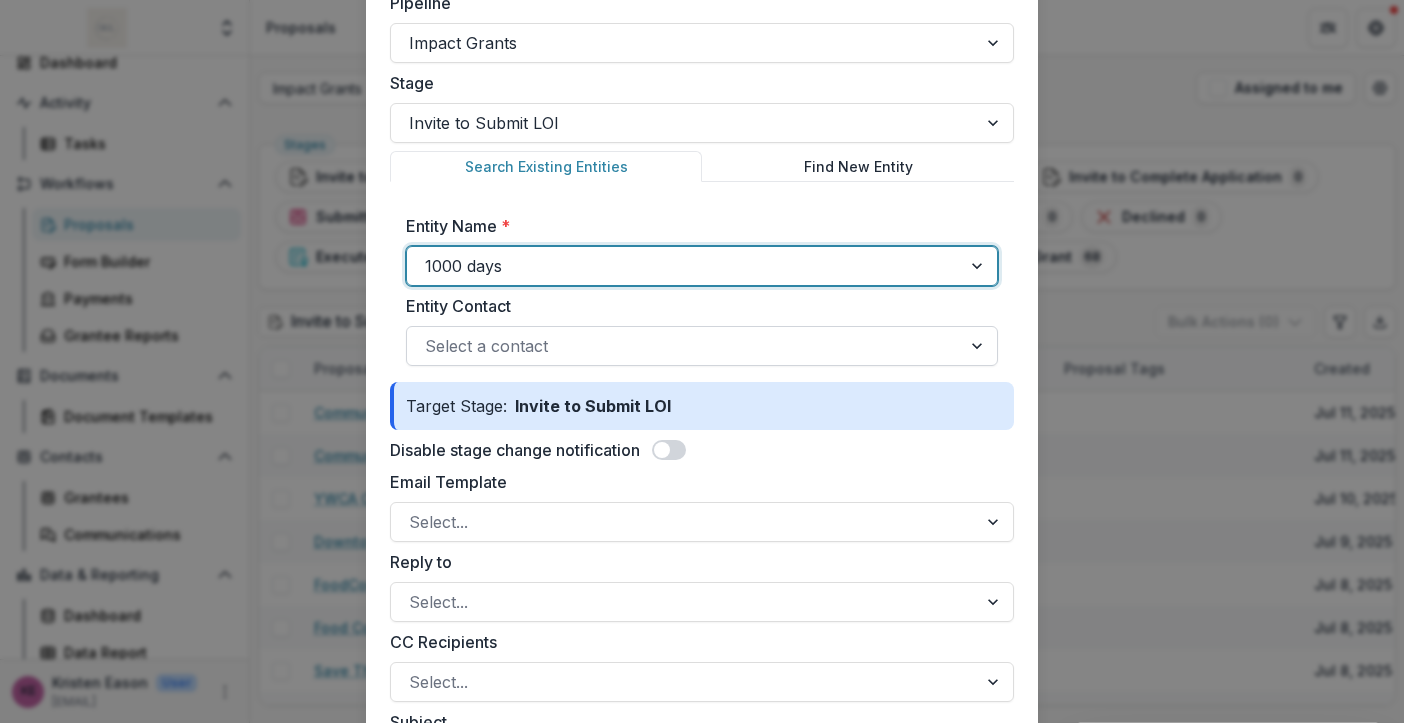 click at bounding box center (684, 346) 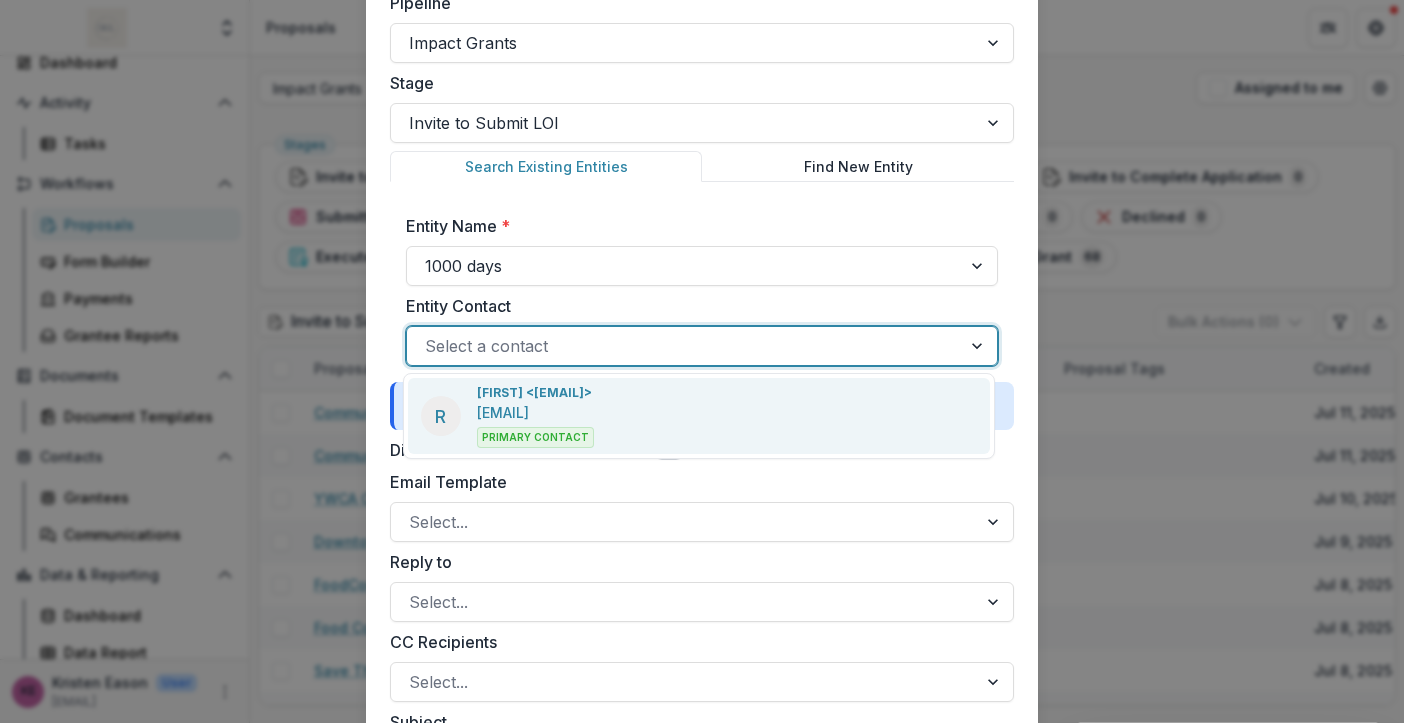 click on "riri@1000daysfund.org" at bounding box center (503, 412) 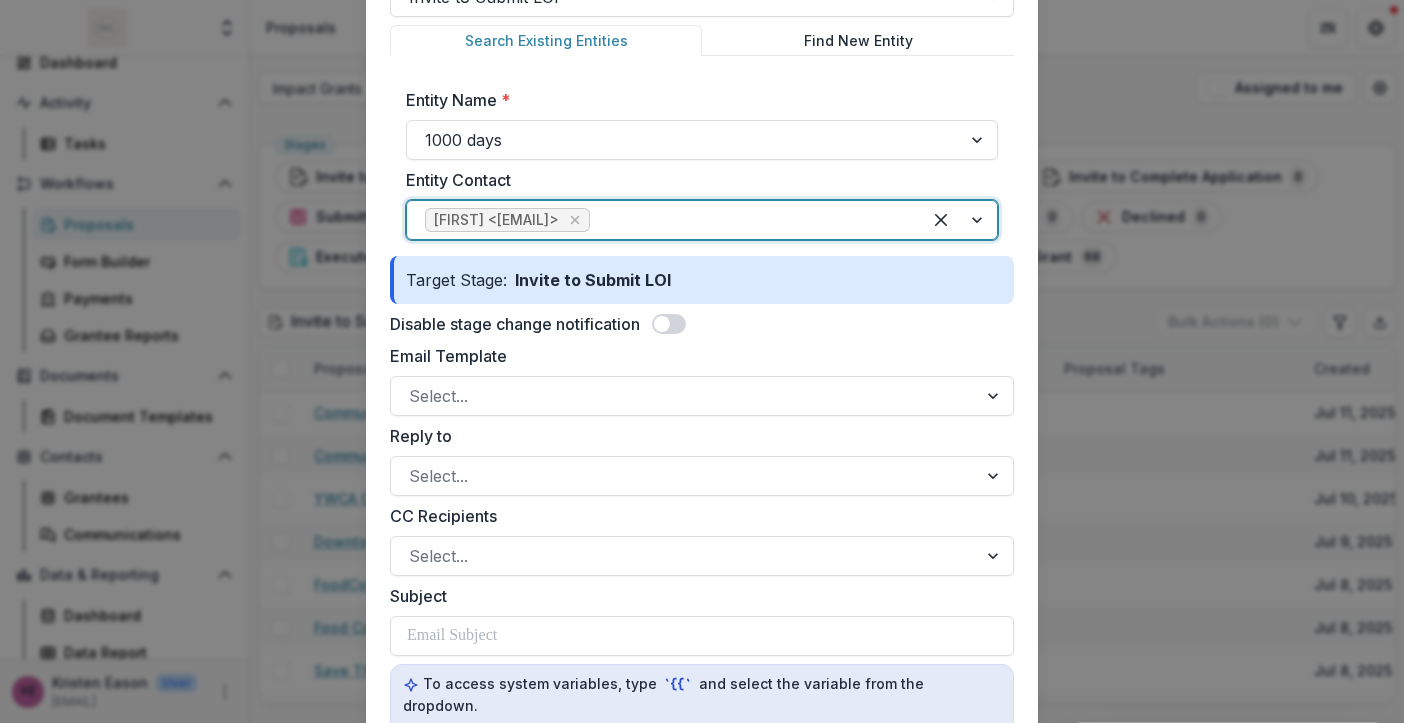 scroll, scrollTop: 519, scrollLeft: 0, axis: vertical 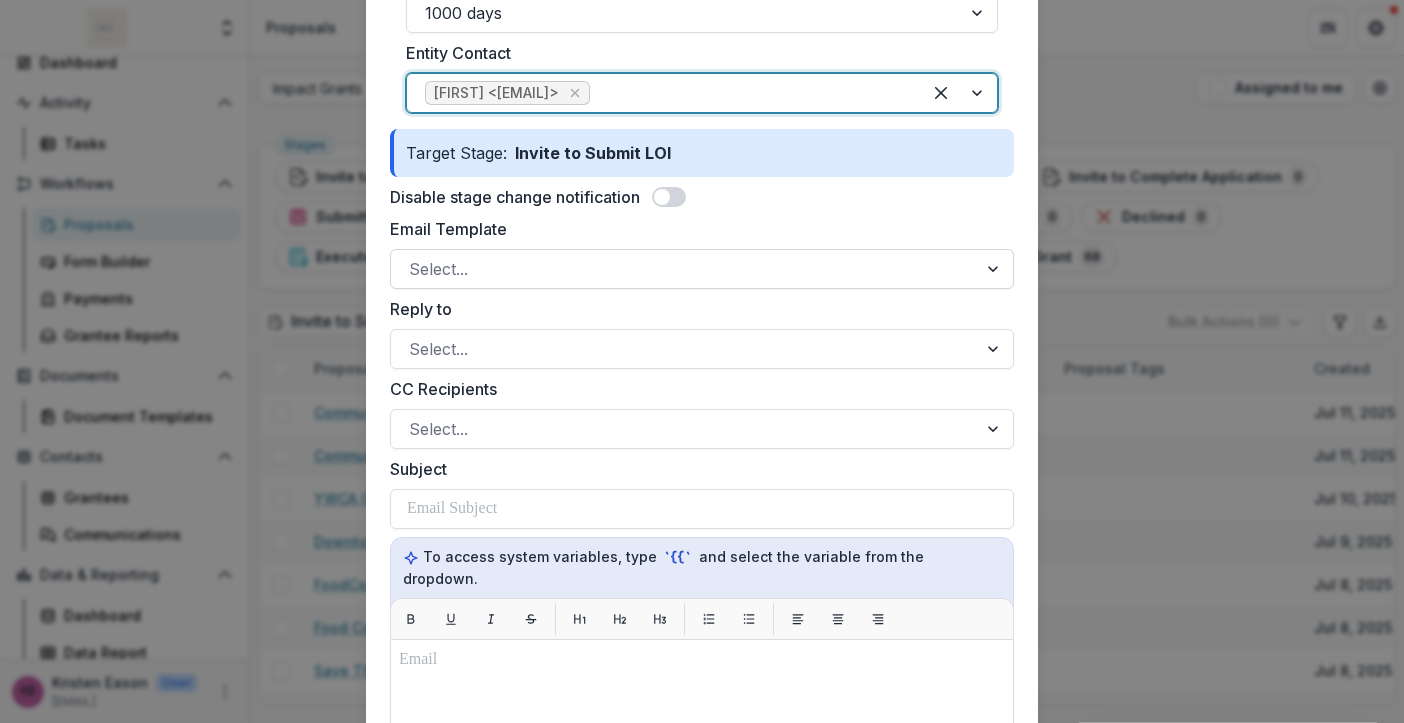 click at bounding box center [684, 269] 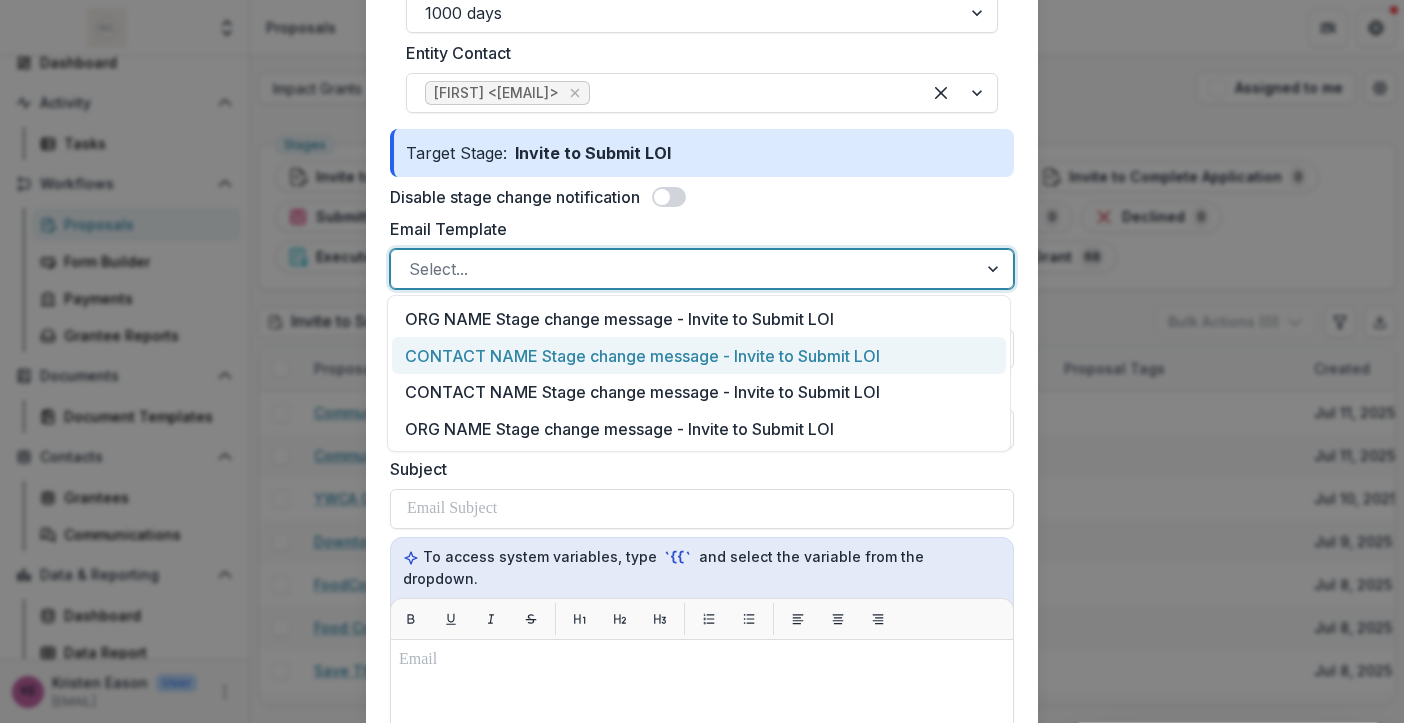 click on "CONTACT NAME Stage change message - Invite to Submit LOI" at bounding box center [699, 355] 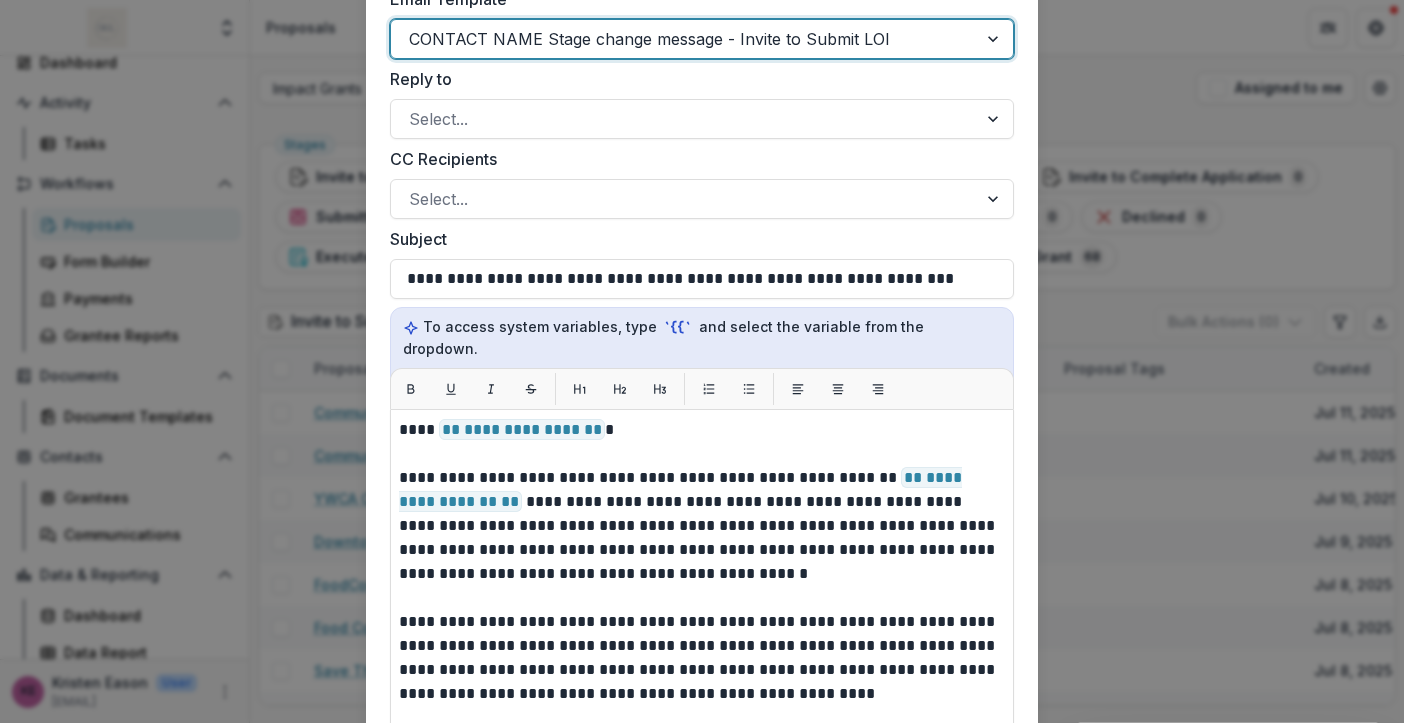 scroll, scrollTop: 525, scrollLeft: 0, axis: vertical 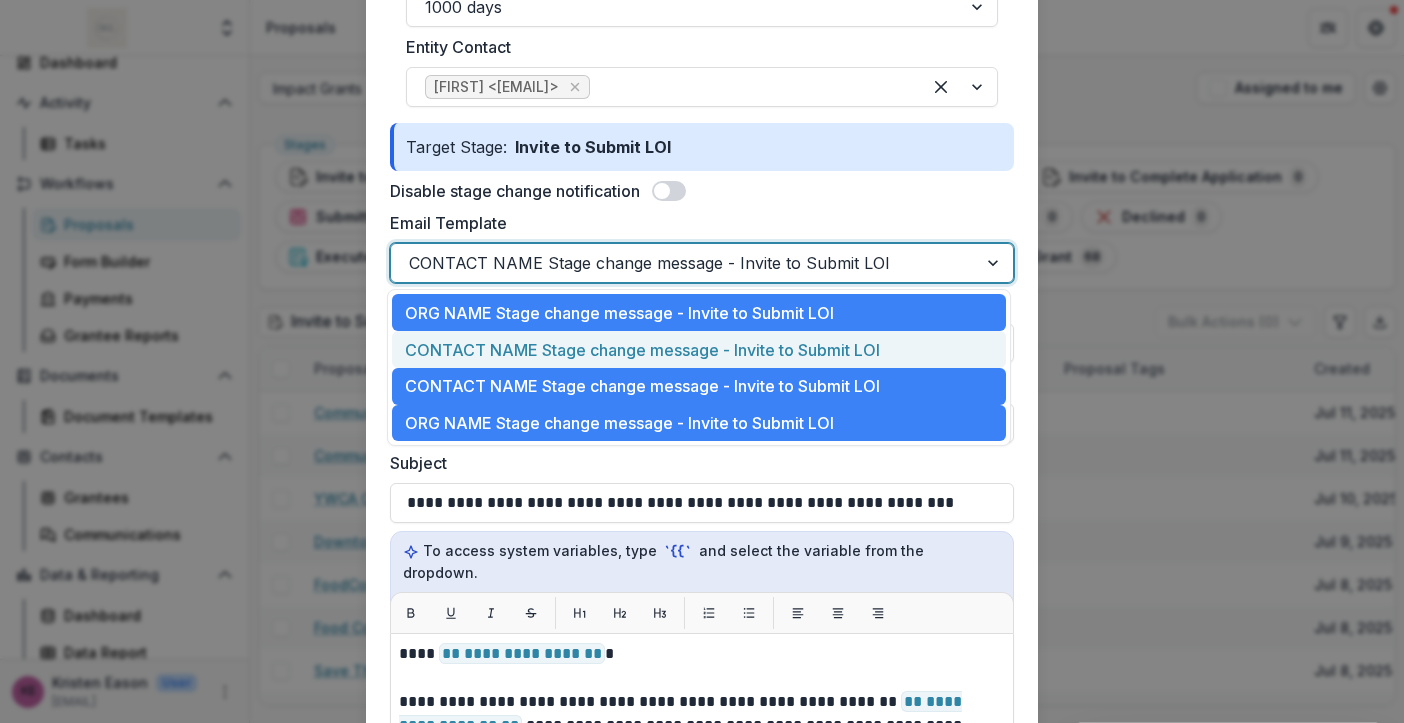 click at bounding box center [684, 263] 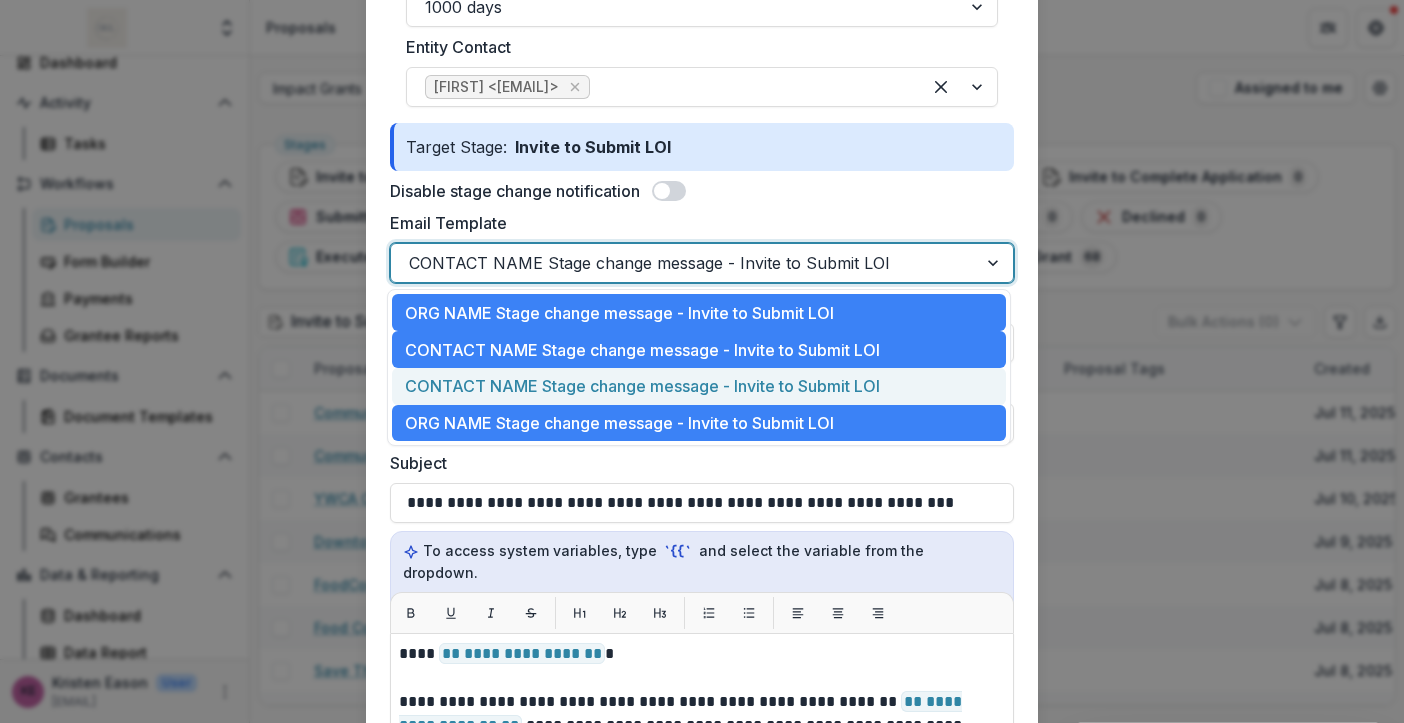 click on "CONTACT NAME Stage change message - Invite to Submit LOI" at bounding box center [699, 386] 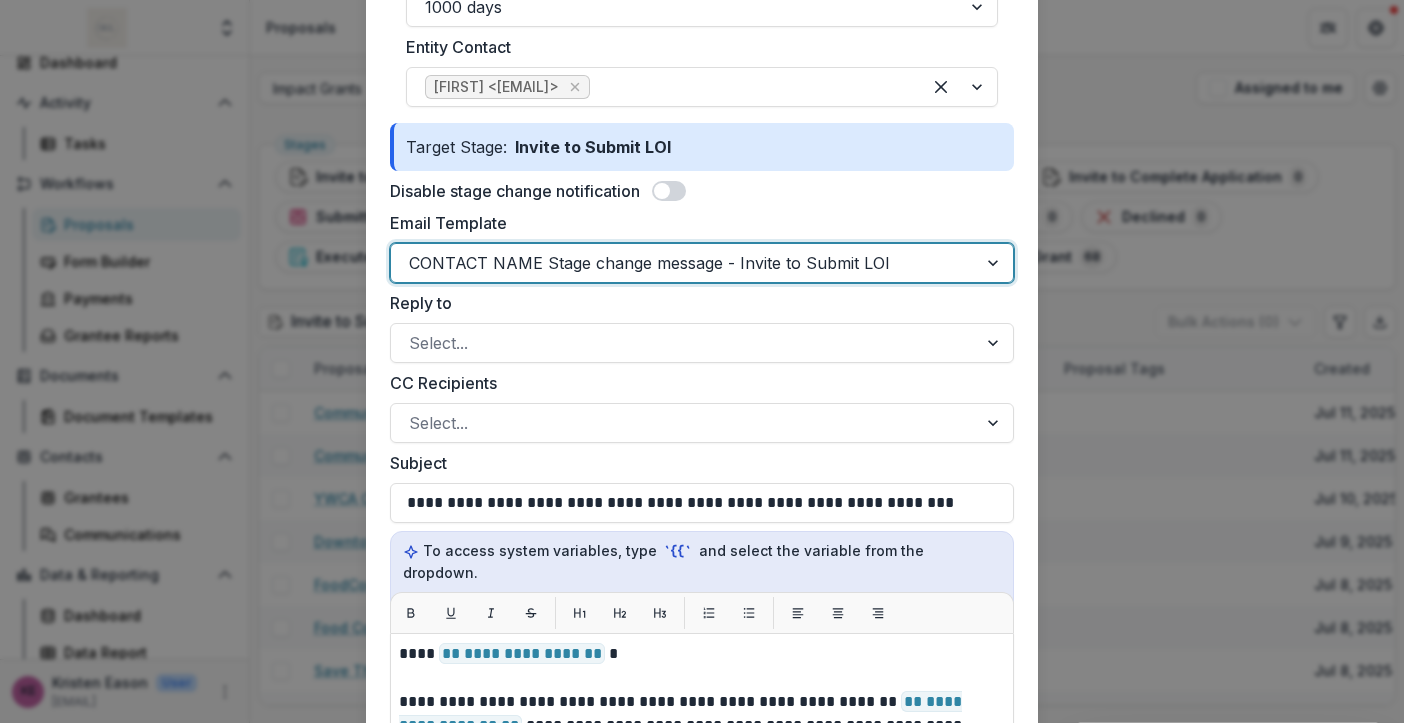 scroll, scrollTop: 765, scrollLeft: 0, axis: vertical 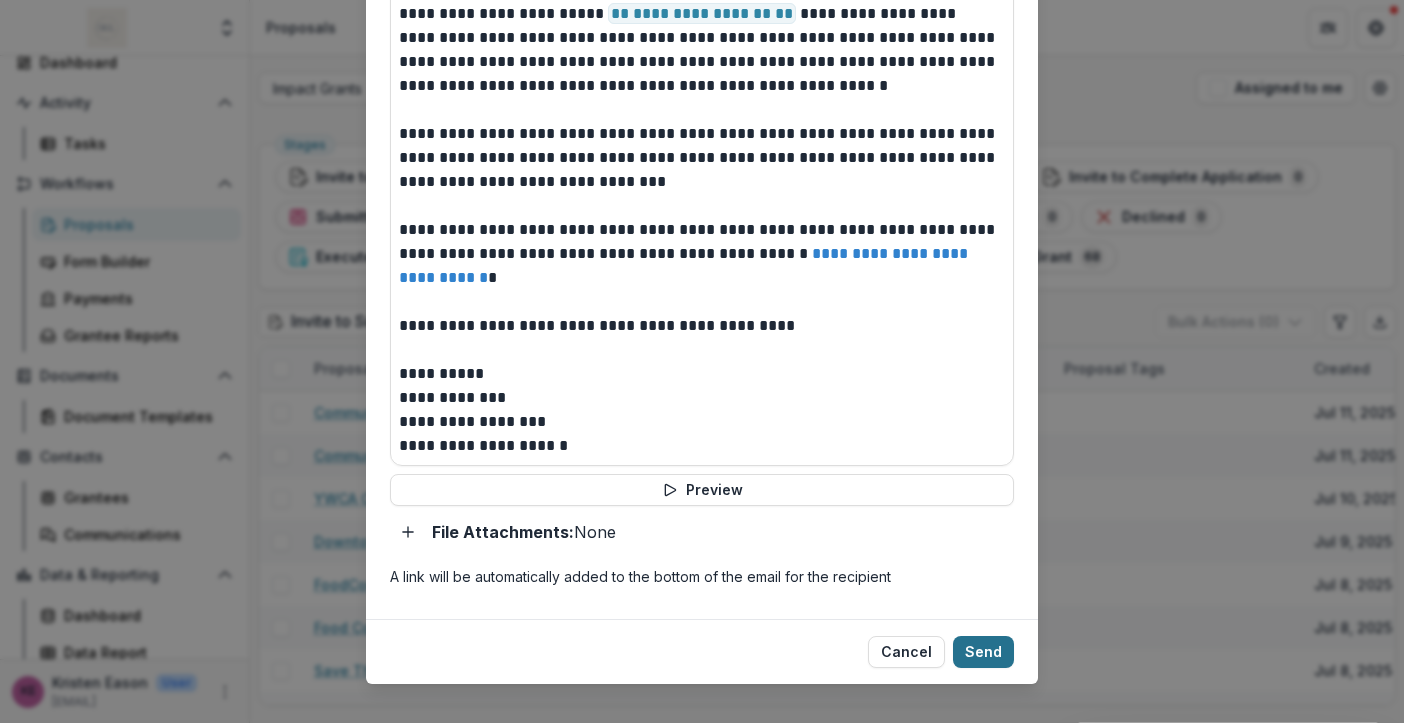 click on "Send" at bounding box center (983, 652) 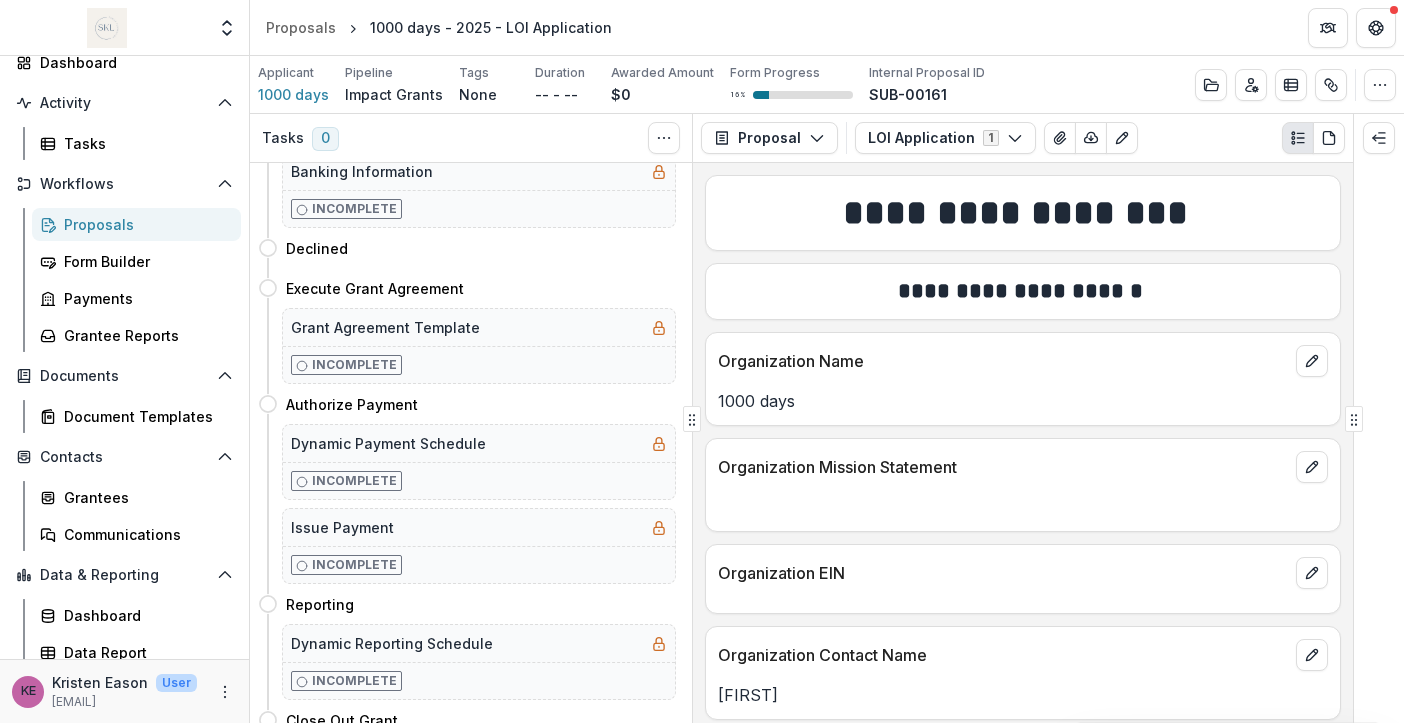 scroll, scrollTop: 0, scrollLeft: 0, axis: both 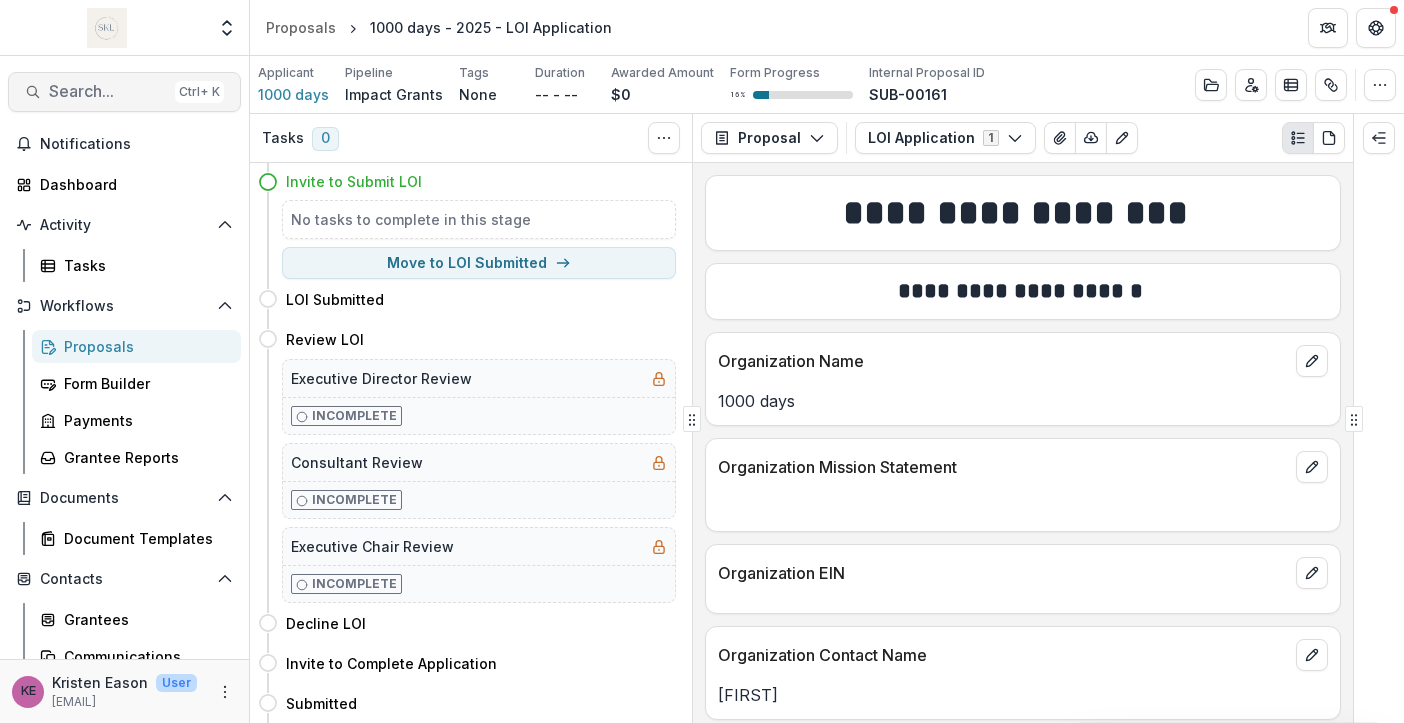 click on "Search..." at bounding box center (108, 91) 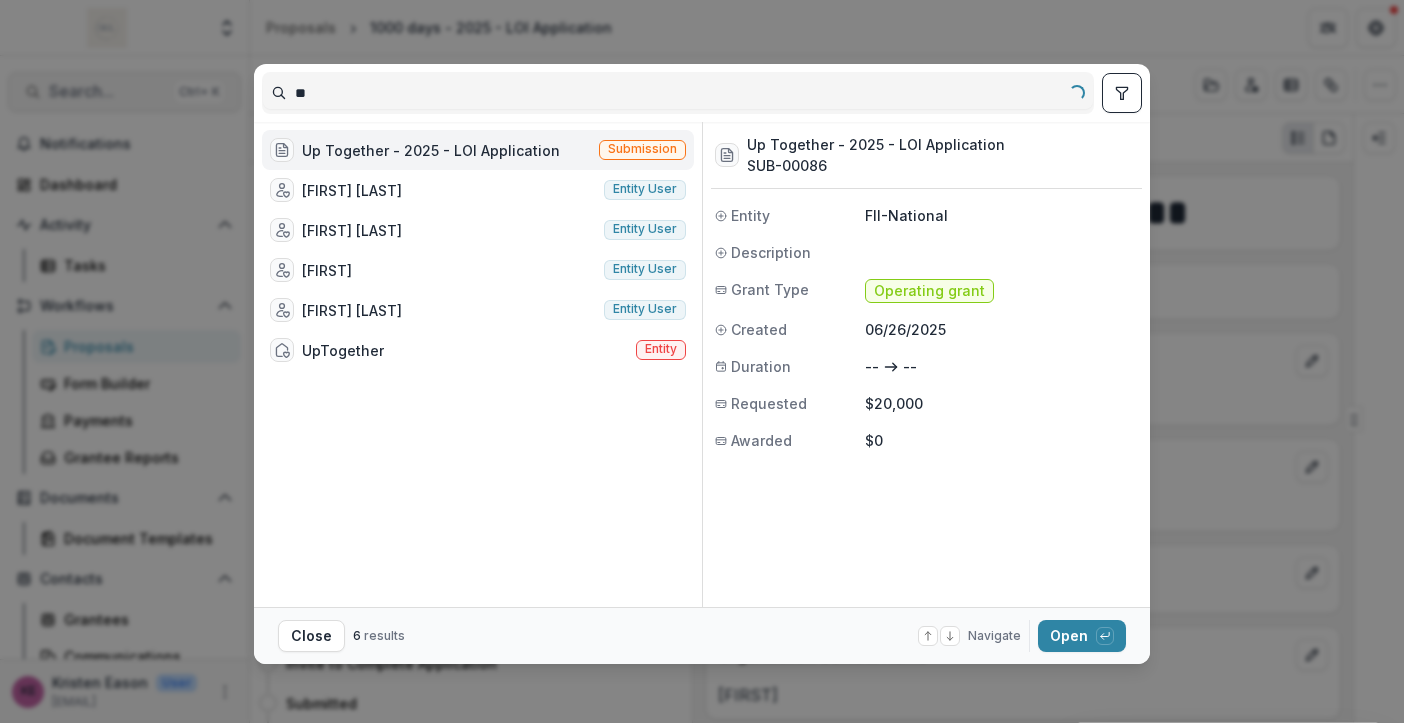 type on "*" 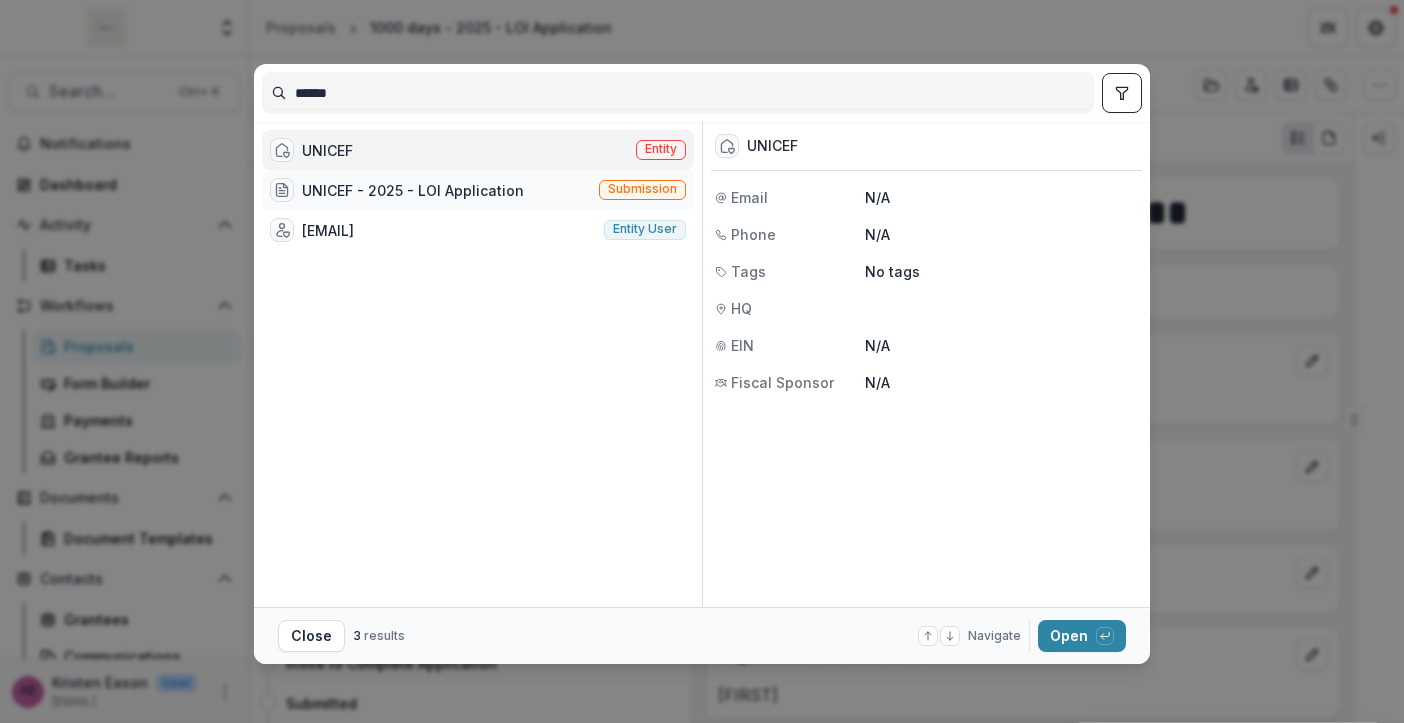 type on "******" 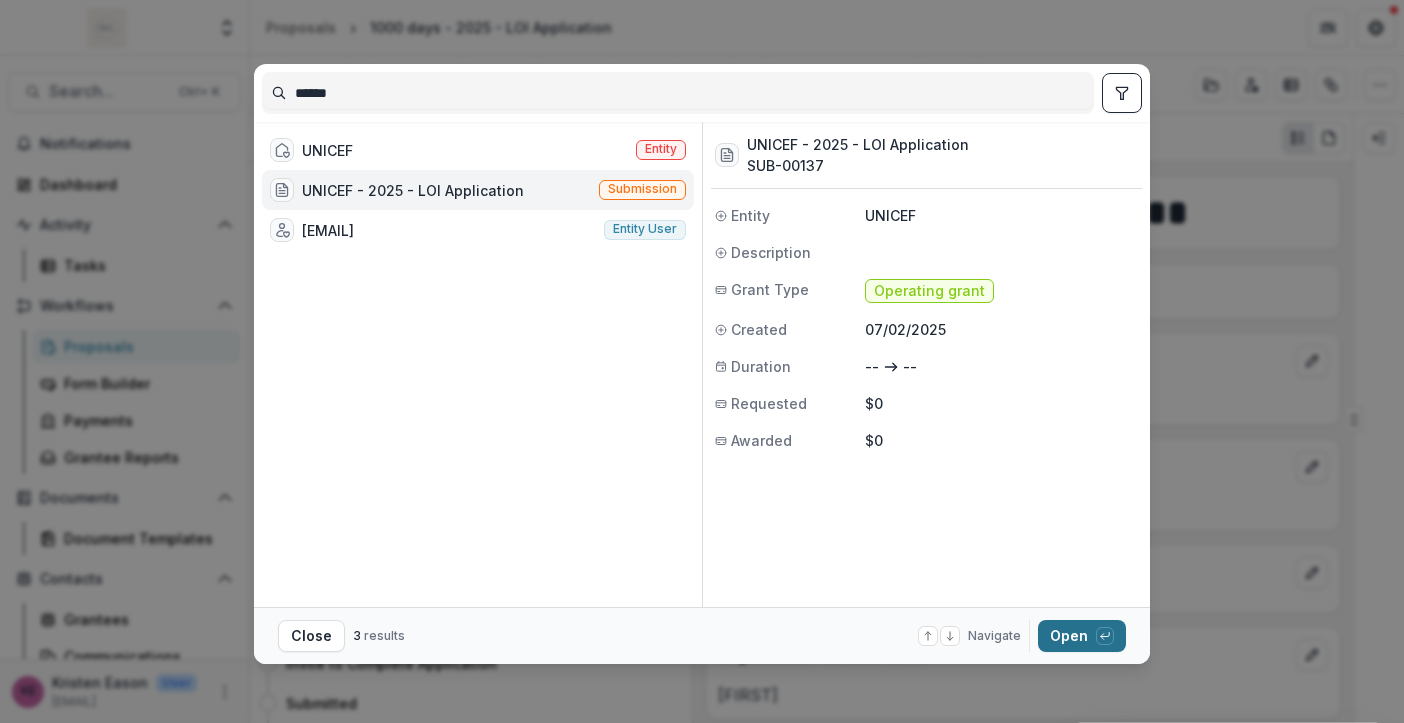 click on "Open with enter key" at bounding box center (1082, 636) 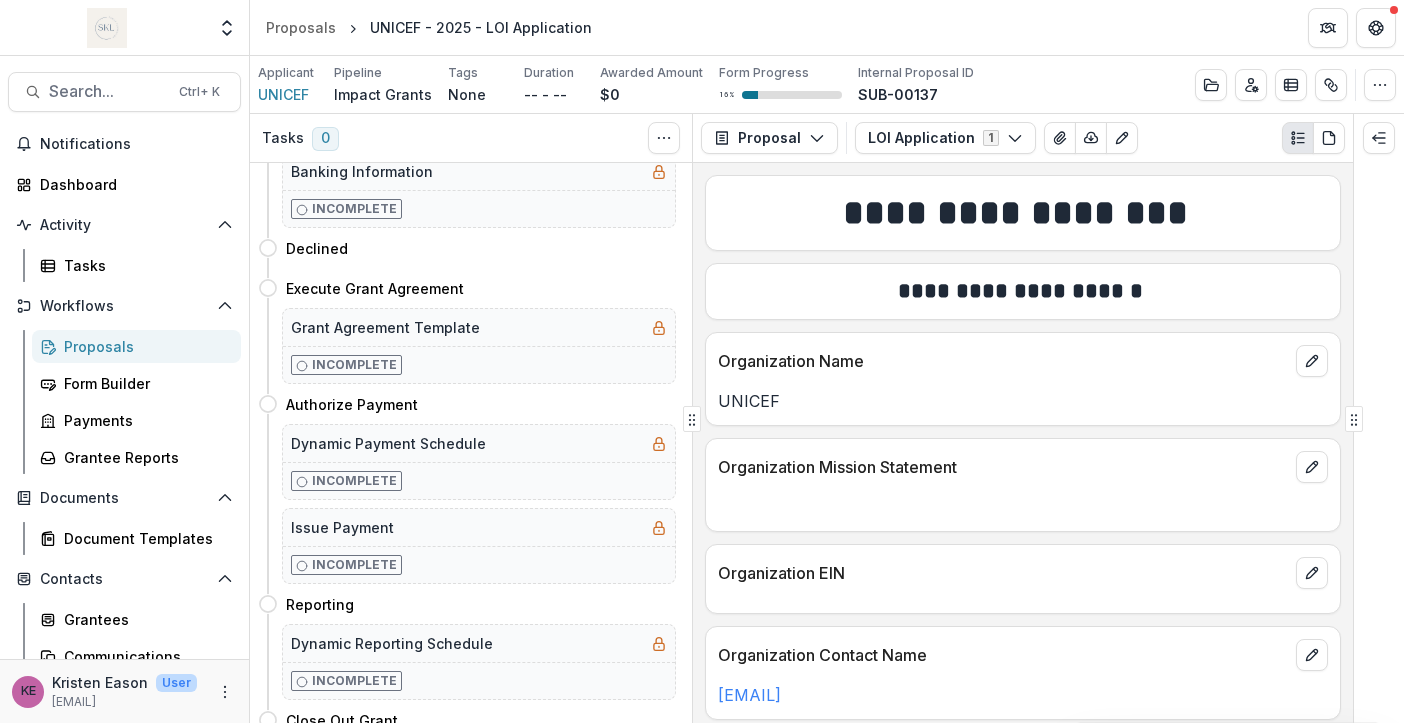 scroll, scrollTop: 0, scrollLeft: 0, axis: both 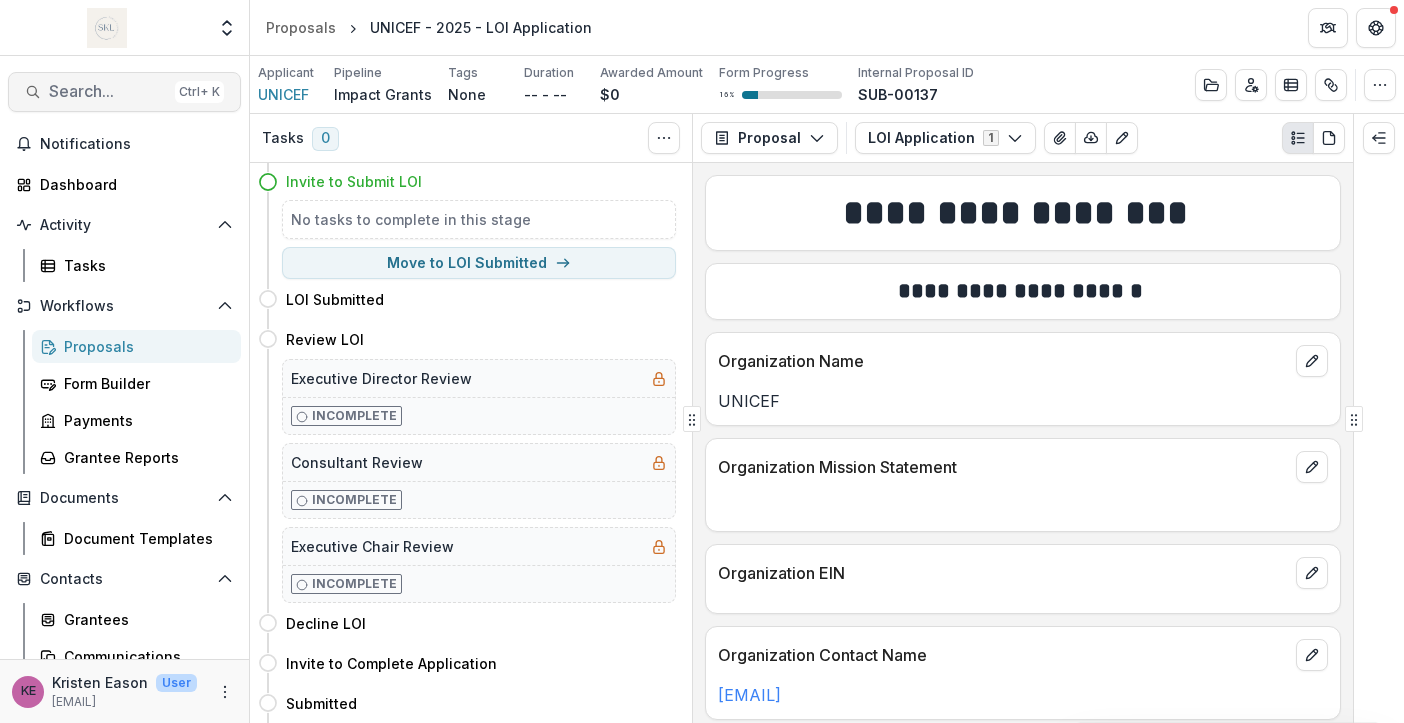 click on "Search..." at bounding box center (108, 91) 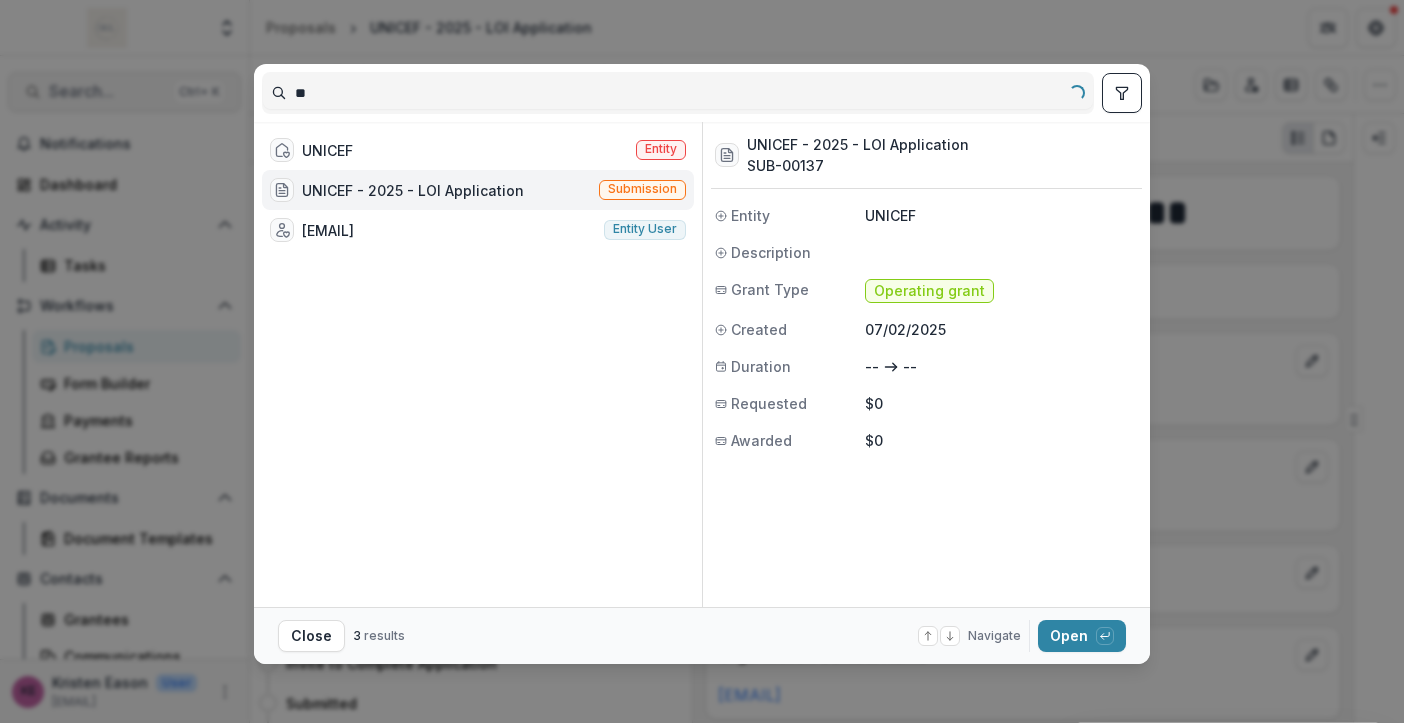 type on "*" 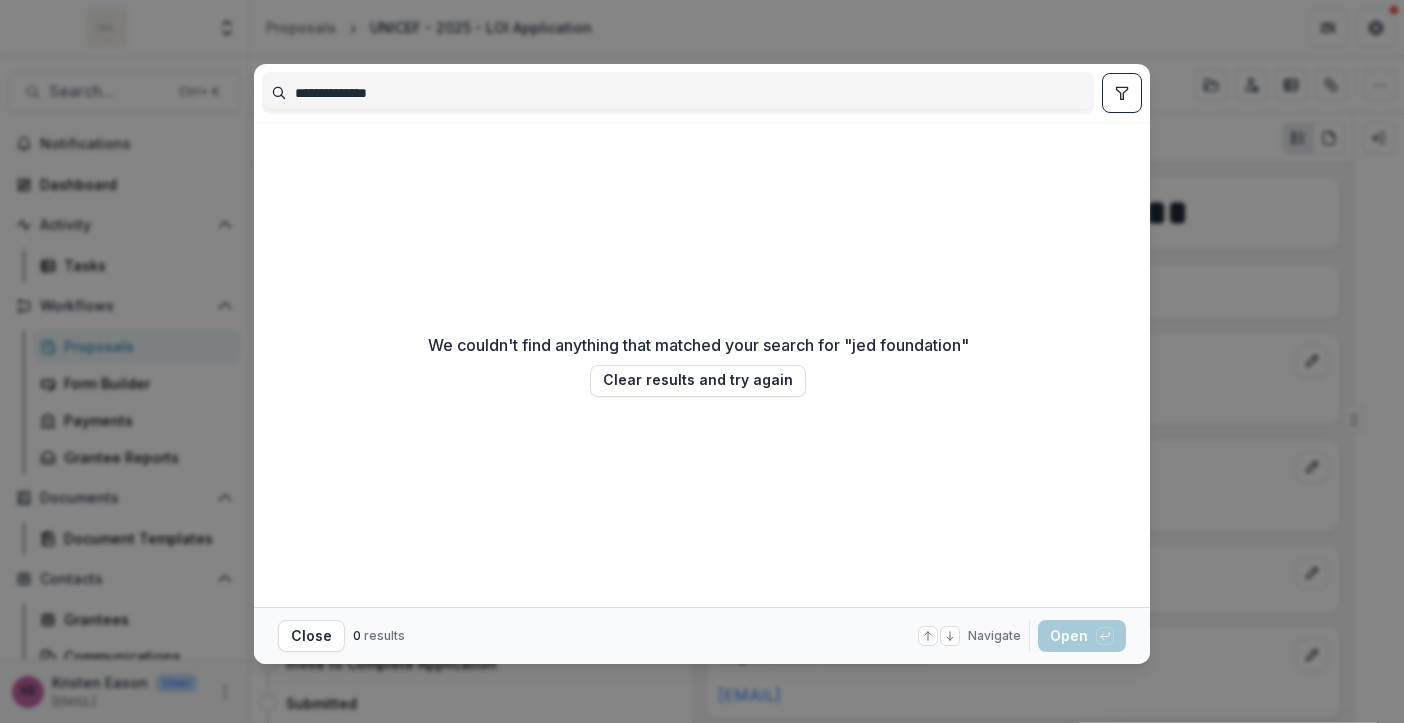 drag, startPoint x: 414, startPoint y: 97, endPoint x: 93, endPoint y: 93, distance: 321.02493 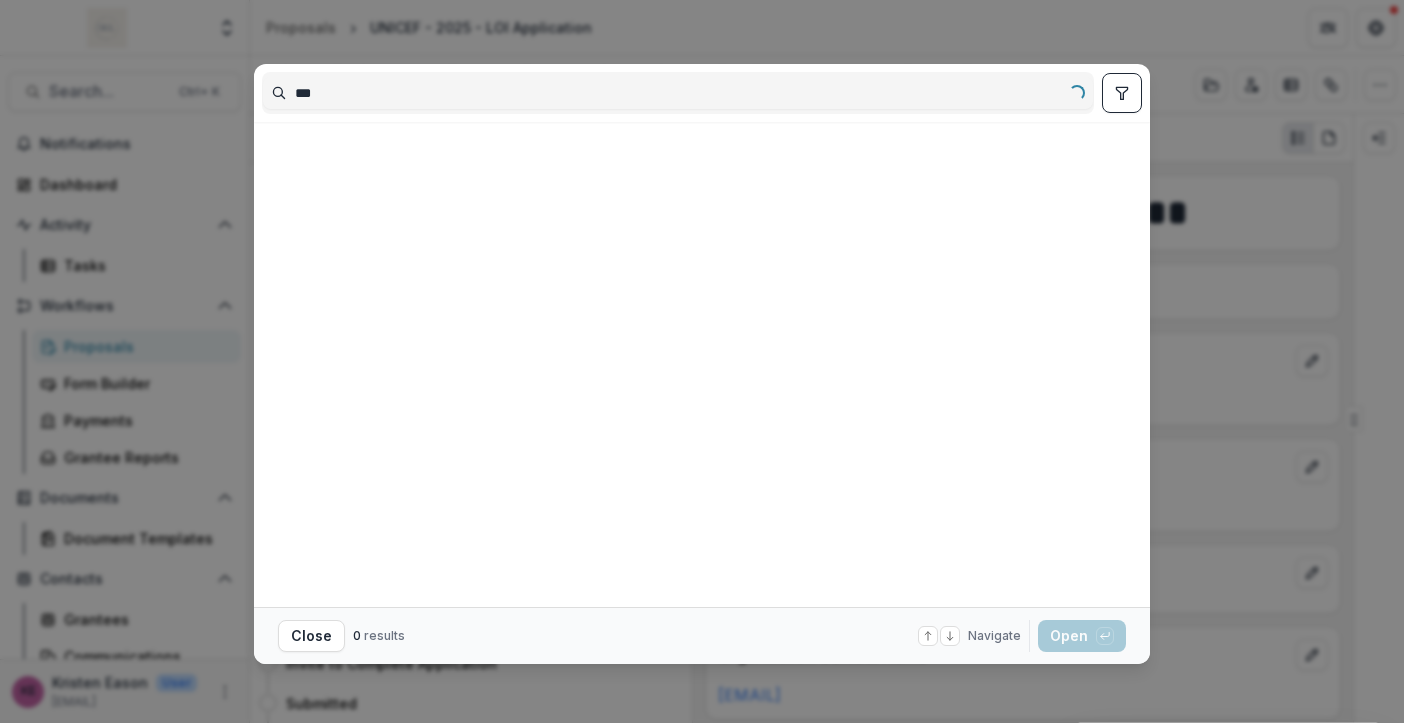 type on "***" 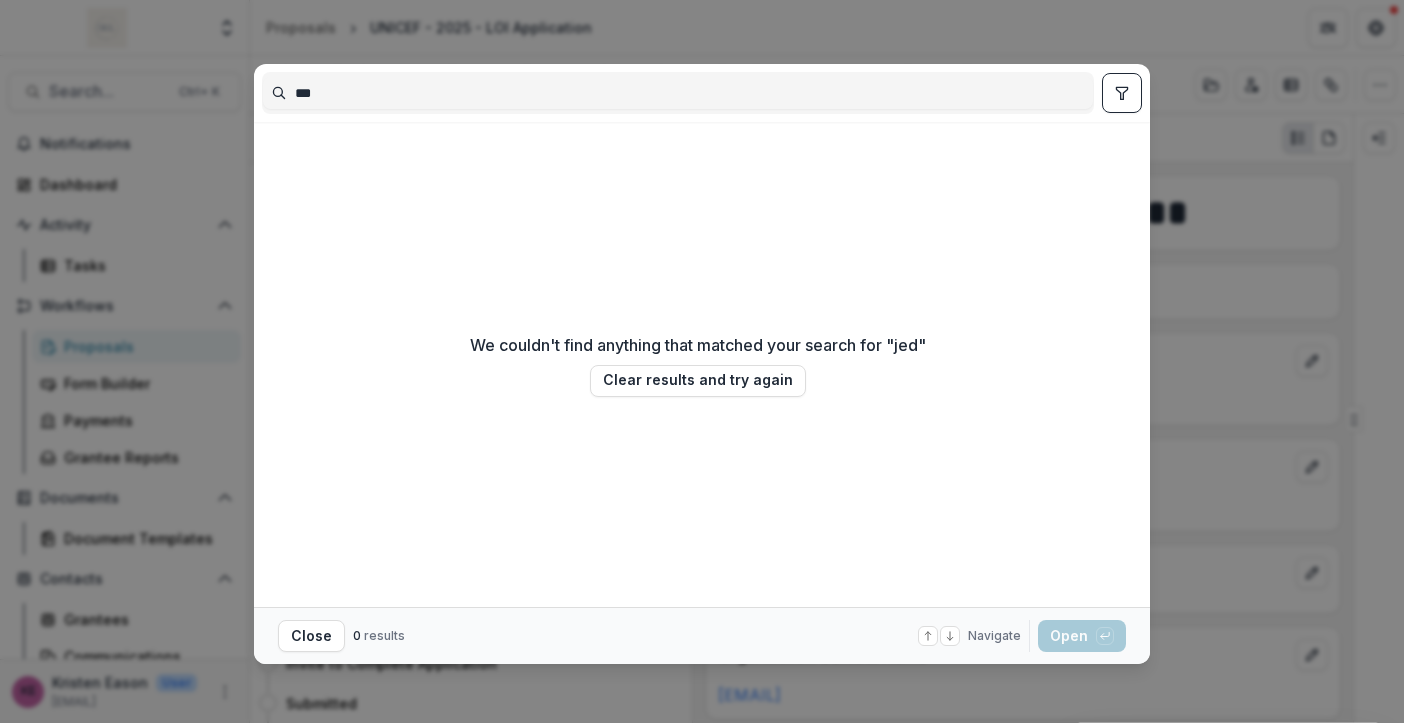 click on "*** We couldn't find anything that matched your search for " jed " Clear results and try again Close 0   results Navigate up and down with arrow keys Open with enter key" at bounding box center [702, 361] 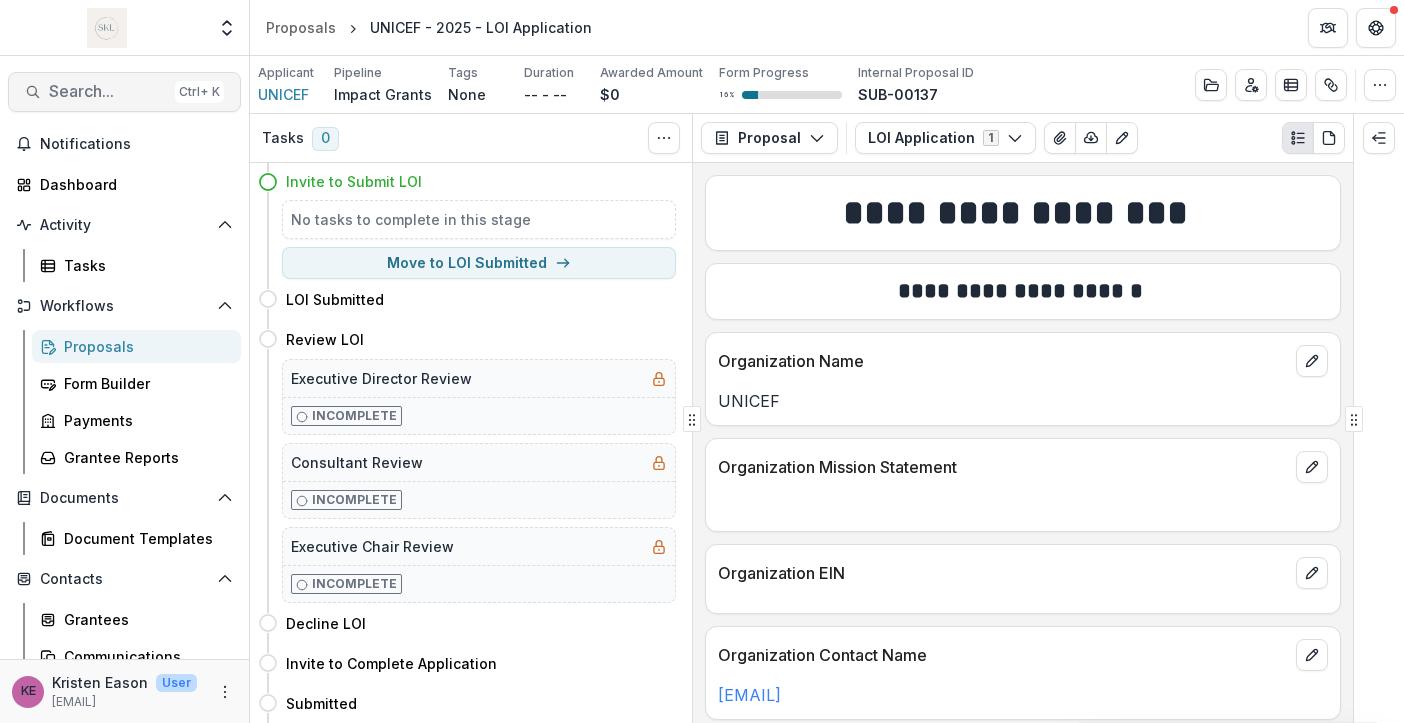 click on "Search..." at bounding box center [108, 91] 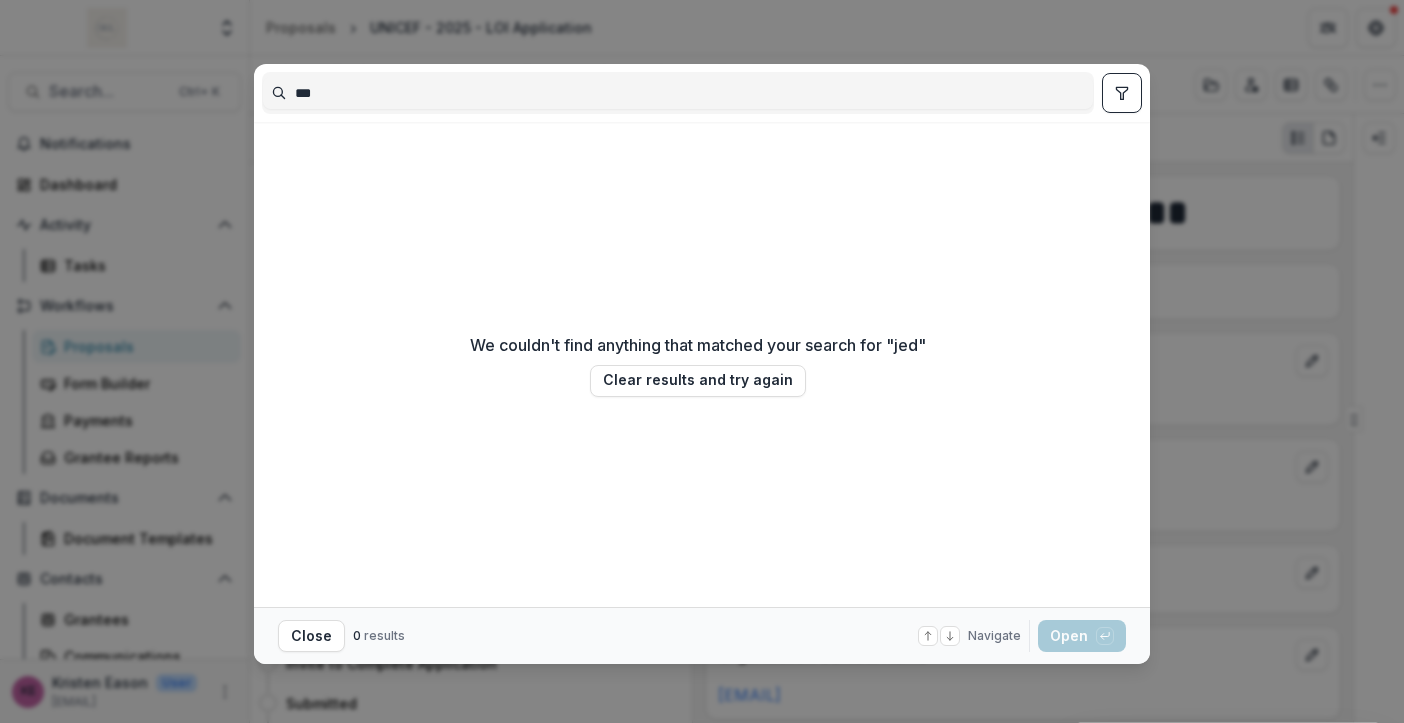 click on "*** We couldn't find anything that matched your search for " jed " Clear results and try again Close 0   results Navigate up and down with arrow keys Open with enter key" at bounding box center (702, 361) 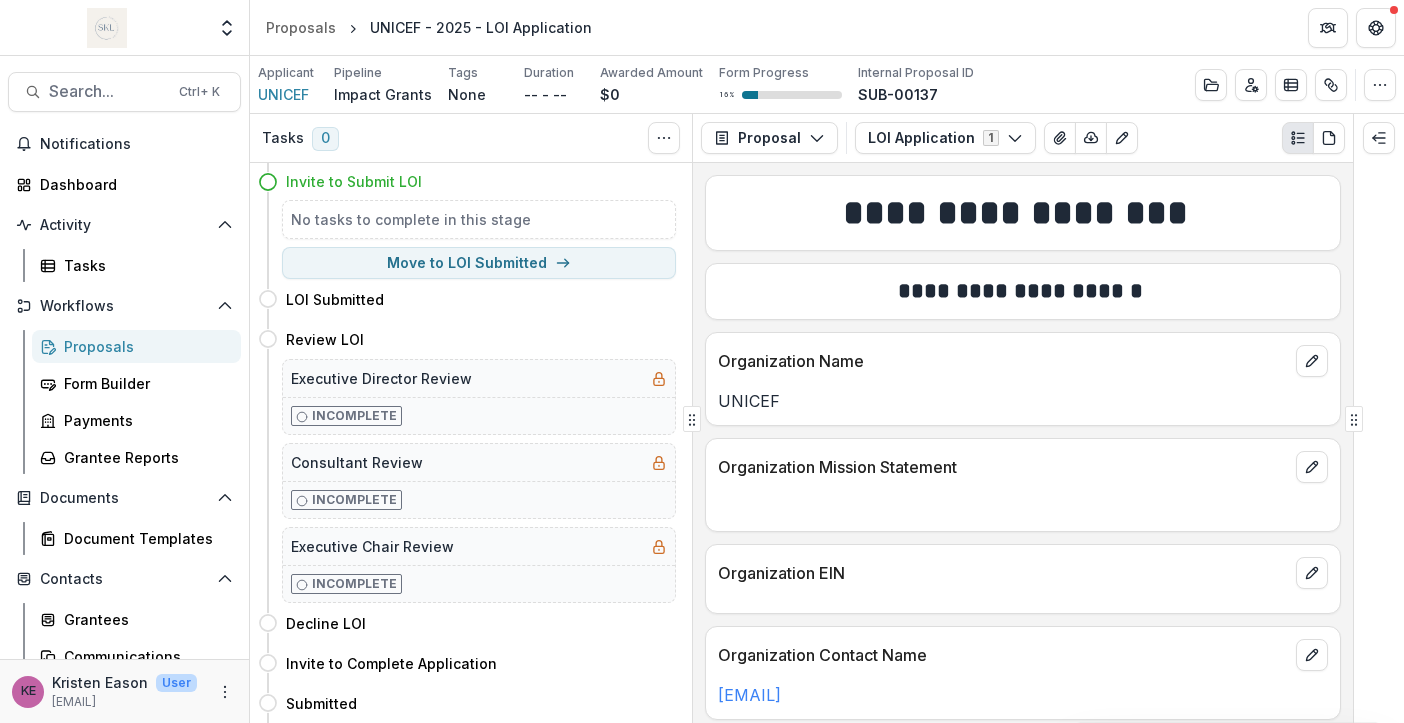 click on "Contacts Grantees Communications" at bounding box center (124, 618) 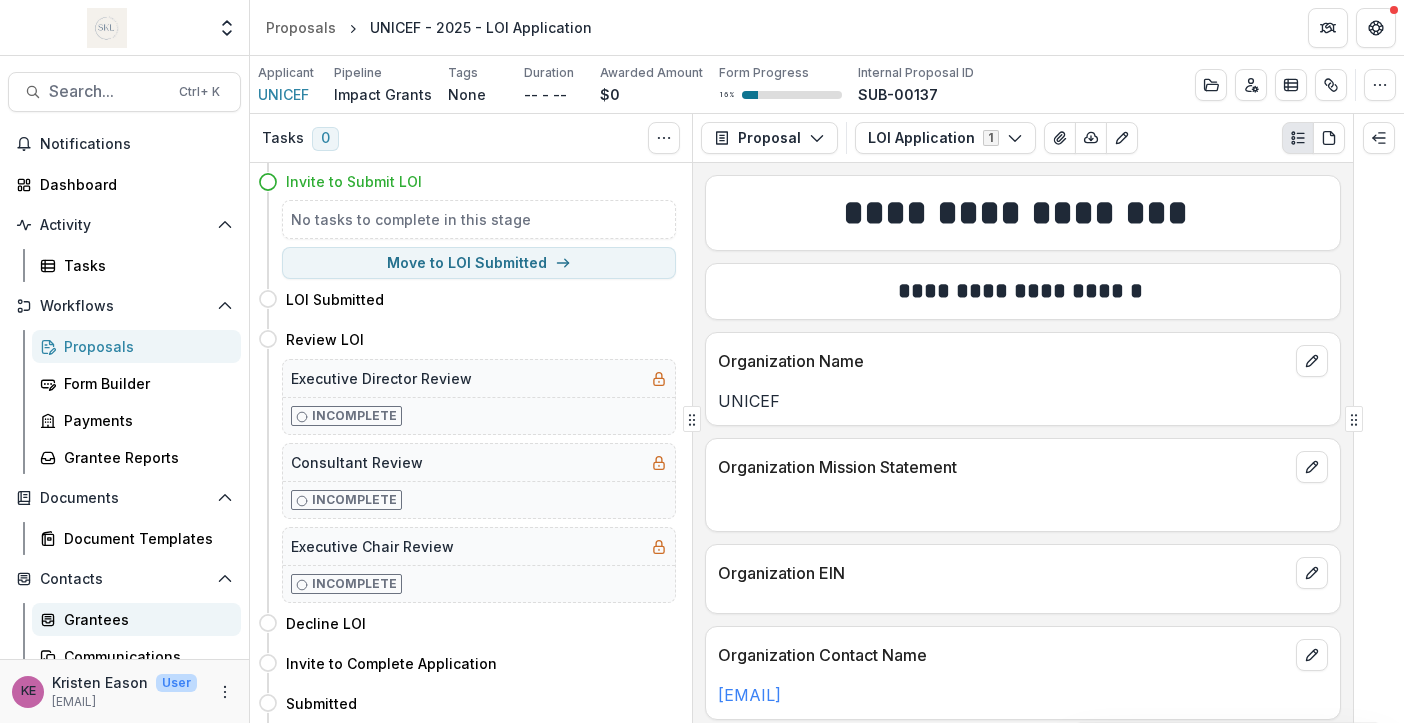 click on "Grantees" at bounding box center (144, 619) 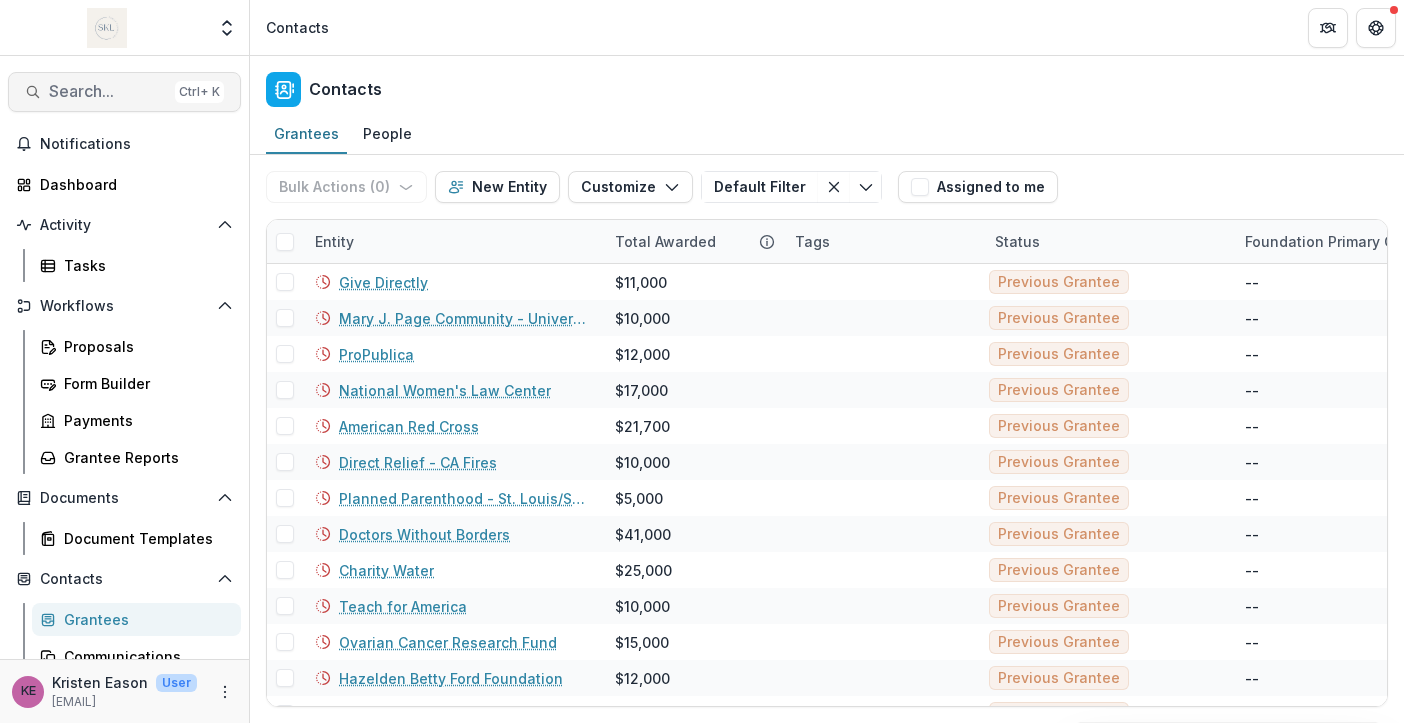 click on "Search..." at bounding box center (108, 91) 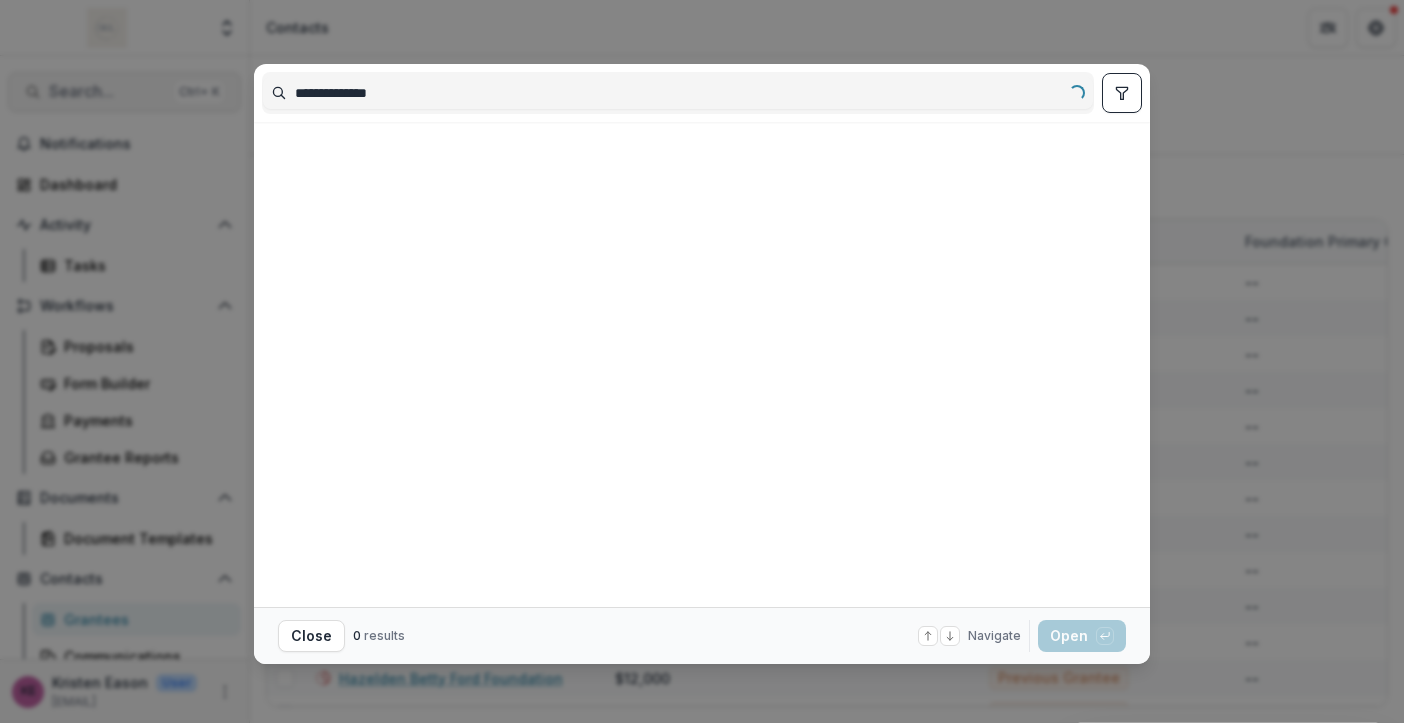 type on "**********" 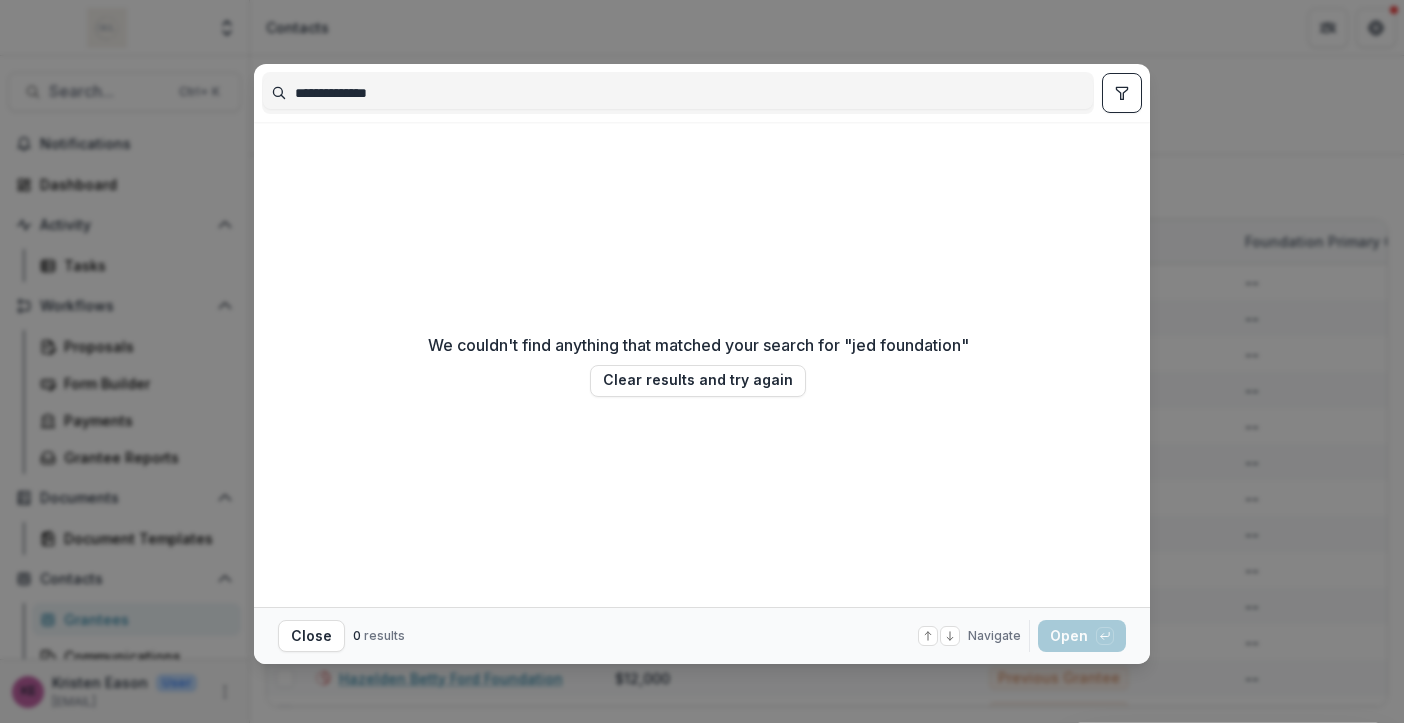 click on "**********" at bounding box center [702, 361] 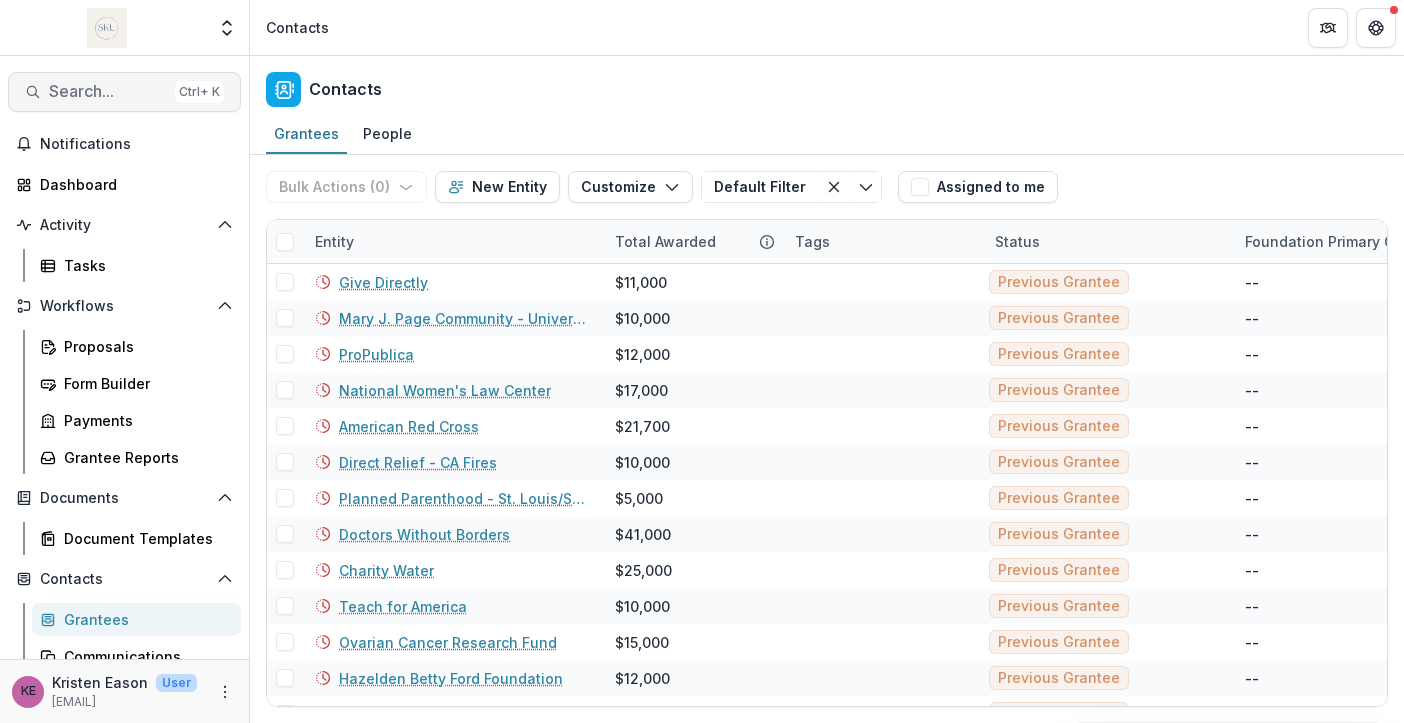 click on "Search..." at bounding box center (108, 91) 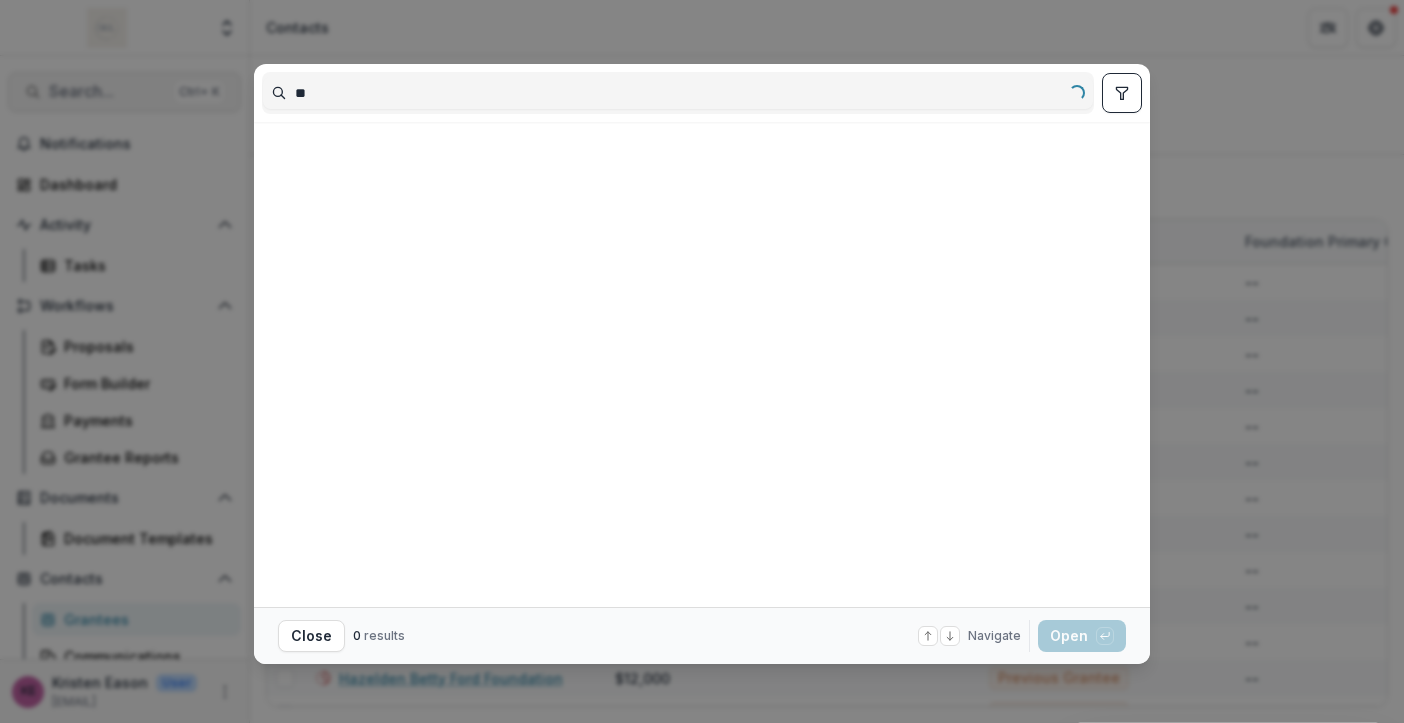 type on "*" 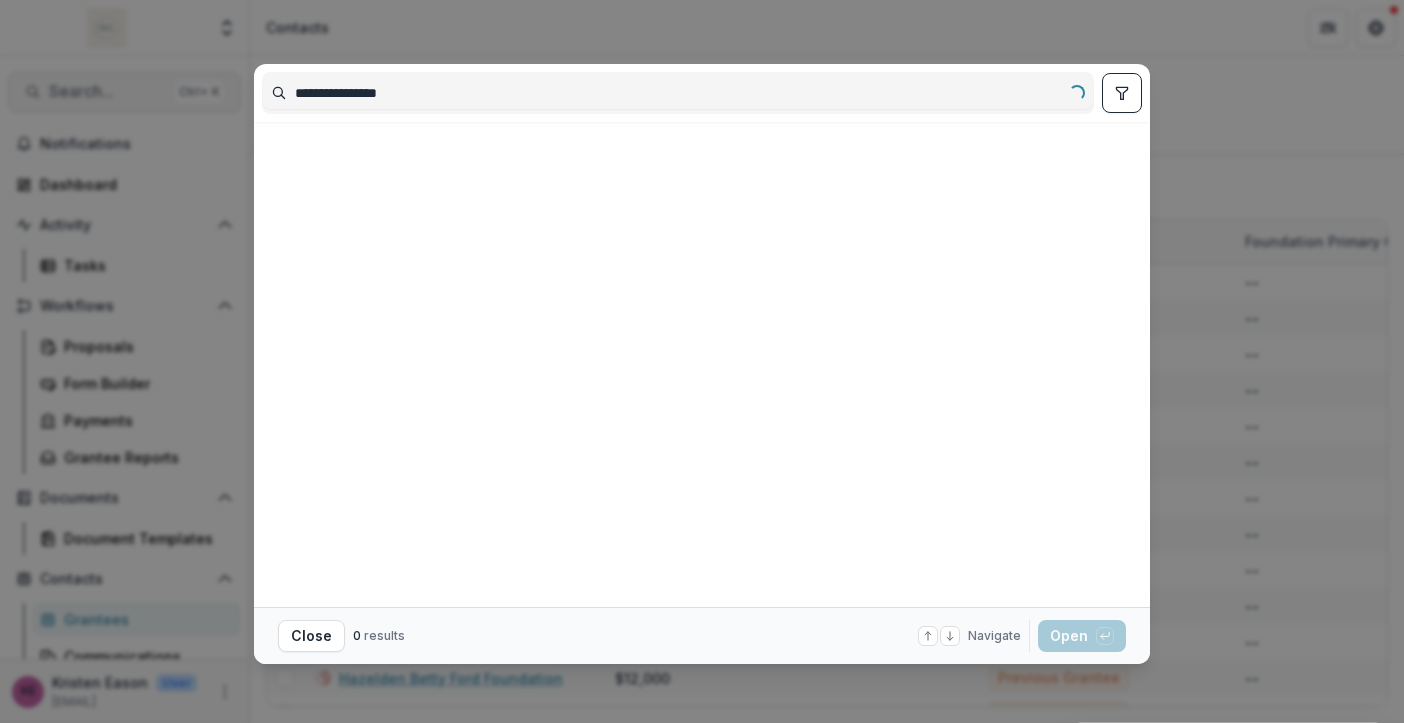 type on "**********" 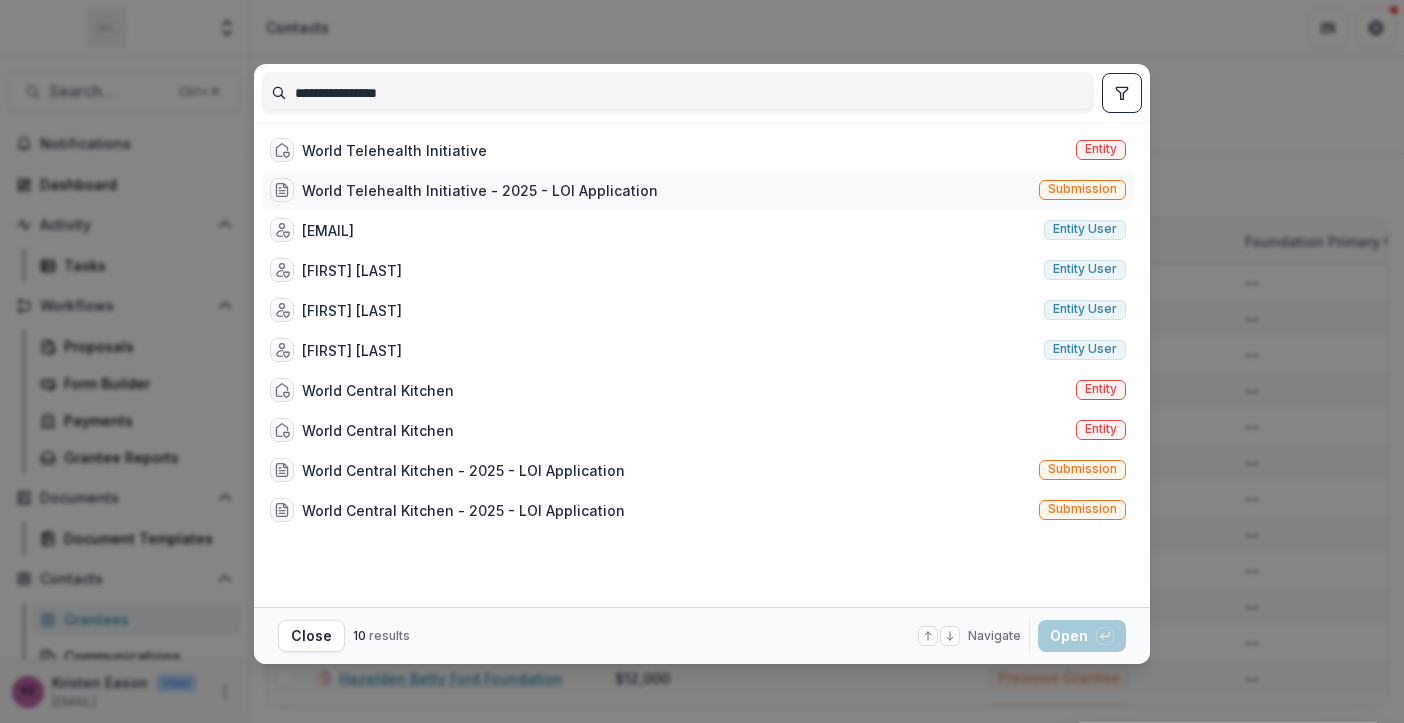 click on "World Telehealth Initiative - 2025 - LOI Application" at bounding box center (480, 190) 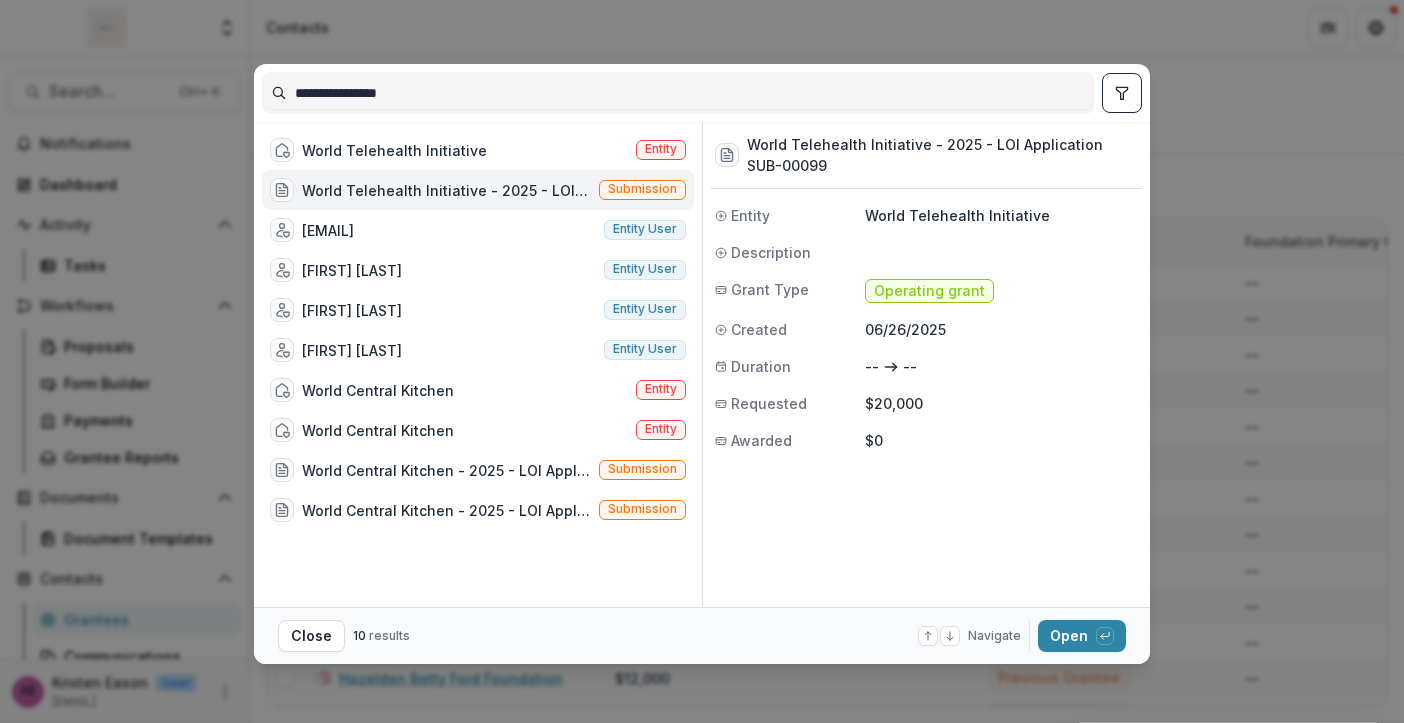 click on "World Telehealth Initiative - 2025 - LOI Application" at bounding box center (446, 190) 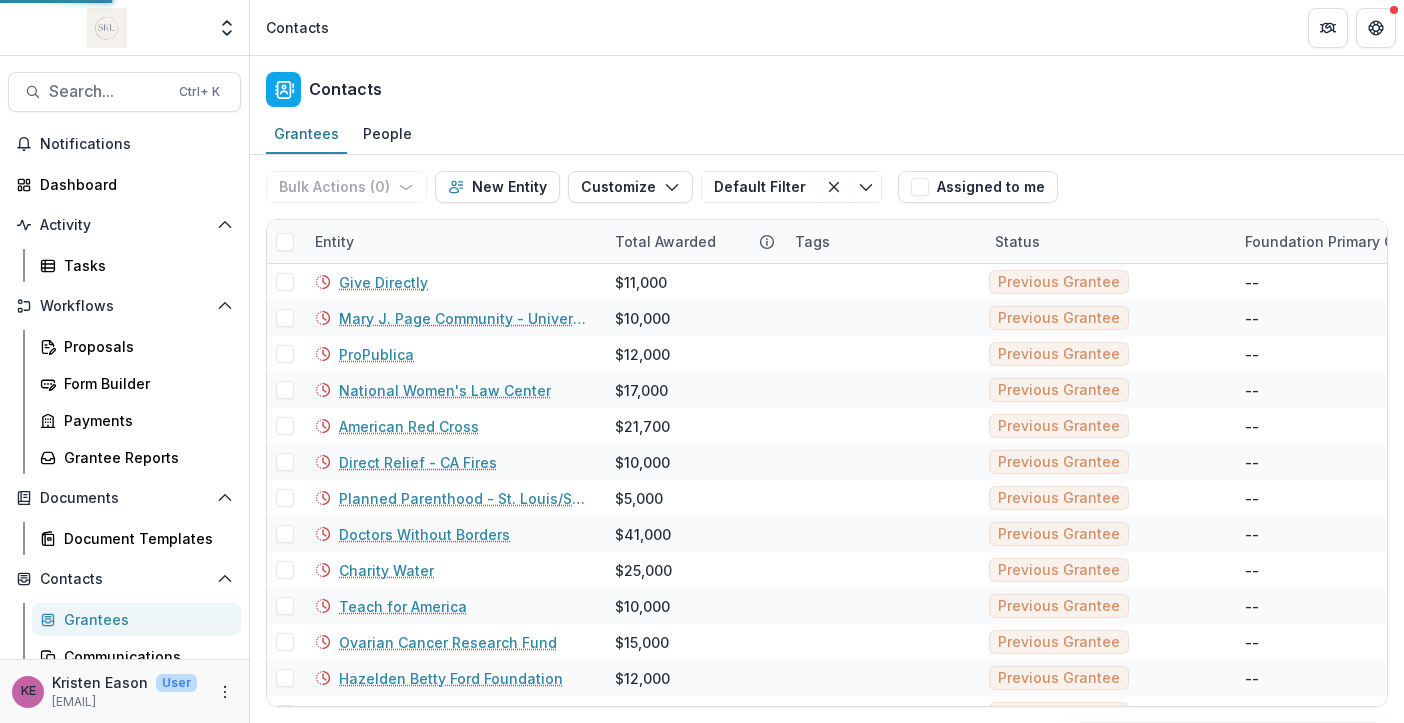 click on "World Telehealth Initiative - 2025 - LOI Application Submission" at bounding box center [481, 192] 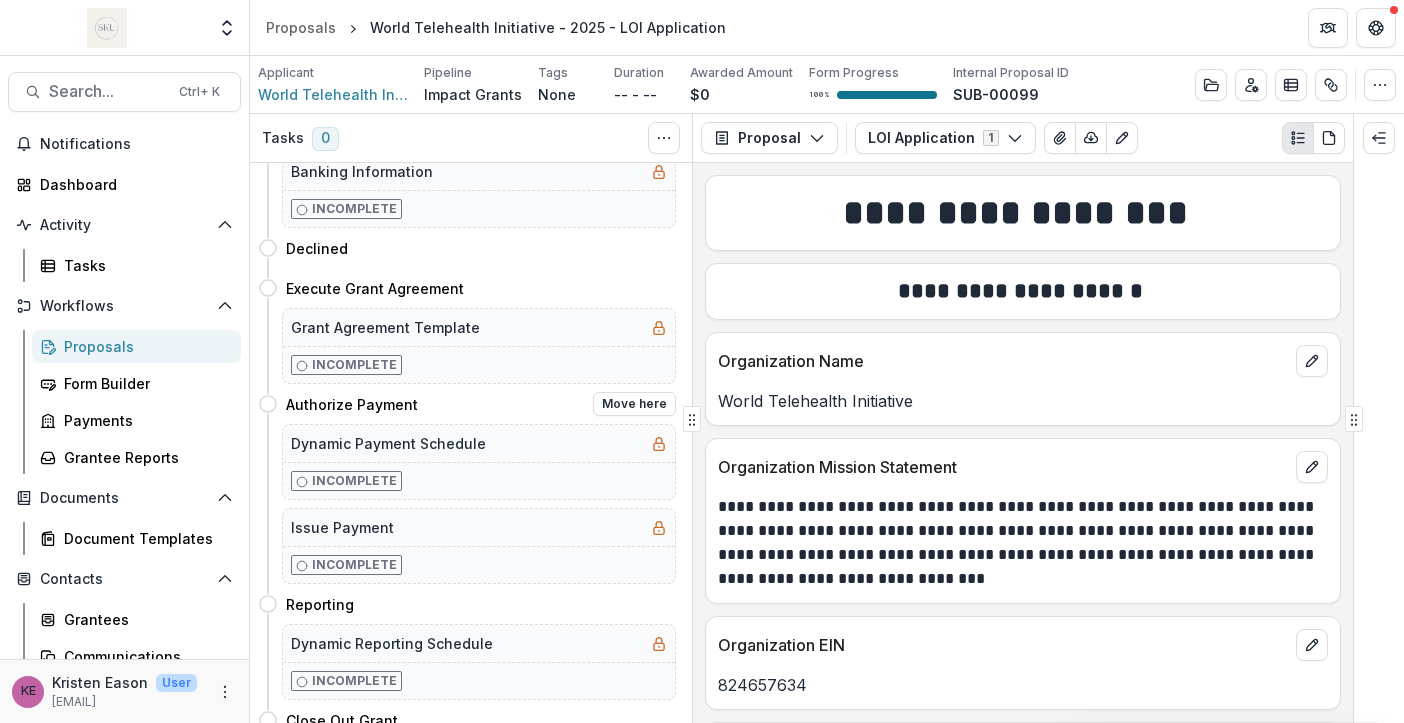 scroll, scrollTop: 0, scrollLeft: 0, axis: both 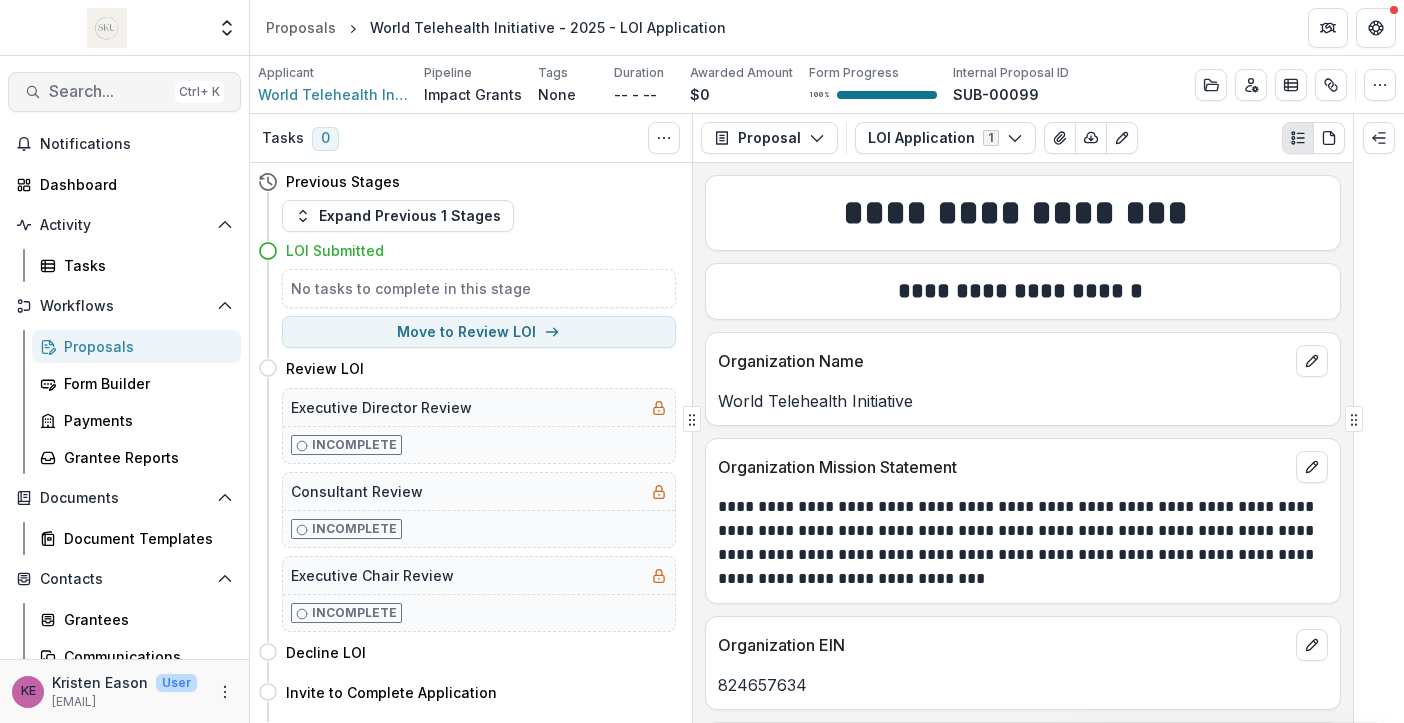 click on "Search..." at bounding box center [108, 91] 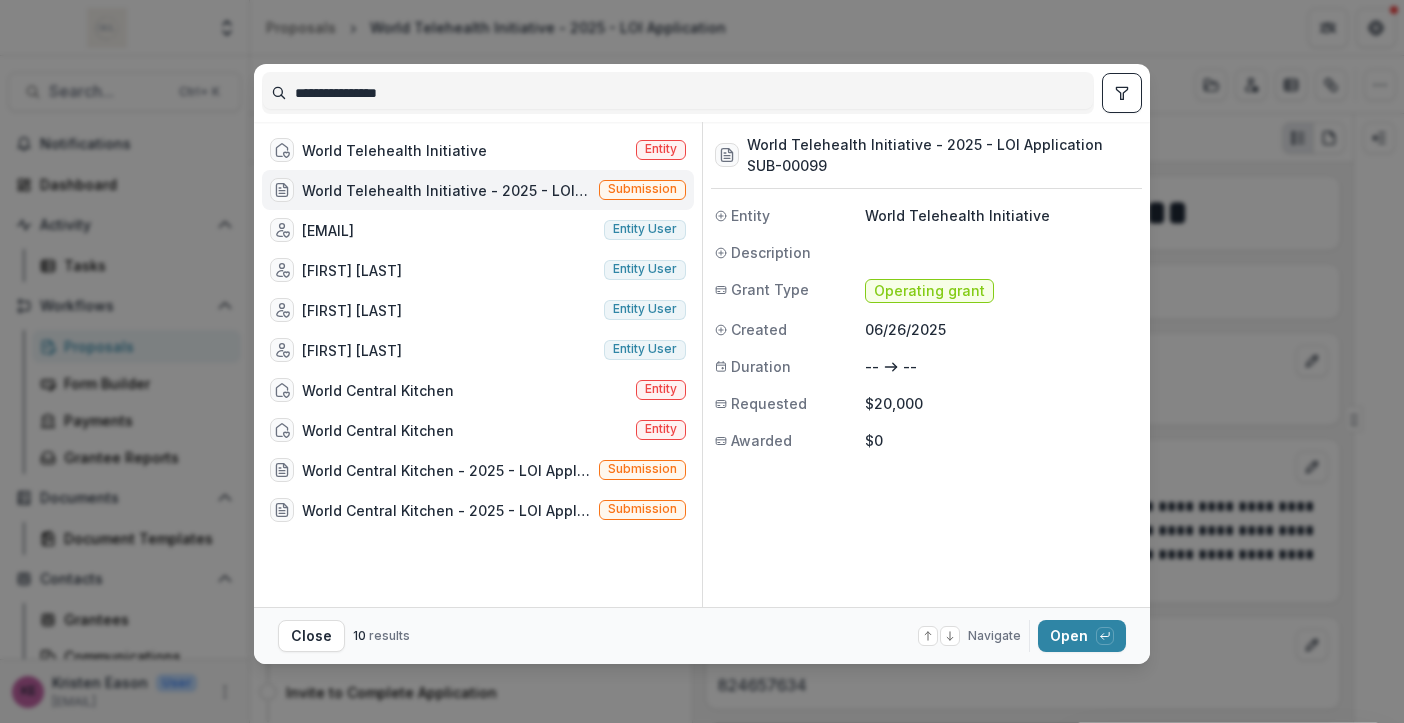 drag, startPoint x: 495, startPoint y: 83, endPoint x: 284, endPoint y: 67, distance: 211.60576 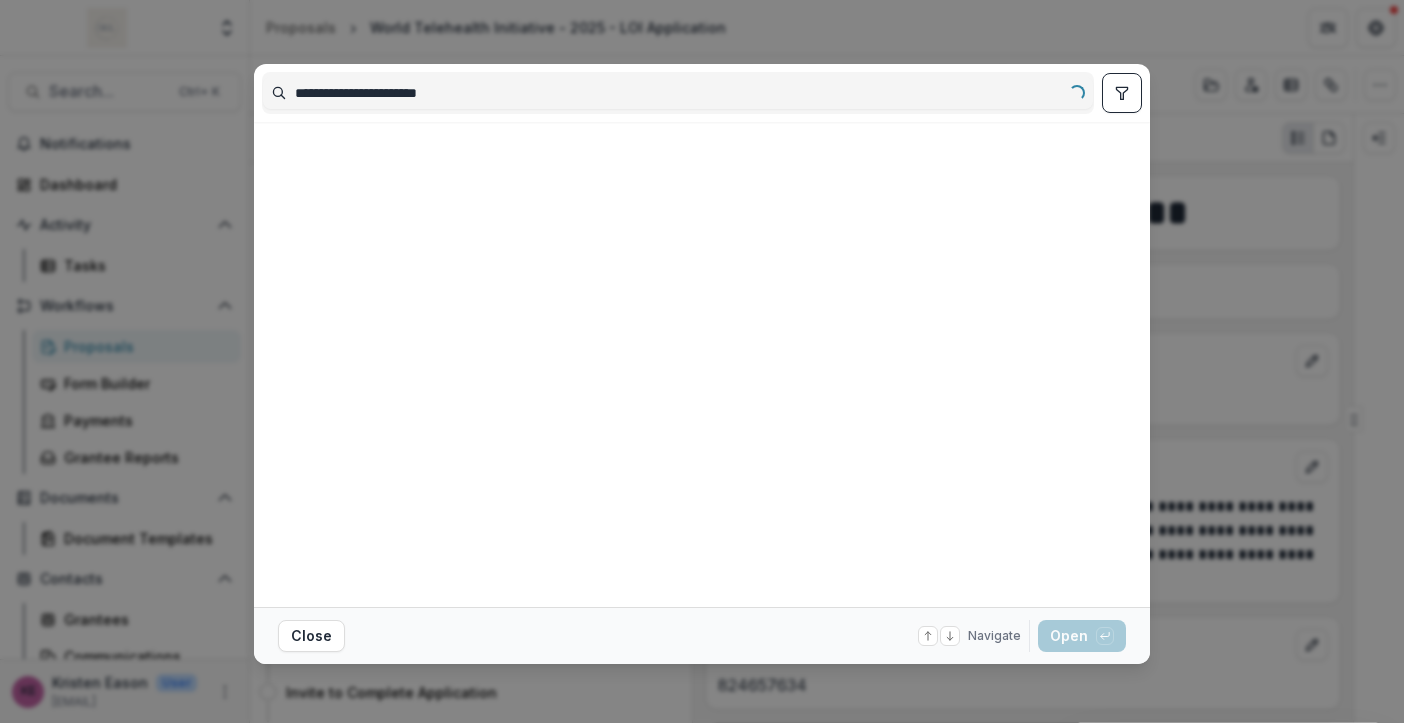 type on "**********" 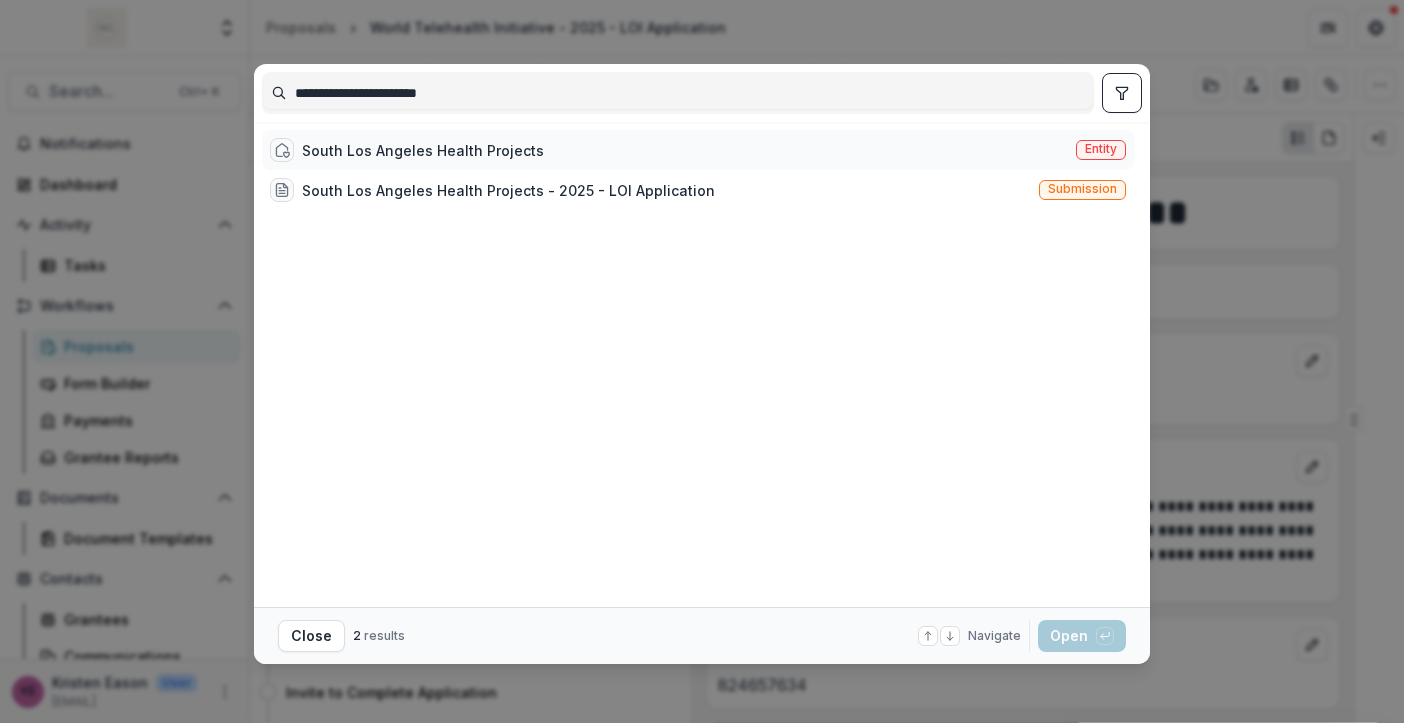 click on "South Los Angeles Health Projects Entity" at bounding box center (698, 150) 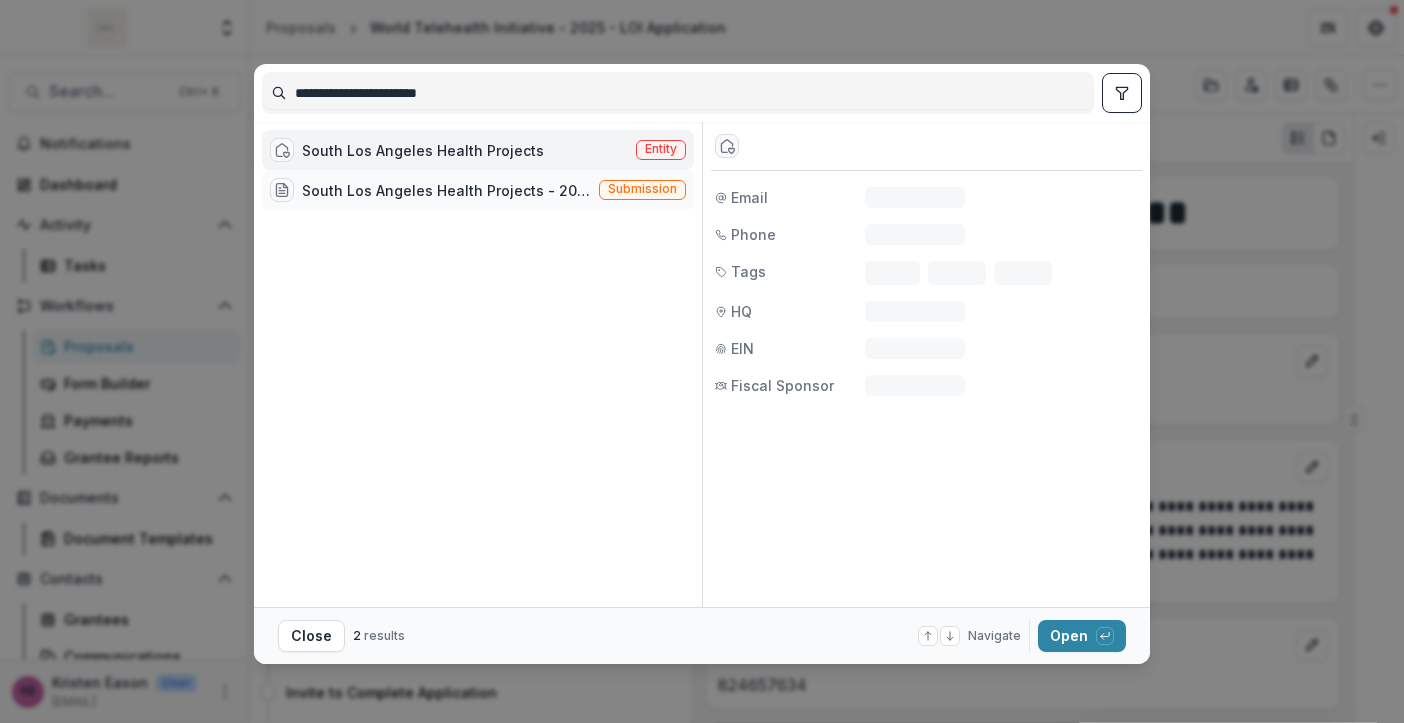 click on "South Los Angeles Health Projects - 2025 - LOI Application" at bounding box center (446, 190) 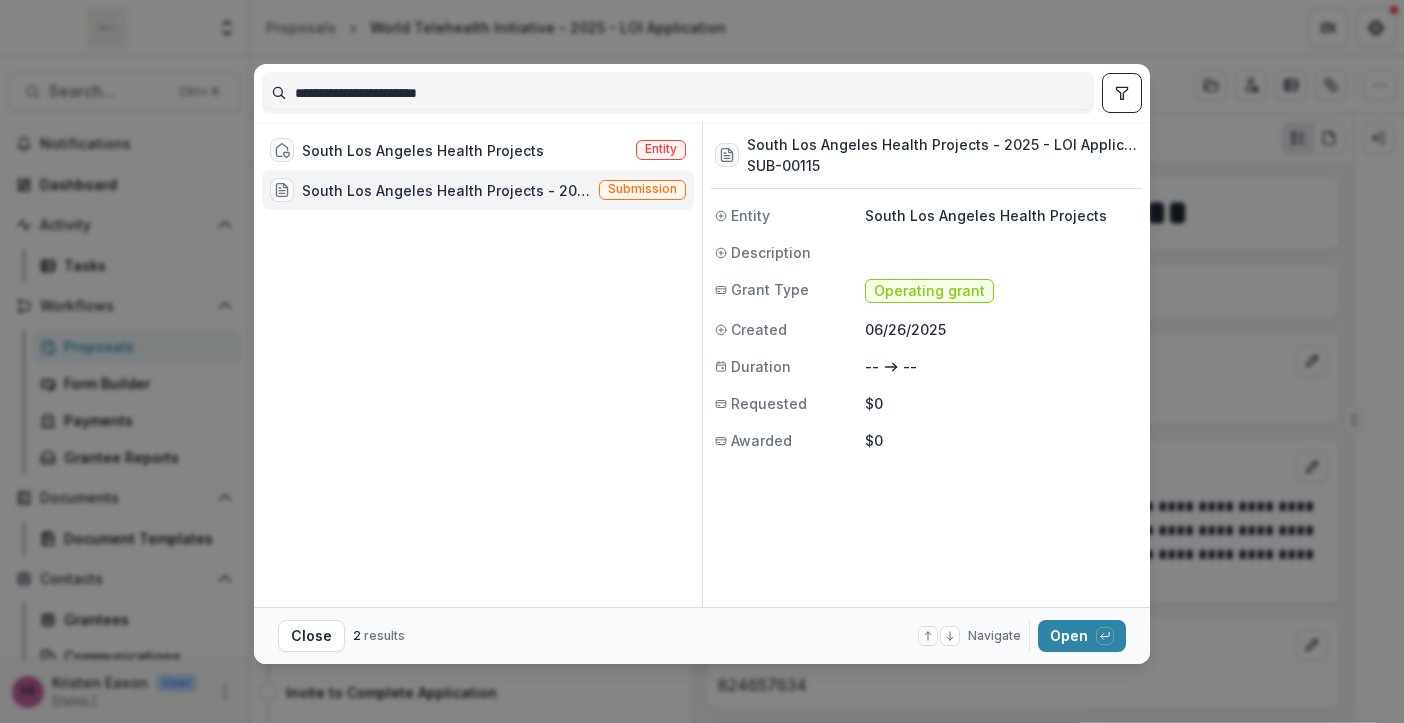 click on "South Los Angeles Health Projects - 2025 - LOI Application" at bounding box center (446, 190) 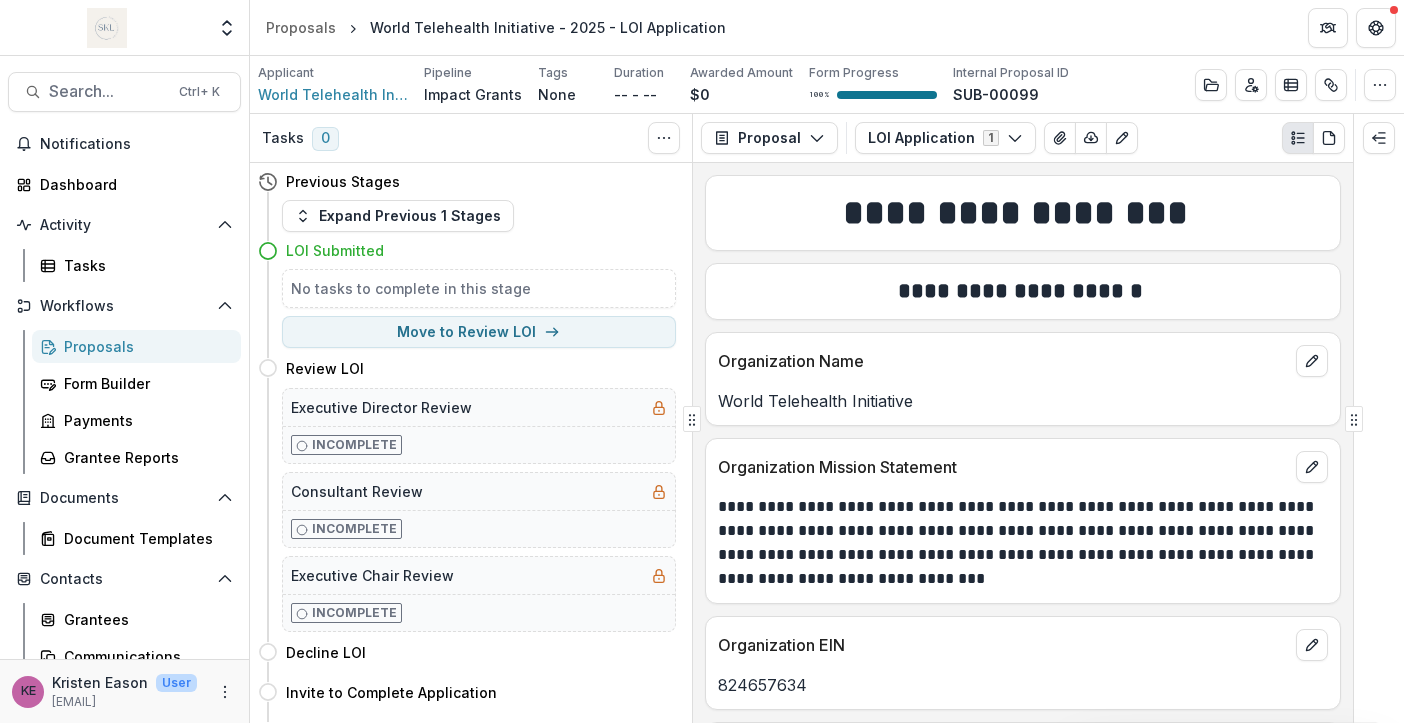 click on "South Los Angeles Health Projects - 2025 - LOI Application" at bounding box center [446, 190] 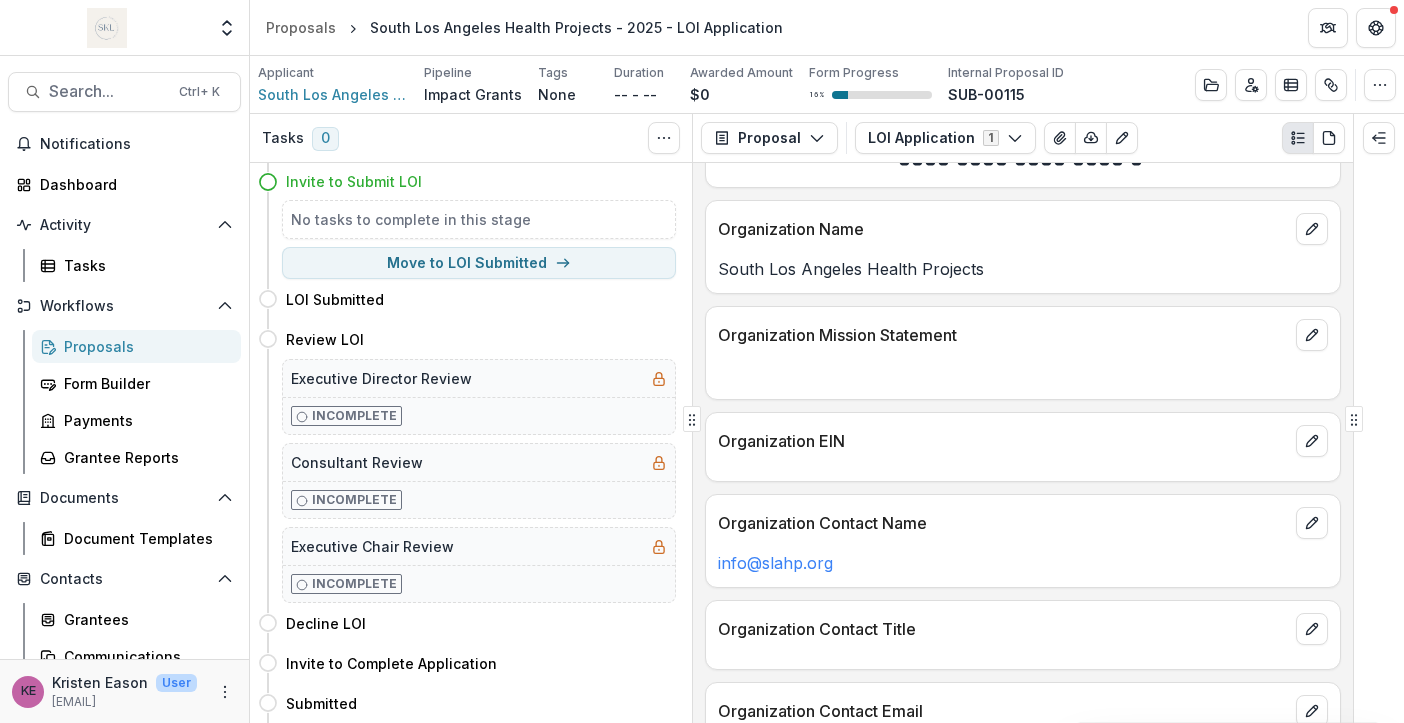 scroll, scrollTop: 0, scrollLeft: 0, axis: both 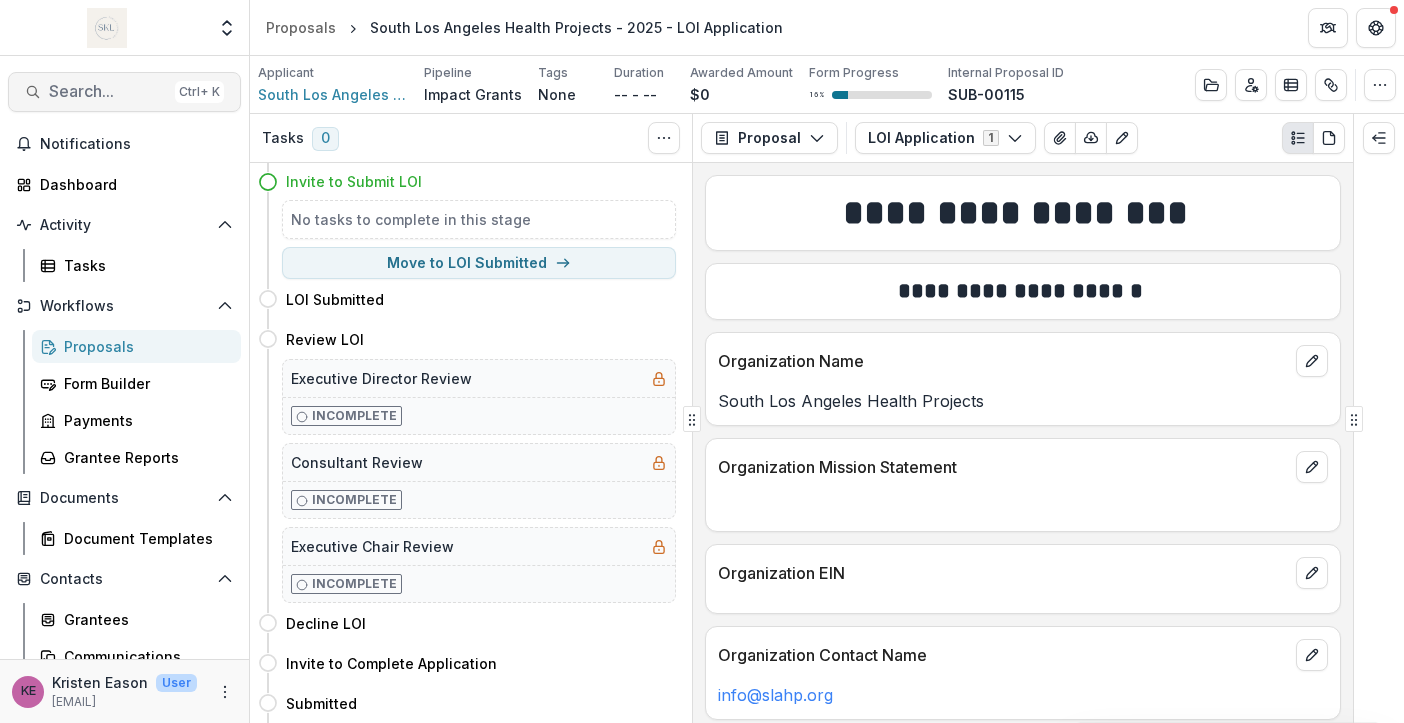 click on "Search..." at bounding box center [108, 91] 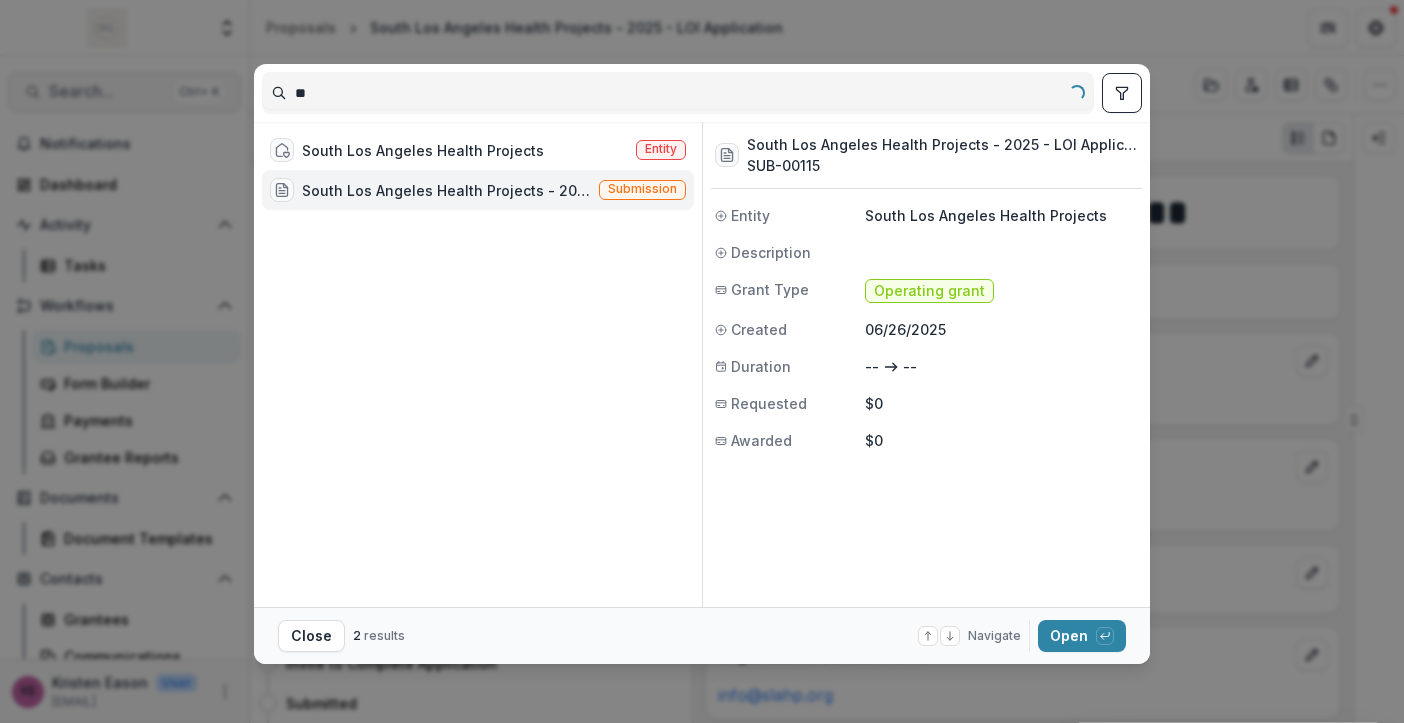 type on "*" 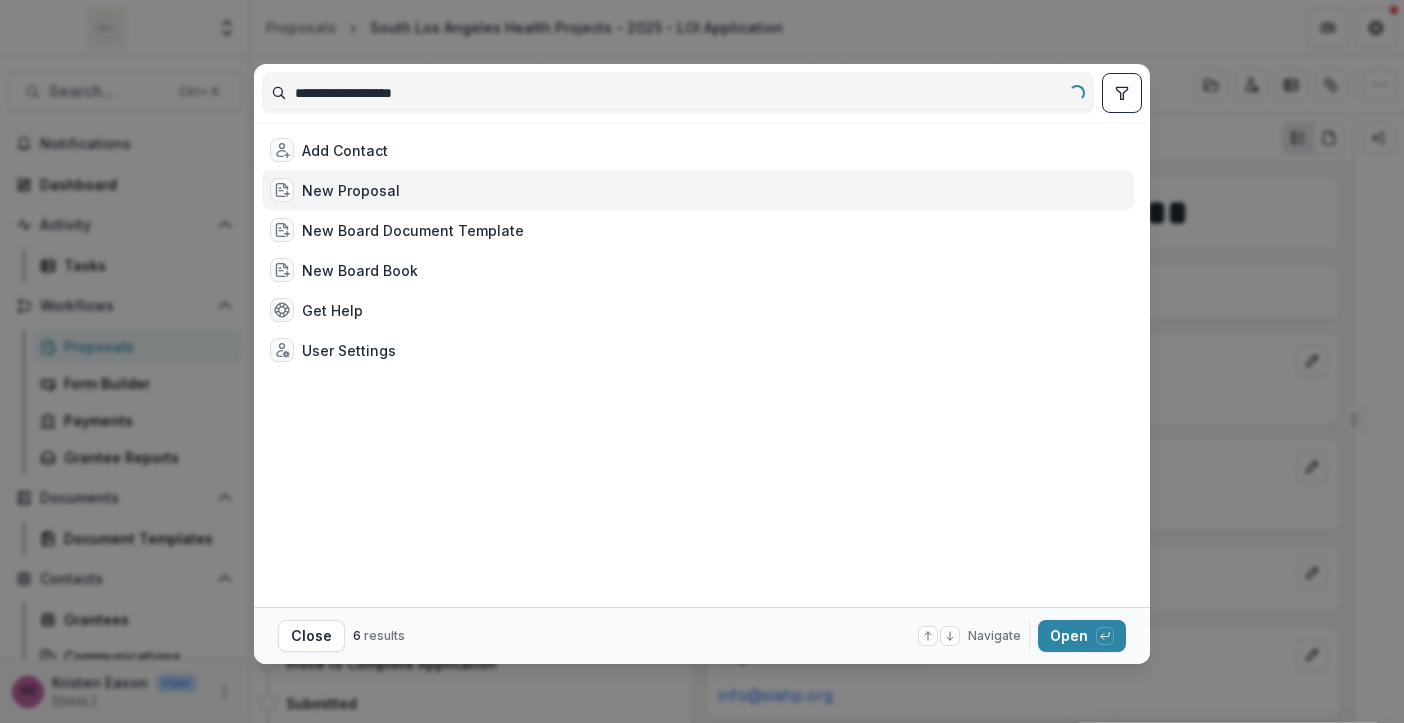 type on "**********" 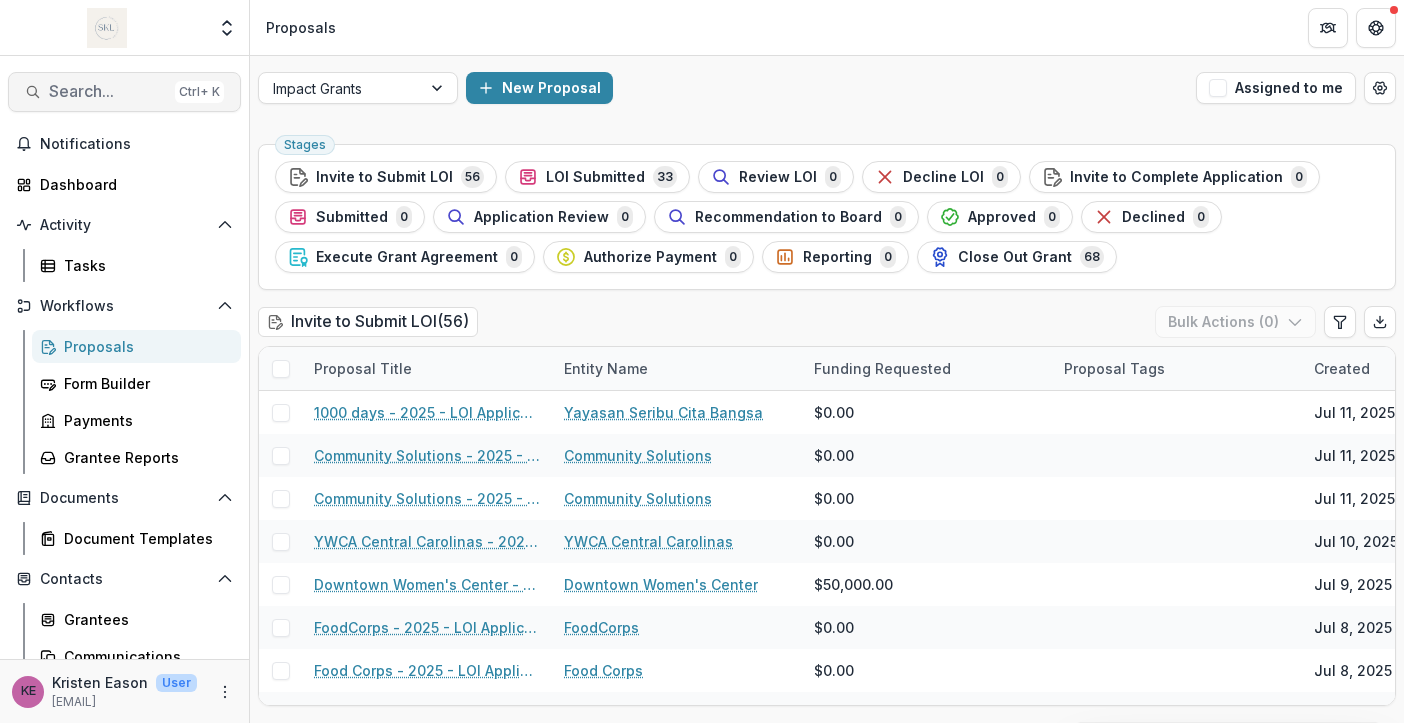 click on "Search..." at bounding box center (108, 91) 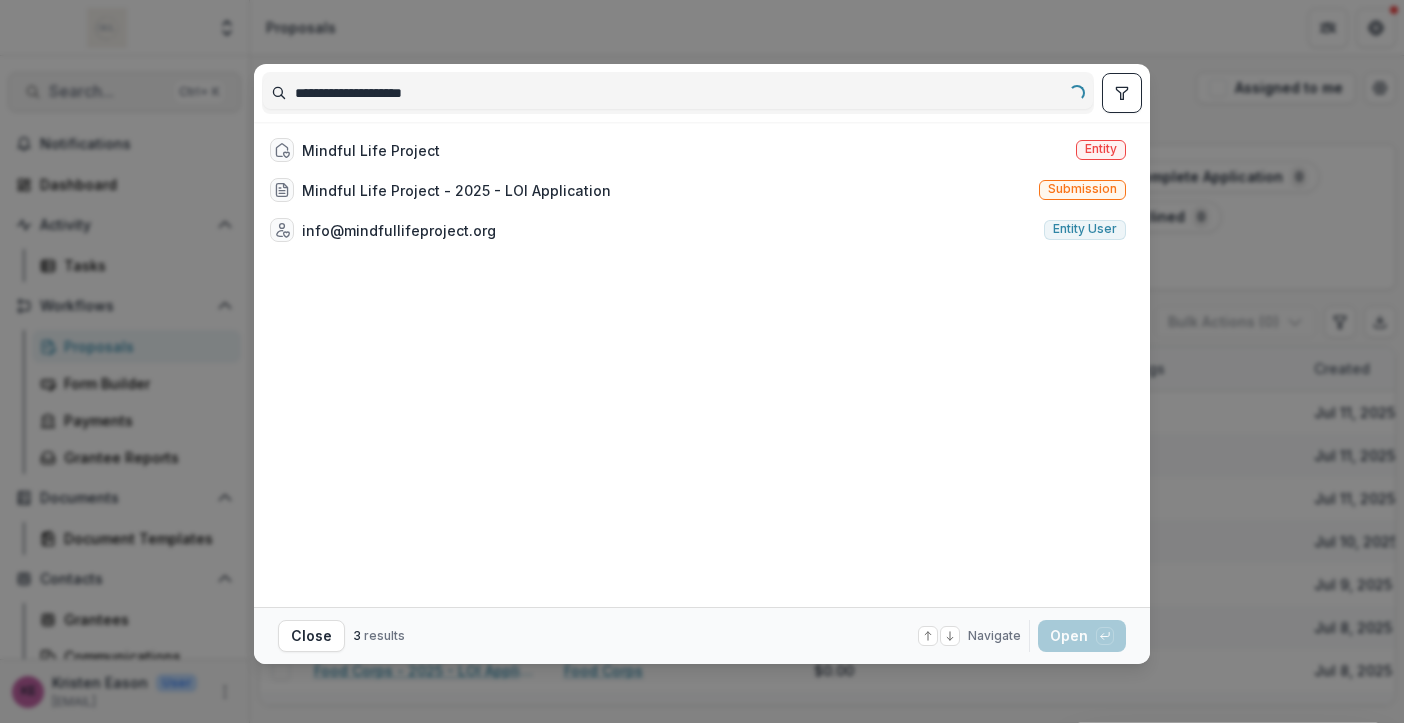 type on "**********" 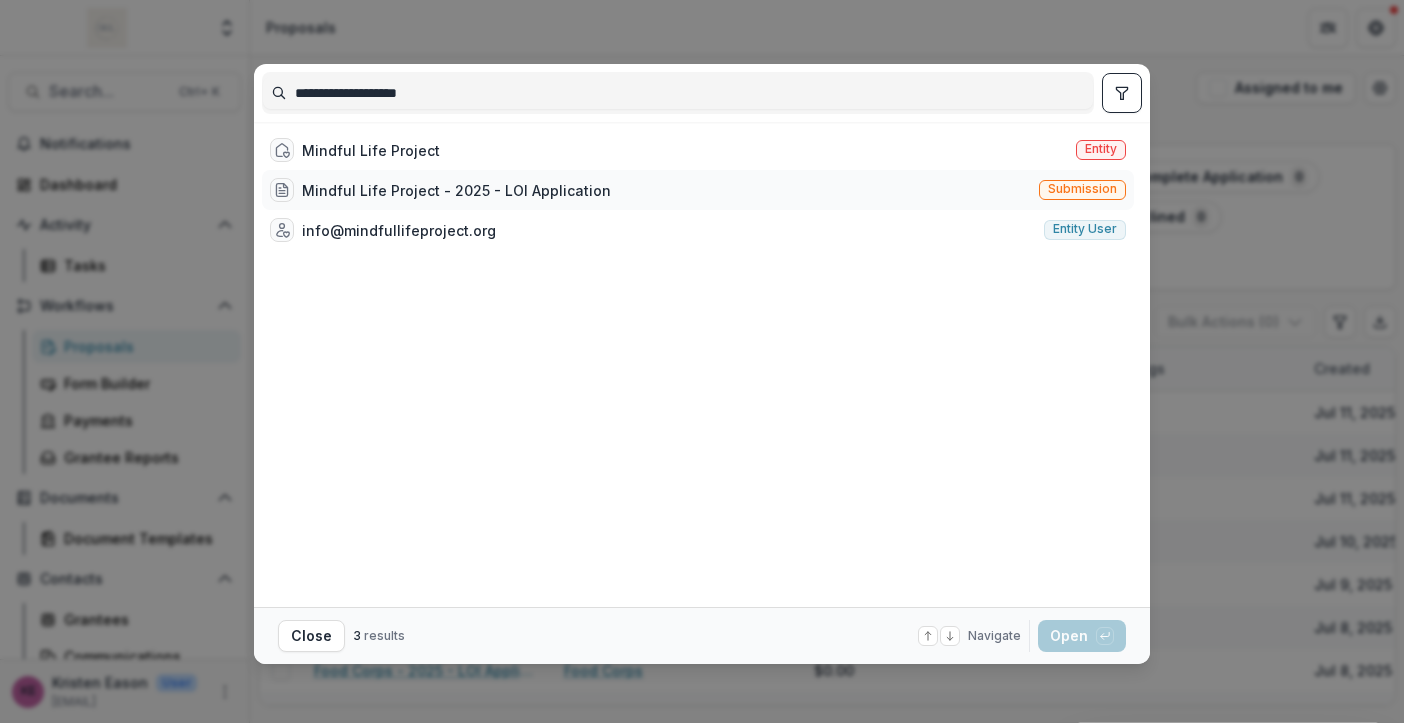 click on "Mindful Life Project - 2025 - LOI Application" at bounding box center [456, 190] 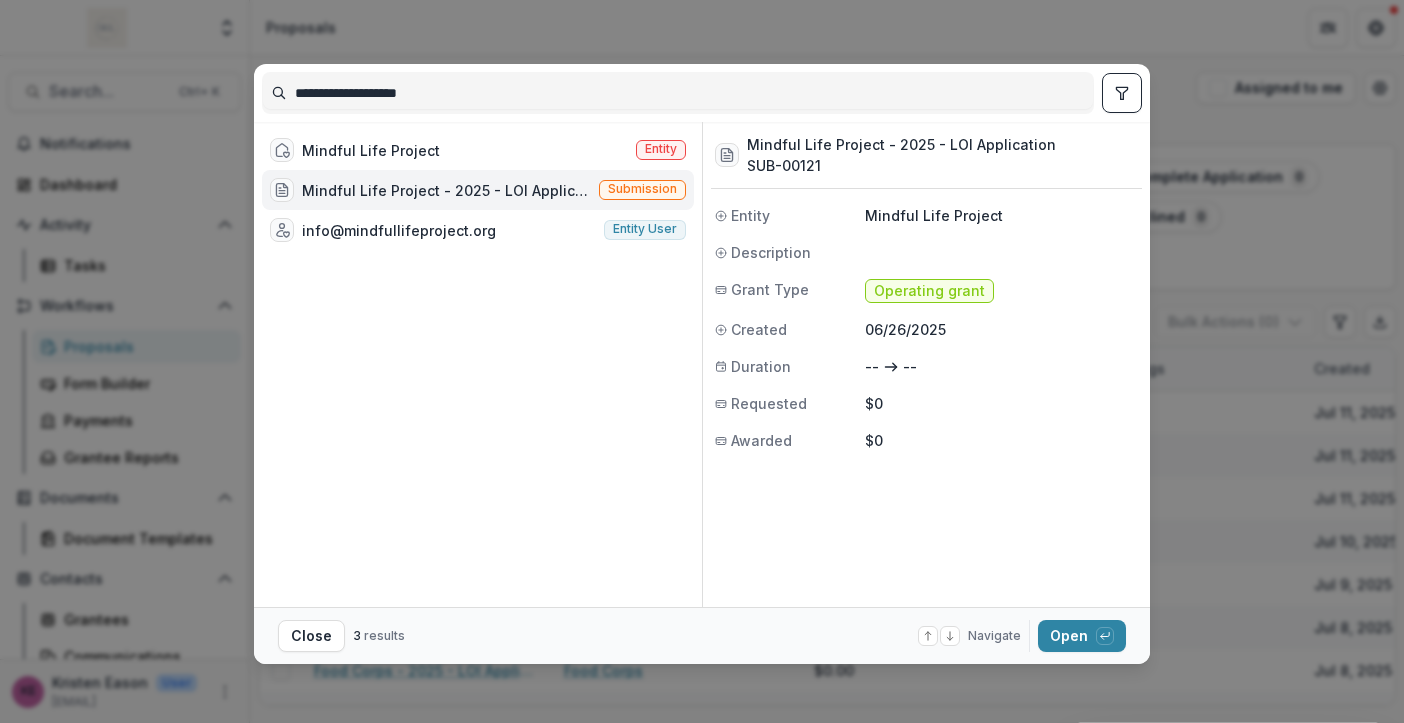 click on "Mindful Life Project - 2025 - LOI Application" at bounding box center (446, 190) 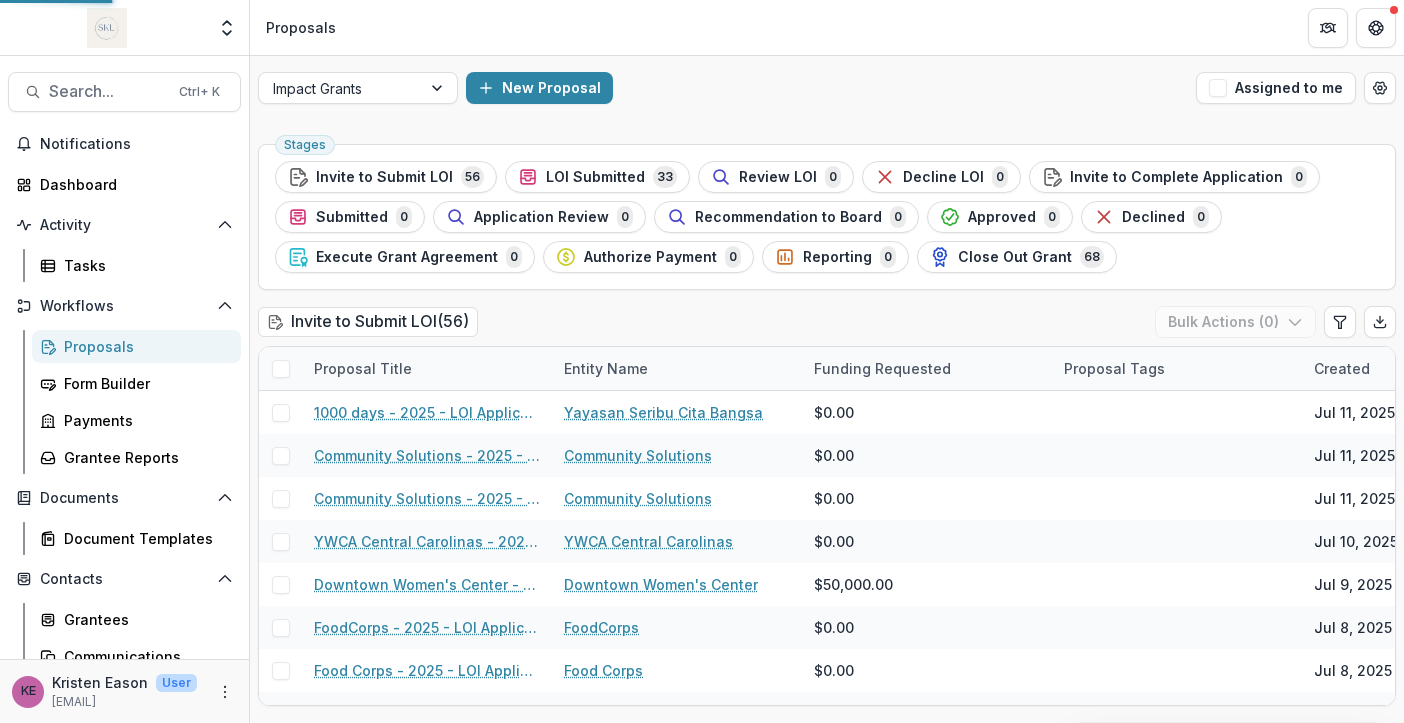 click on "Mindful Life Project - 2025 - LOI Application" at bounding box center (454, 195) 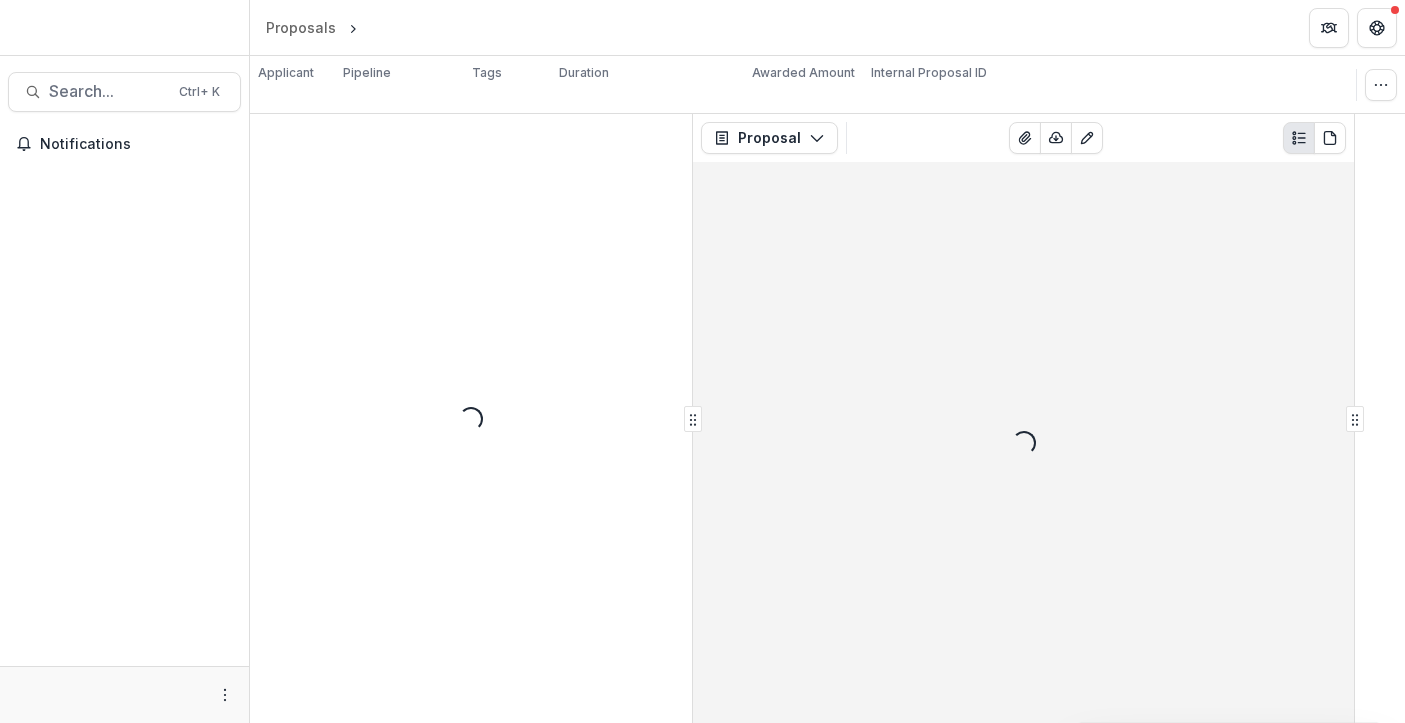 scroll, scrollTop: 0, scrollLeft: 0, axis: both 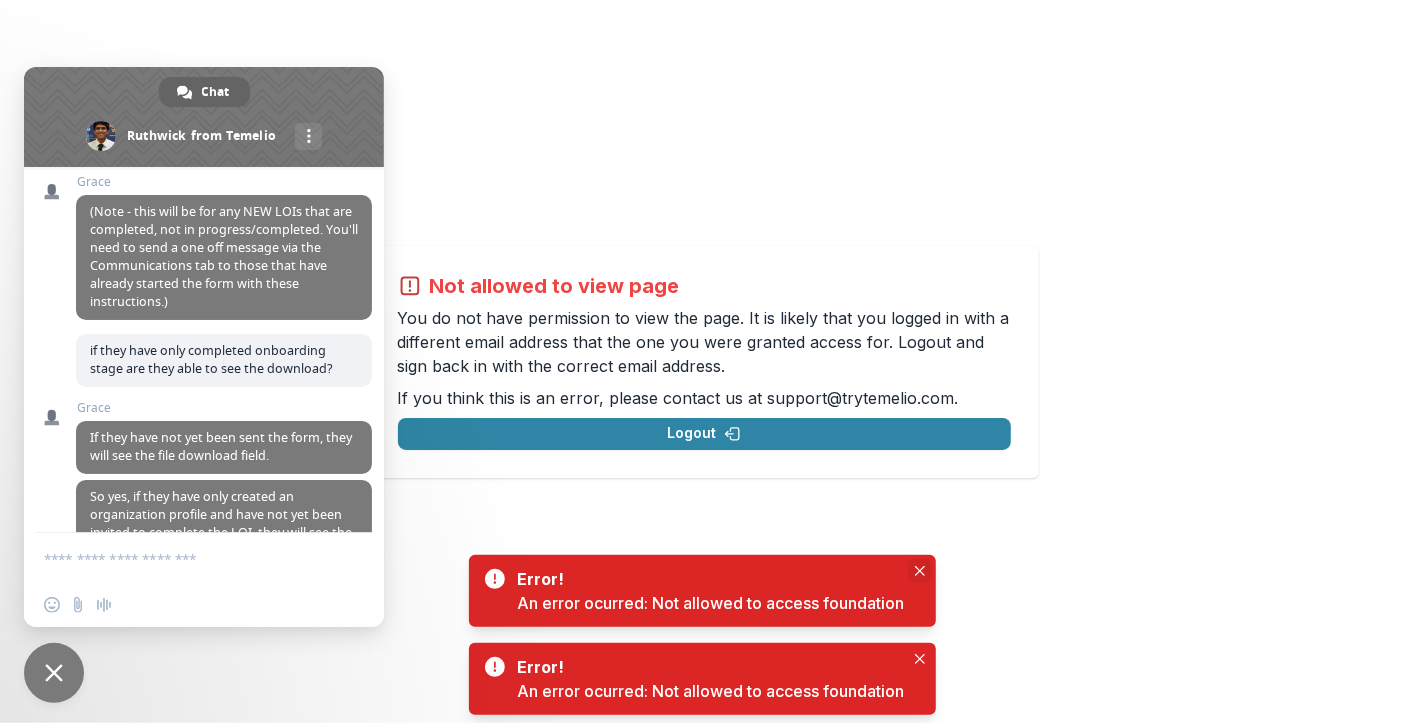 click at bounding box center (920, 571) 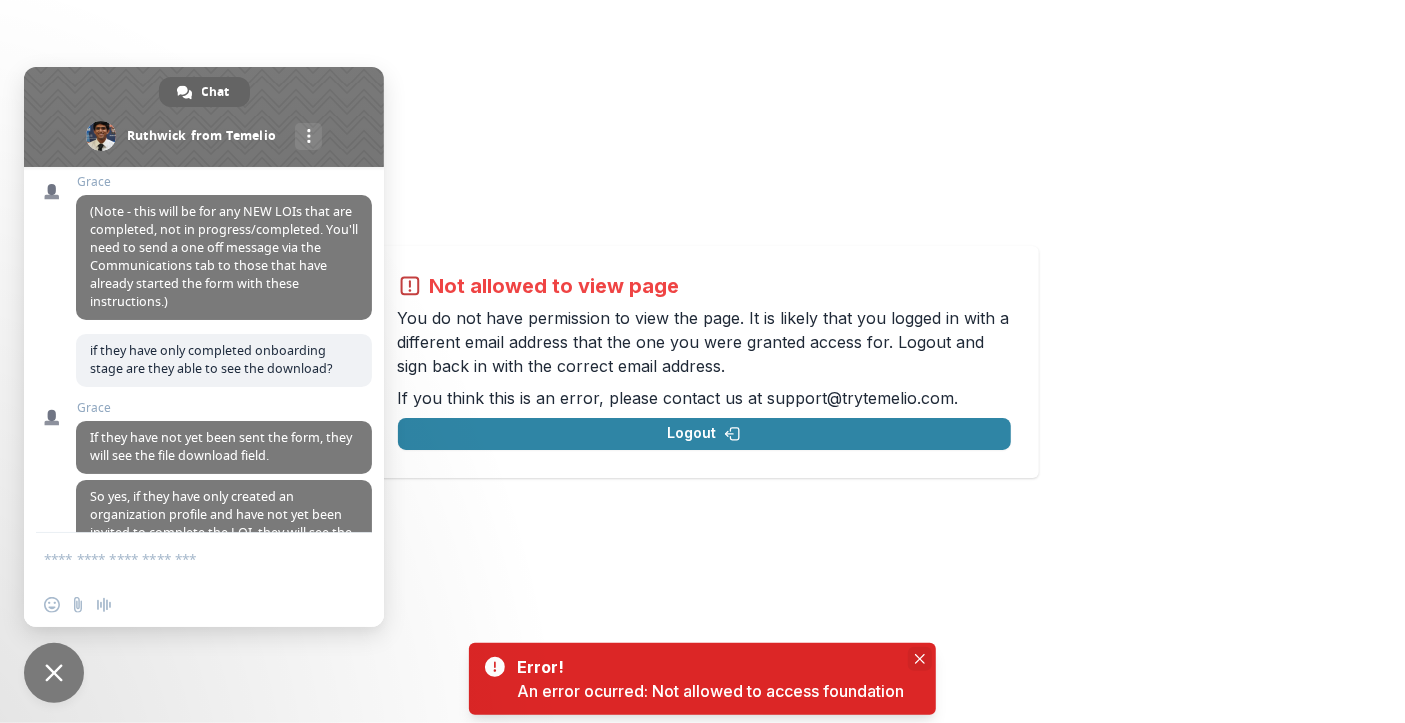 click at bounding box center (920, 659) 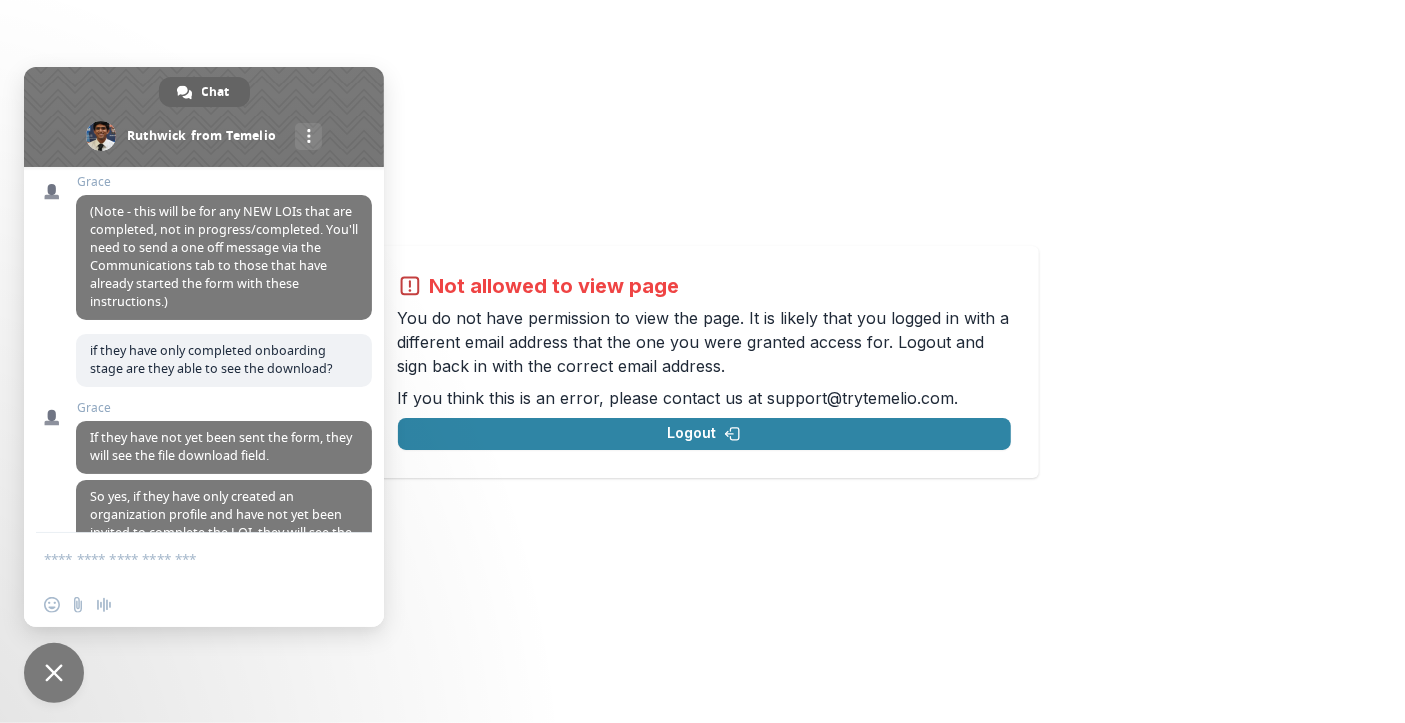 click at bounding box center [204, 117] 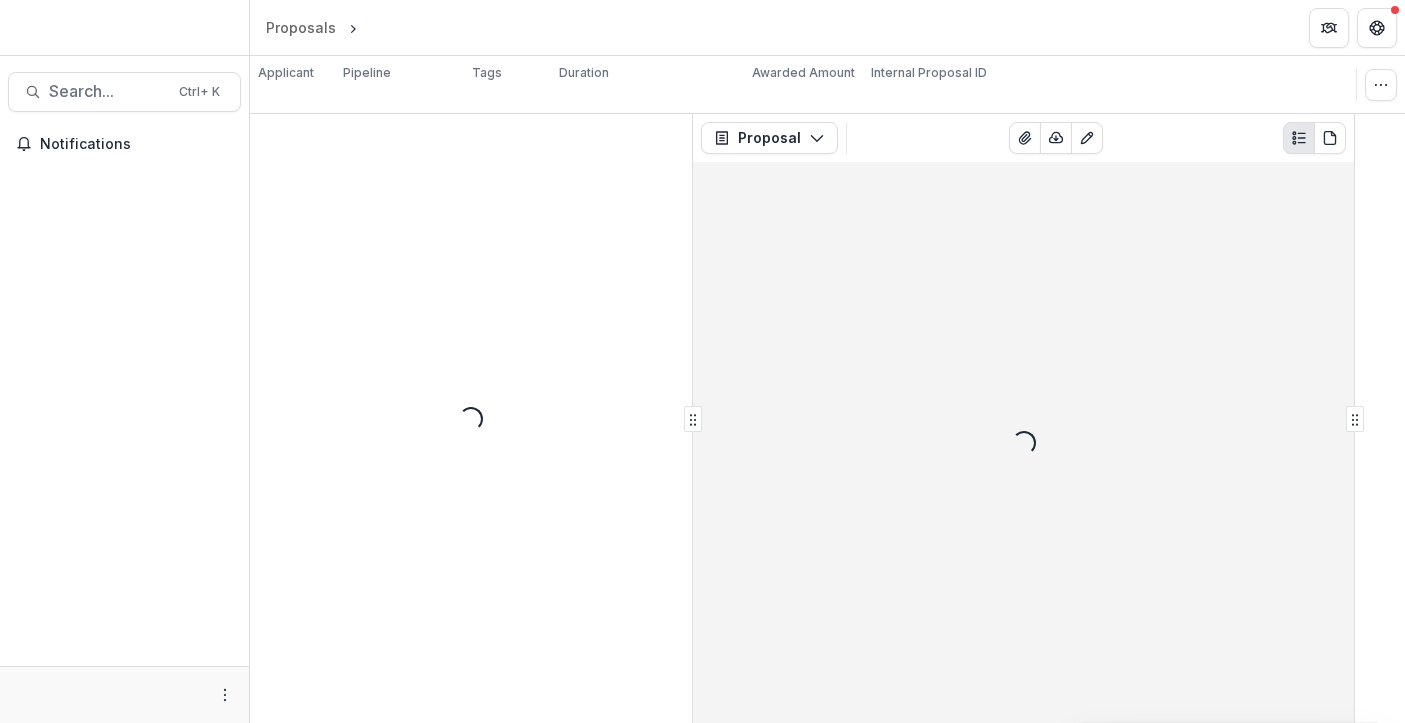 scroll, scrollTop: 0, scrollLeft: 0, axis: both 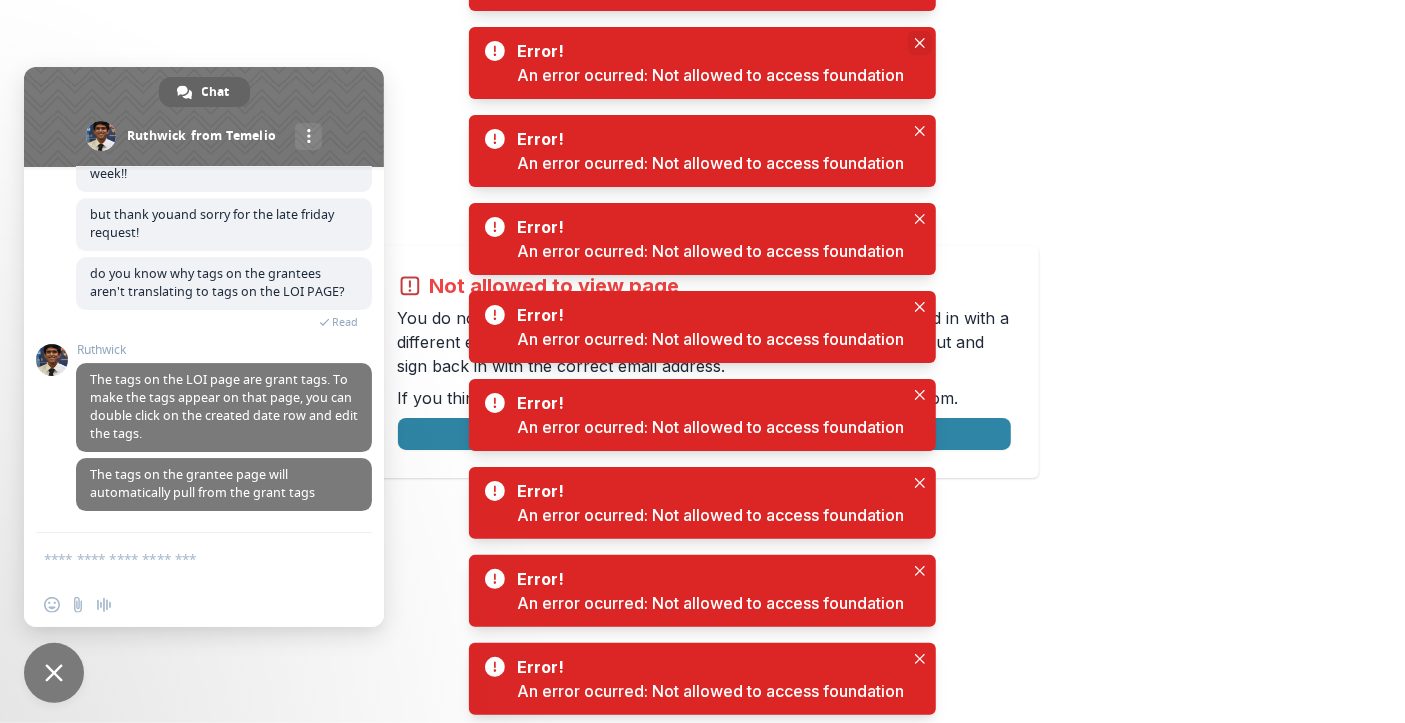 click 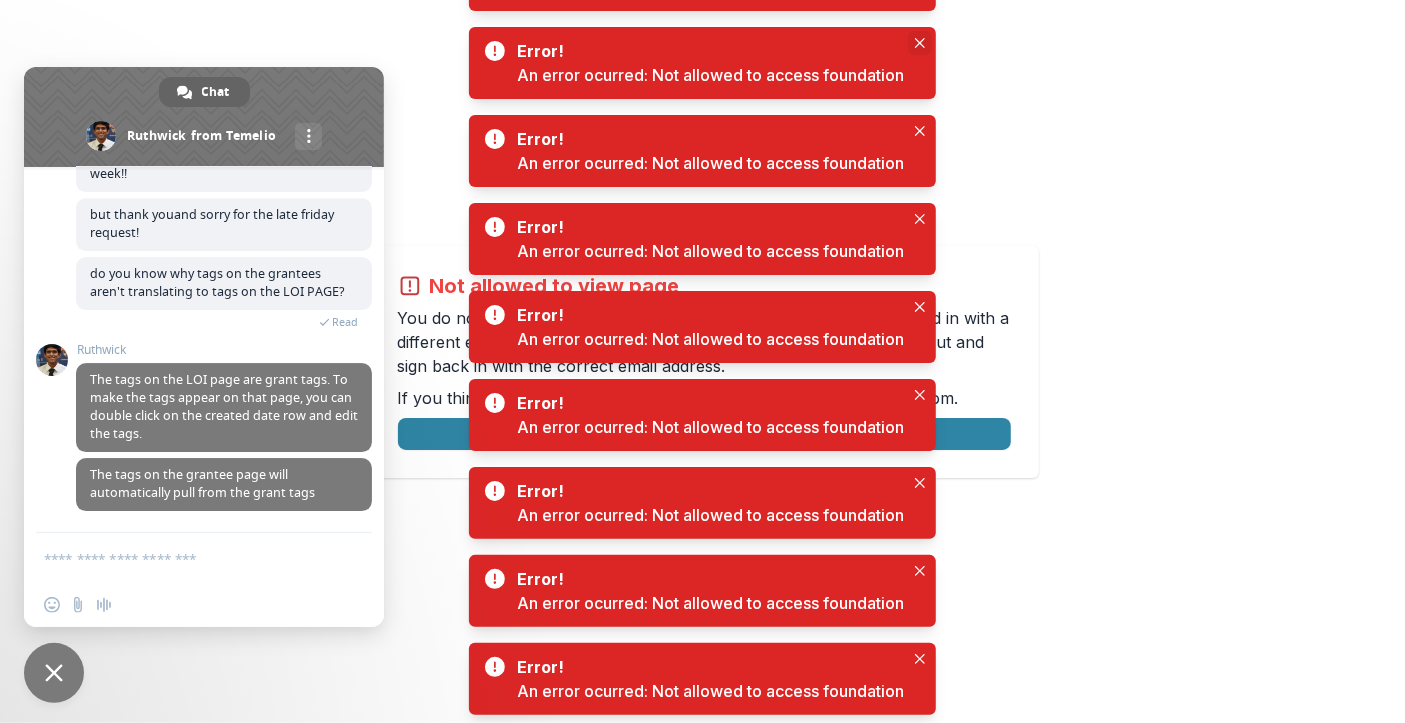 click 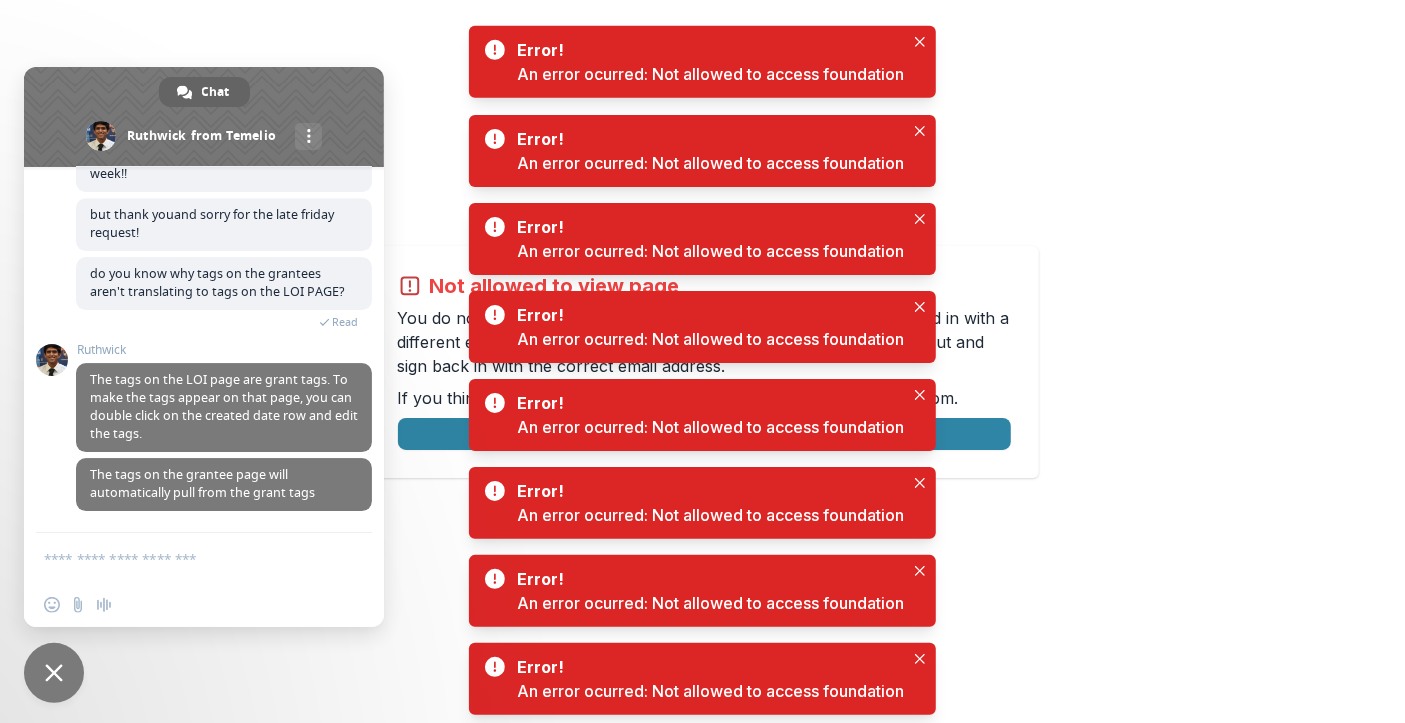 click 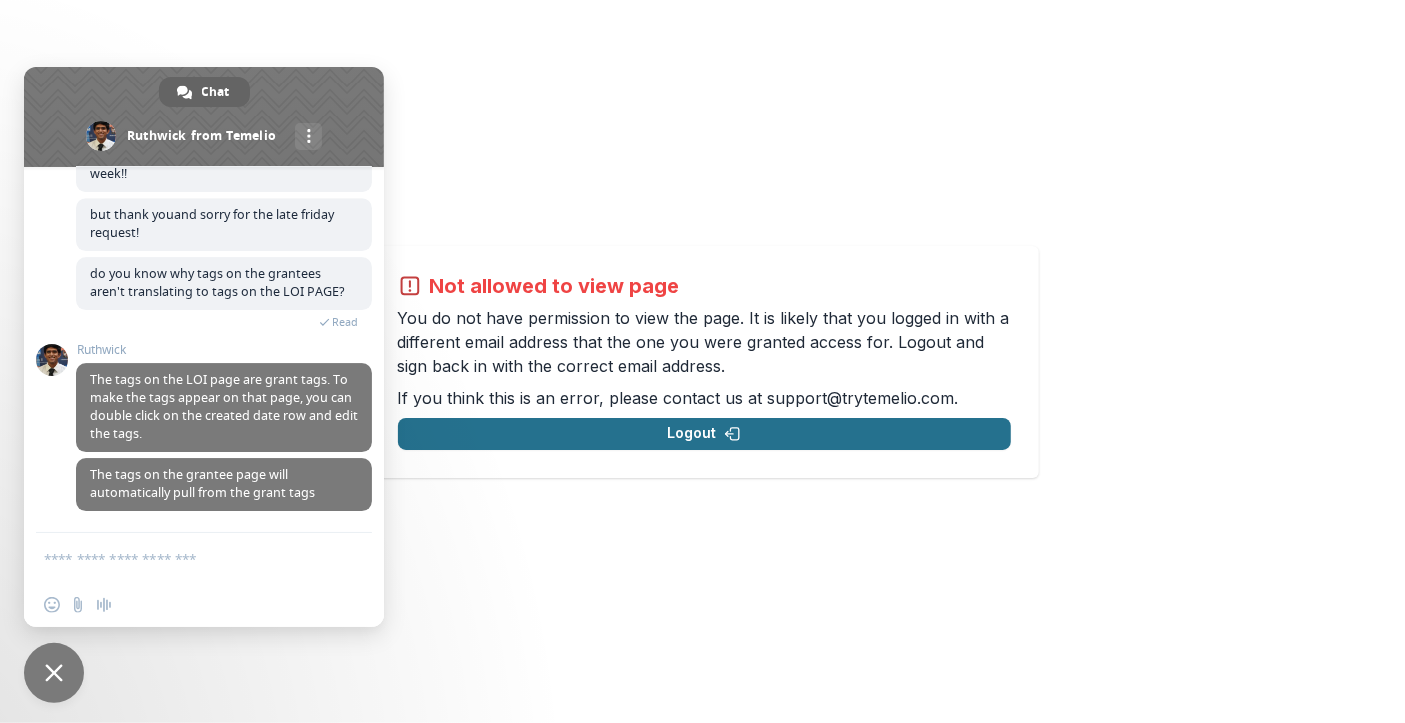click on "Logout" at bounding box center [704, 434] 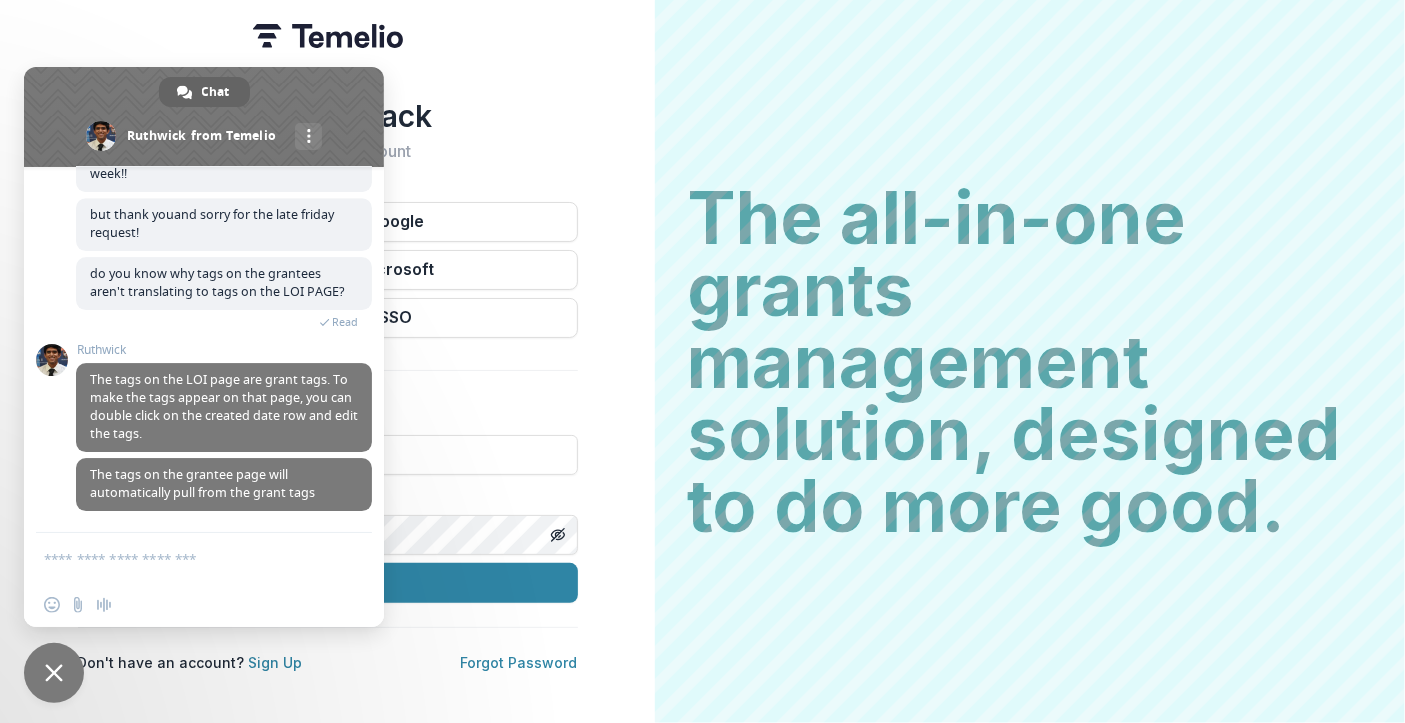 click at bounding box center (204, 117) 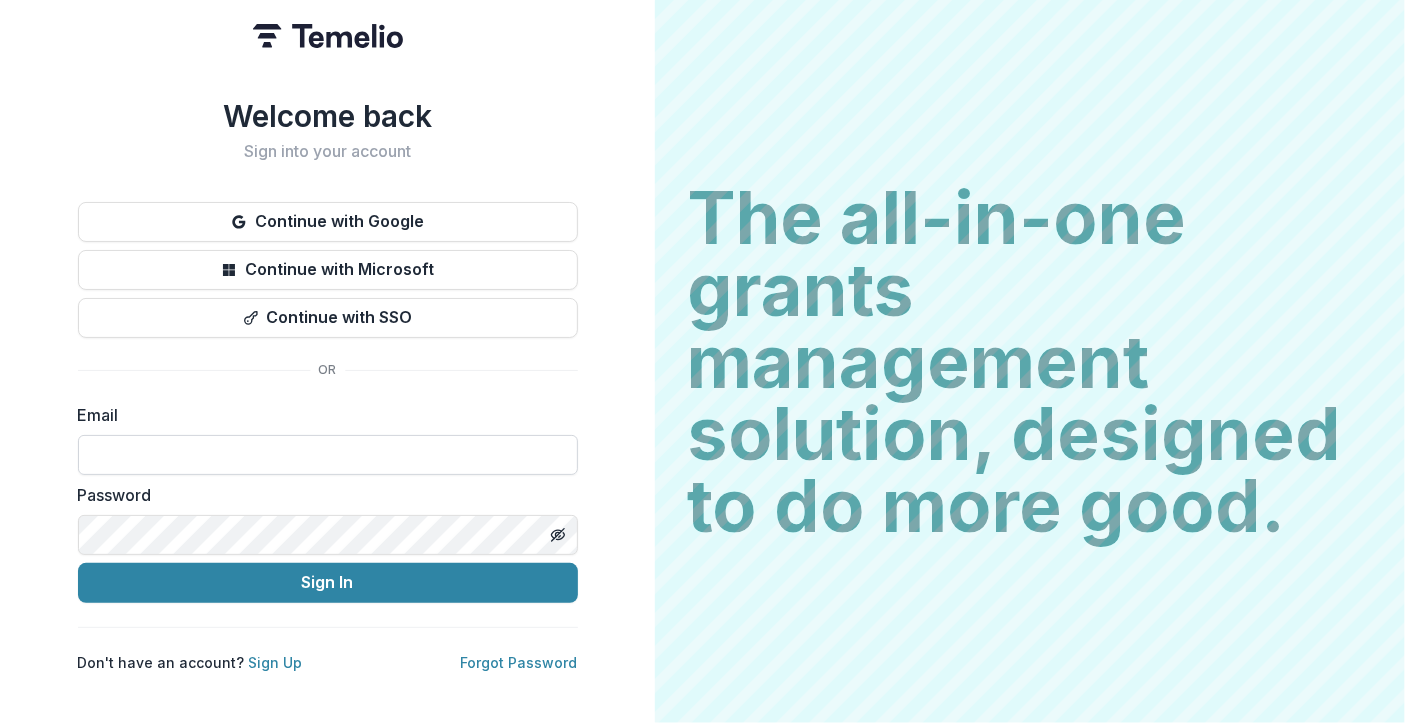 click at bounding box center [328, 455] 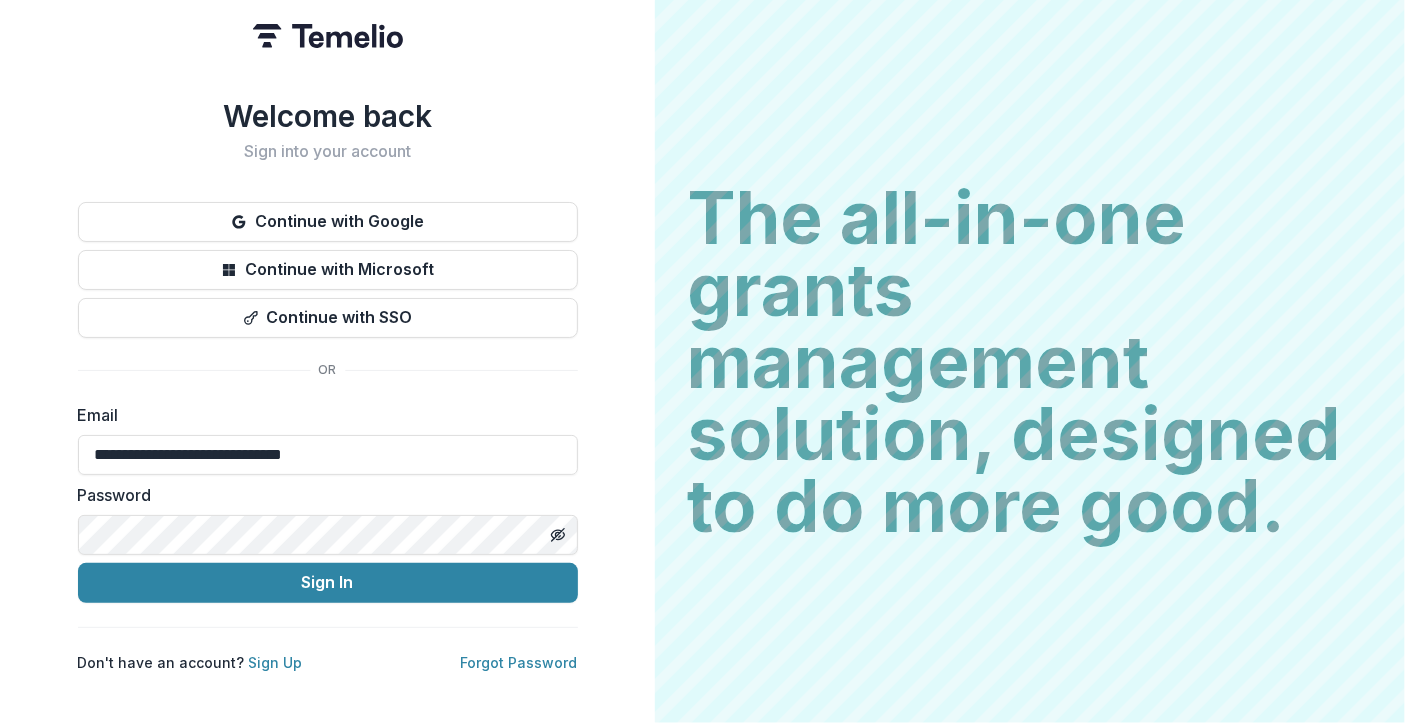 click on "Sign In" at bounding box center [328, 583] 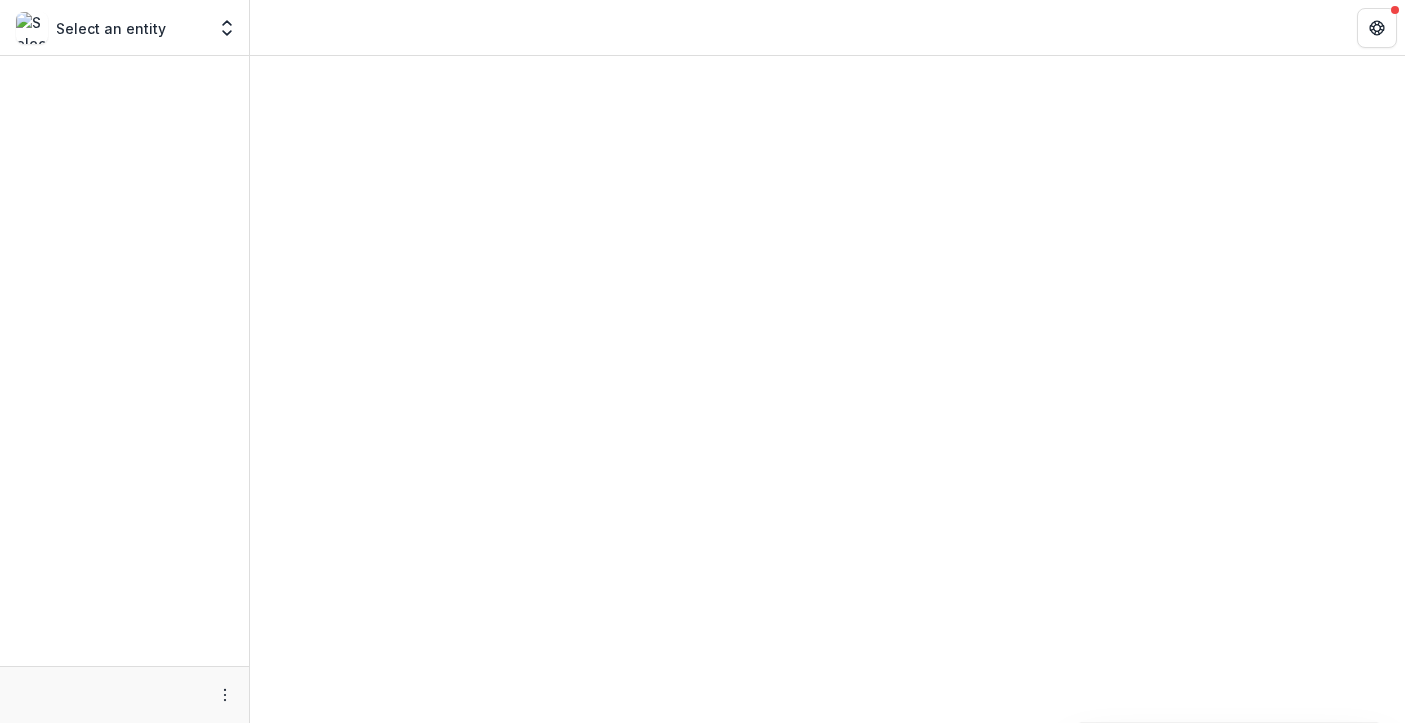 scroll, scrollTop: 0, scrollLeft: 0, axis: both 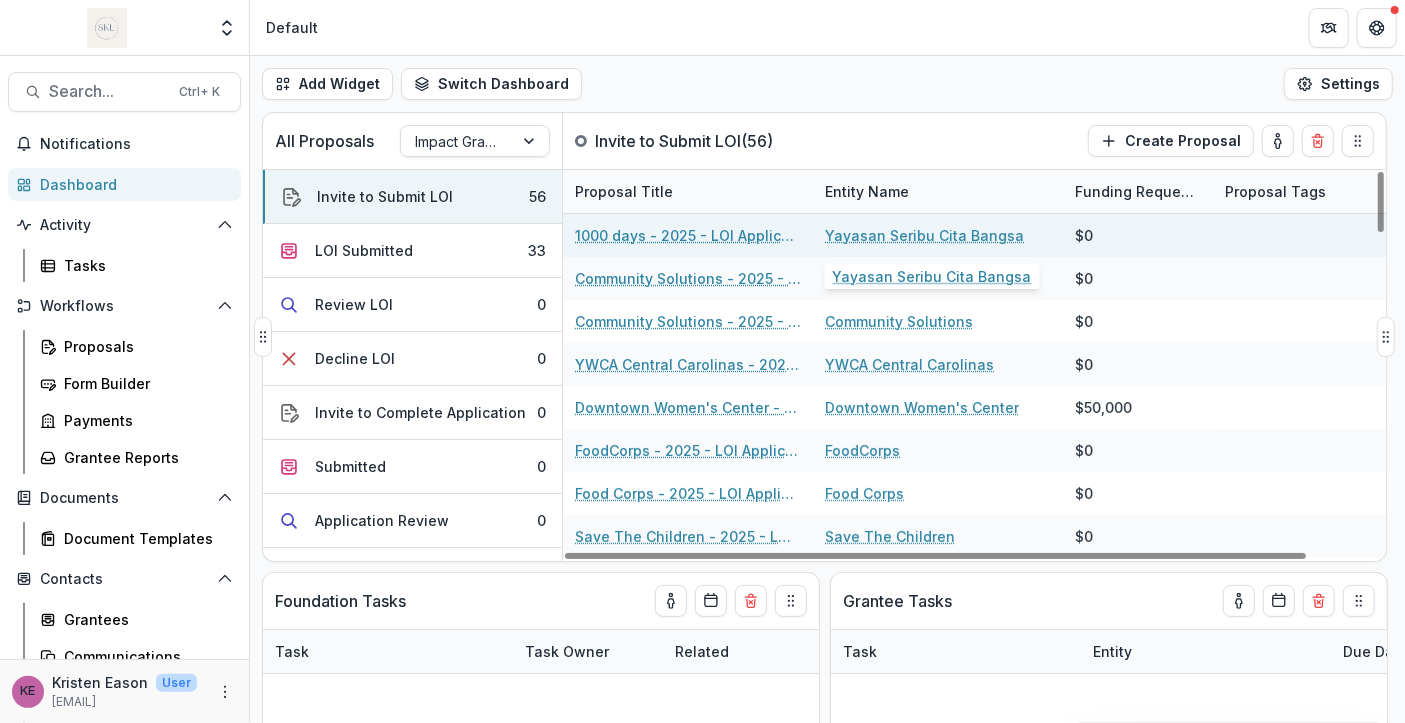 click on "Yayasan Seribu Cita Bangsa" at bounding box center [924, 235] 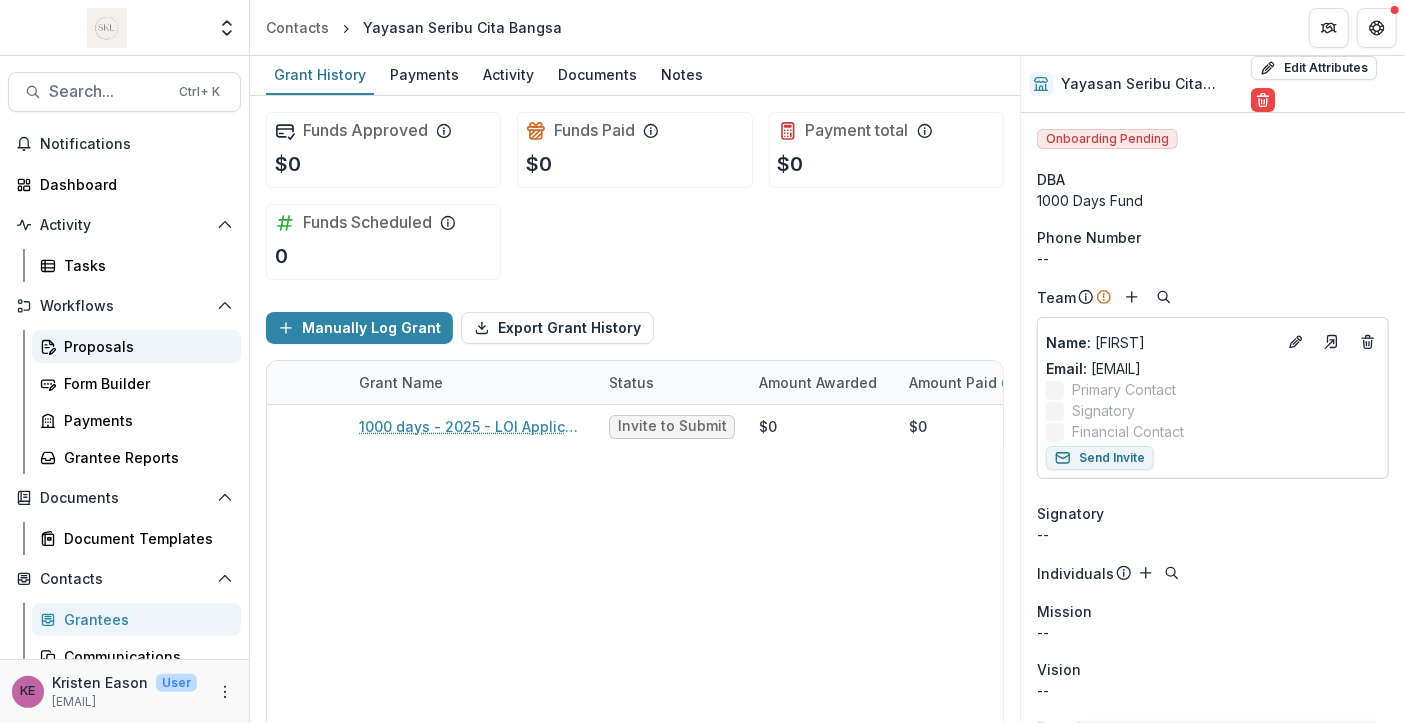 click on "Proposals" at bounding box center (144, 346) 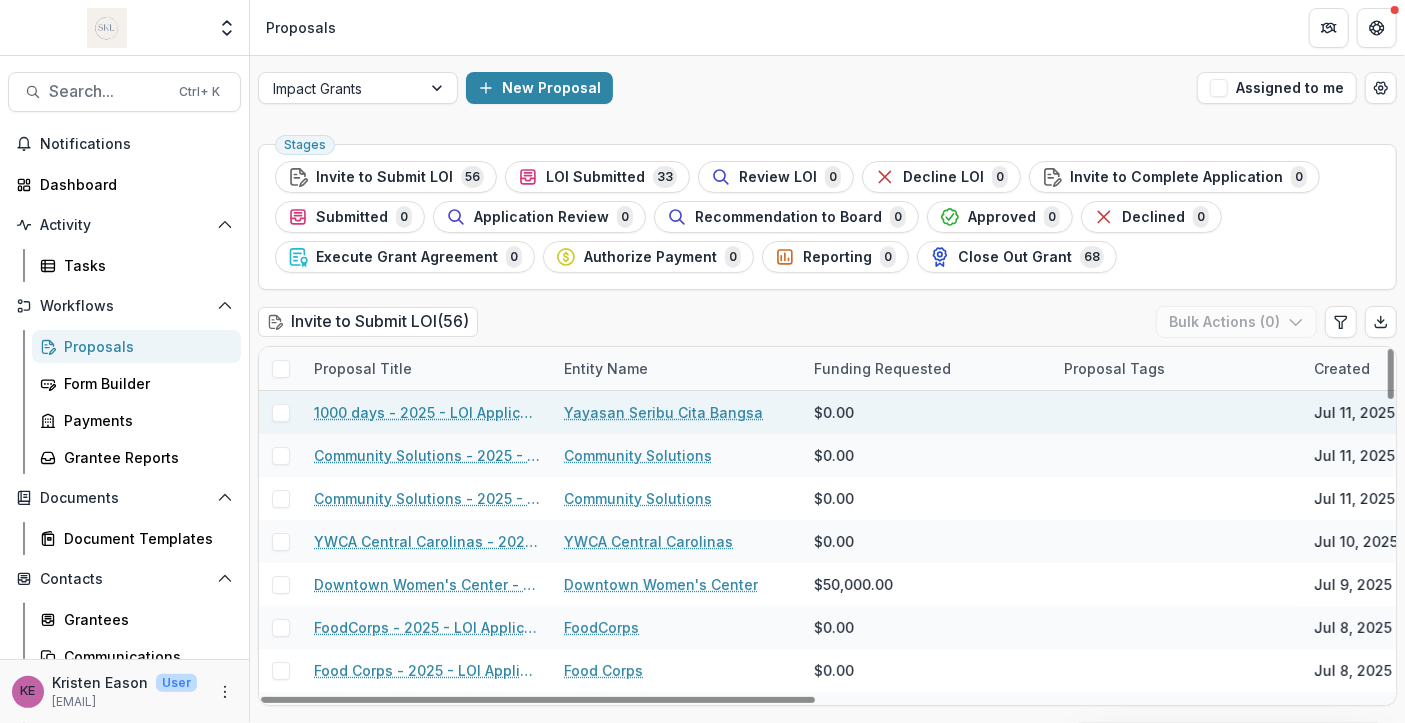 click on "Yayasan Seribu Cita Bangsa" at bounding box center [663, 412] 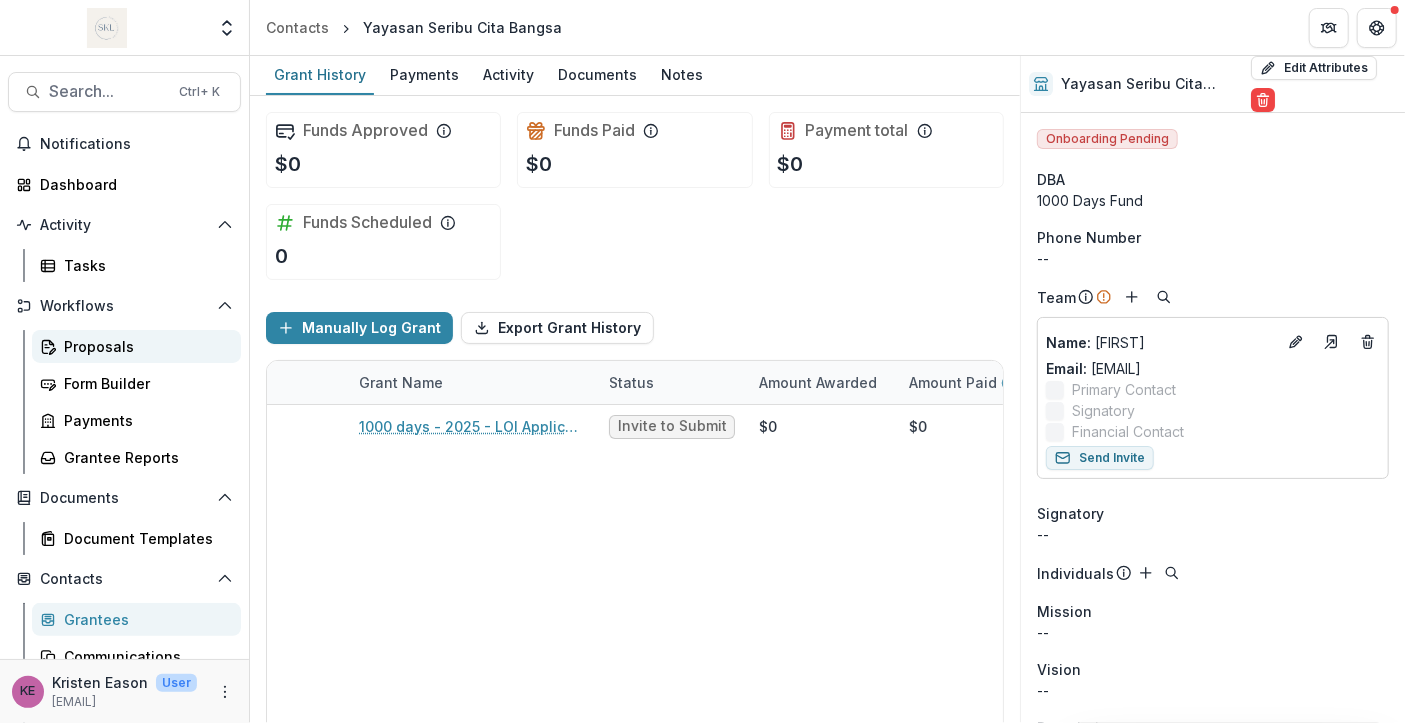 click on "Proposals" at bounding box center (144, 346) 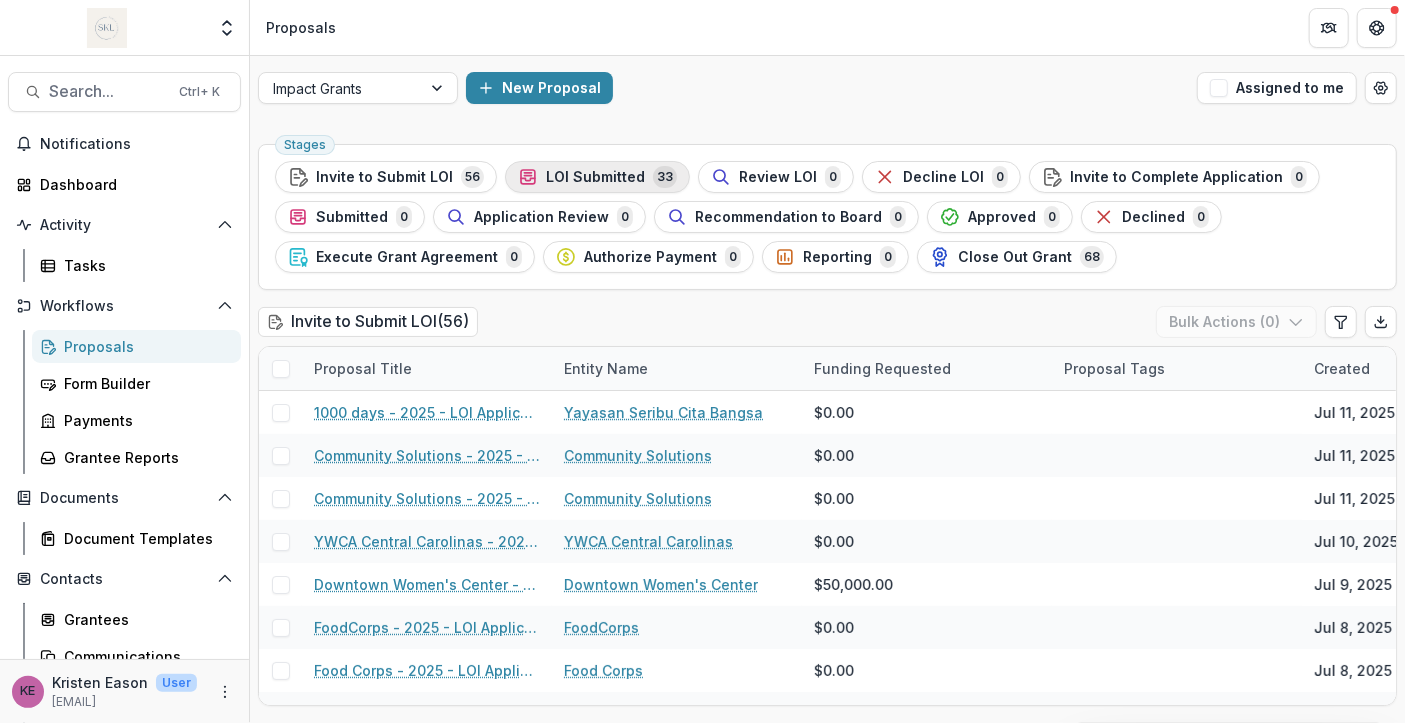 click on "LOI Submitted" at bounding box center (595, 177) 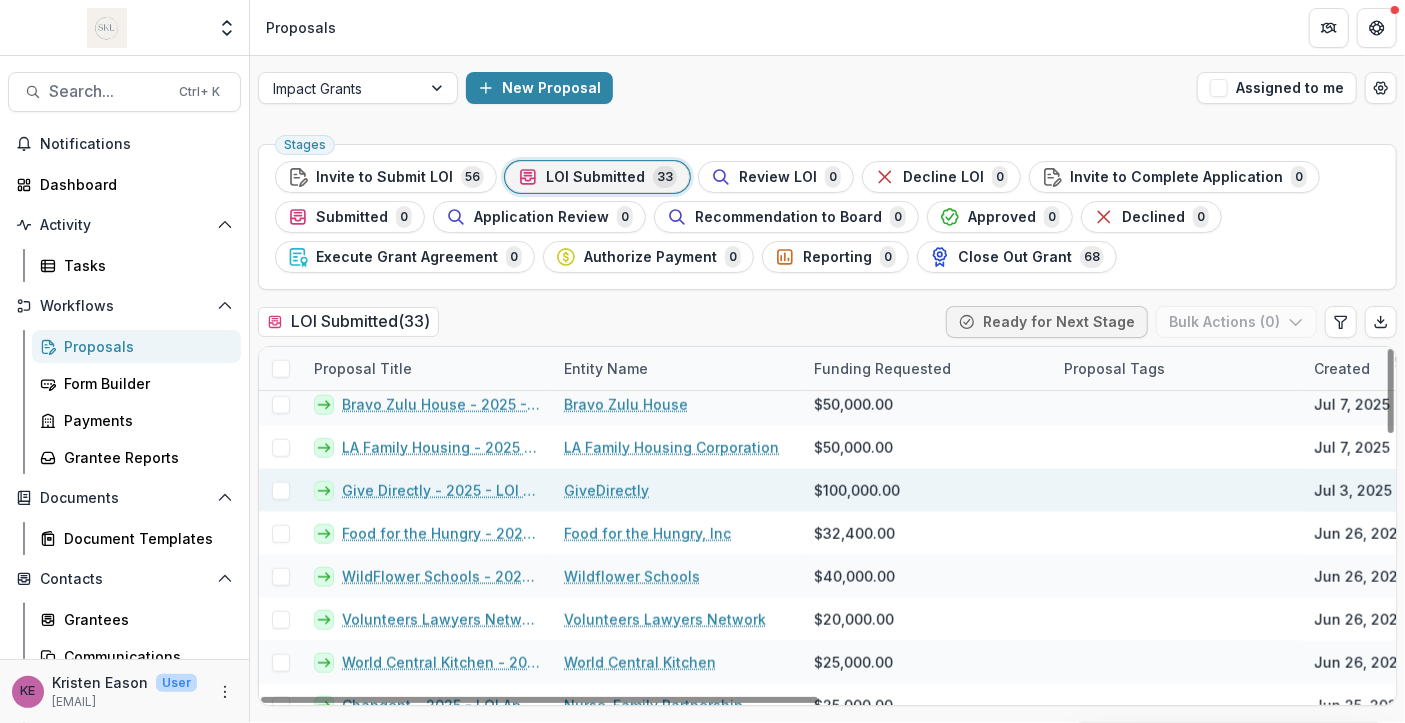 scroll, scrollTop: 1052, scrollLeft: 0, axis: vertical 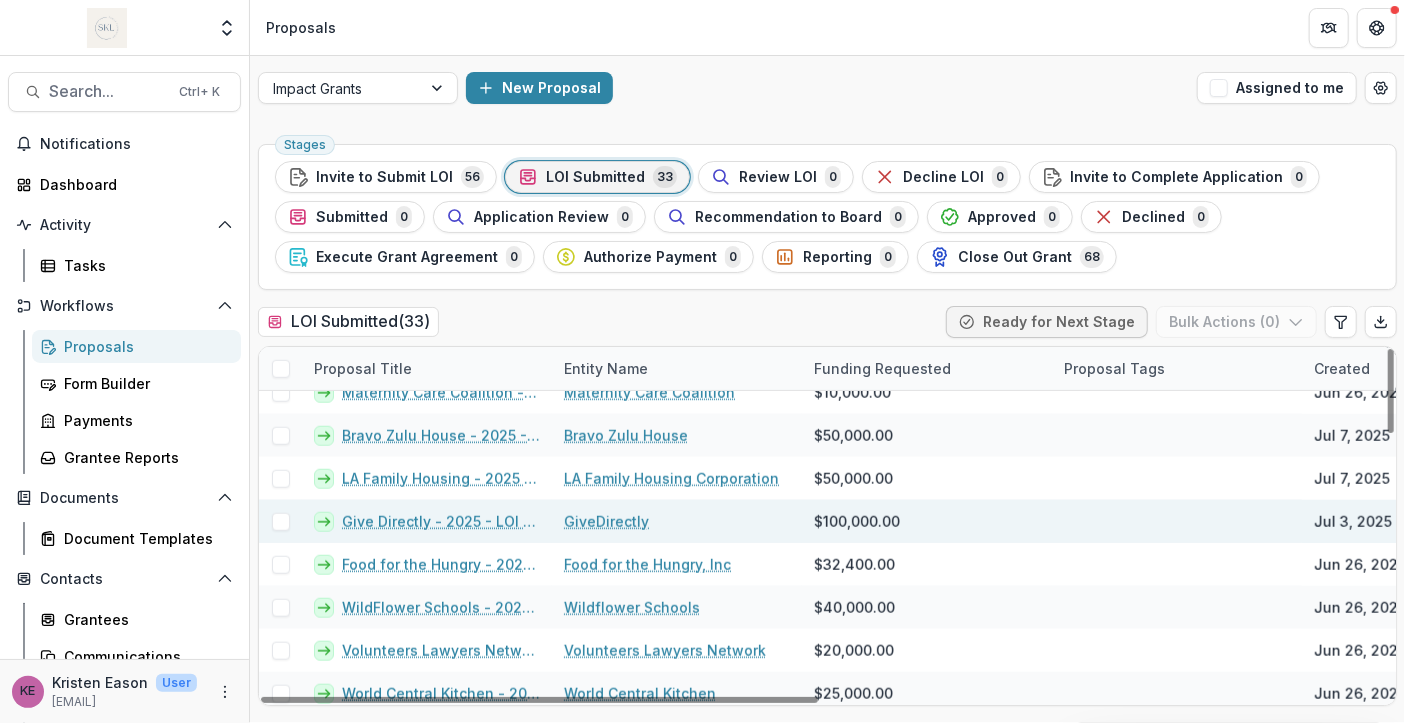 click on "Give Directly - 2025 - LOI Application" at bounding box center [441, 521] 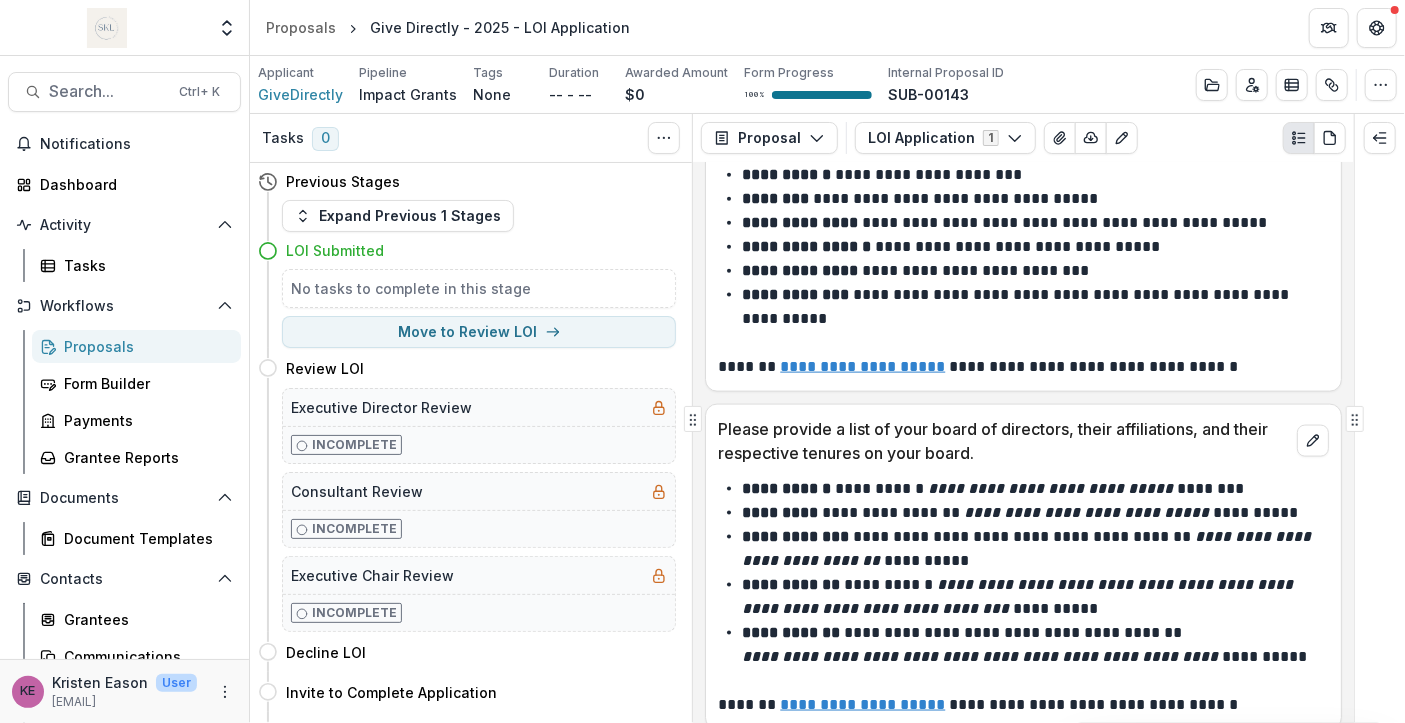 scroll, scrollTop: 5684, scrollLeft: 0, axis: vertical 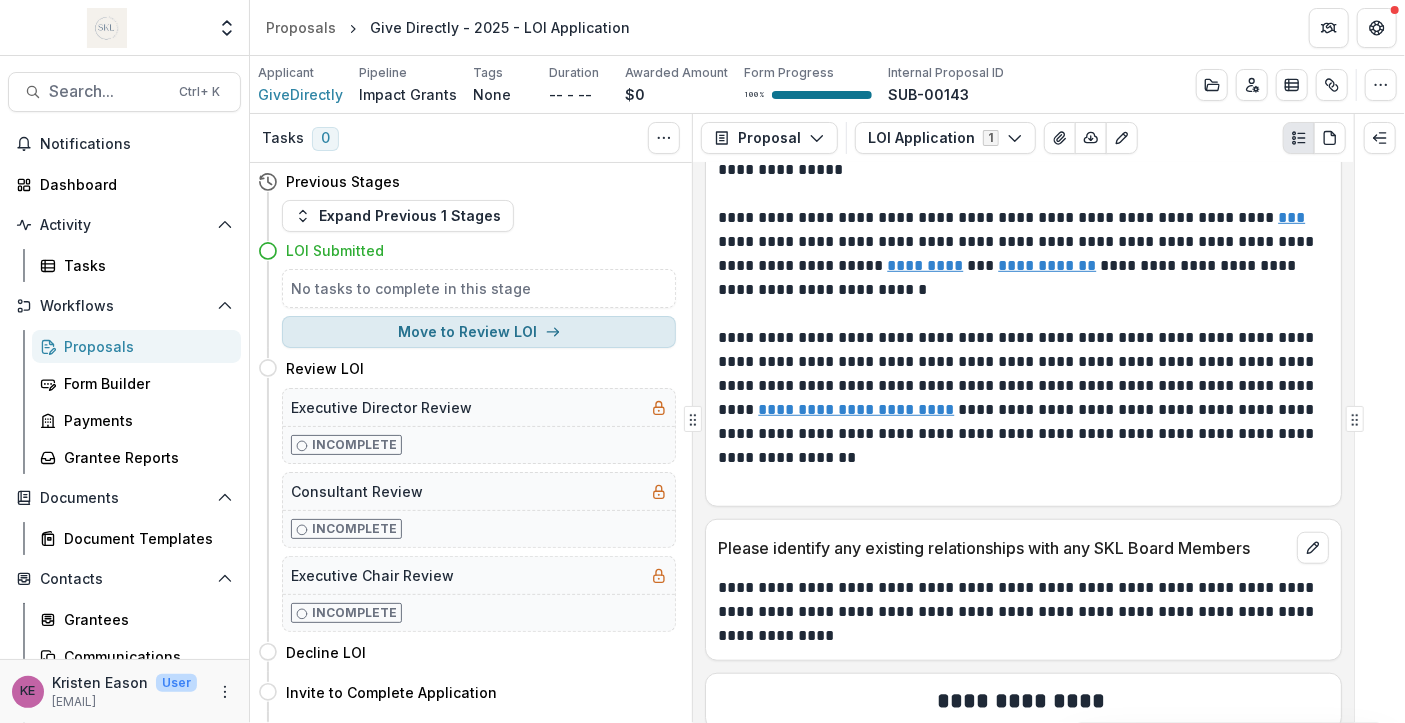 click on "Move to Review LOI" at bounding box center (479, 332) 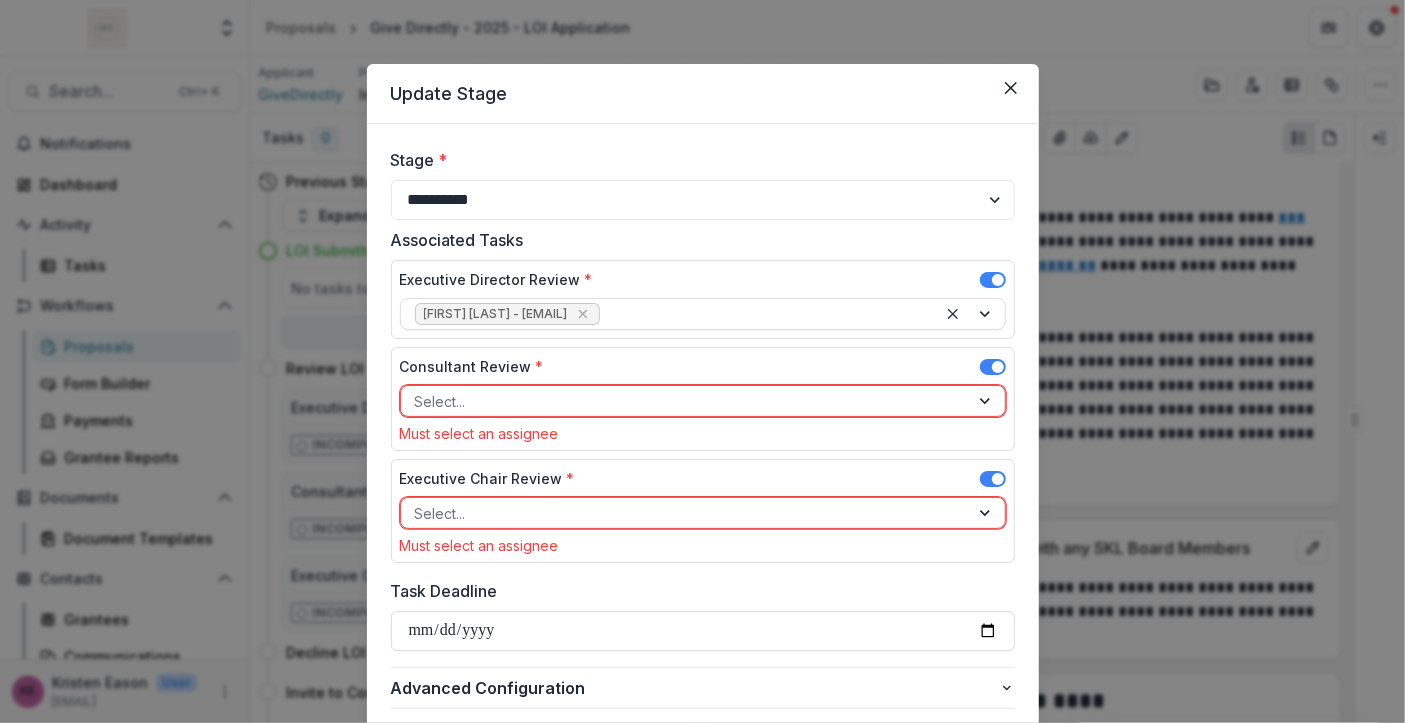 scroll, scrollTop: 124, scrollLeft: 0, axis: vertical 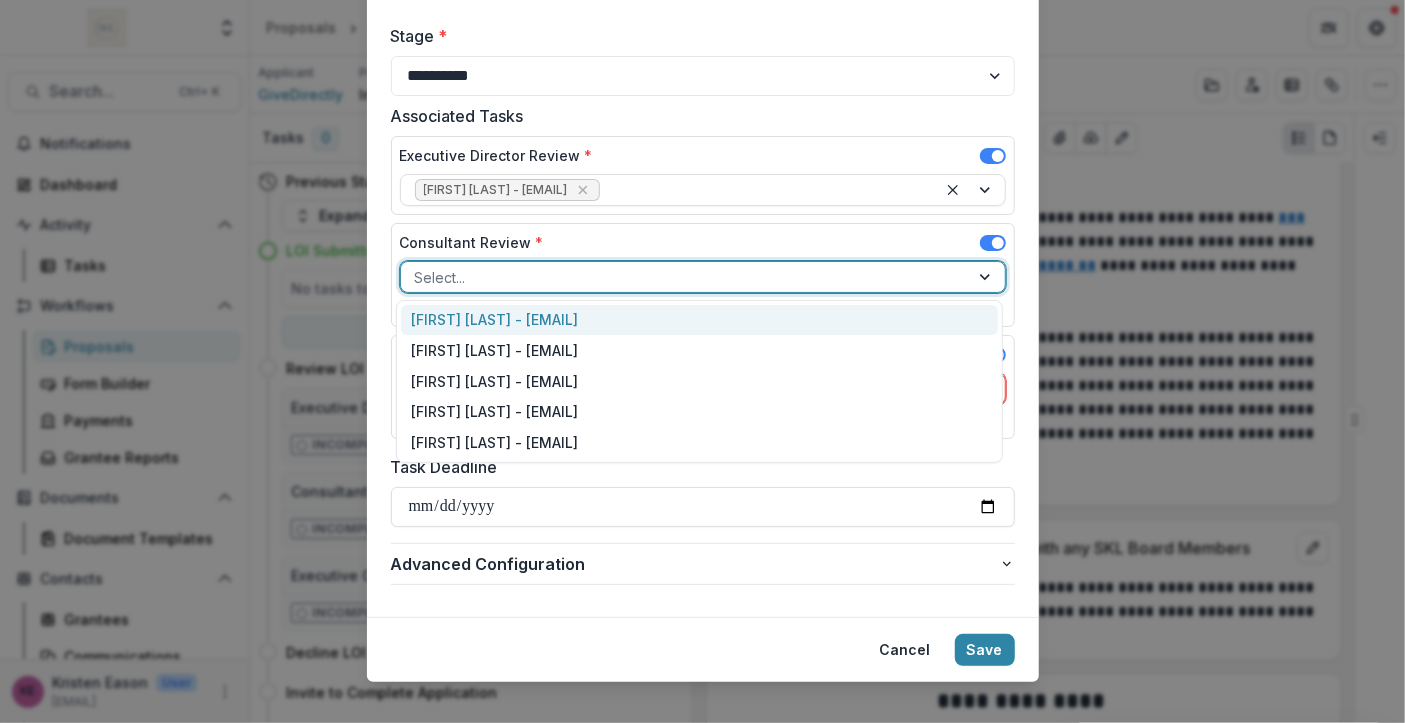 click at bounding box center [685, 277] 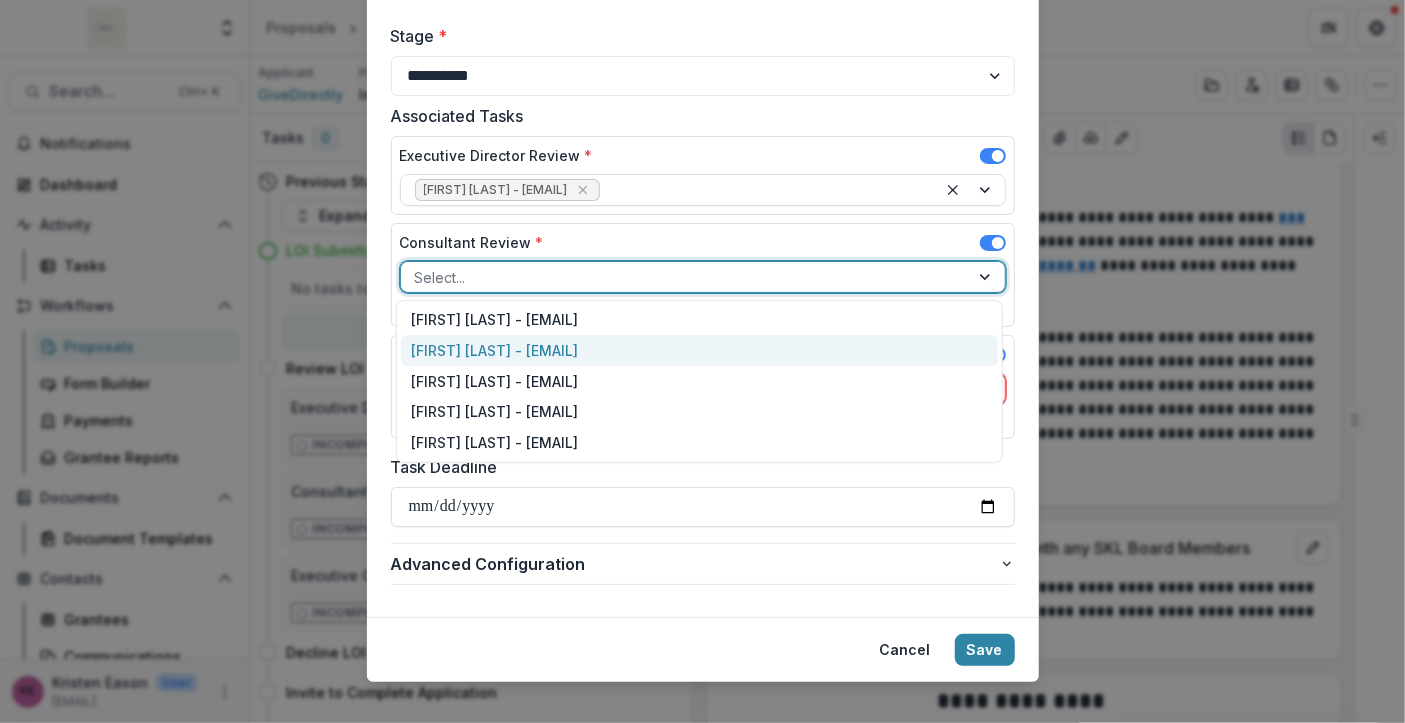 click on "Kristen Eason - khuepenbecker@resanpartners.com" at bounding box center [699, 350] 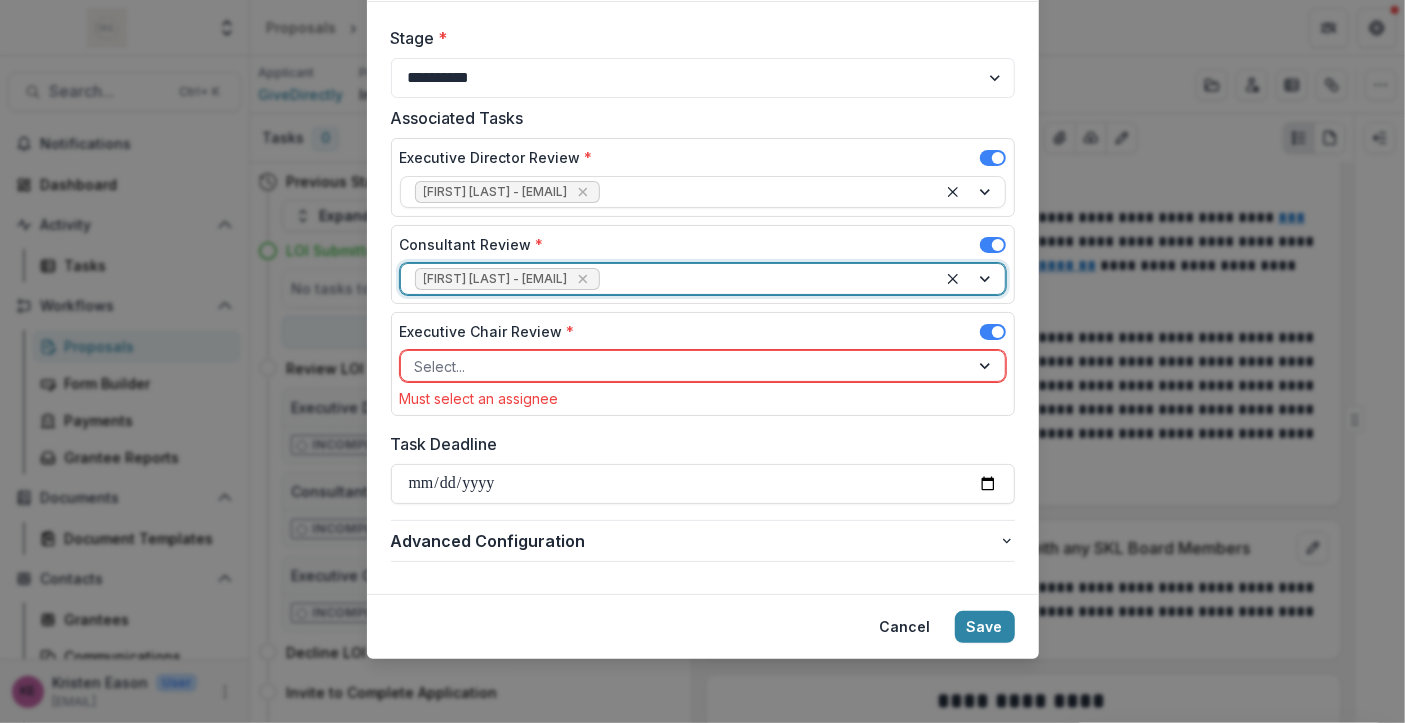 scroll, scrollTop: 118, scrollLeft: 0, axis: vertical 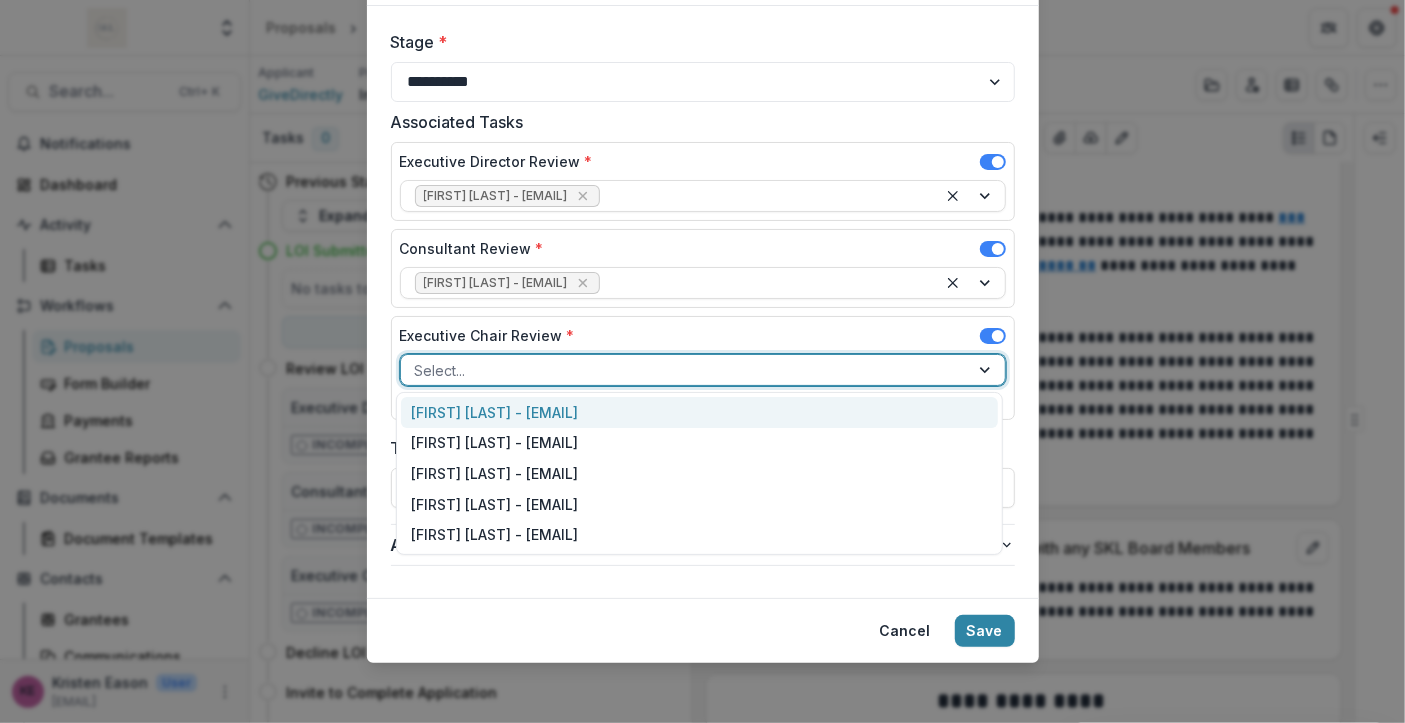 click at bounding box center (685, 370) 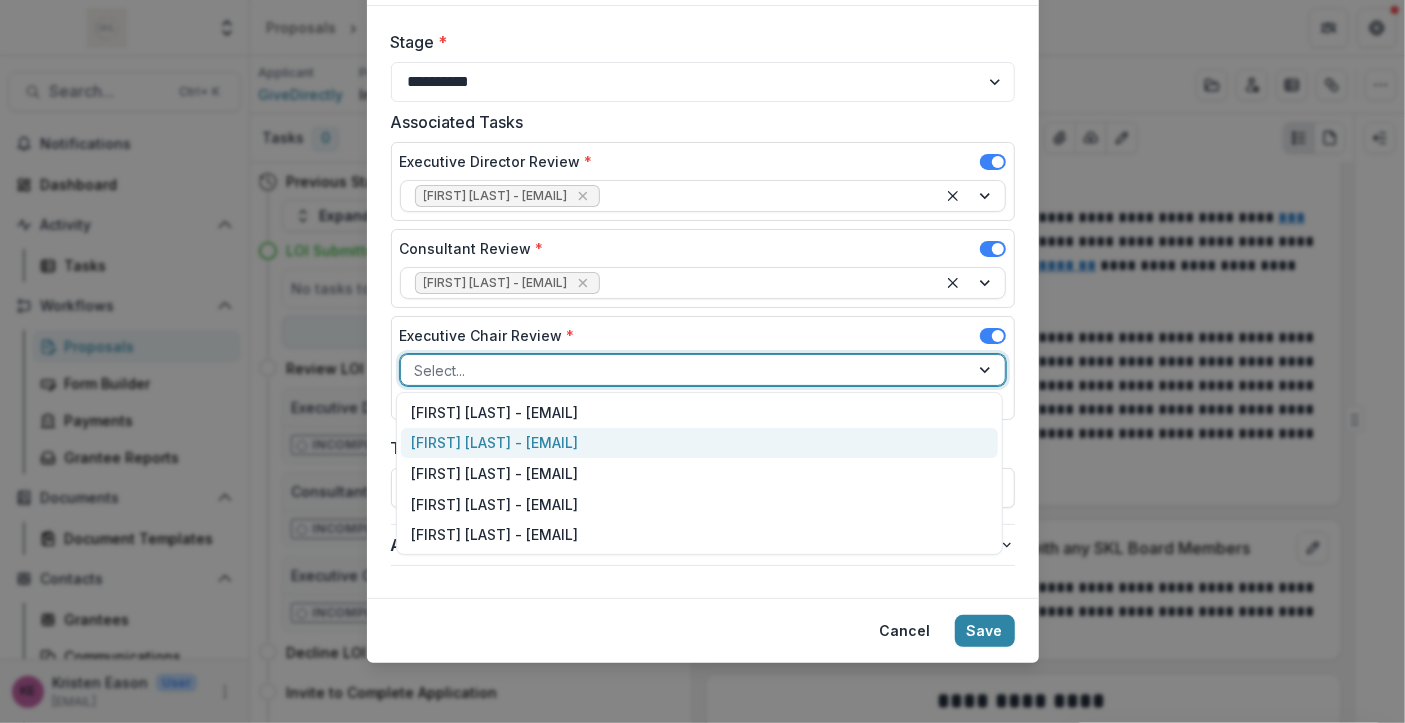 click on "Kristen Eason - khuepenbecker@resanpartners.com" at bounding box center [699, 443] 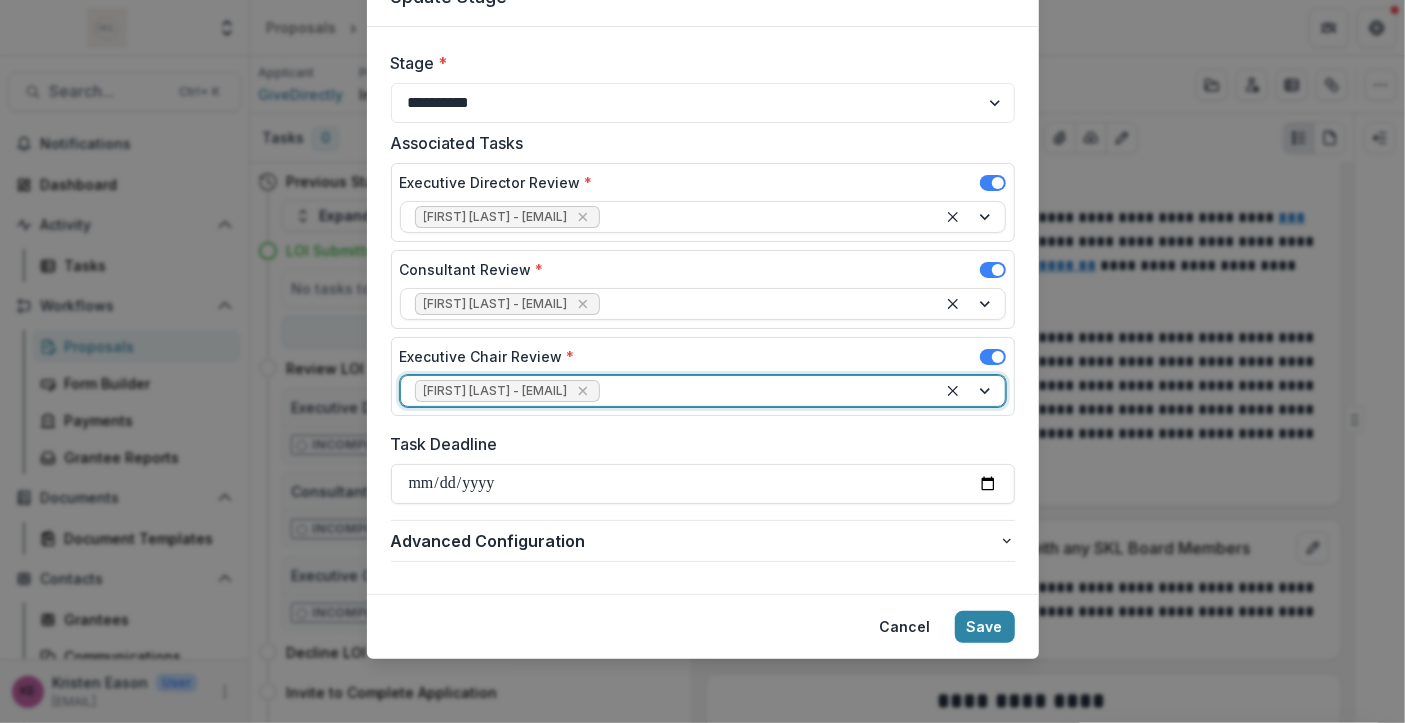 scroll, scrollTop: 93, scrollLeft: 0, axis: vertical 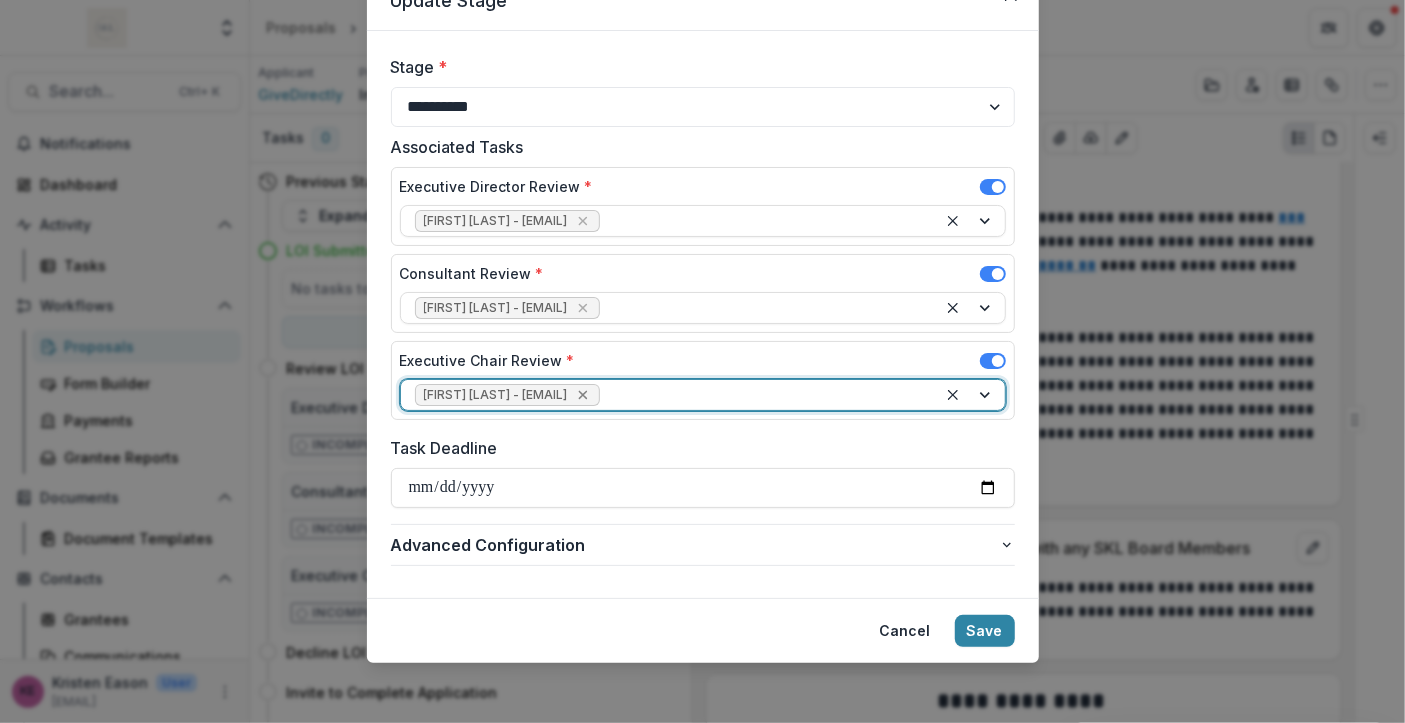 click 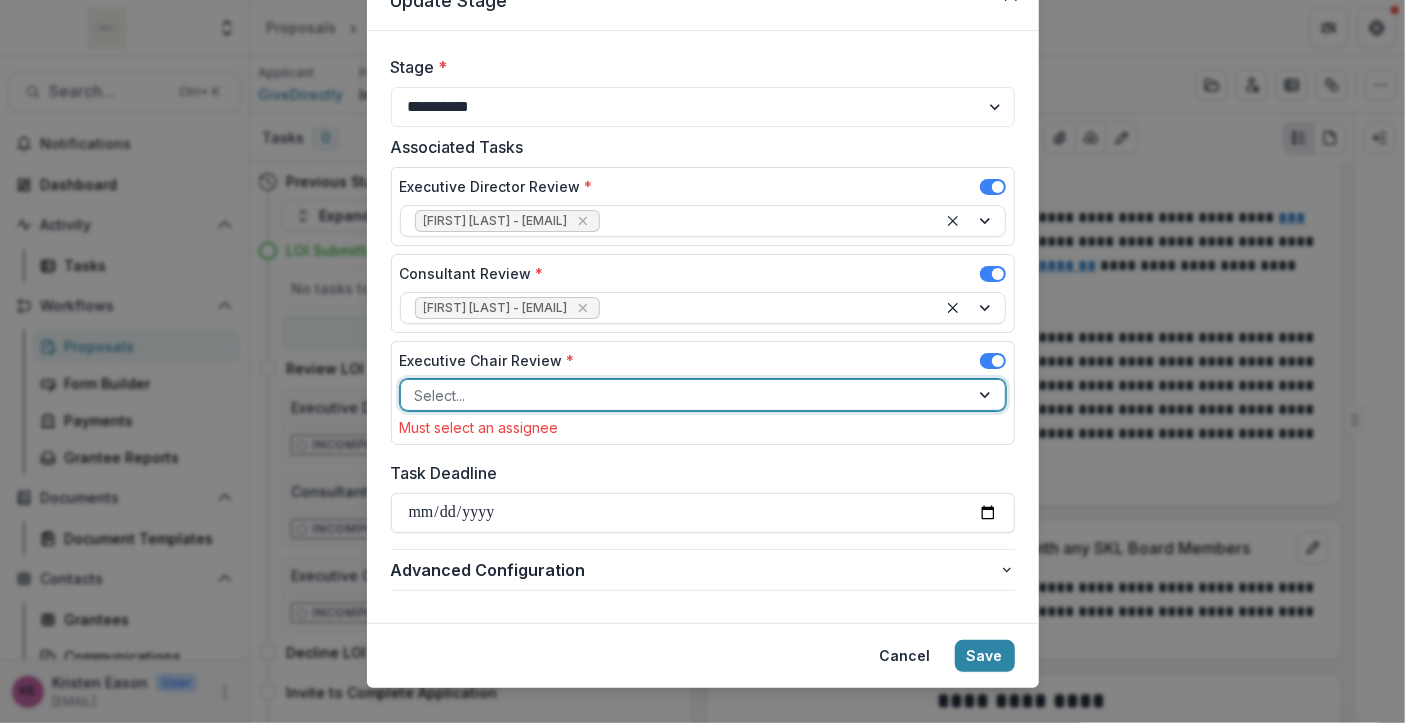 scroll, scrollTop: 118, scrollLeft: 0, axis: vertical 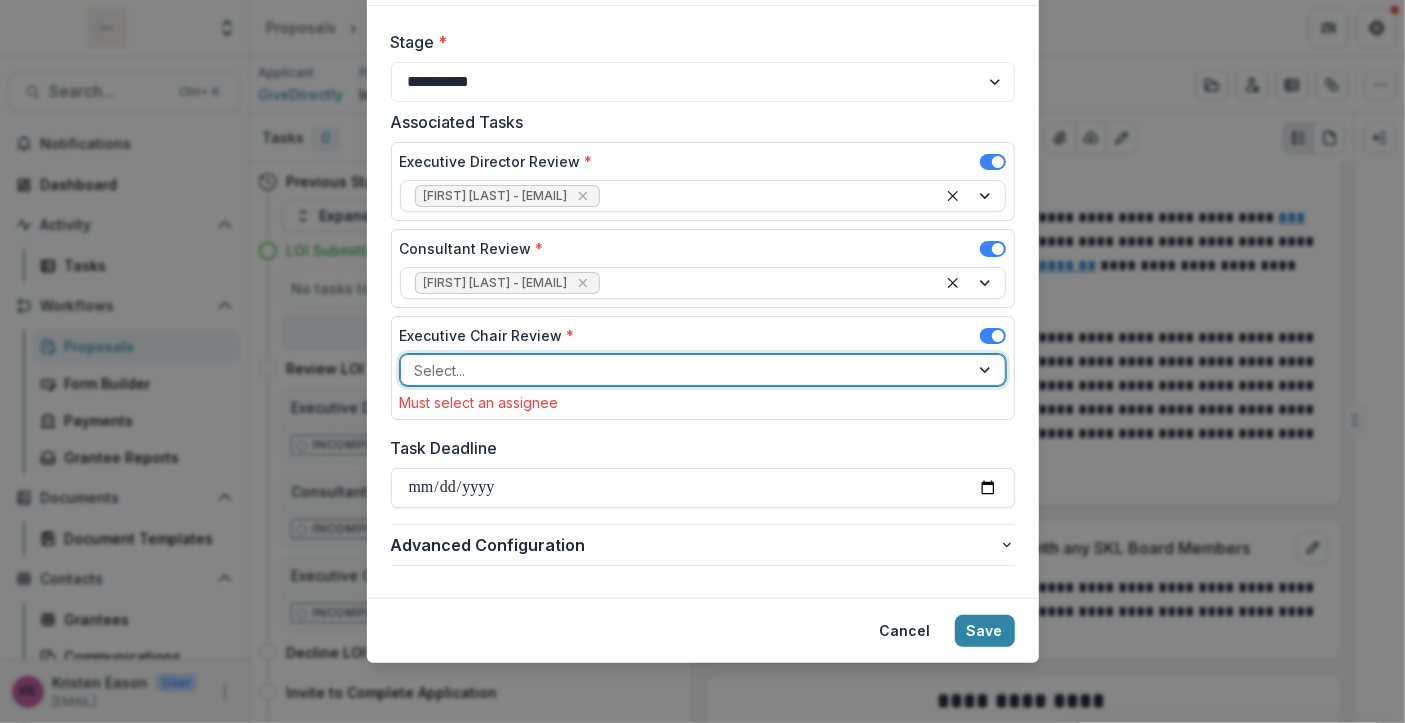 click at bounding box center [987, 370] 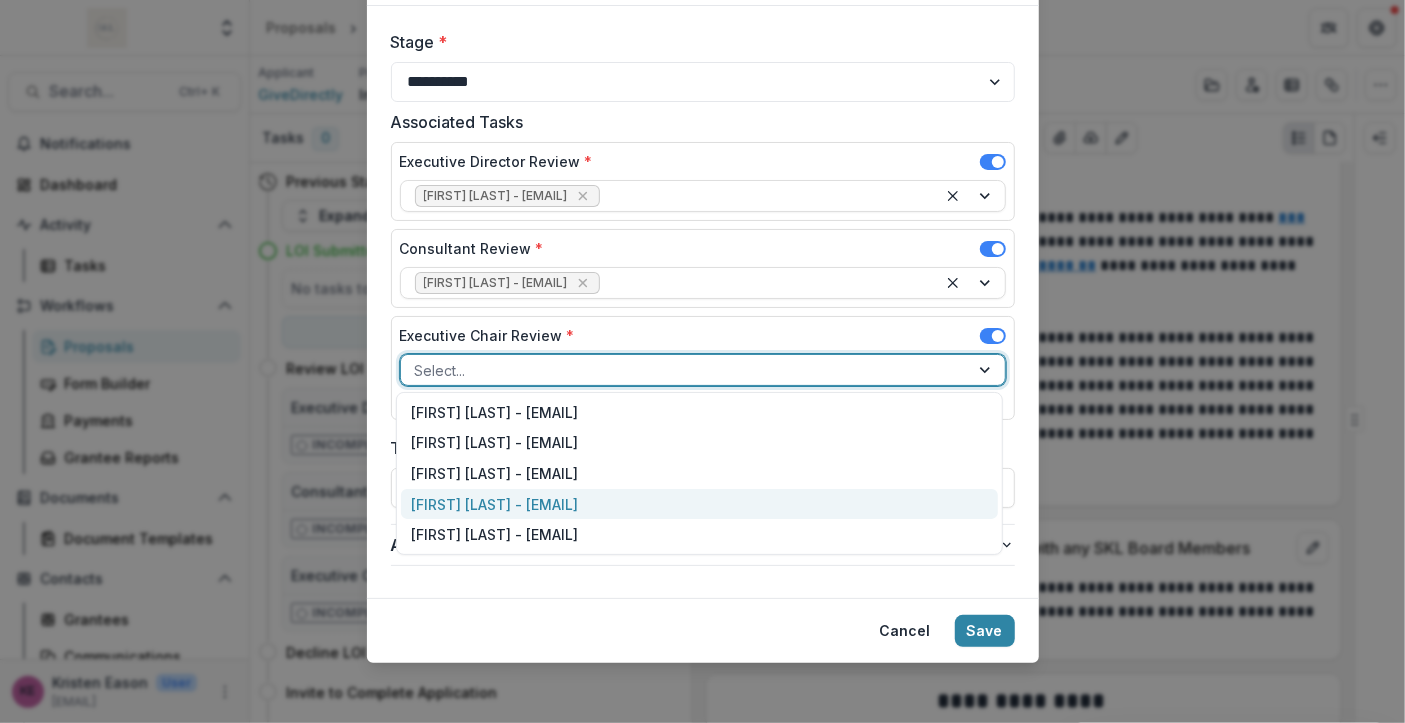 click on "Marcia Page - mpage@mpoweredcapital.com" at bounding box center [699, 504] 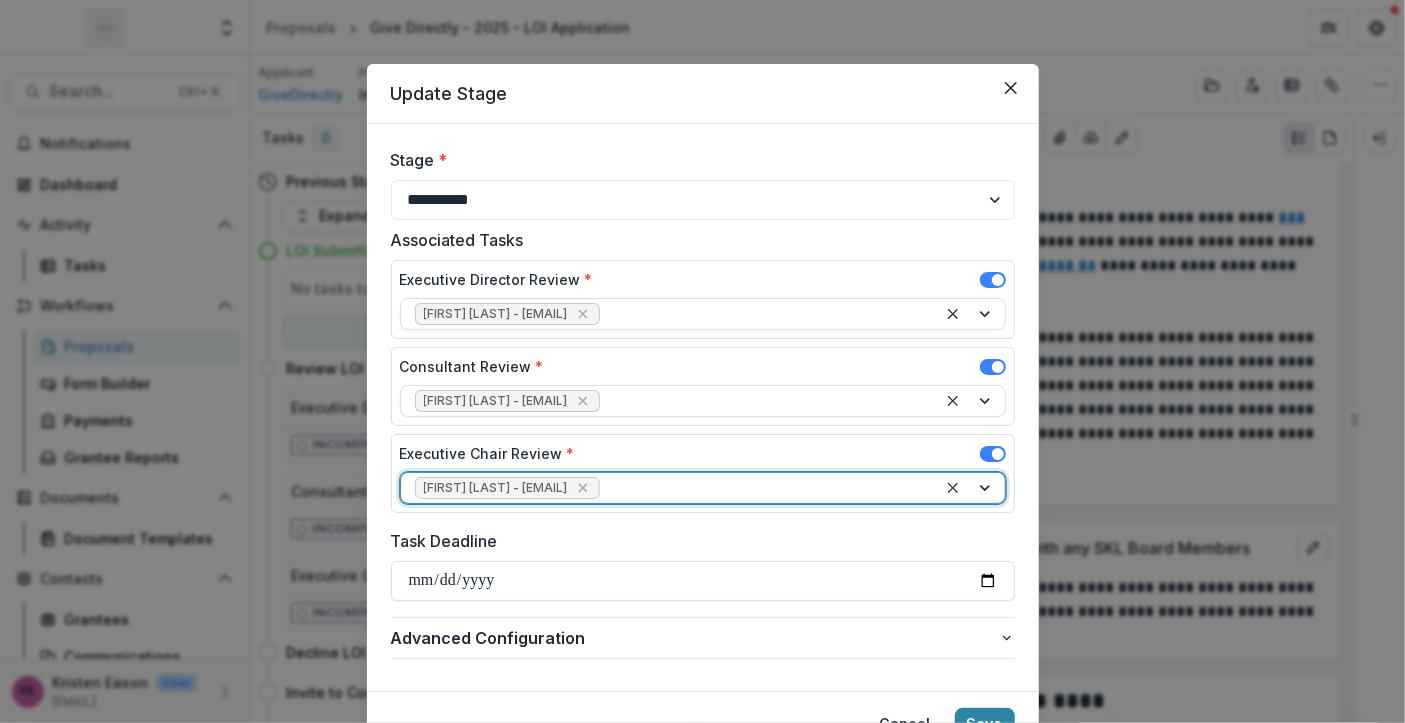 scroll, scrollTop: 93, scrollLeft: 0, axis: vertical 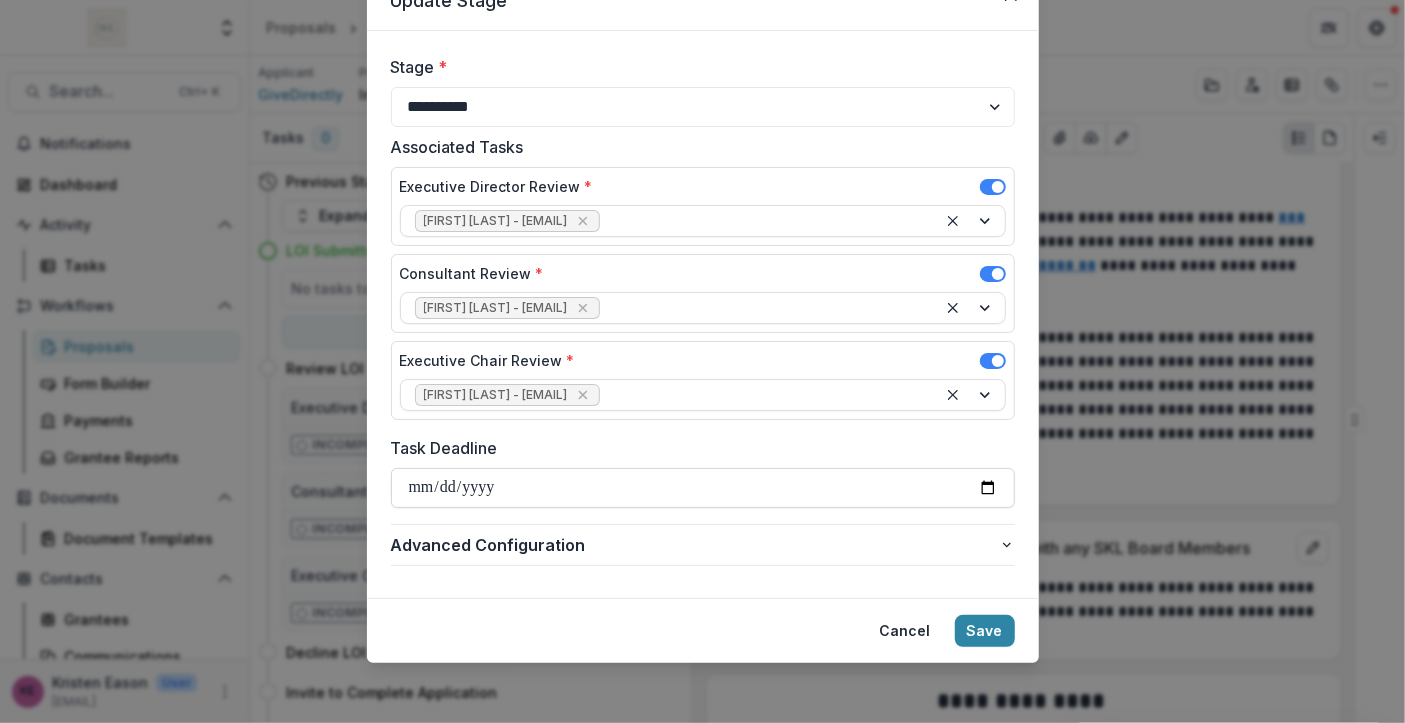 click on "Task Deadline" at bounding box center [703, 488] 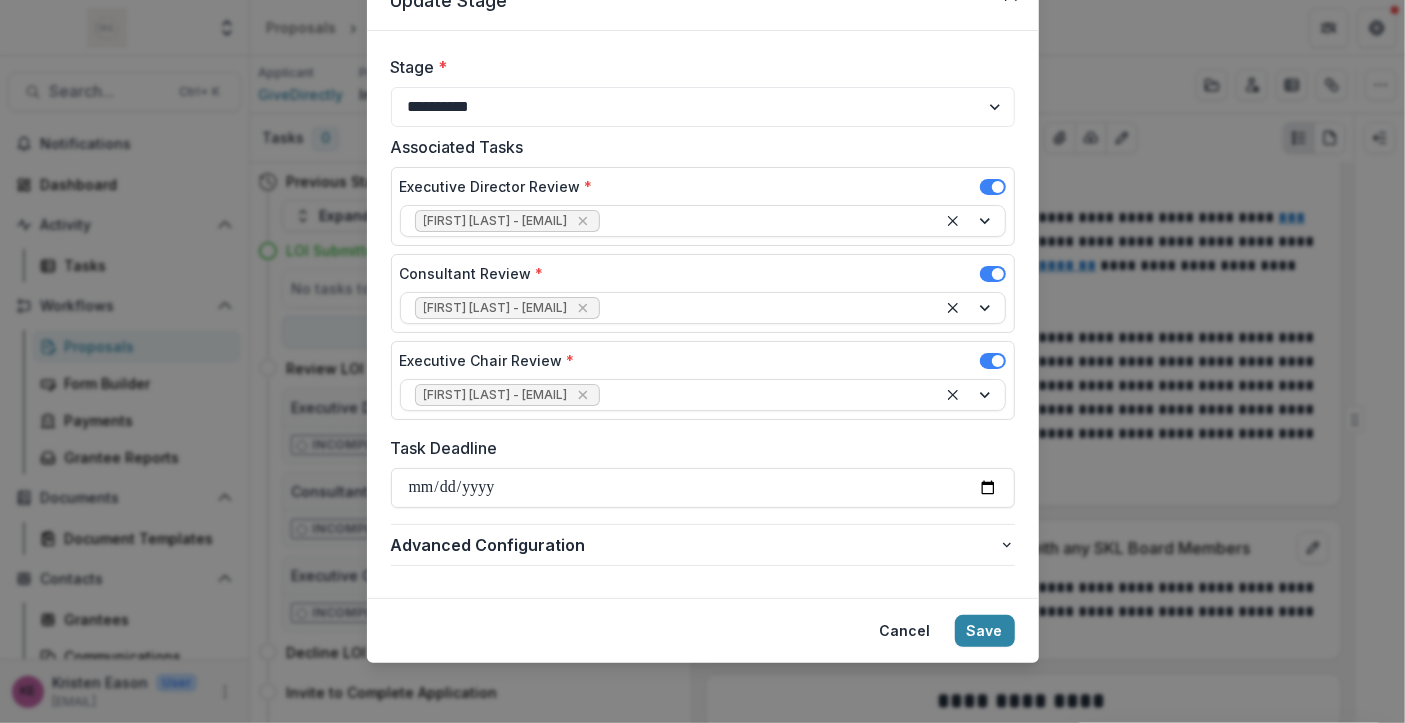 type on "**********" 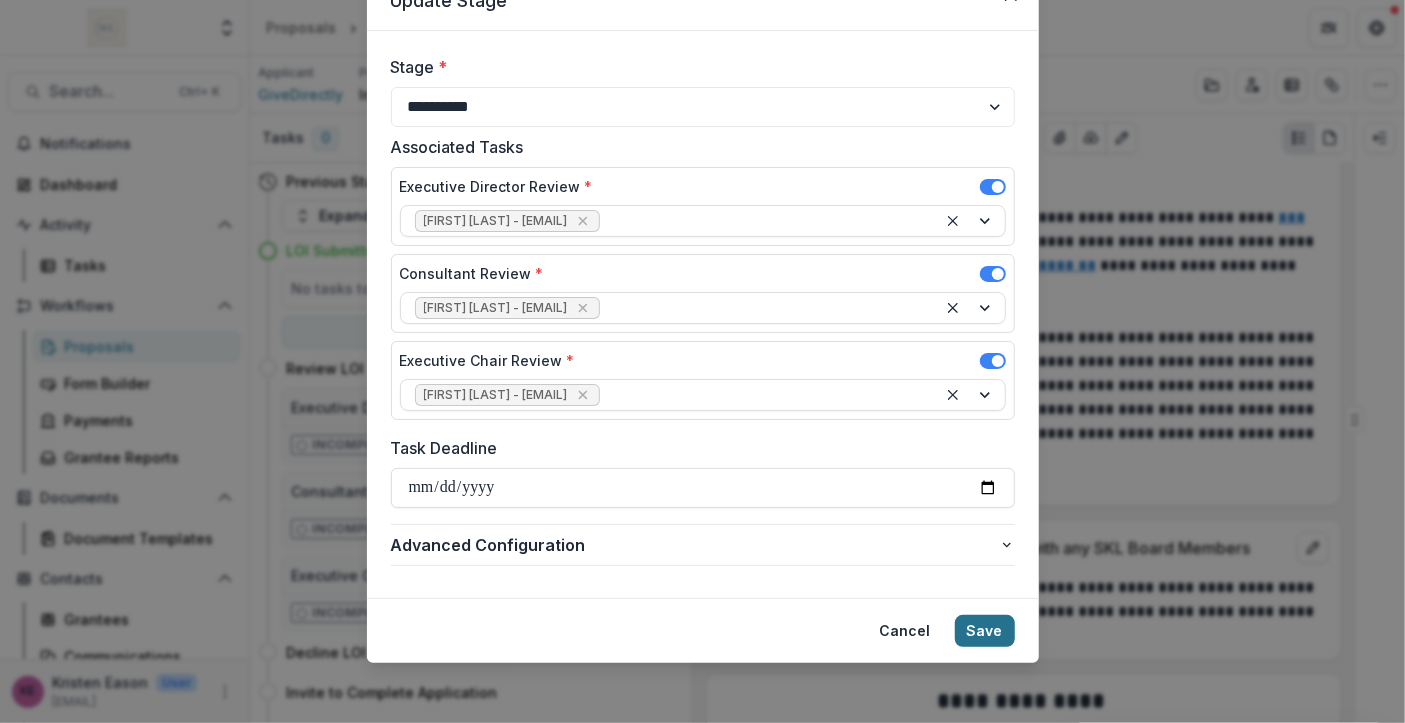 click on "Save" at bounding box center [985, 631] 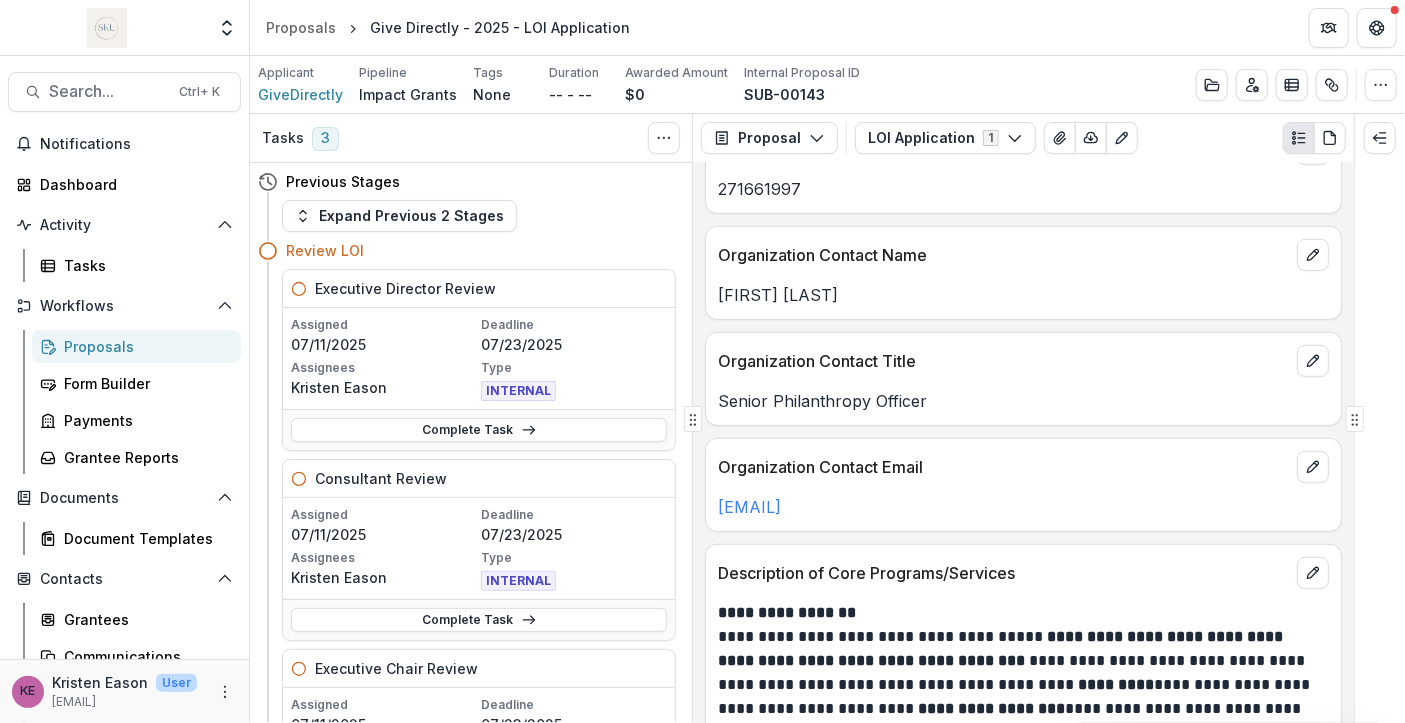 scroll, scrollTop: 0, scrollLeft: 0, axis: both 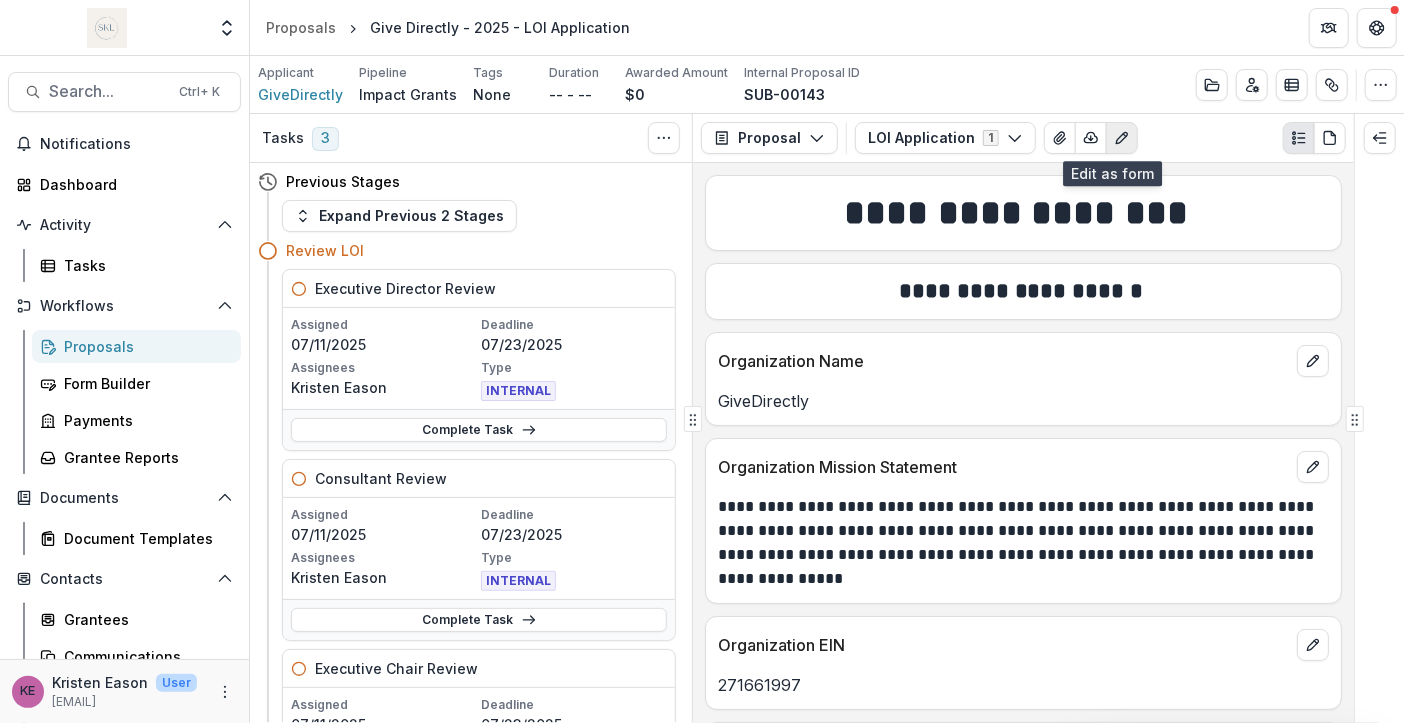 click 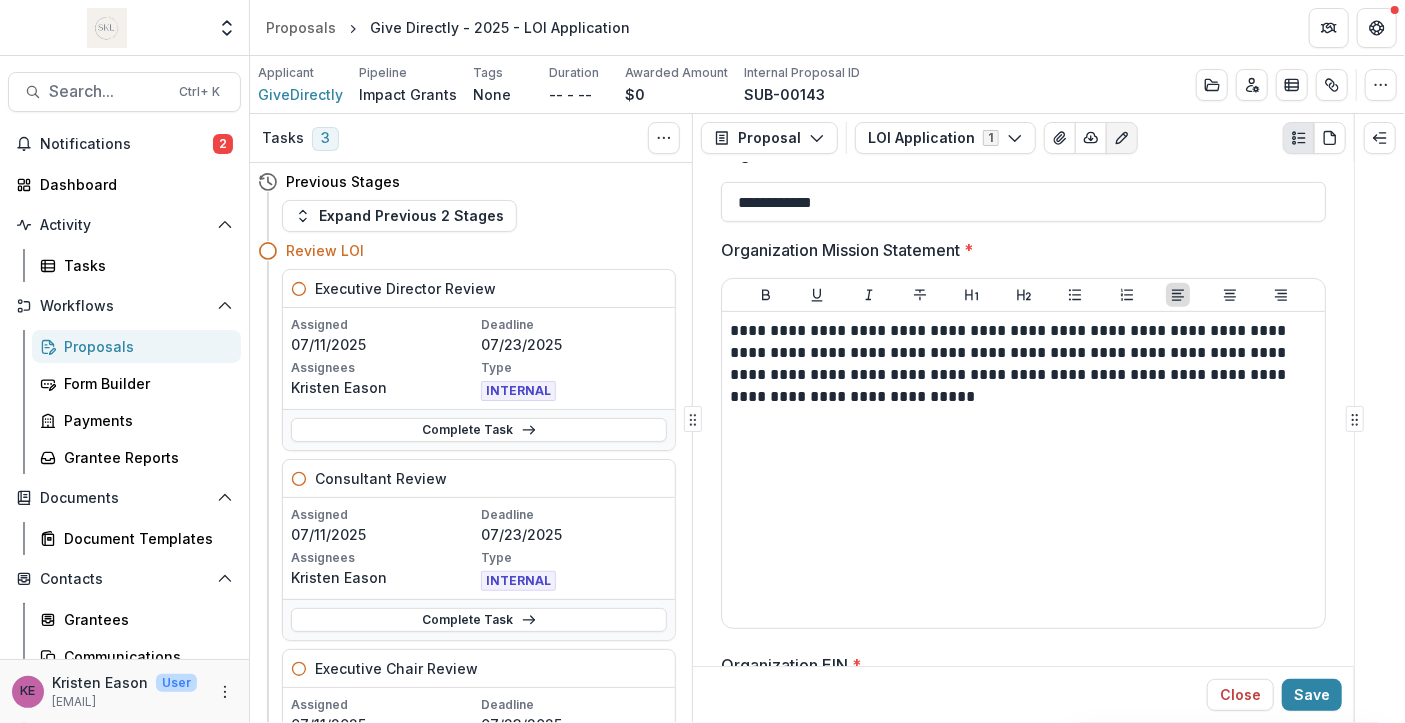 scroll, scrollTop: 0, scrollLeft: 0, axis: both 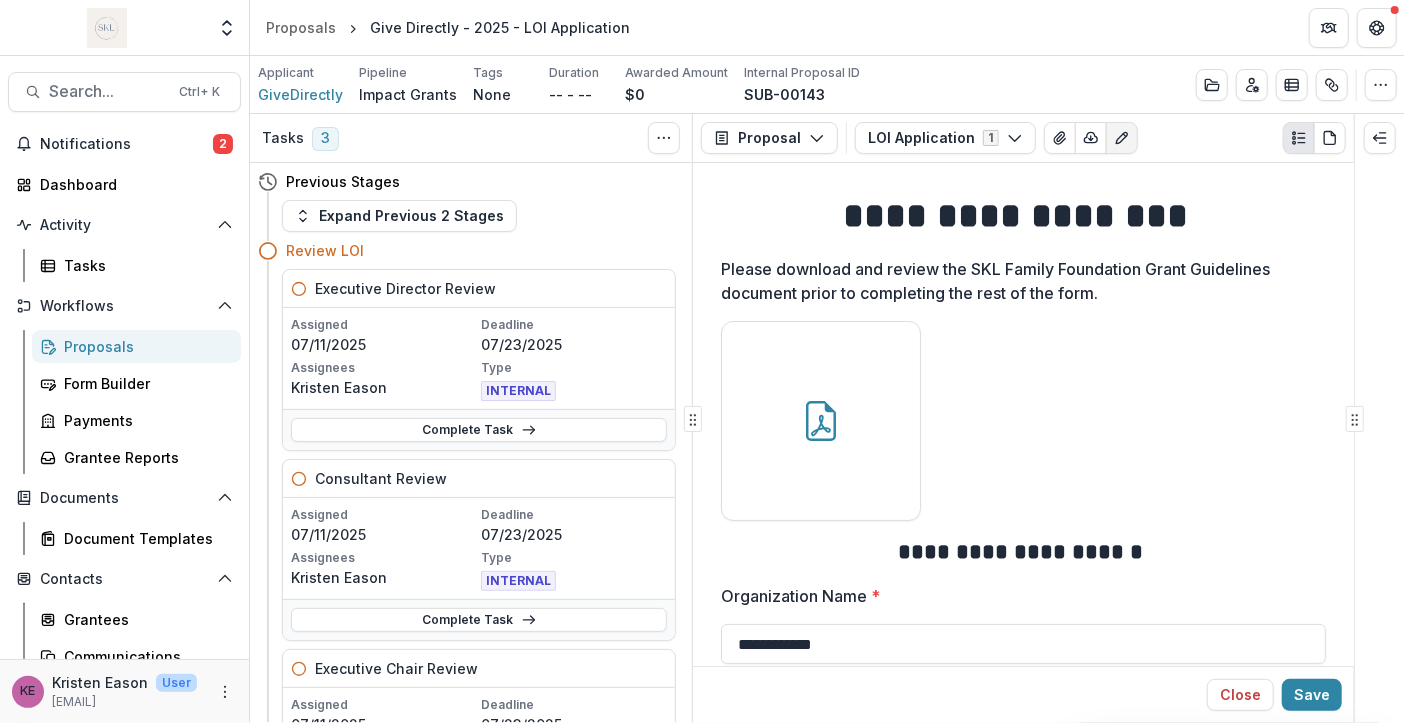 click 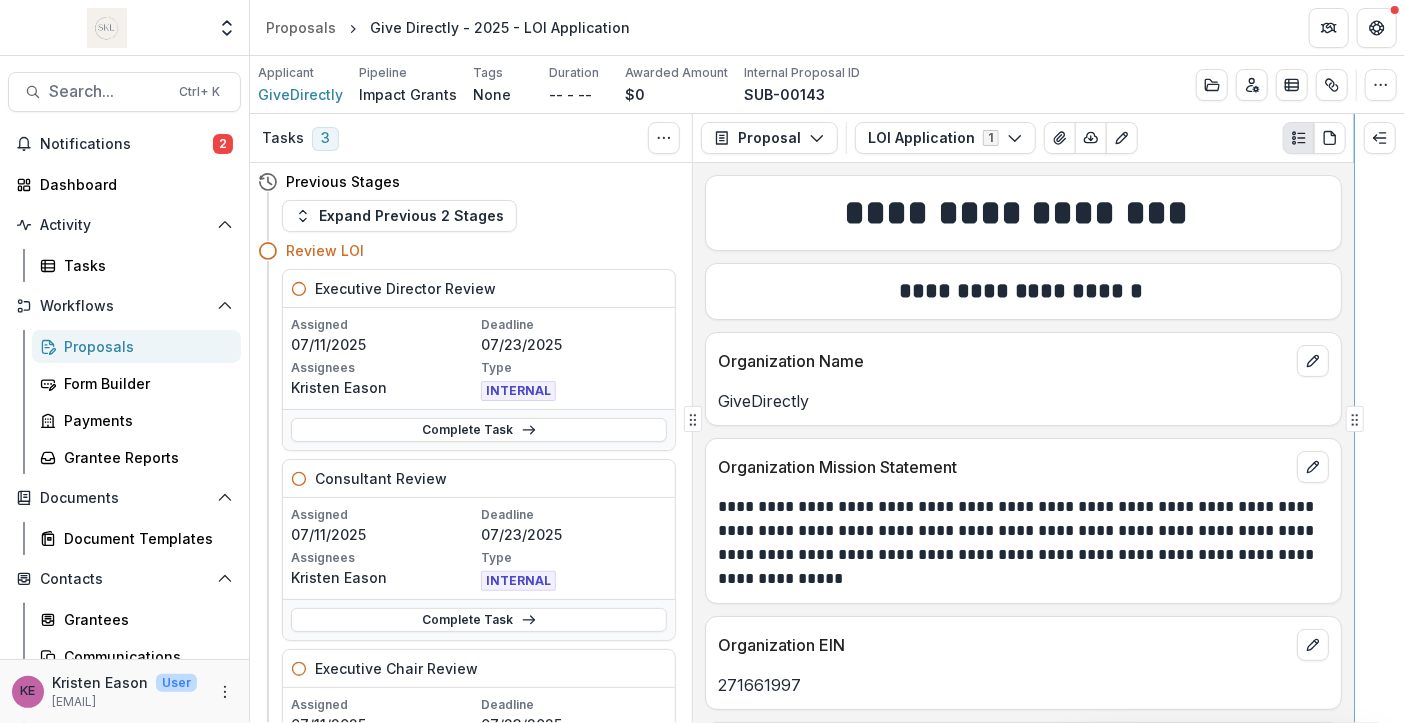 click on "Tasks 3 Show Cancelled Tasks Previous Stages Expand Previous 2 Stages Review LOI Executive Director Review Assigned 07/11/2025 Deadline 07/23/2025 Assignees Kristen Eason Type INTERNAL Complete Task Consultant Review Assigned 07/11/2025 Deadline 07/23/2025 Assignees Kristen Eason Type INTERNAL Complete Task Executive Chair Review Assigned 07/11/2025 Deadline 07/23/2025 Assignees Marcia Page Type INTERNAL Complete Task Add Internal Reviewer Decline LOI Move here Invite to Complete Application Move here Submitted Move here Application Review Move here Application Evaluation Rubric Incomplete Recommendation to Board Move here Approved Move here Banking Information Incomplete Declined Move here Execute Grant Agreement Move here Grant Agreement Template Incomplete Authorize Payment Move here Dynamic Payment Schedule Incomplete Issue Payment Incomplete Reporting Move here Dynamic Reporting Schedule Incomplete Close Out Grant Move here Proposal Proposal Payments Reports Grant Agreements Board Summaries Bank Details" at bounding box center (827, 418) 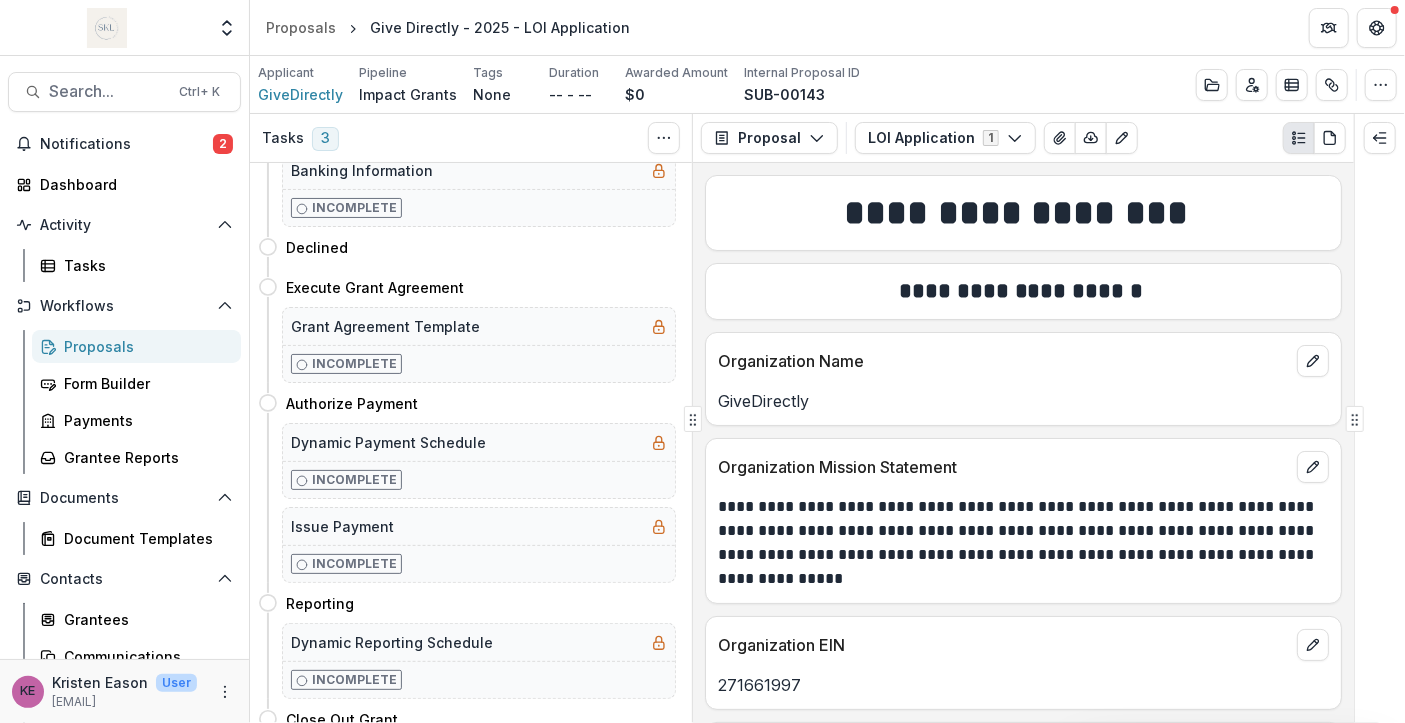 scroll, scrollTop: 0, scrollLeft: 0, axis: both 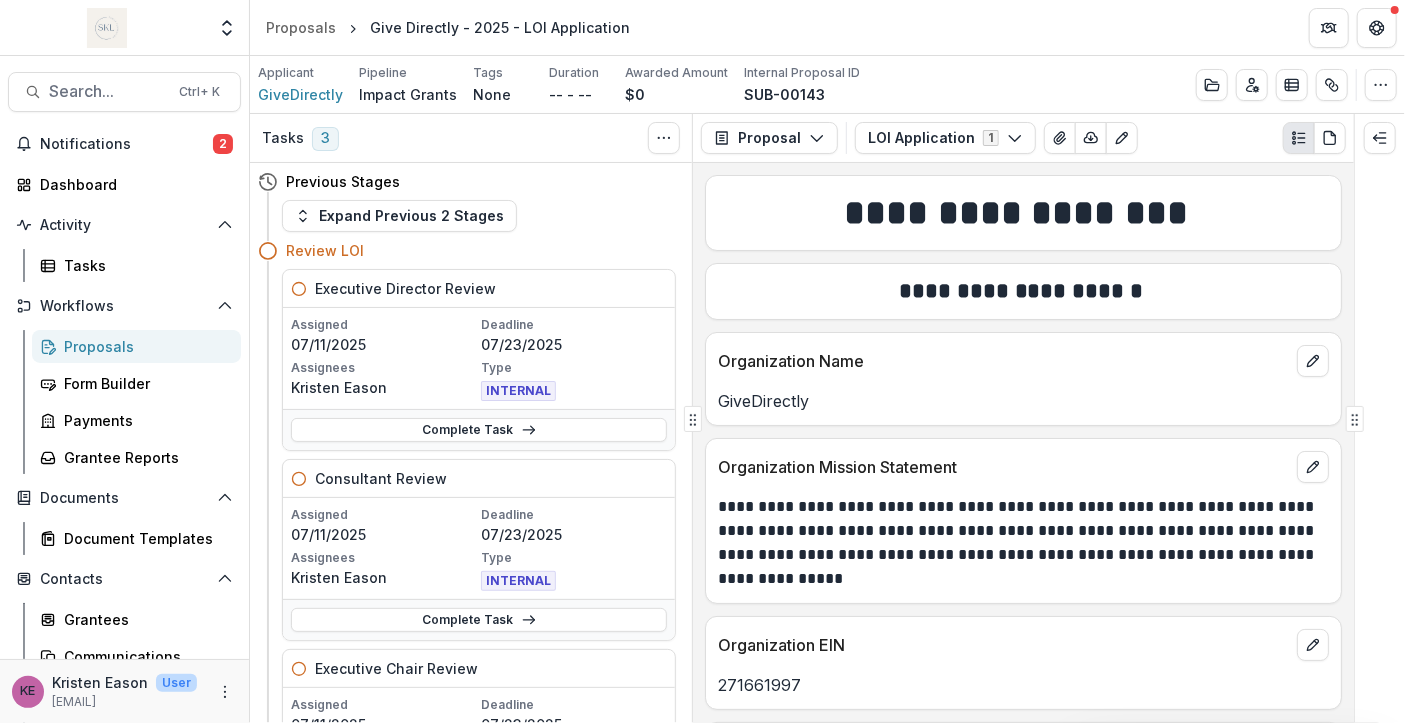 click on "Tasks 3 Show Cancelled Tasks" at bounding box center (471, 138) 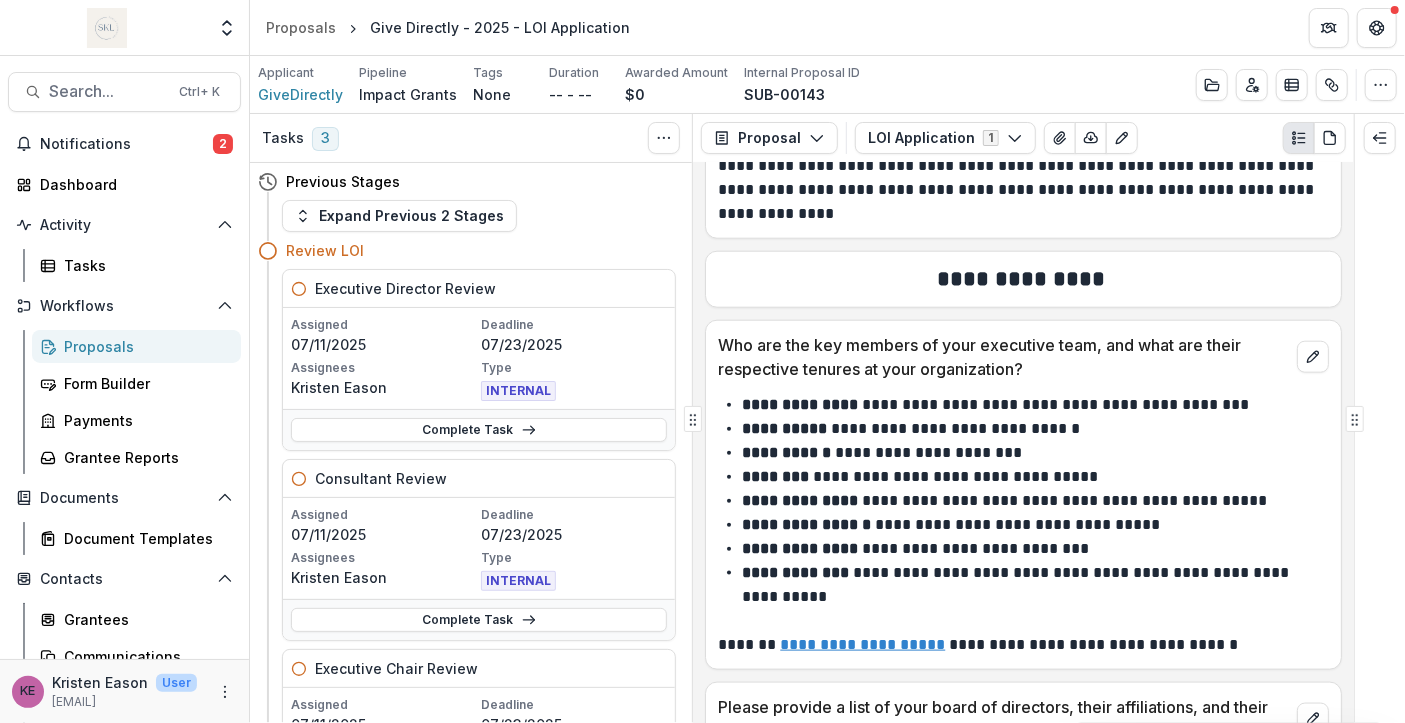 scroll, scrollTop: 5684, scrollLeft: 0, axis: vertical 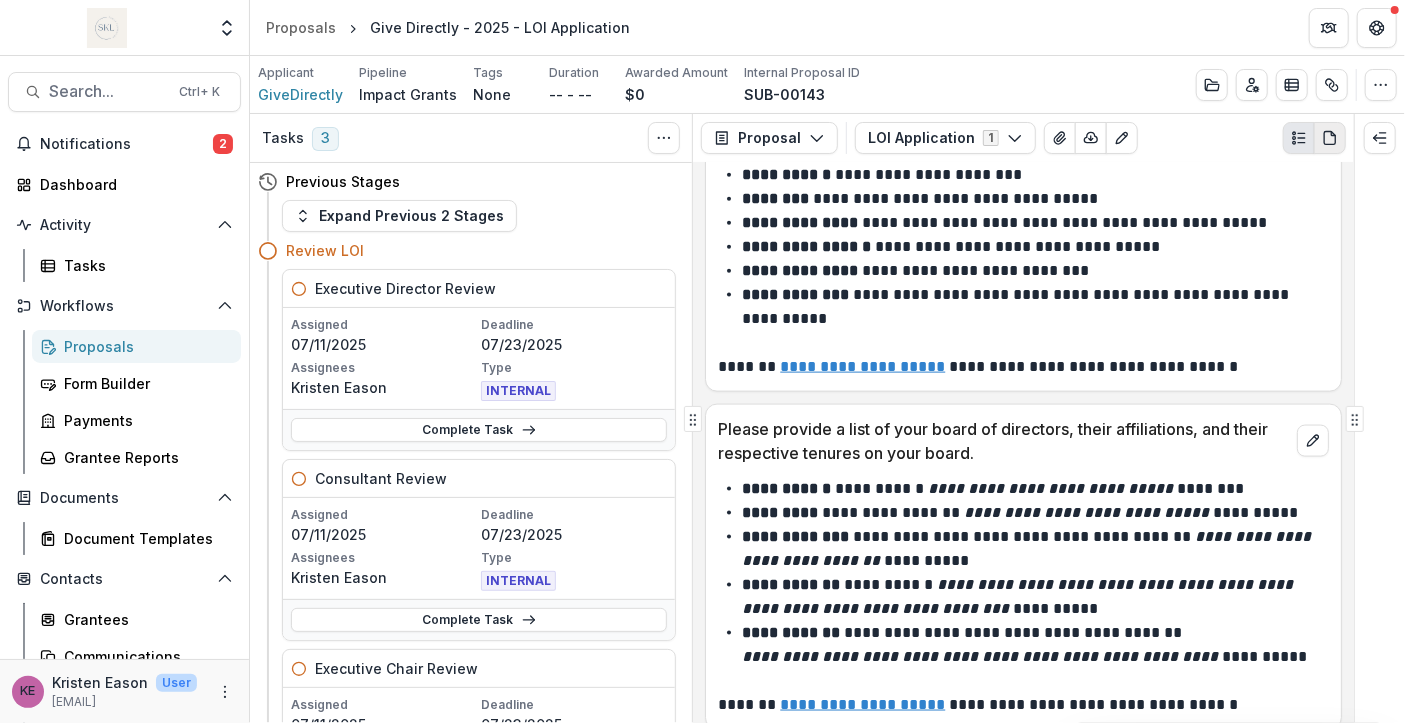 click 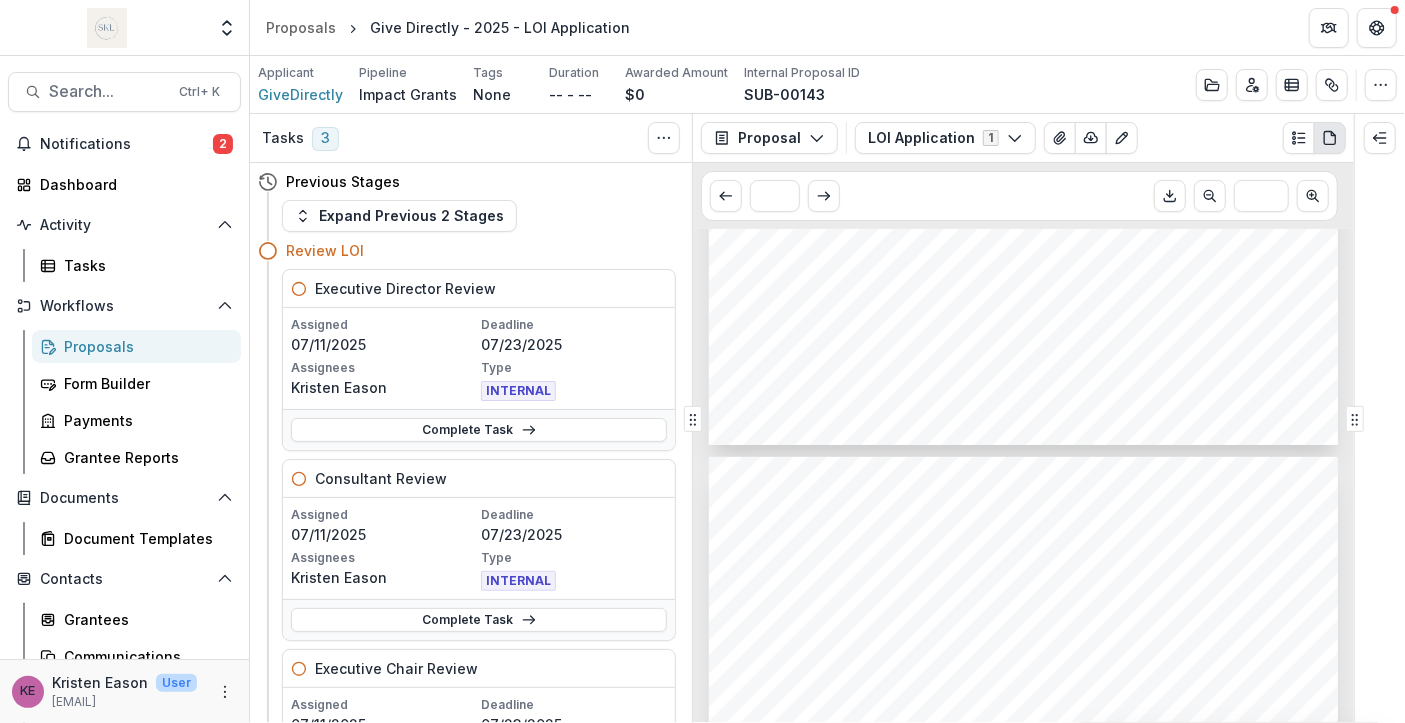 scroll, scrollTop: 5814, scrollLeft: 0, axis: vertical 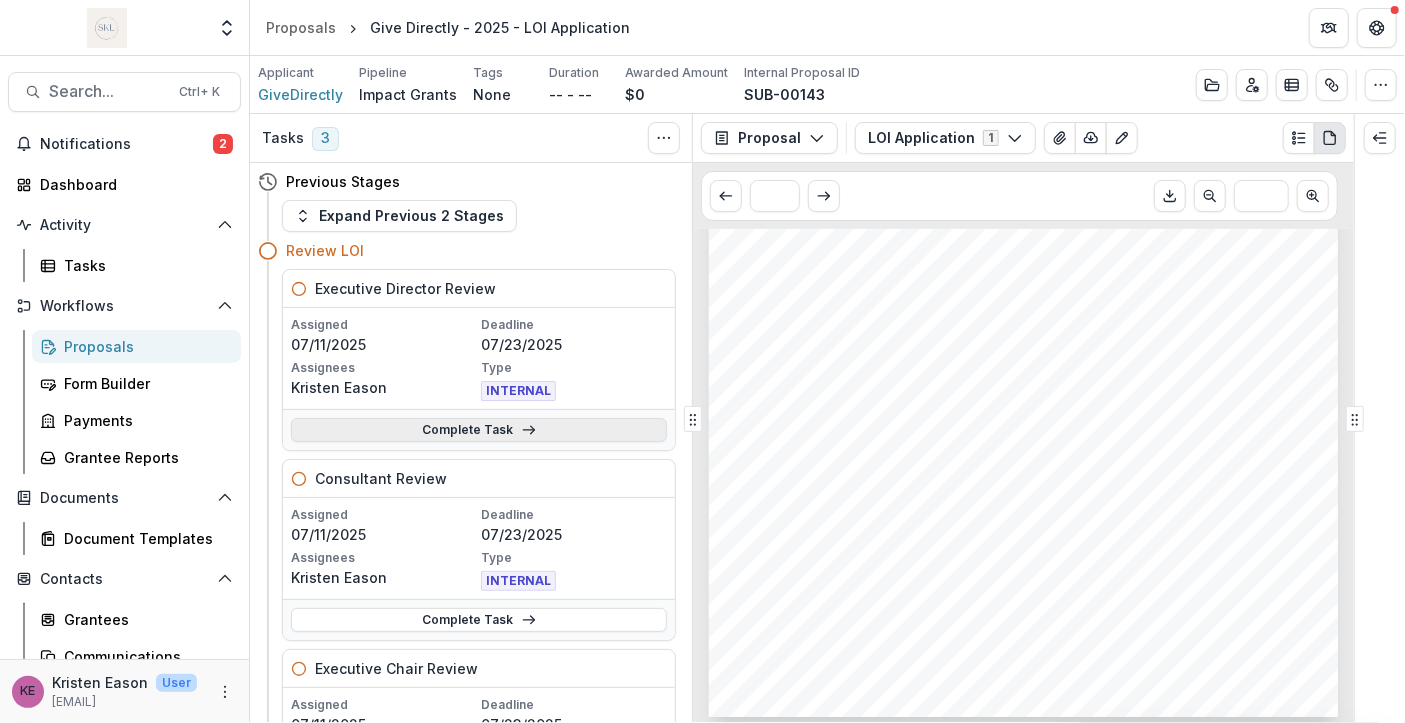 click on "Complete Task" at bounding box center [479, 430] 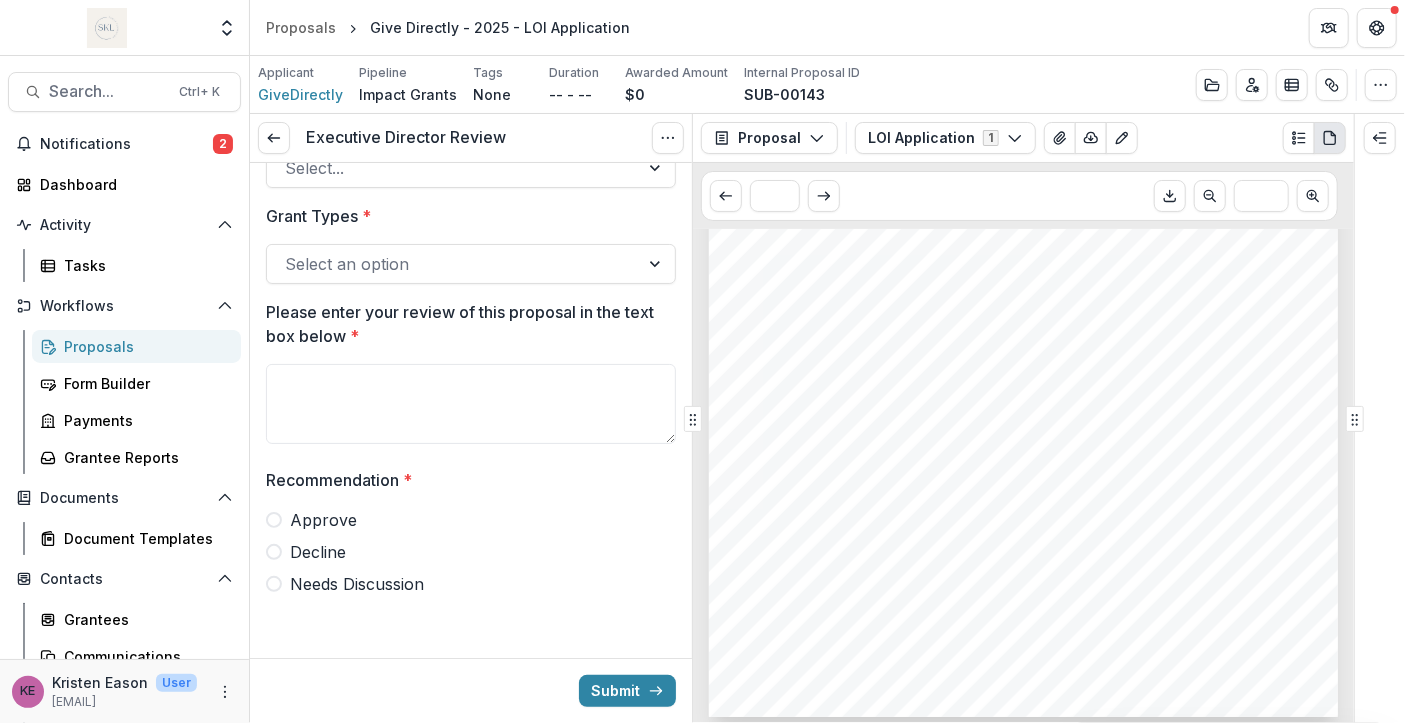 scroll, scrollTop: 0, scrollLeft: 0, axis: both 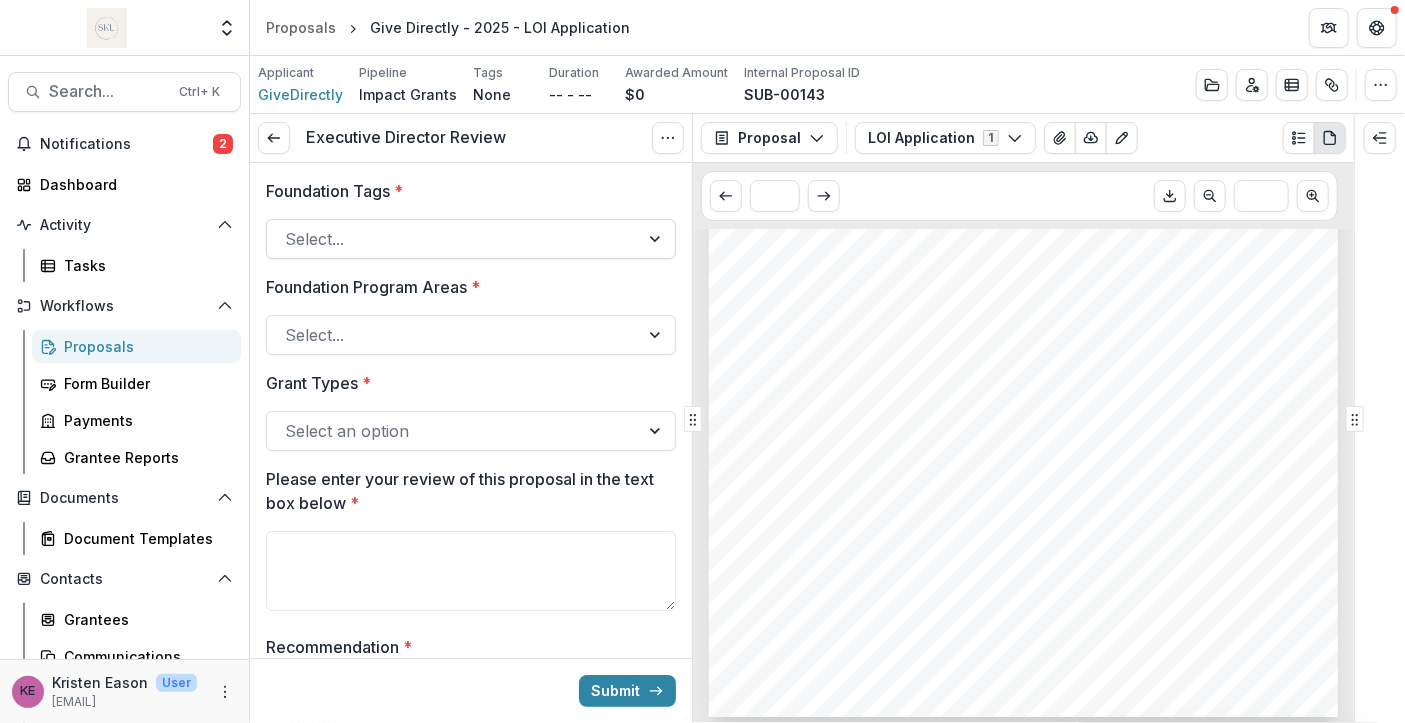 click at bounding box center (453, 239) 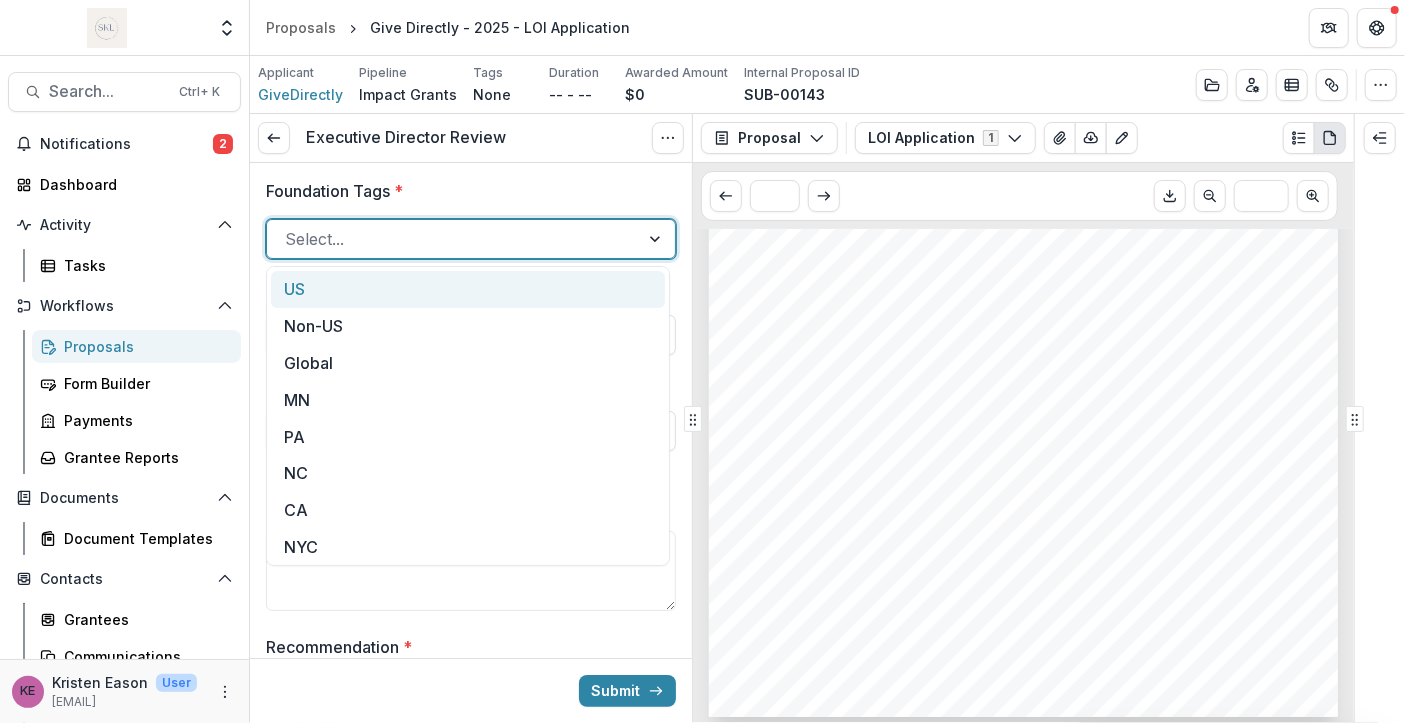 click on "US" at bounding box center (468, 289) 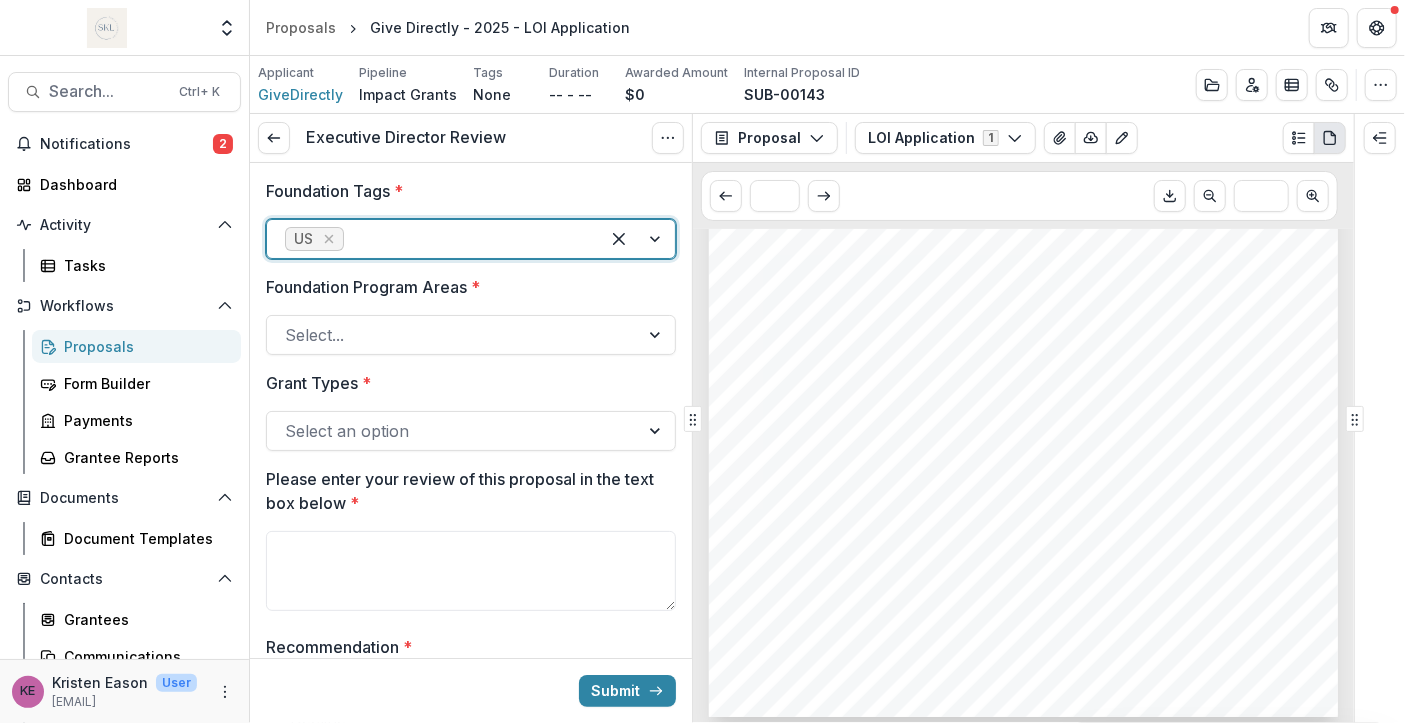 click at bounding box center (637, 239) 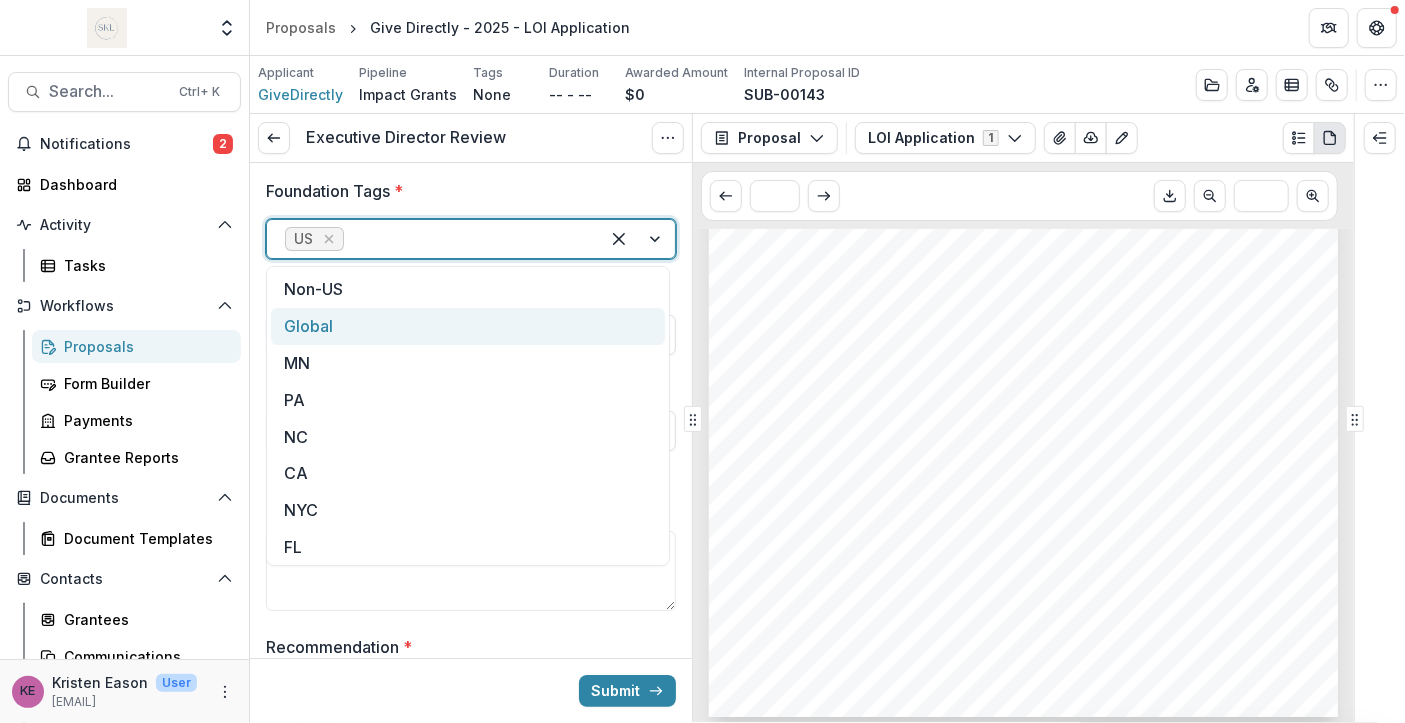 click on "Global" at bounding box center [468, 326] 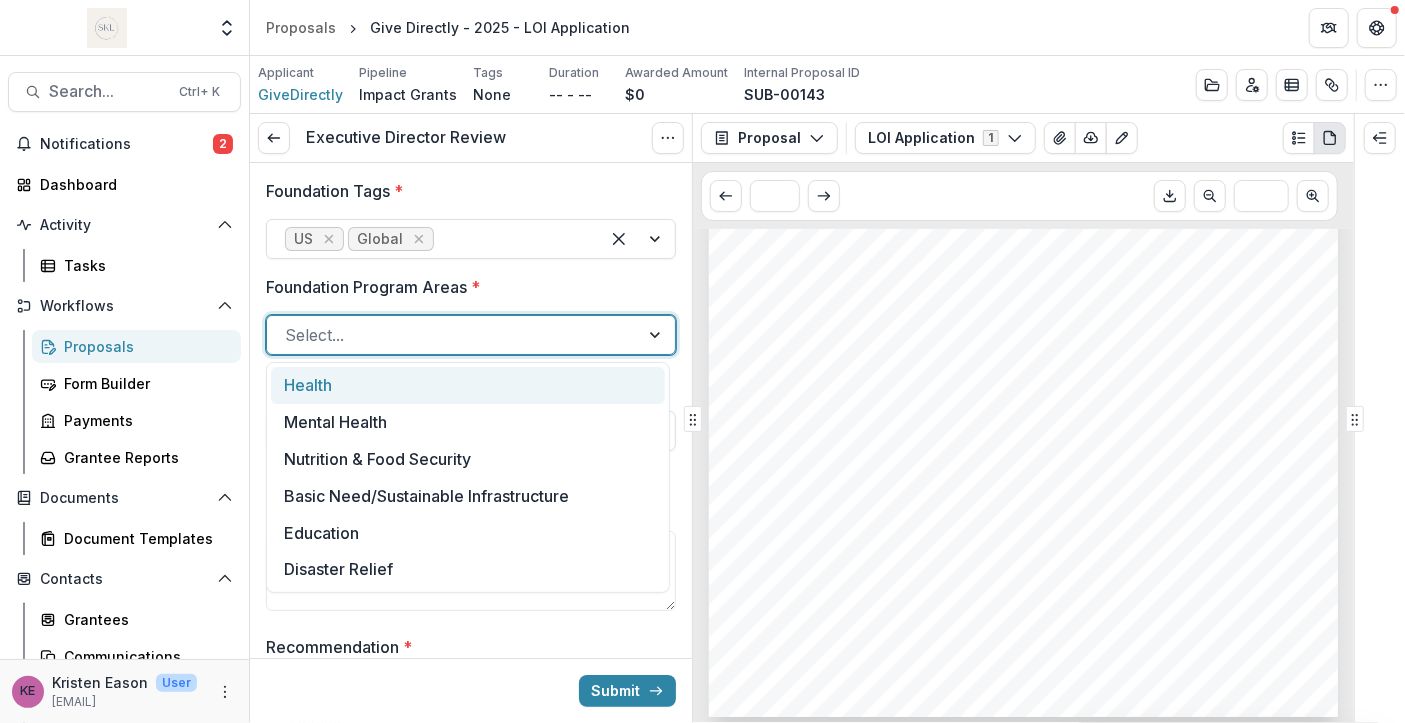 click at bounding box center [657, 335] 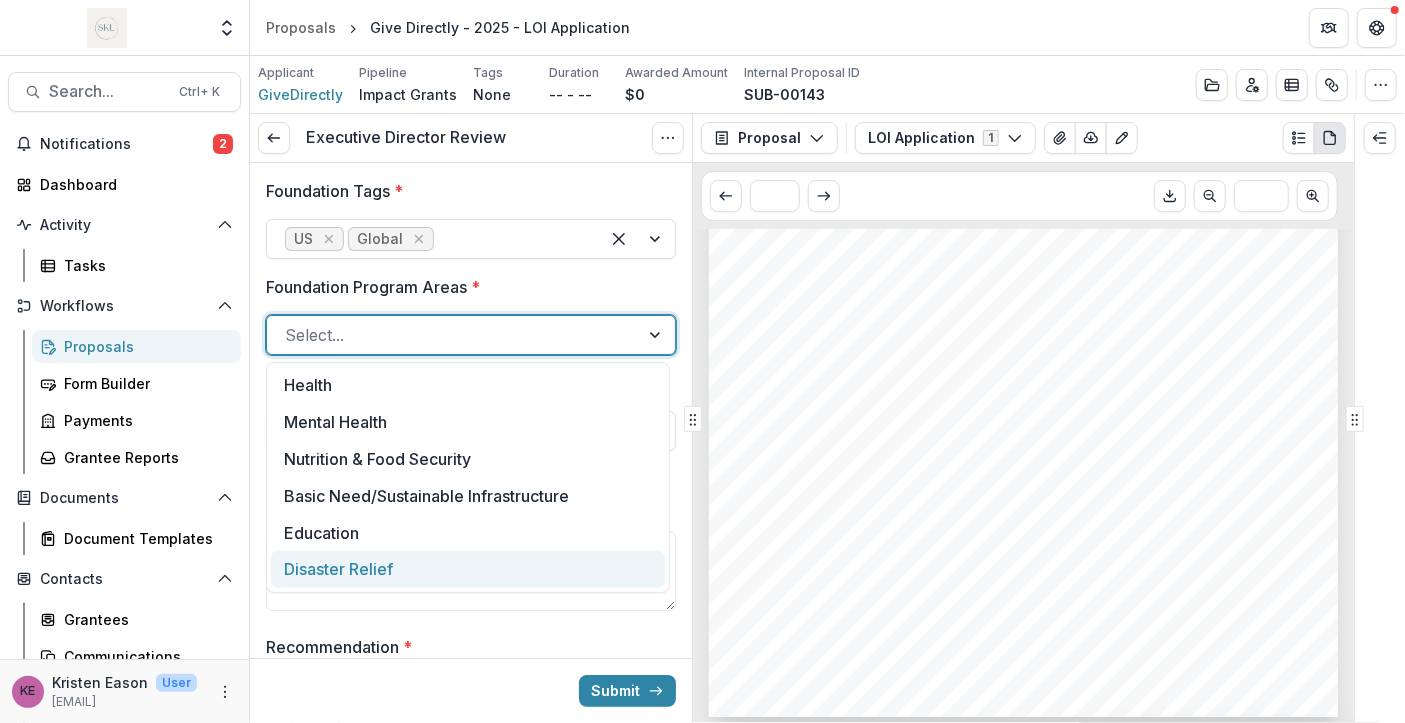 click on "Disaster Relief" at bounding box center [468, 569] 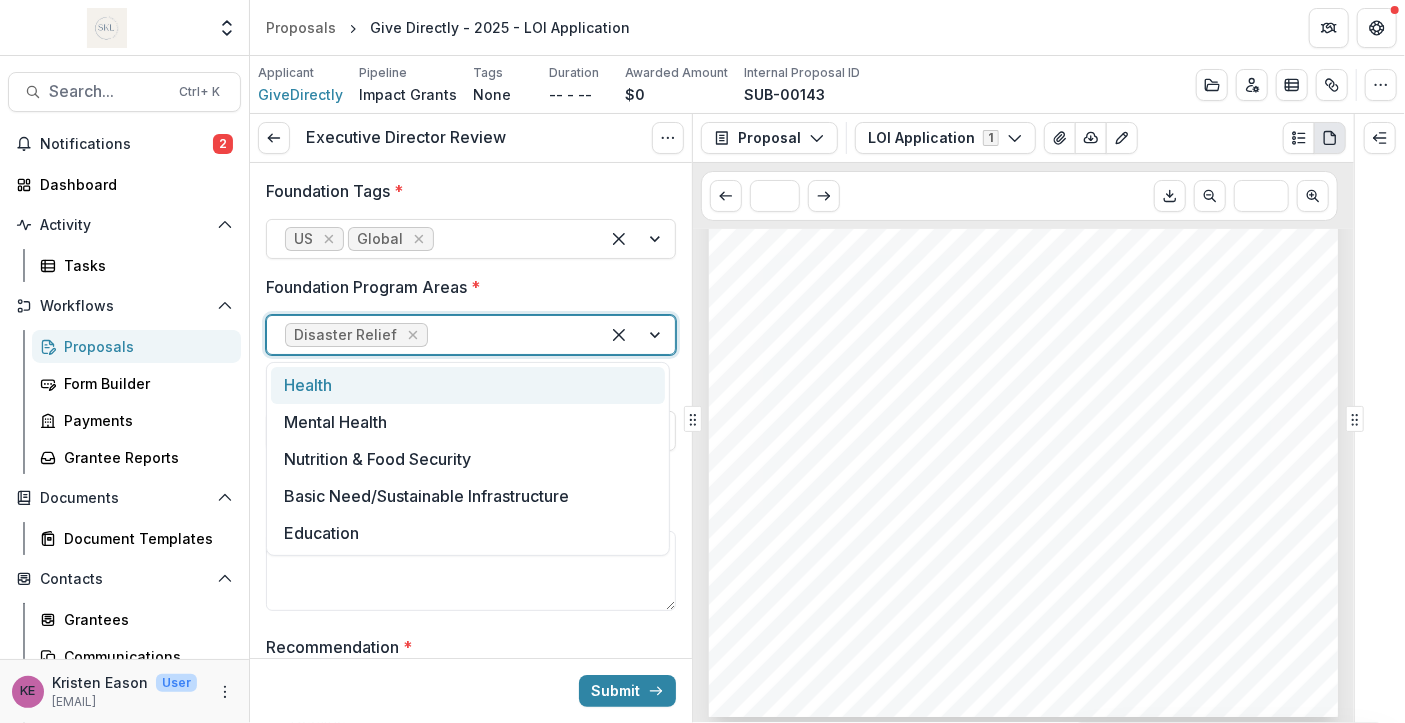 click at bounding box center (637, 335) 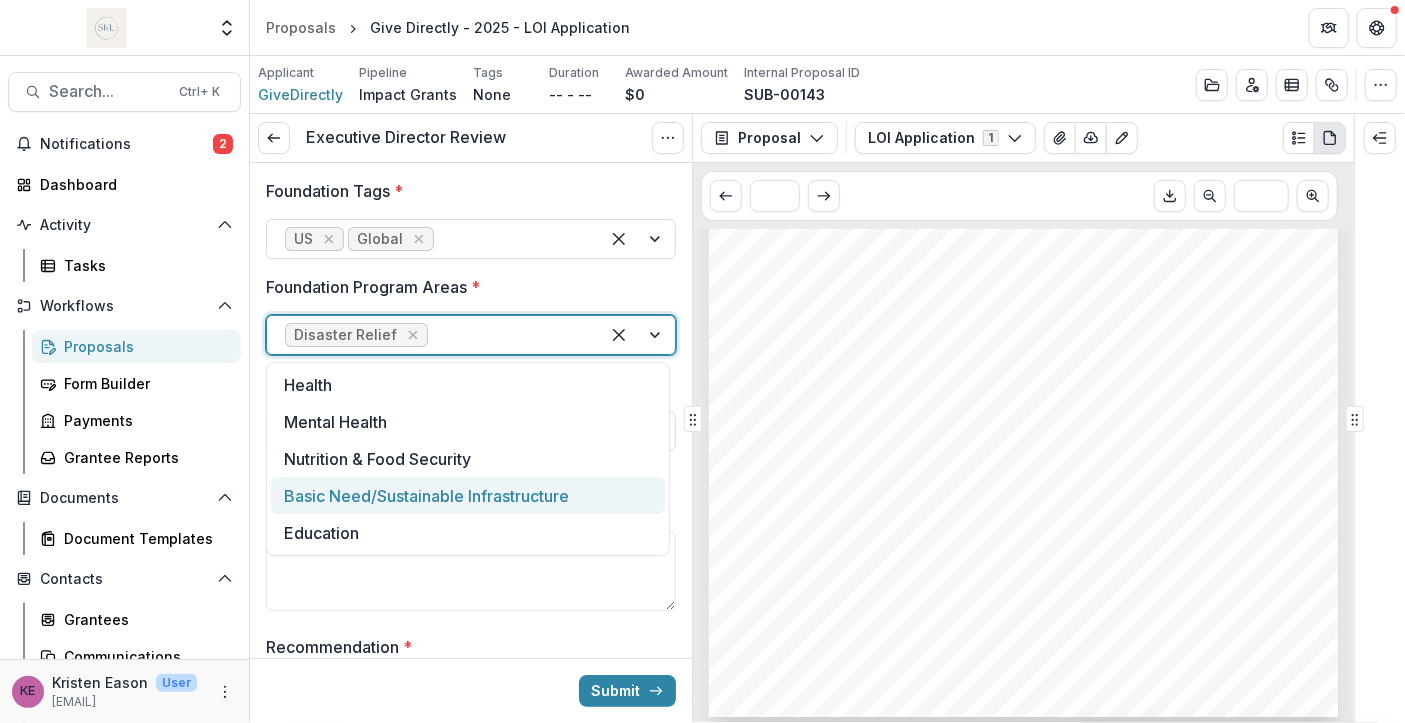 click on "Basic Need/Sustainable Infrastructure" at bounding box center (468, 495) 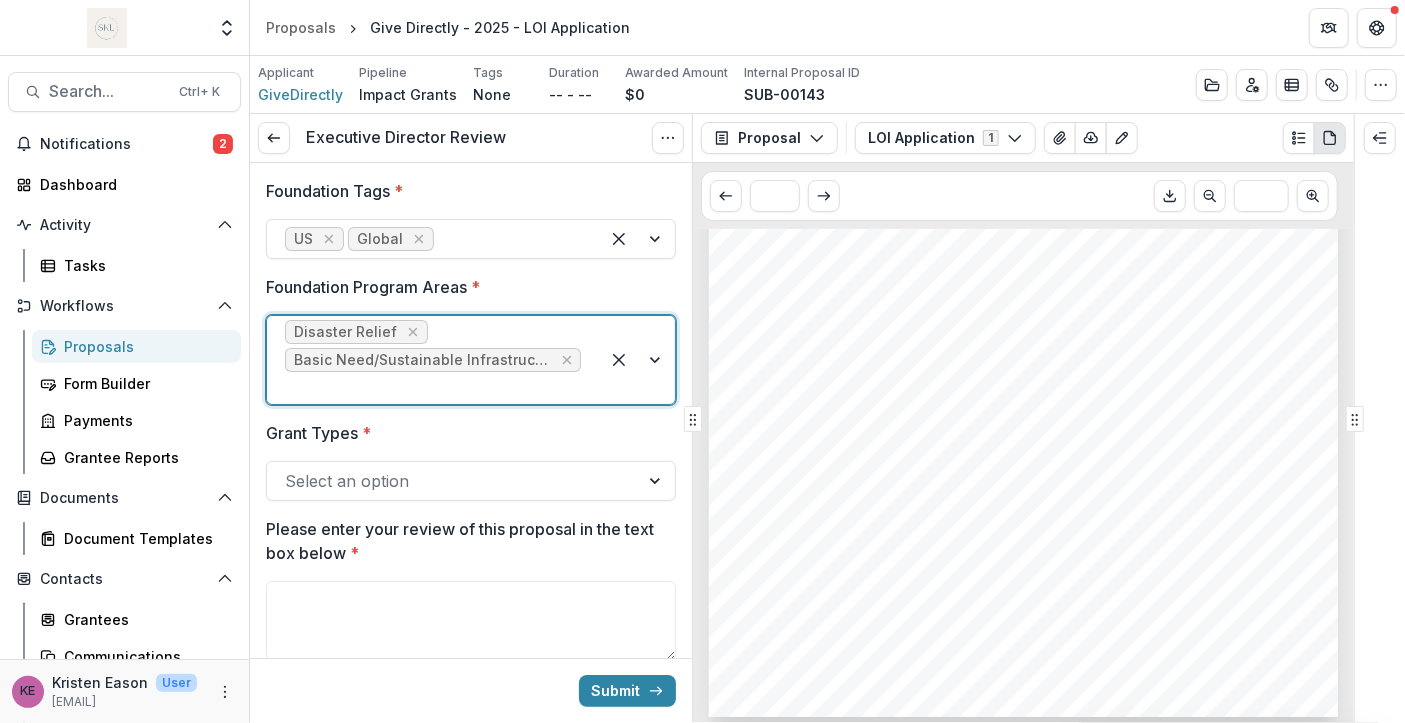 scroll, scrollTop: 33, scrollLeft: 0, axis: vertical 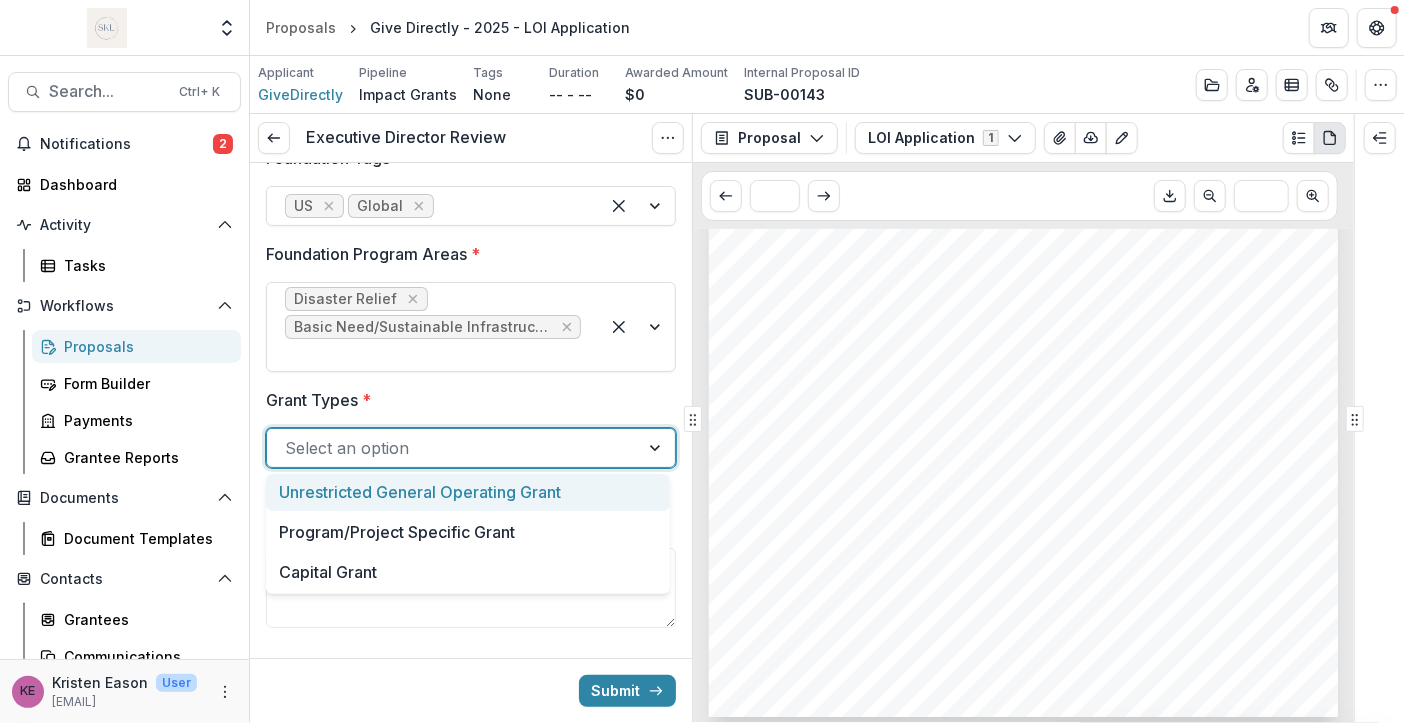 click on "Select an option" at bounding box center [453, 448] 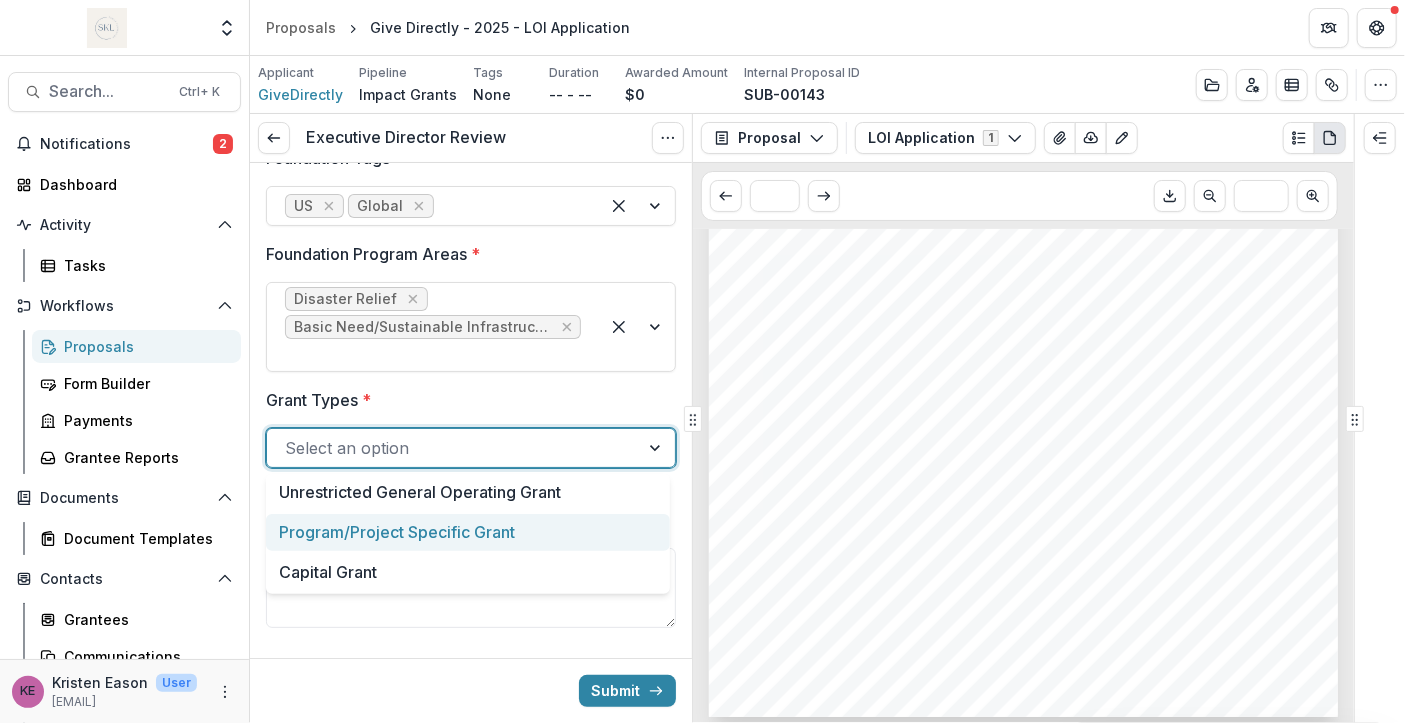 click on "Program/Project Specific Grant" at bounding box center (468, 532) 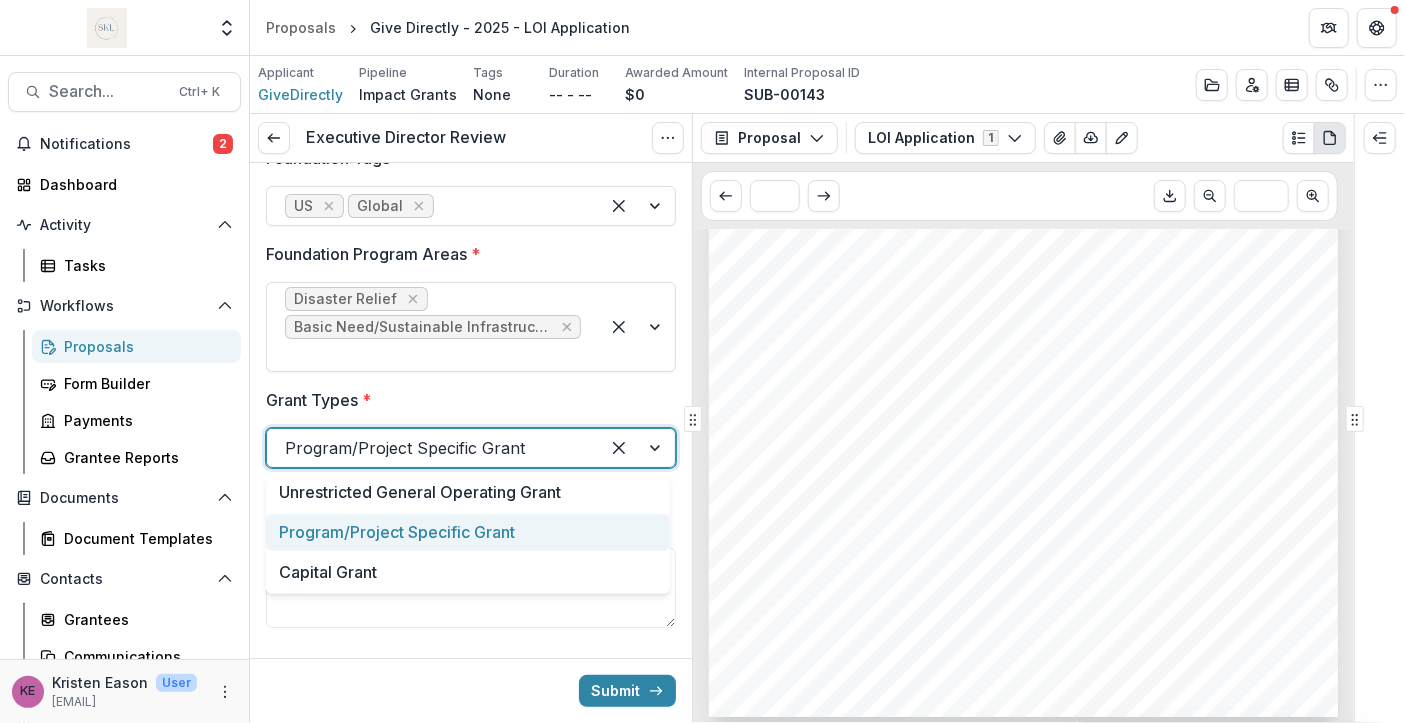 click at bounding box center (637, 448) 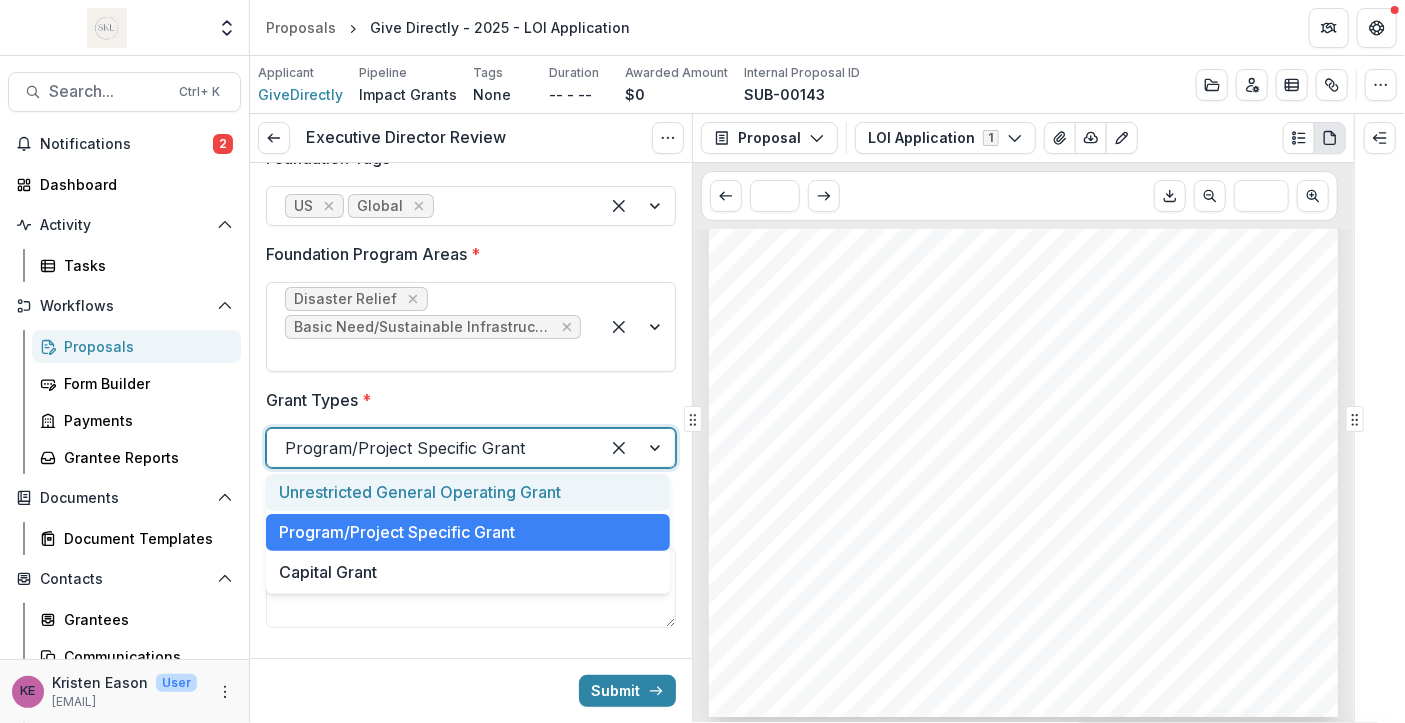 click on "Unrestricted General Operating Grant" at bounding box center [468, 492] 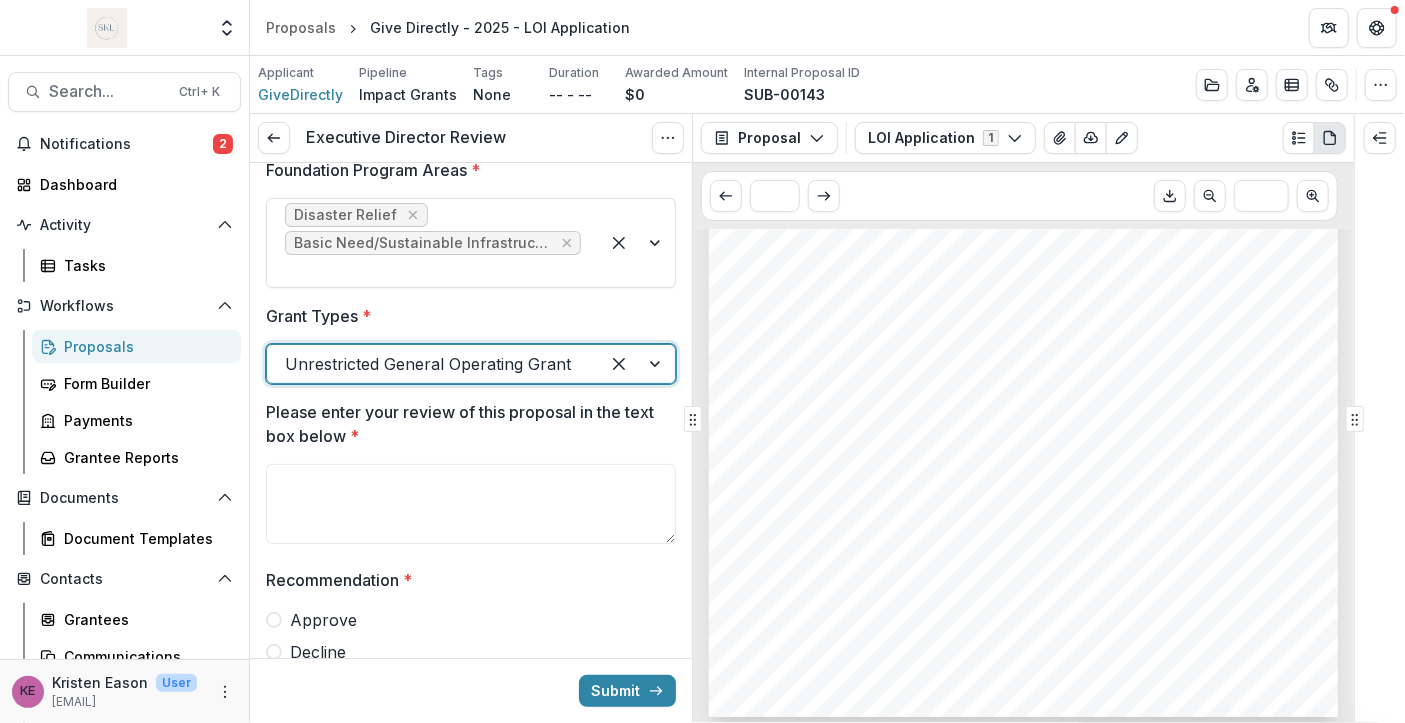 scroll, scrollTop: 216, scrollLeft: 0, axis: vertical 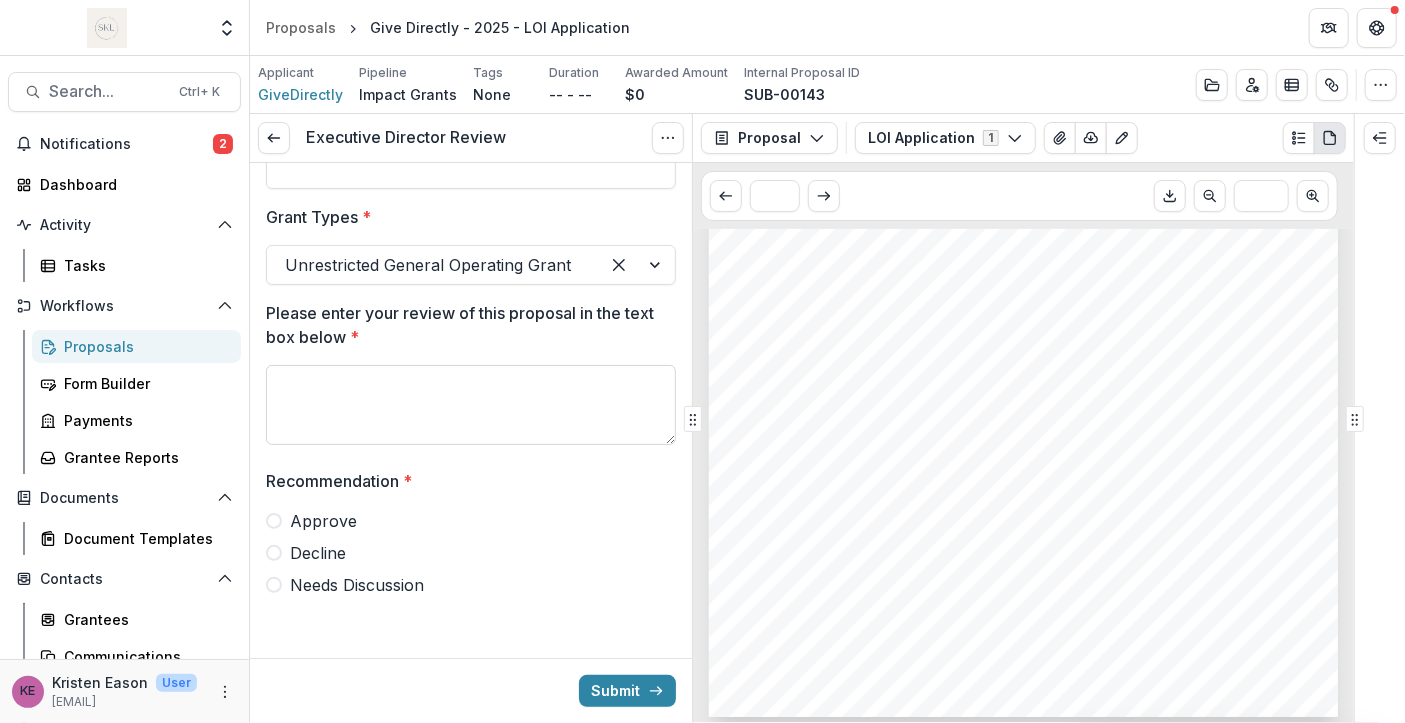 click on "Please enter your review of this proposal in the text box below *" at bounding box center (471, 405) 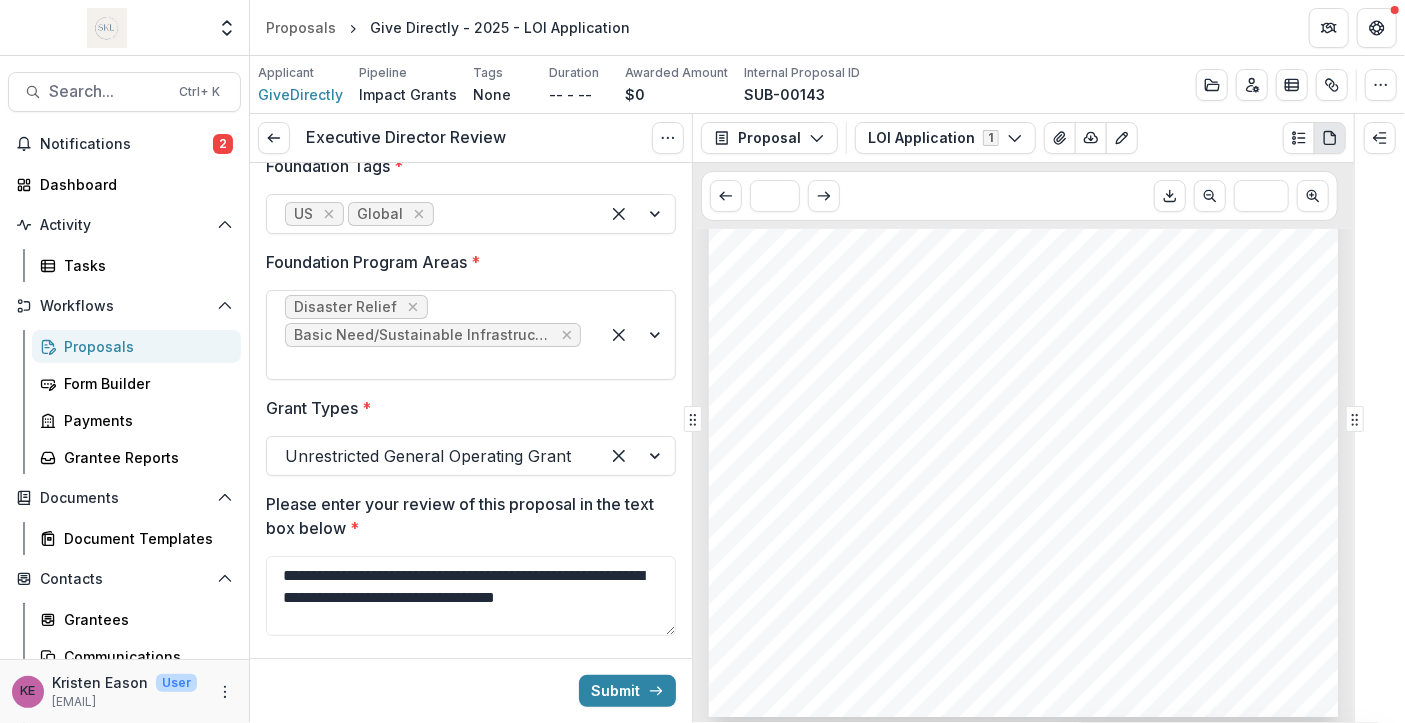scroll, scrollTop: 26, scrollLeft: 0, axis: vertical 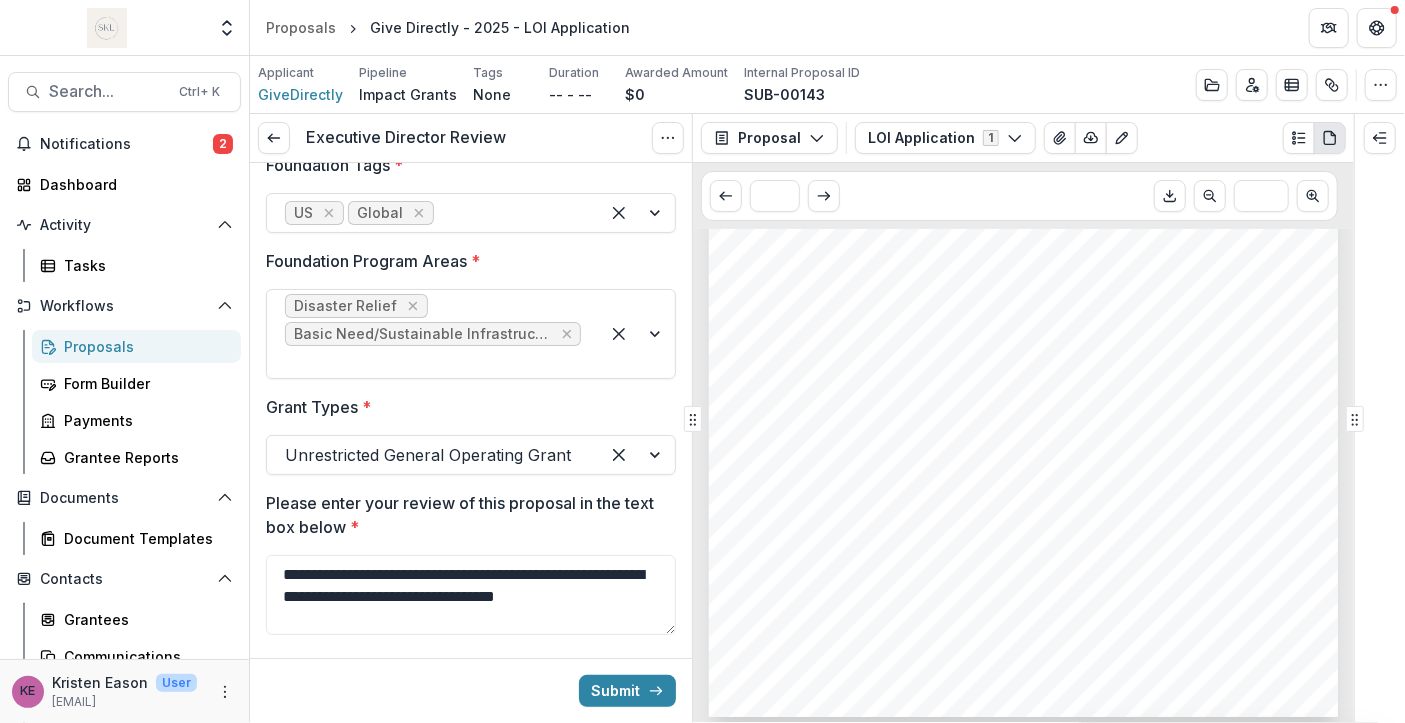 click on "**********" at bounding box center [471, 478] 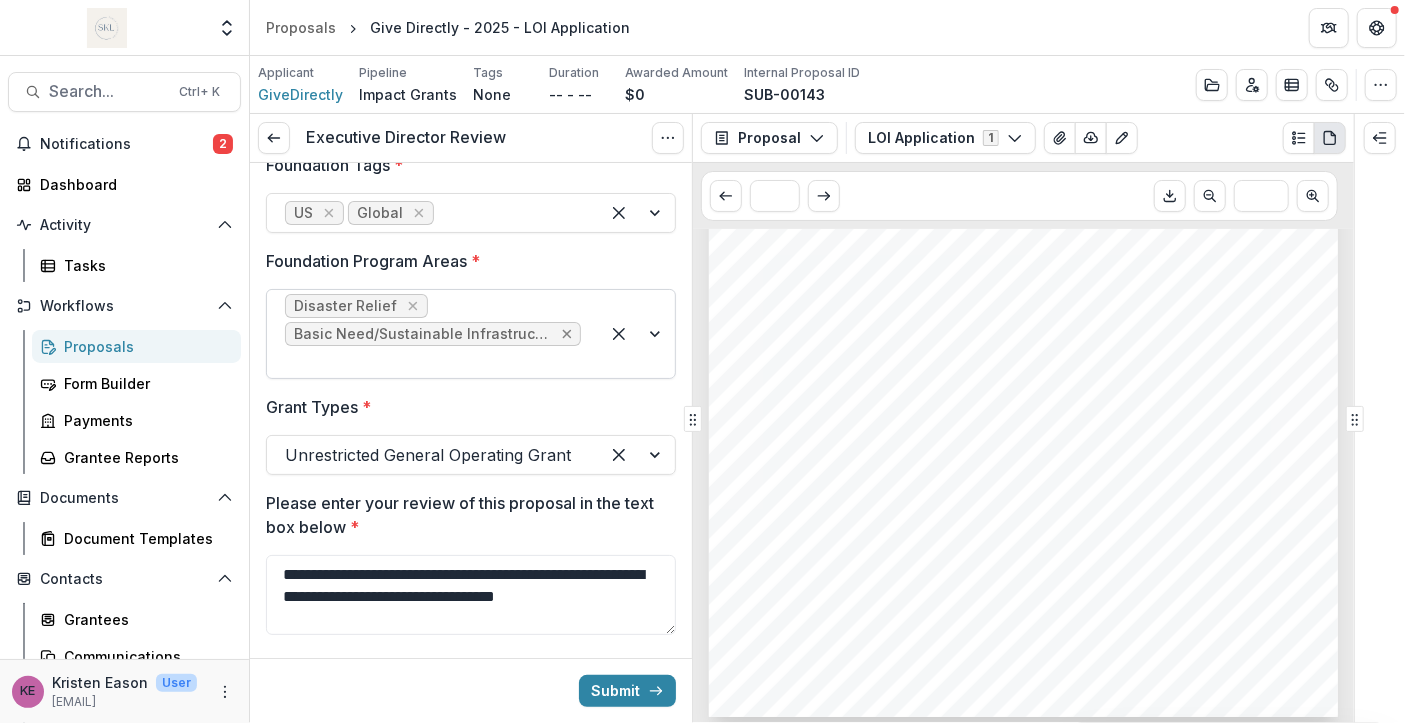 click 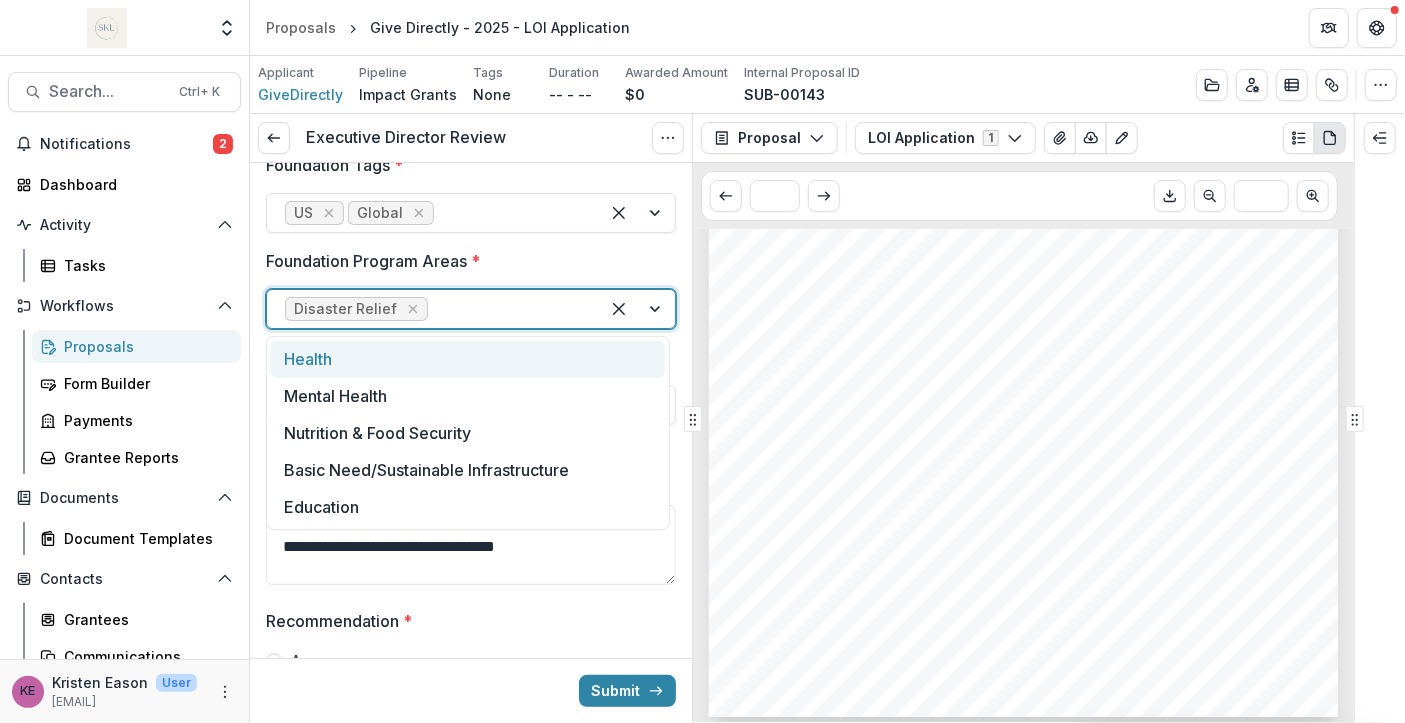 click at bounding box center [637, 309] 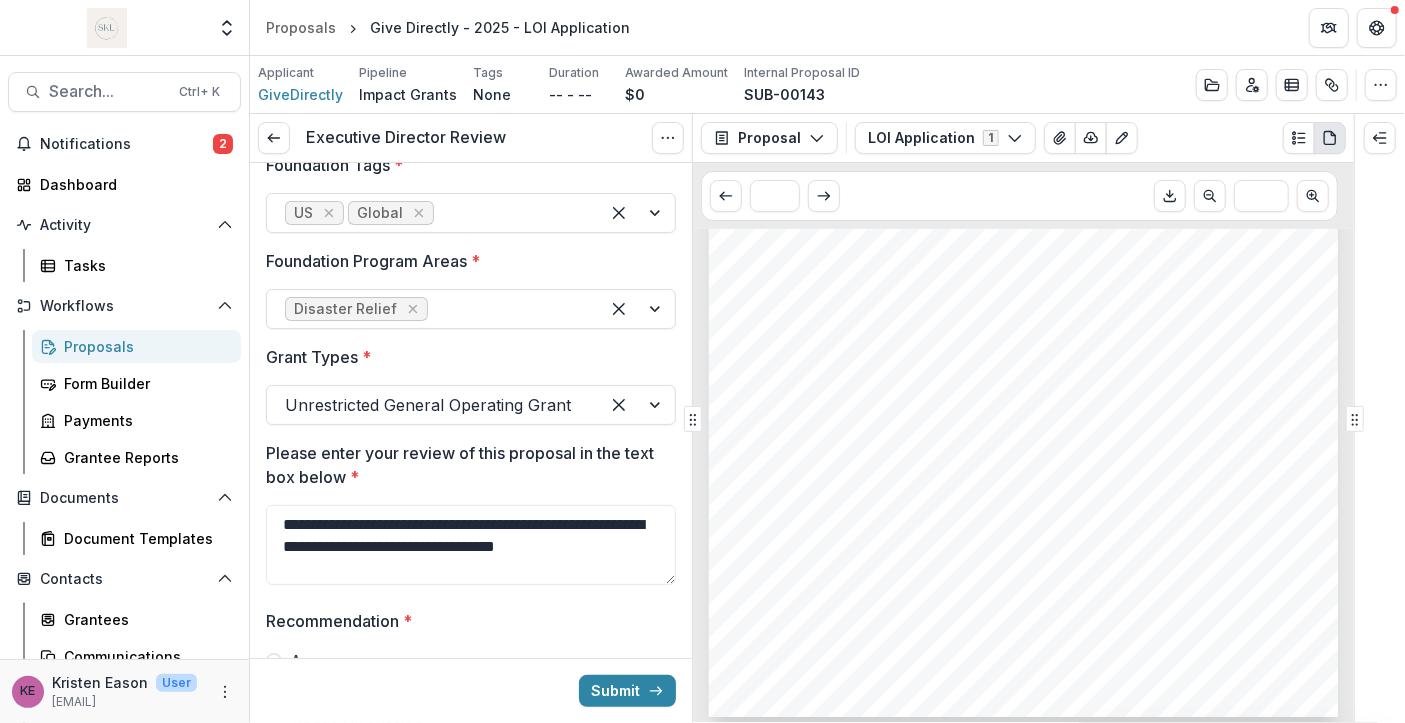 click on "Foundation Program Areas *" at bounding box center [465, 261] 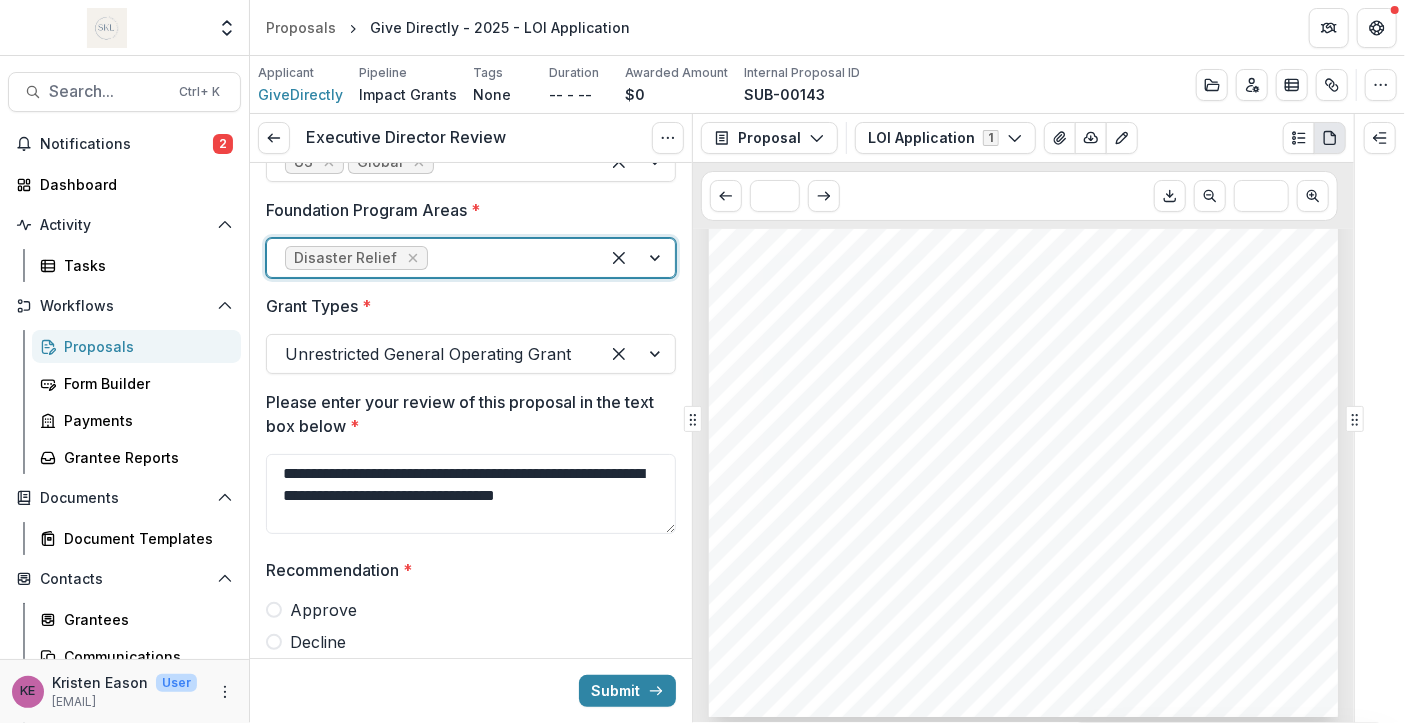 scroll, scrollTop: 167, scrollLeft: 0, axis: vertical 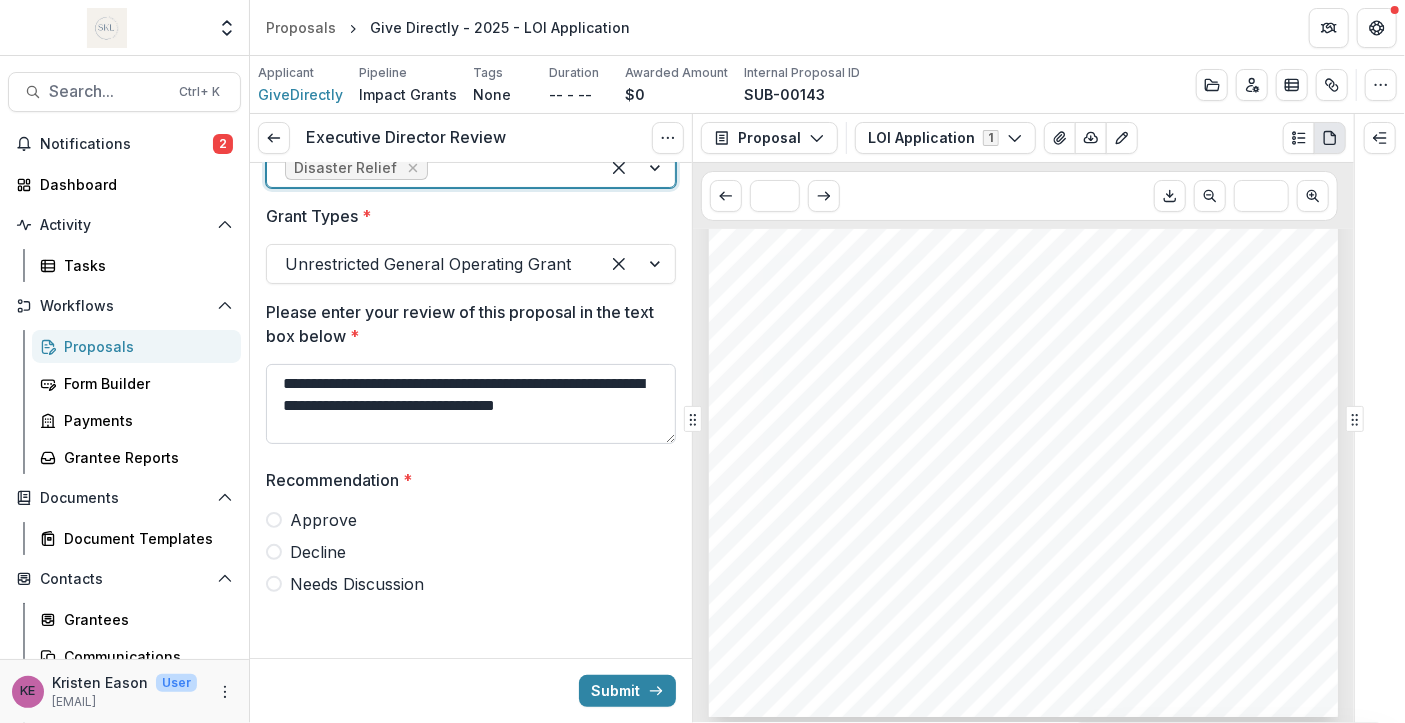 click on "**********" at bounding box center [471, 404] 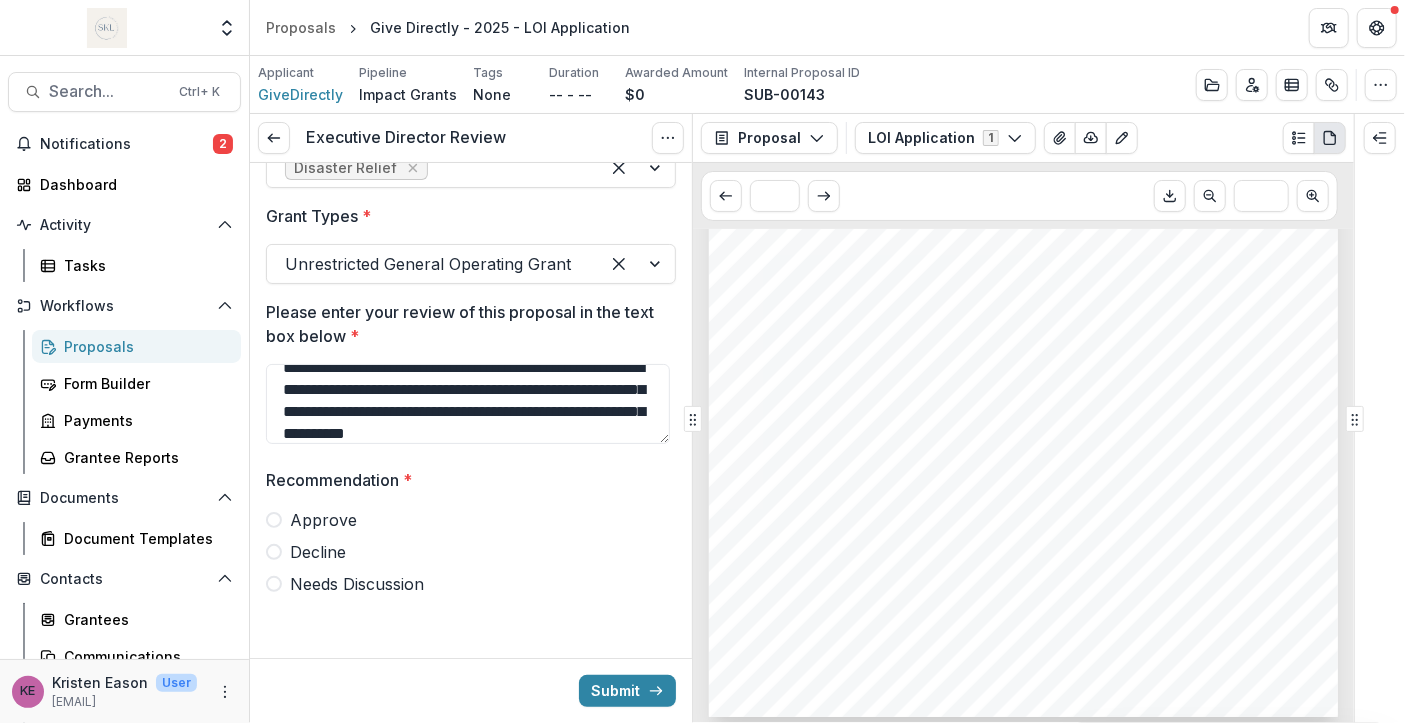 scroll, scrollTop: 38, scrollLeft: 0, axis: vertical 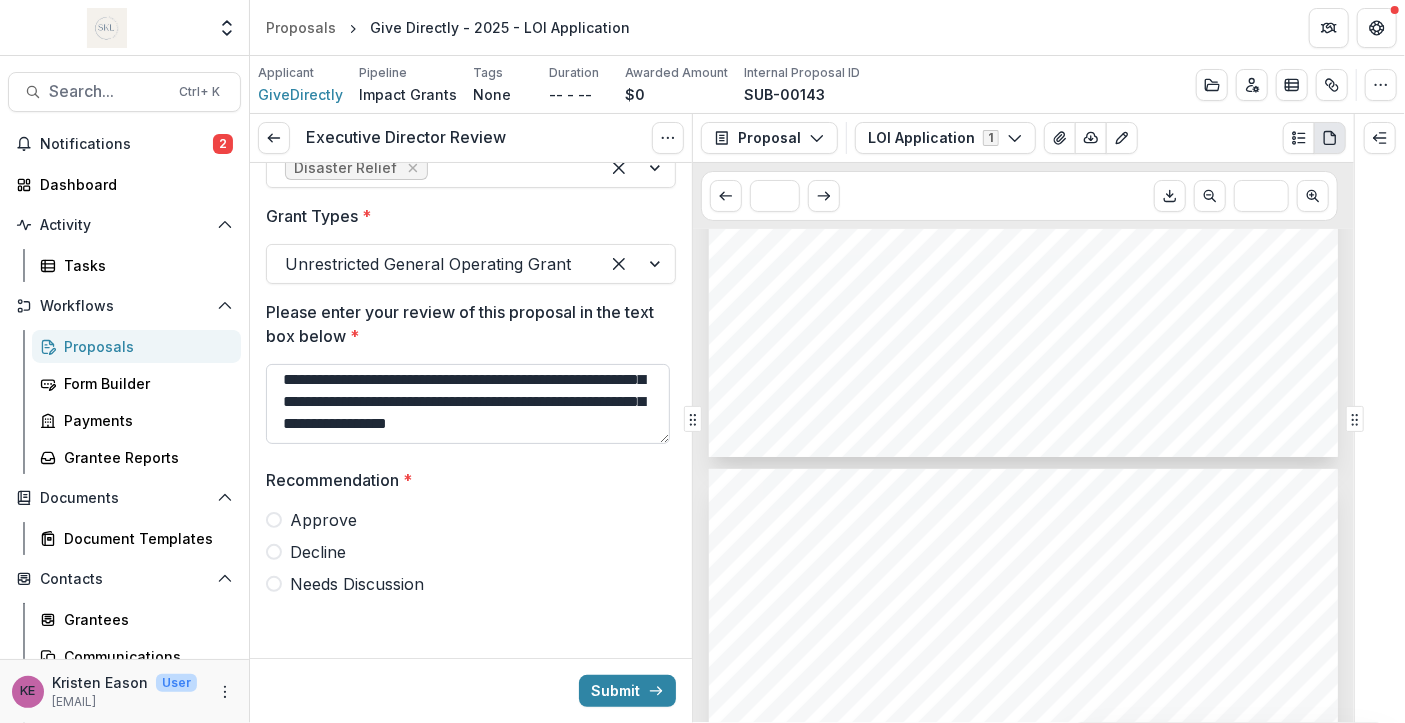 click on "**********" at bounding box center [468, 404] 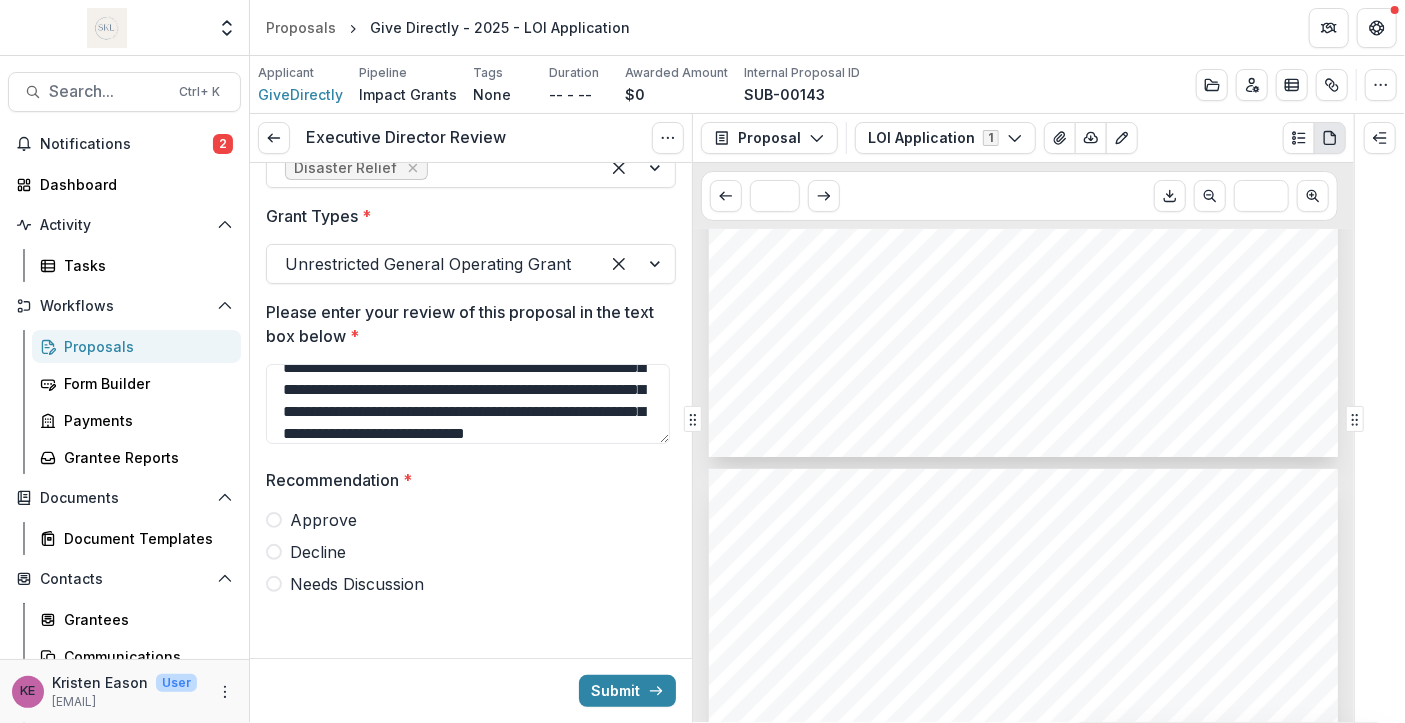 scroll, scrollTop: 82, scrollLeft: 0, axis: vertical 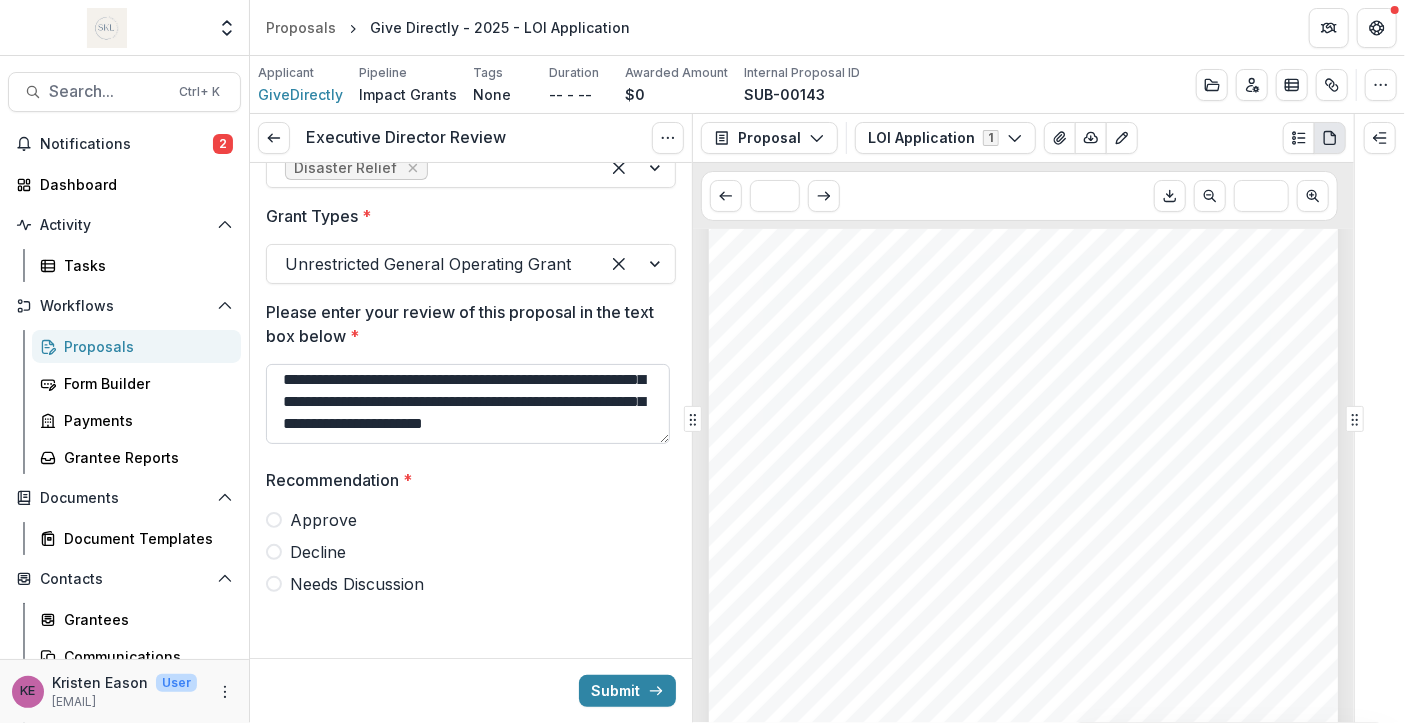 drag, startPoint x: 530, startPoint y: 426, endPoint x: 436, endPoint y: 405, distance: 96.317184 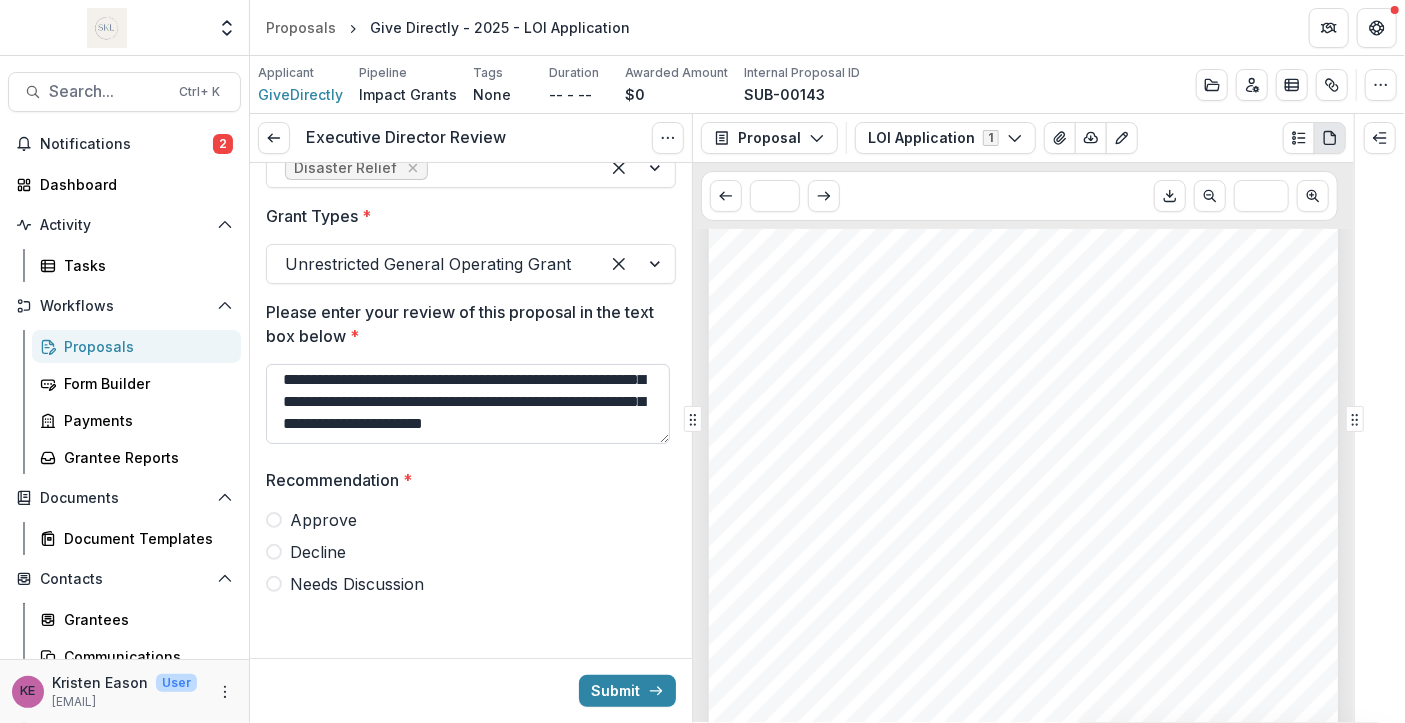 drag, startPoint x: 436, startPoint y: 405, endPoint x: 454, endPoint y: 431, distance: 31.622776 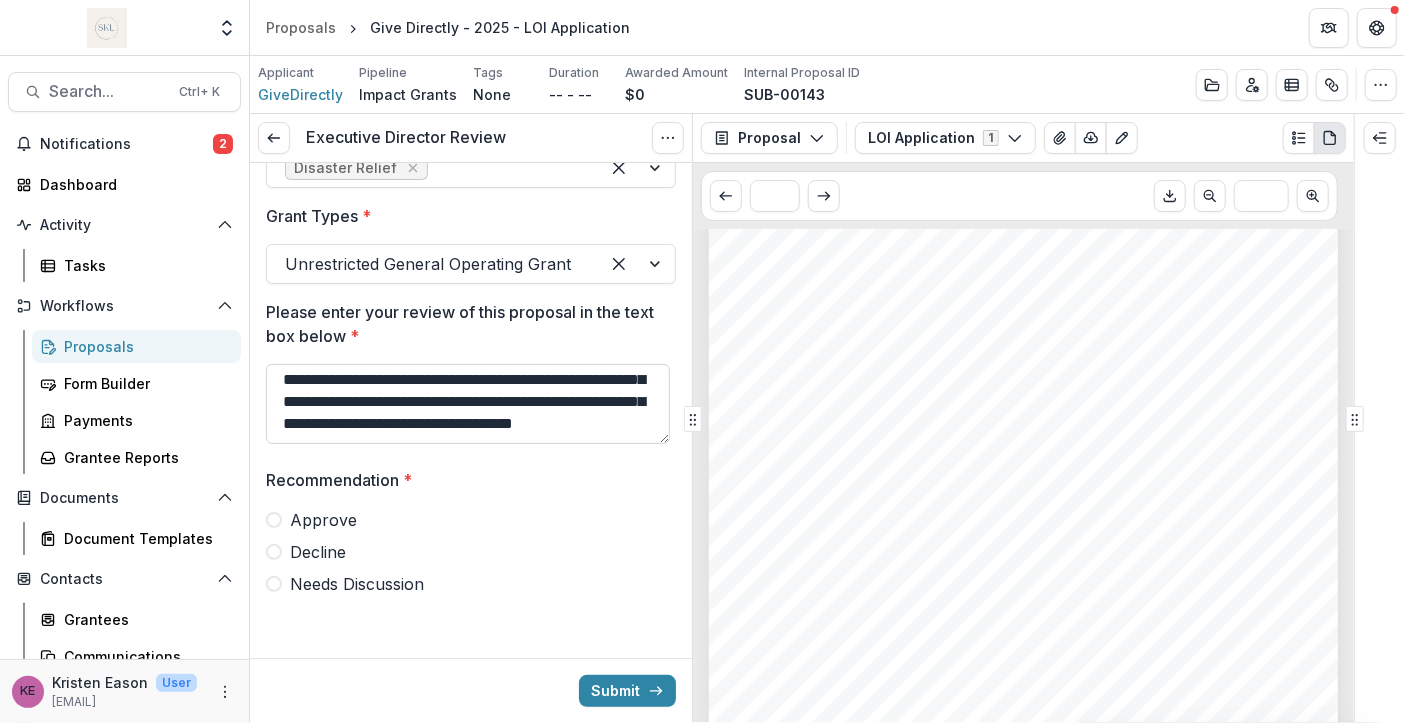 scroll, scrollTop: 113, scrollLeft: 0, axis: vertical 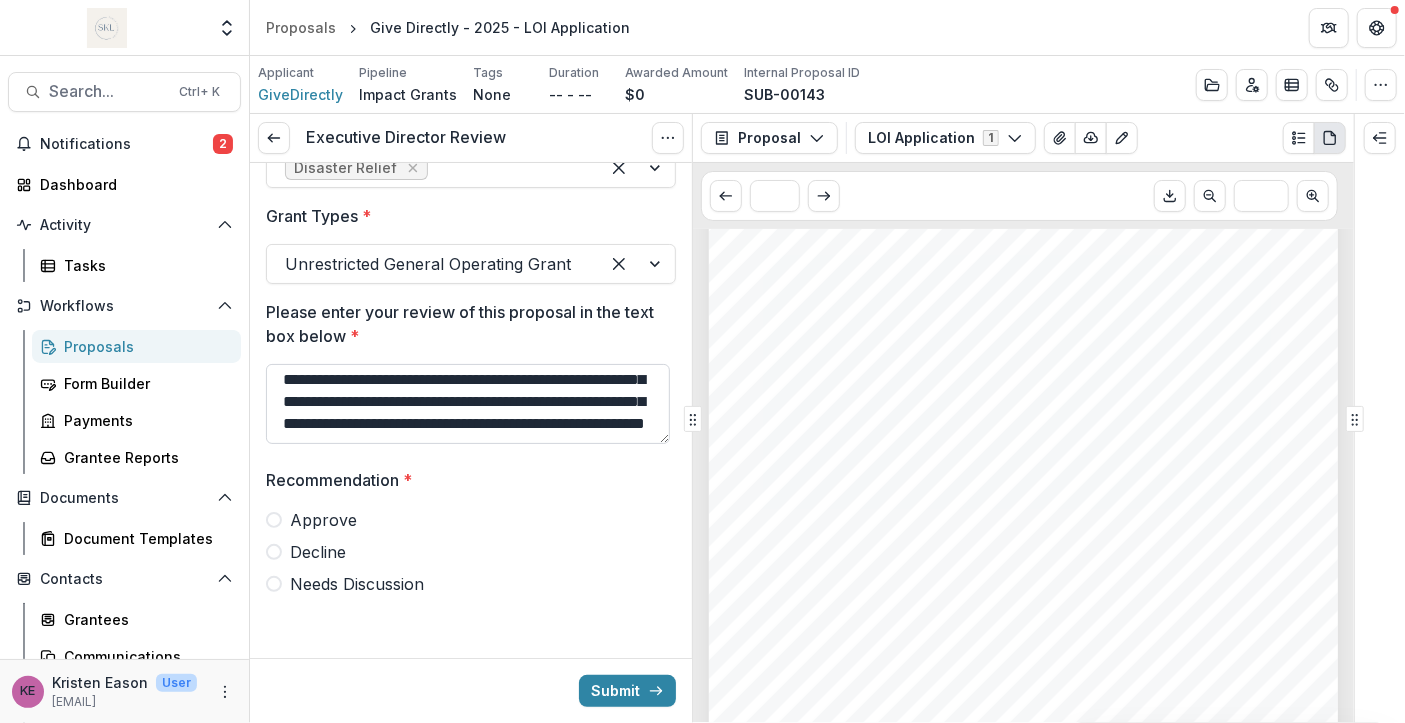 click on "**********" at bounding box center (468, 404) 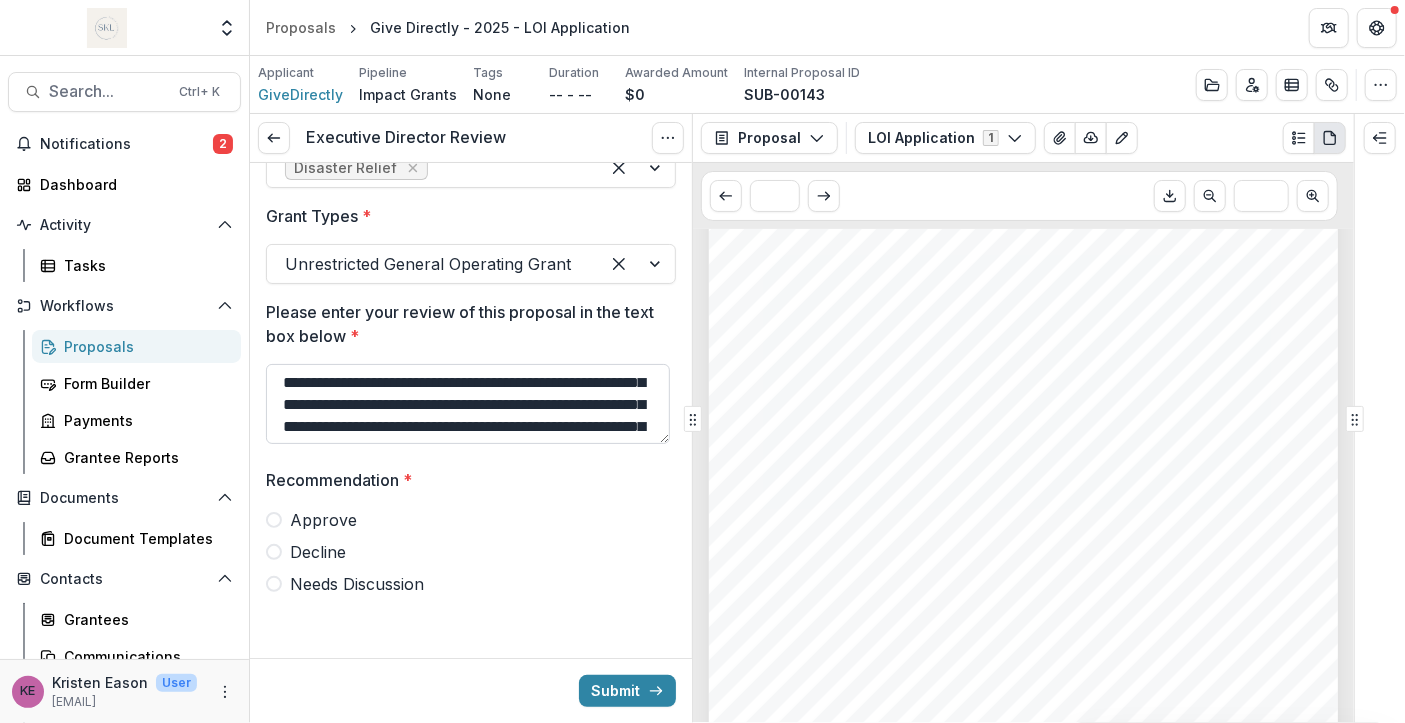 scroll, scrollTop: 0, scrollLeft: 0, axis: both 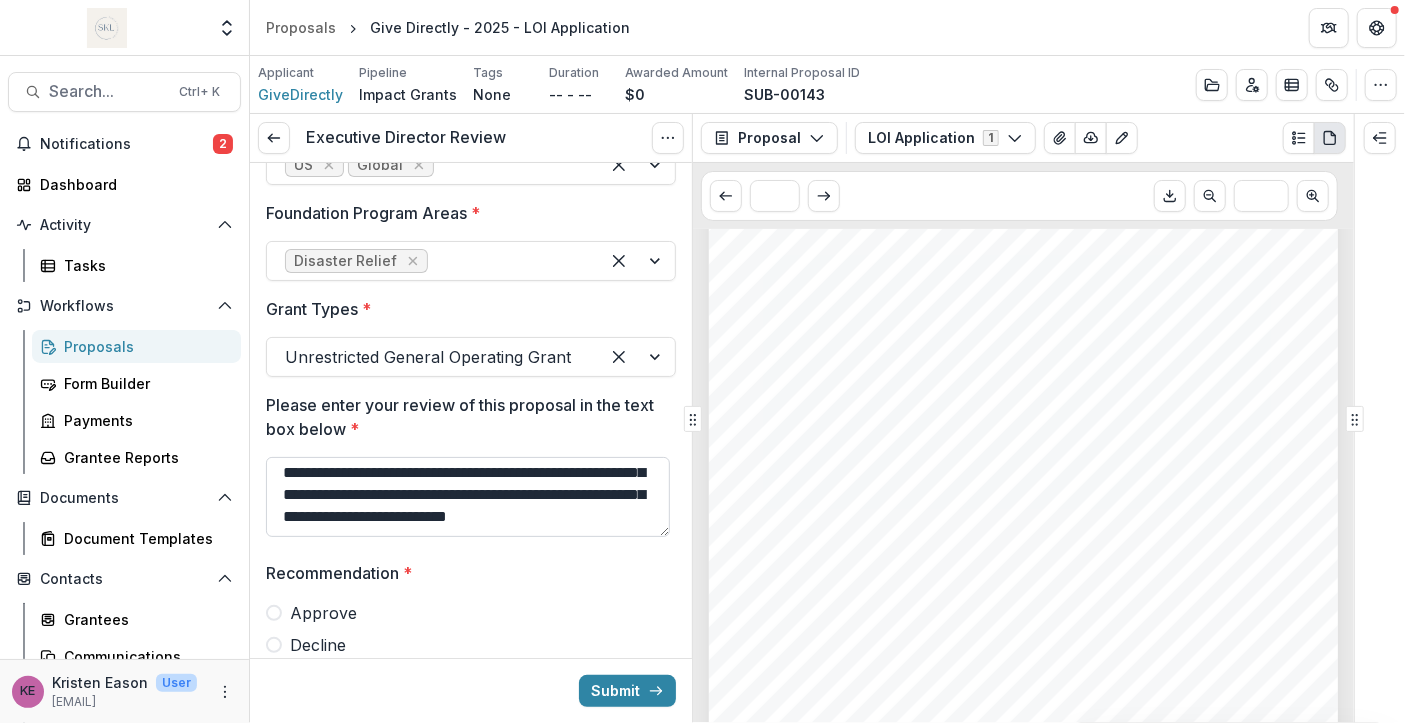 click on "**********" at bounding box center [468, 497] 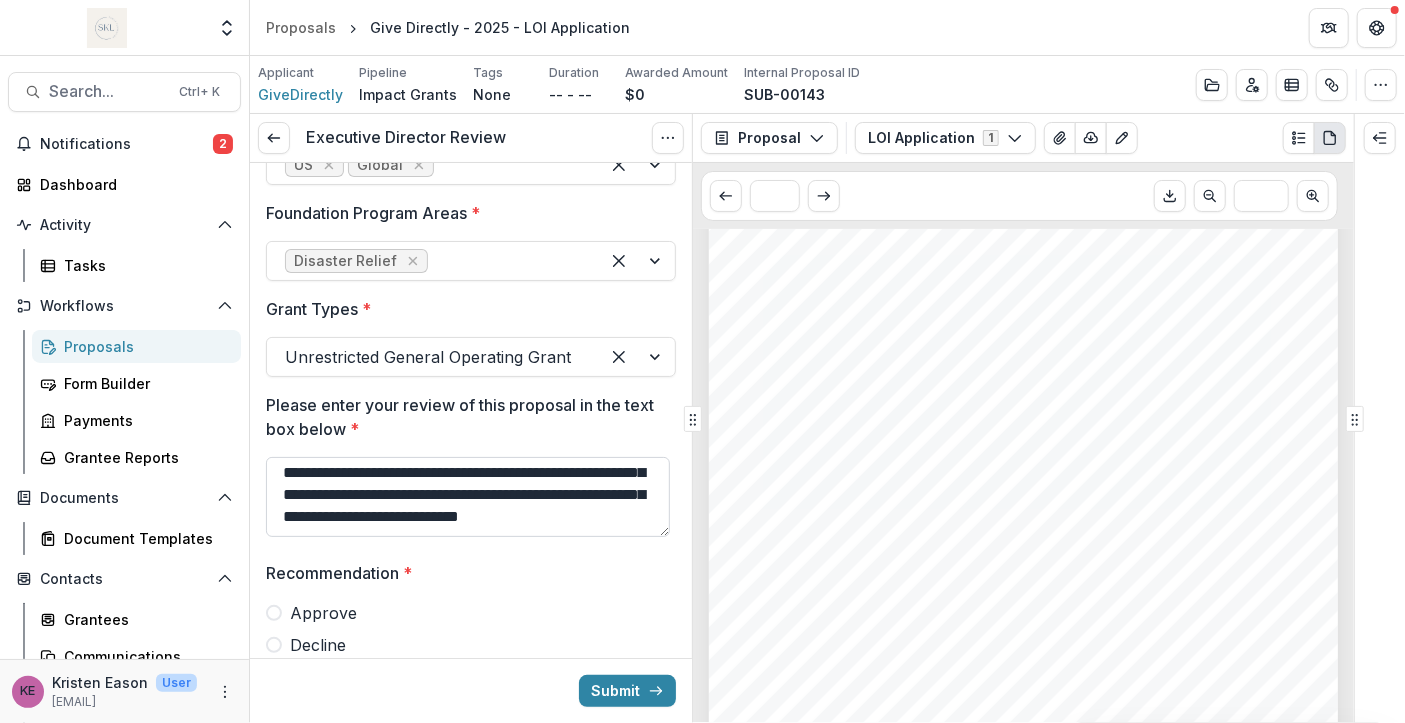 scroll, scrollTop: 236, scrollLeft: 0, axis: vertical 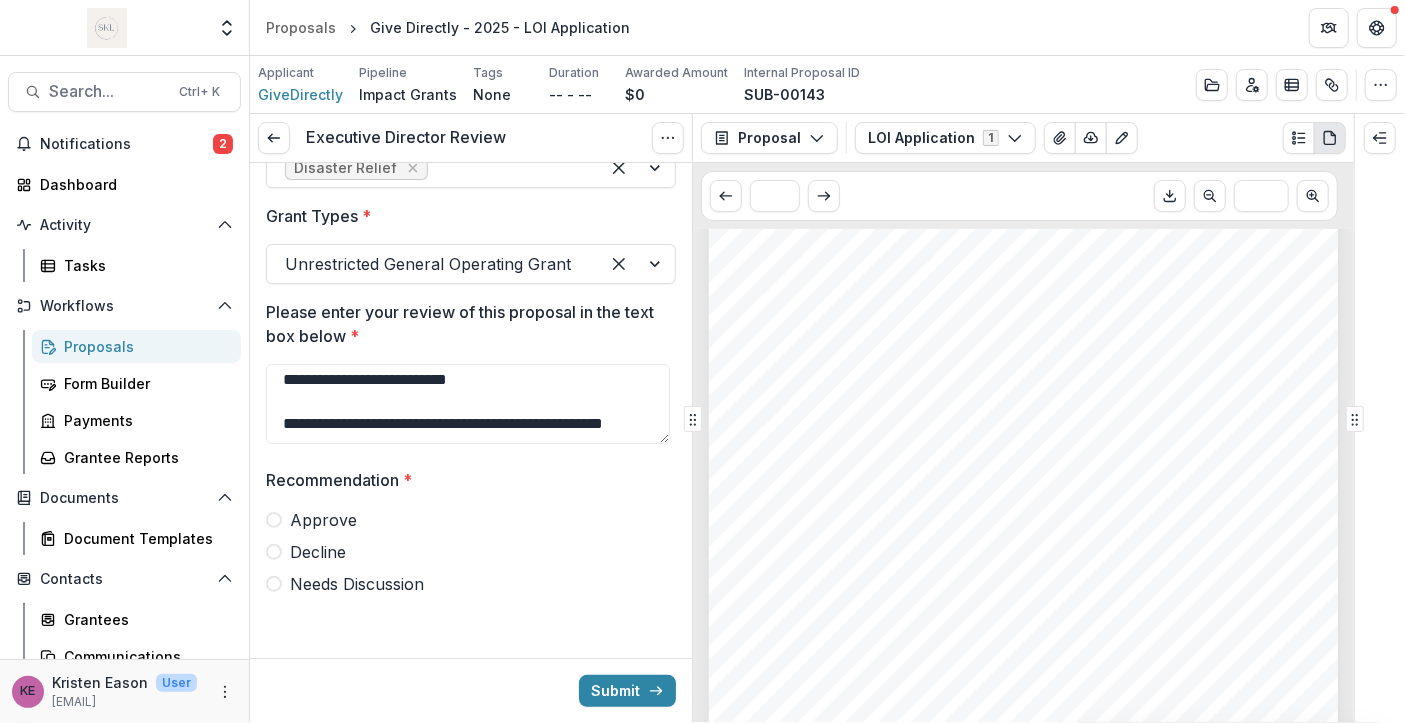 type on "**********" 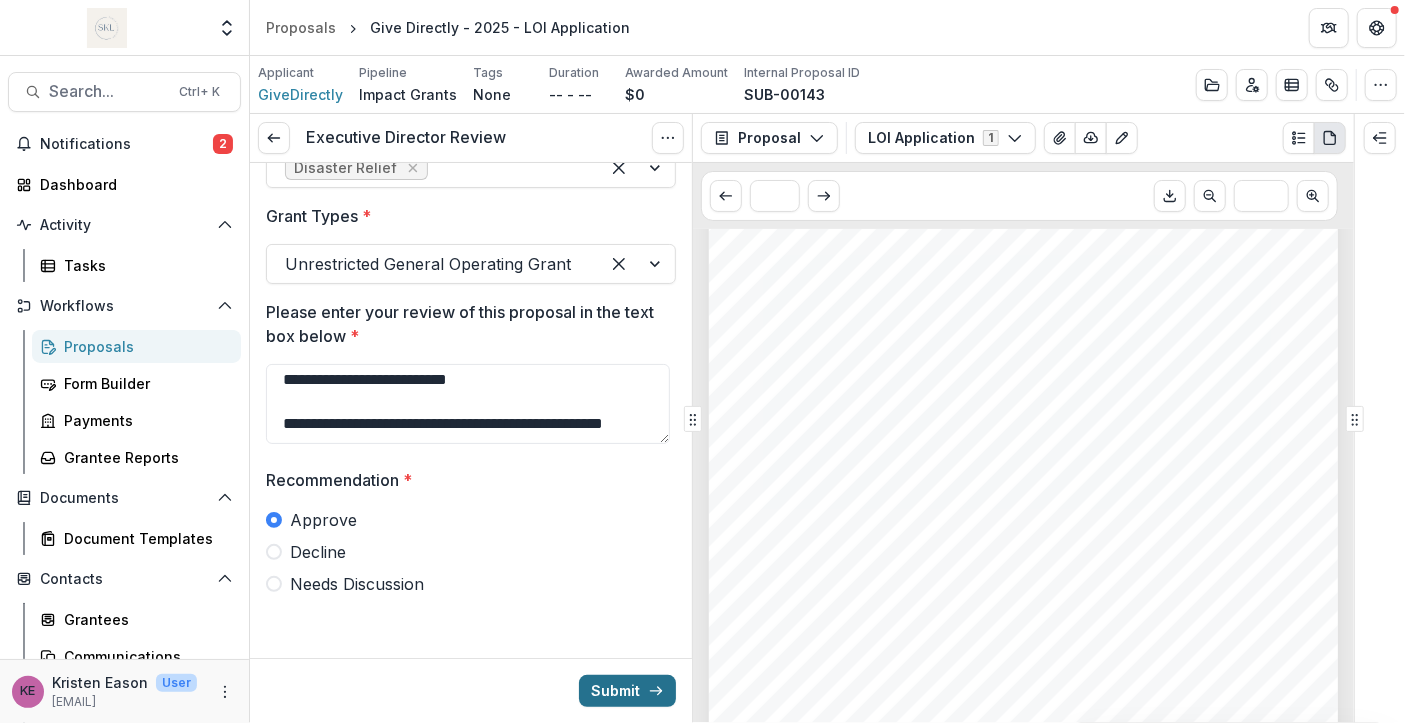 click on "Submit" at bounding box center (627, 691) 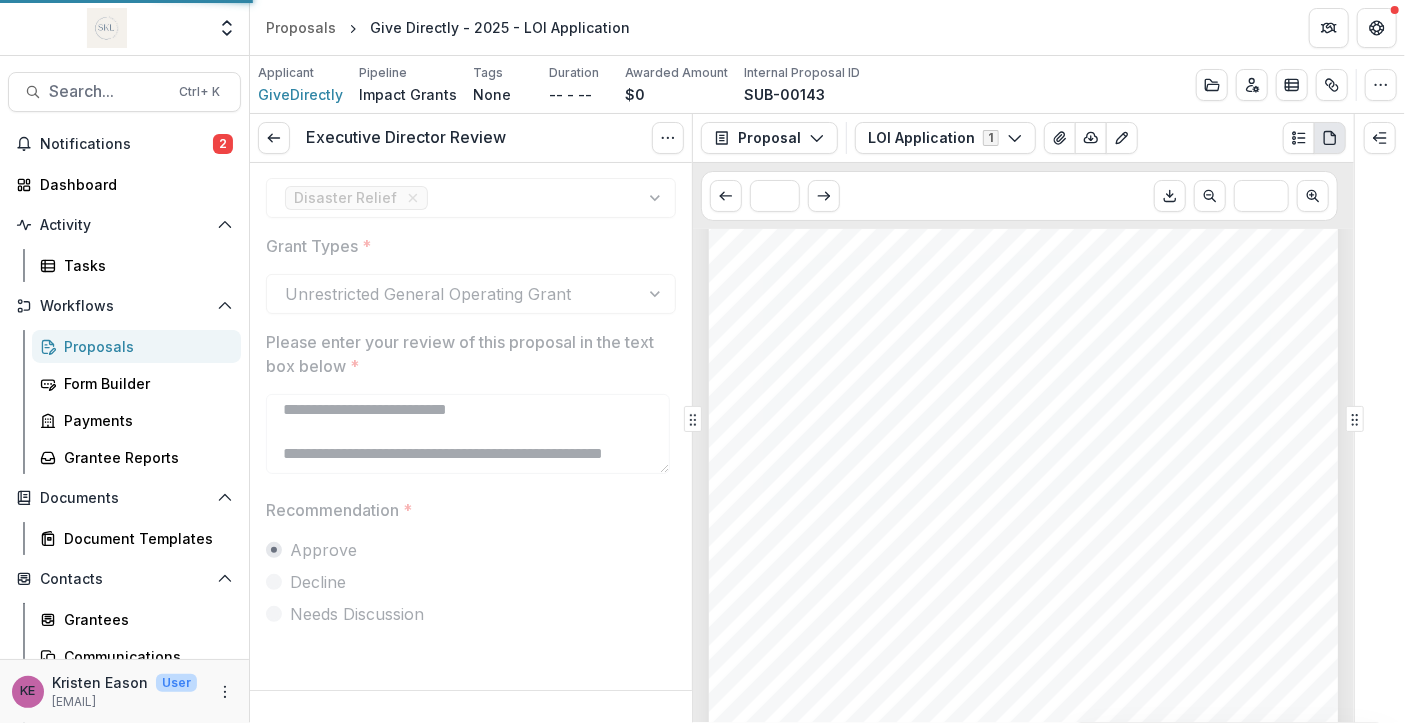 scroll, scrollTop: 135, scrollLeft: 0, axis: vertical 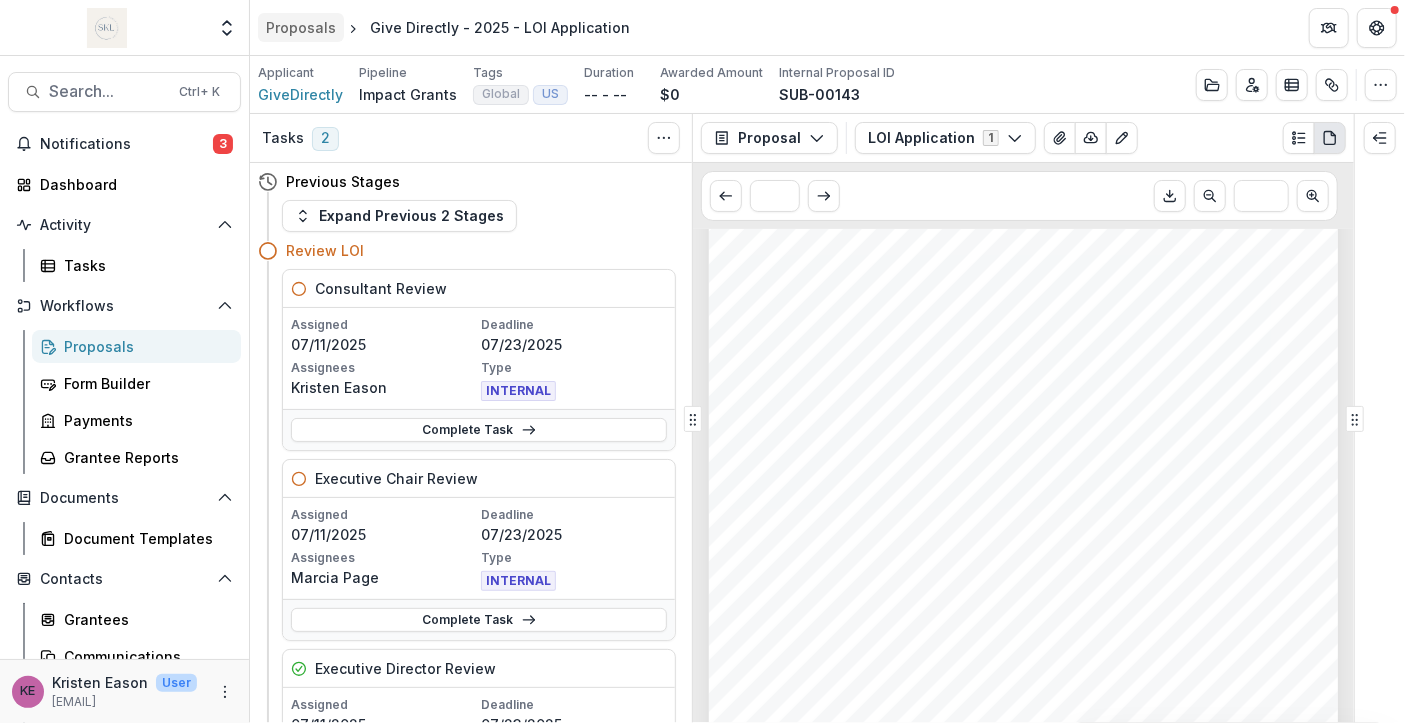 click on "Proposals" at bounding box center [301, 27] 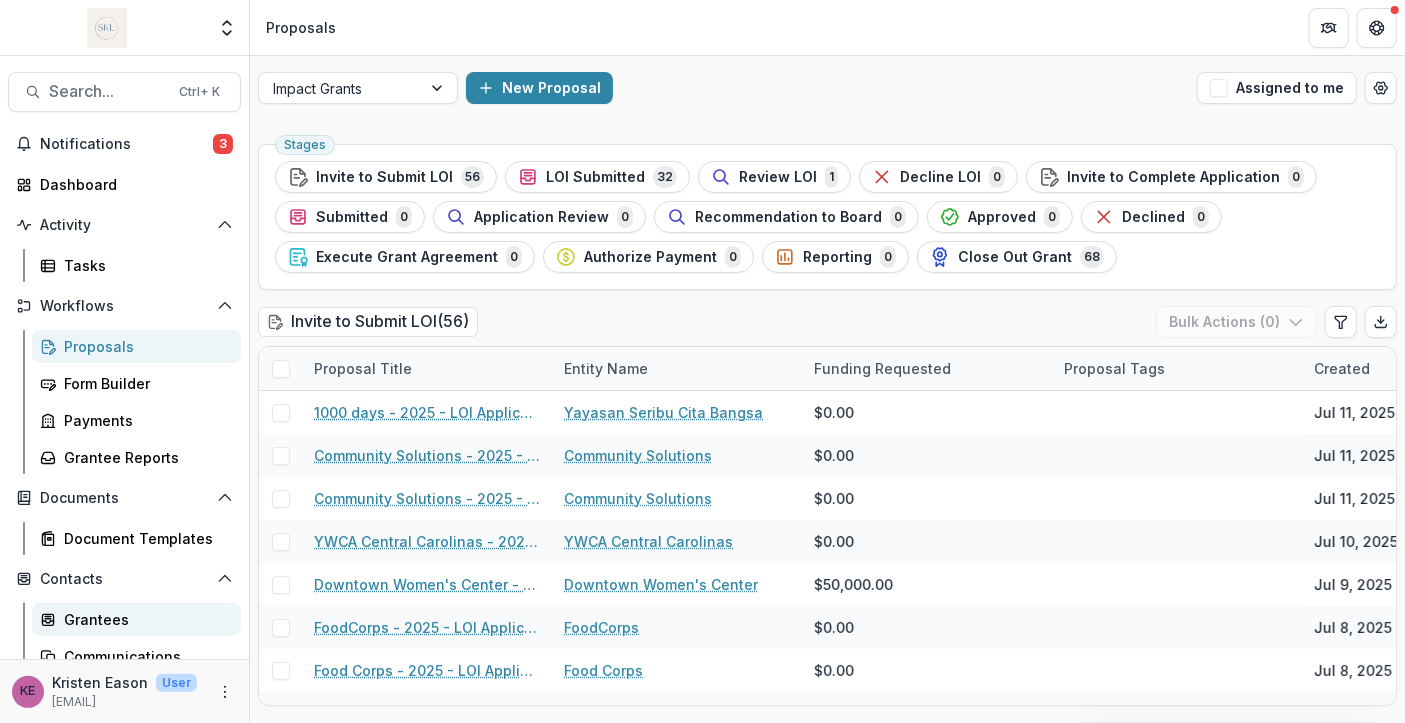 click on "Grantees" at bounding box center [144, 619] 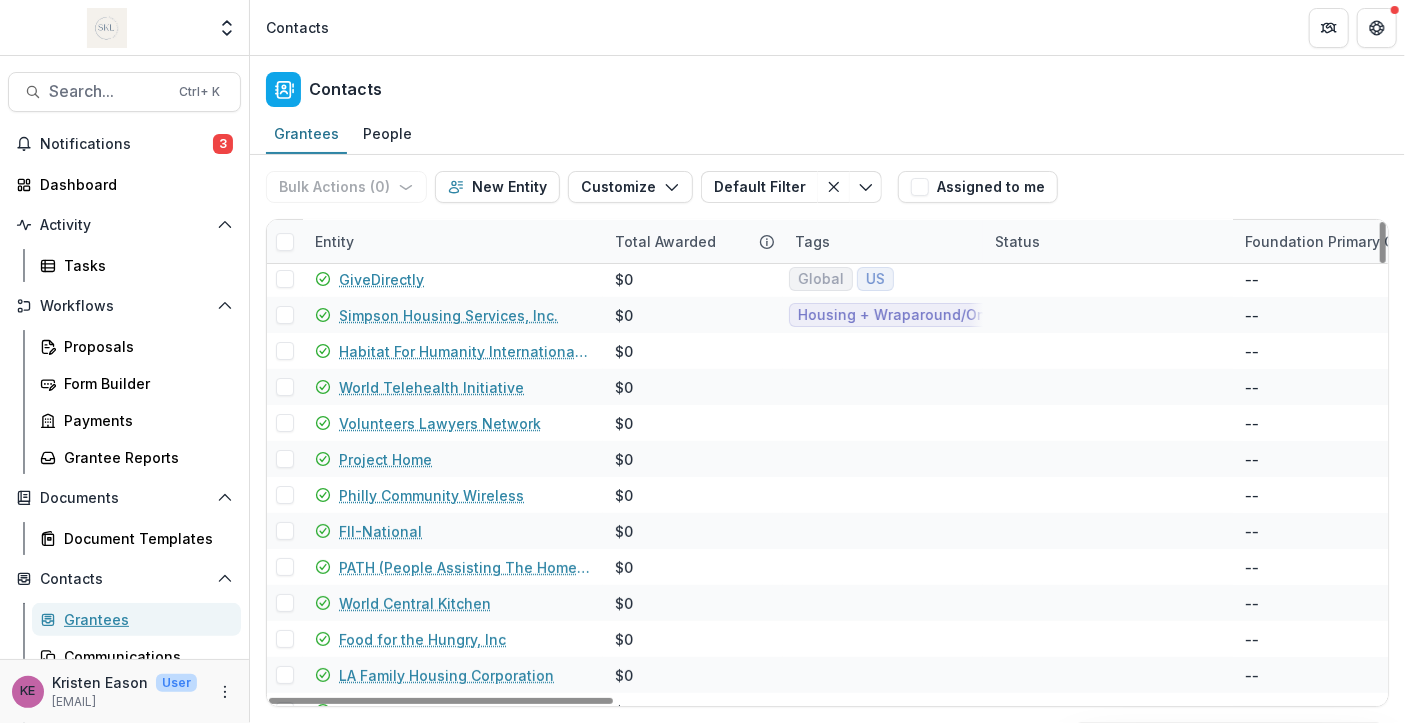 scroll, scrollTop: 4086, scrollLeft: 0, axis: vertical 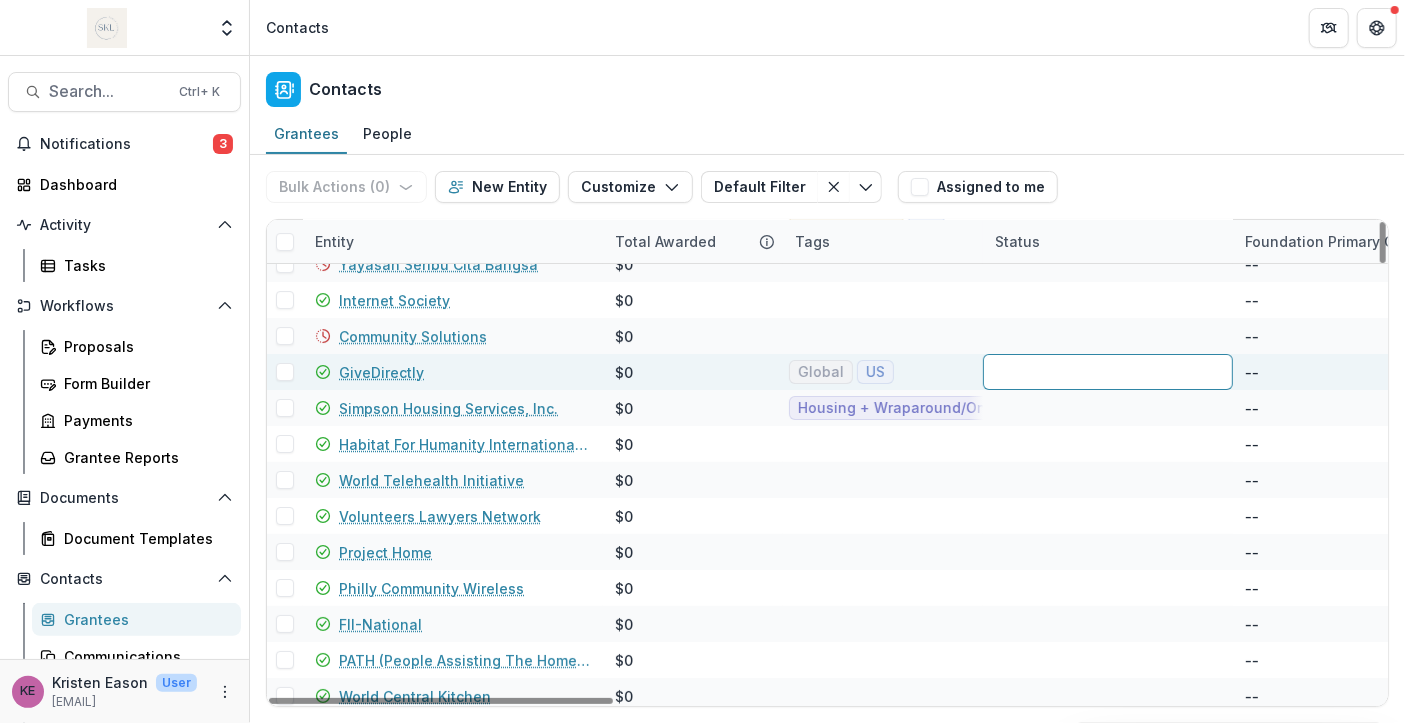 click at bounding box center (1108, 372) 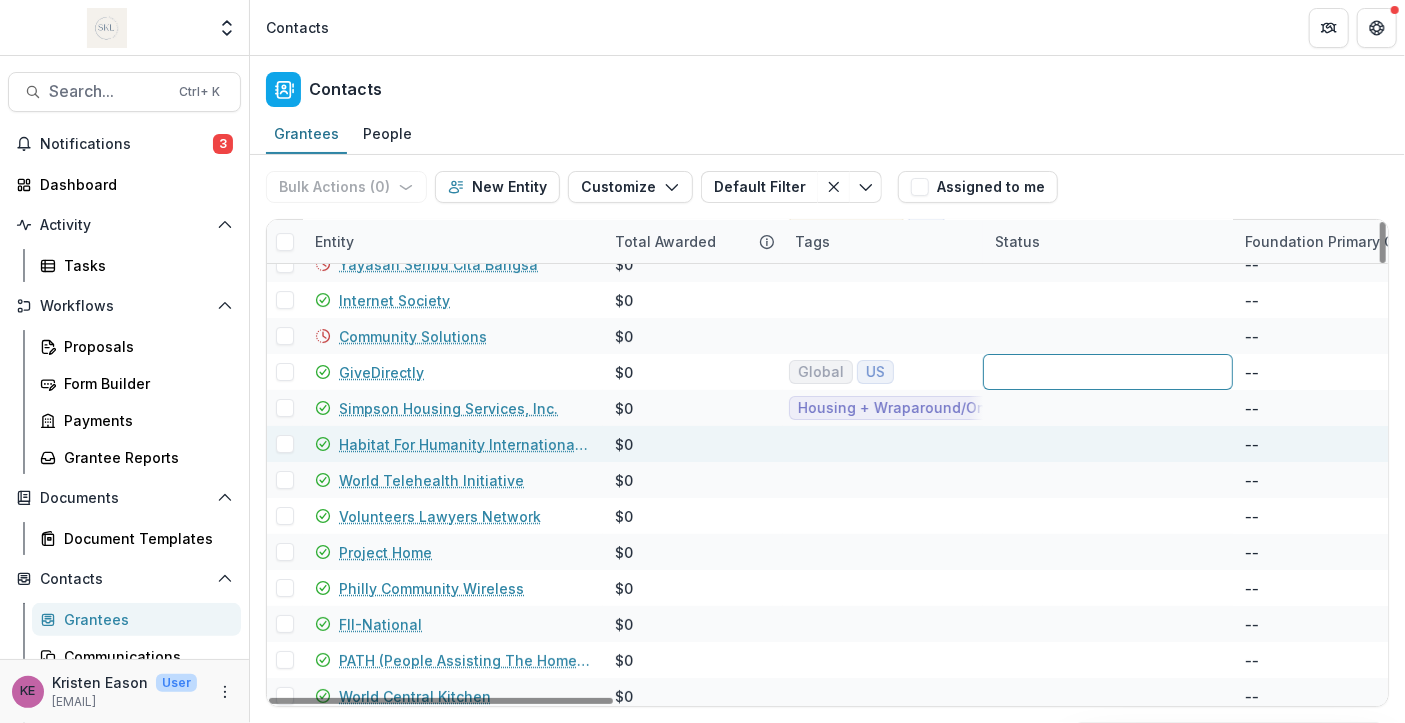 click at bounding box center [1110, 444] 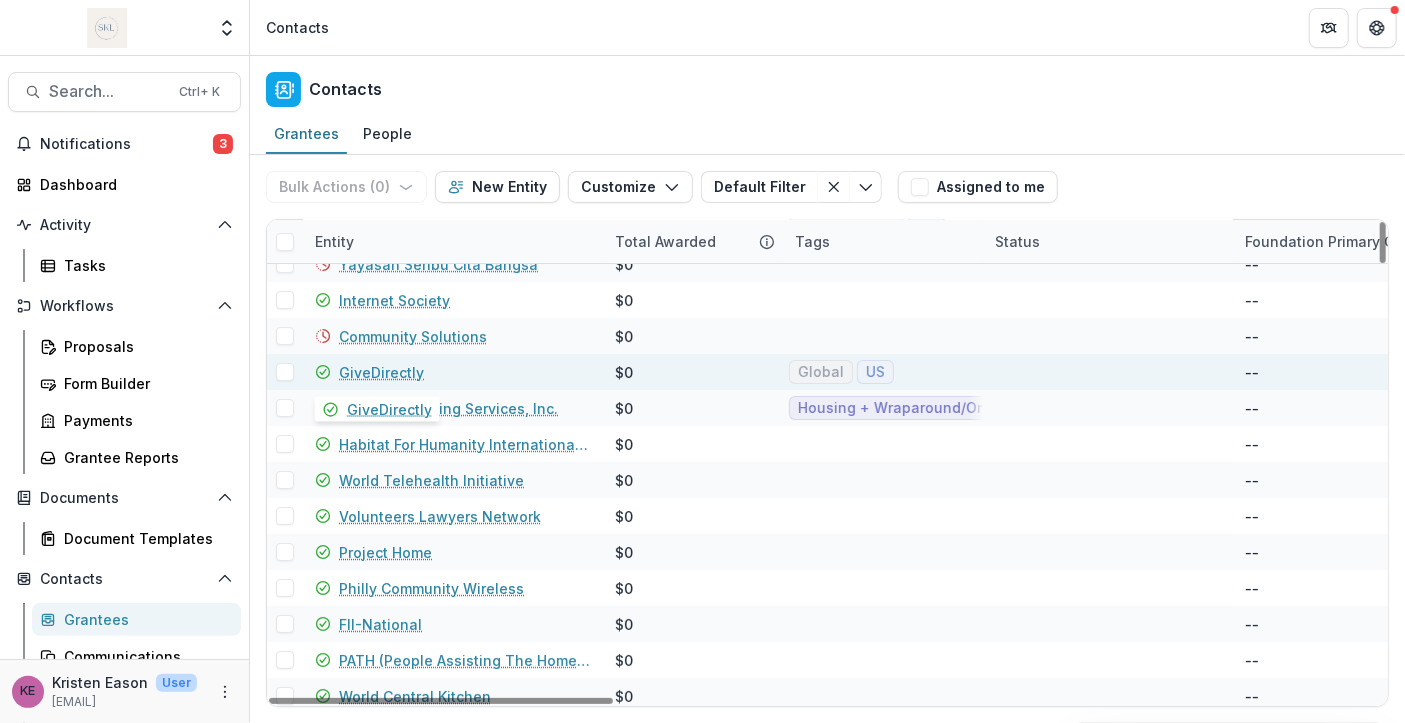 click on "GiveDirectly" at bounding box center [381, 372] 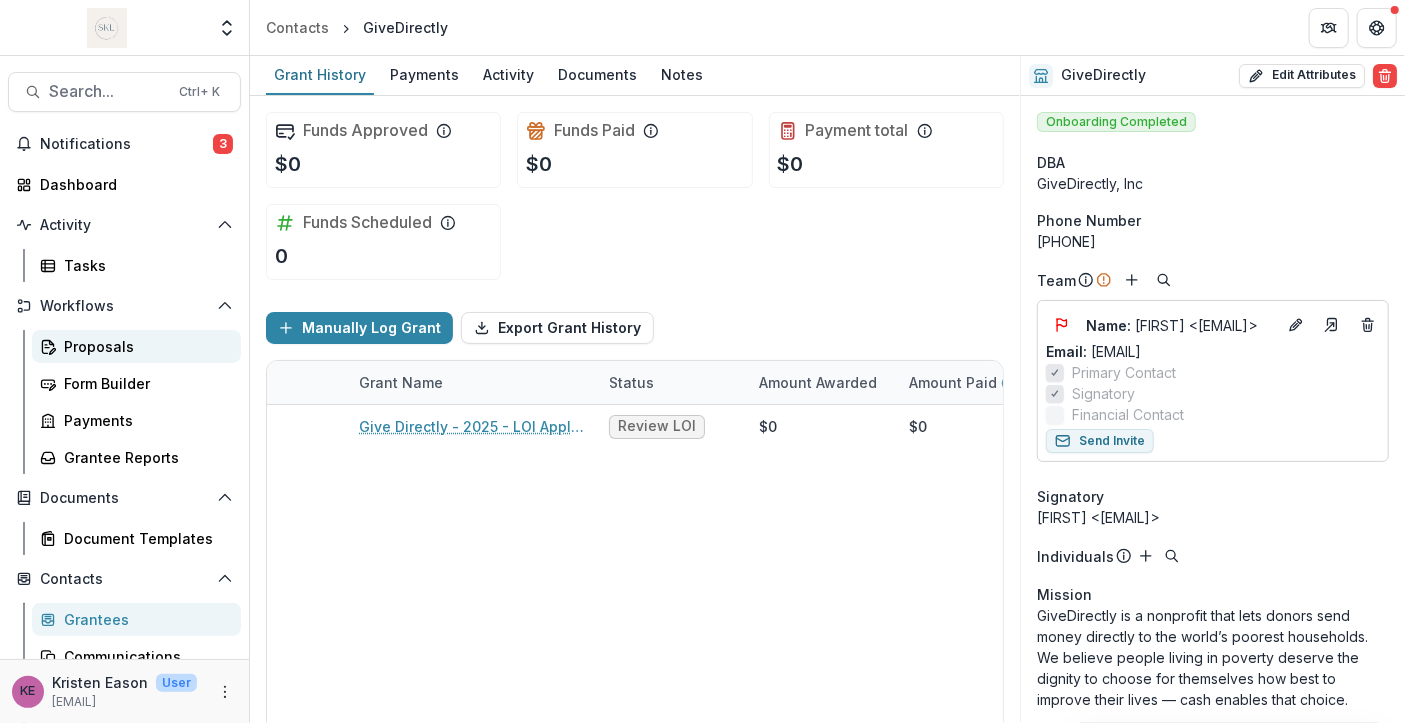 scroll, scrollTop: 130, scrollLeft: 0, axis: vertical 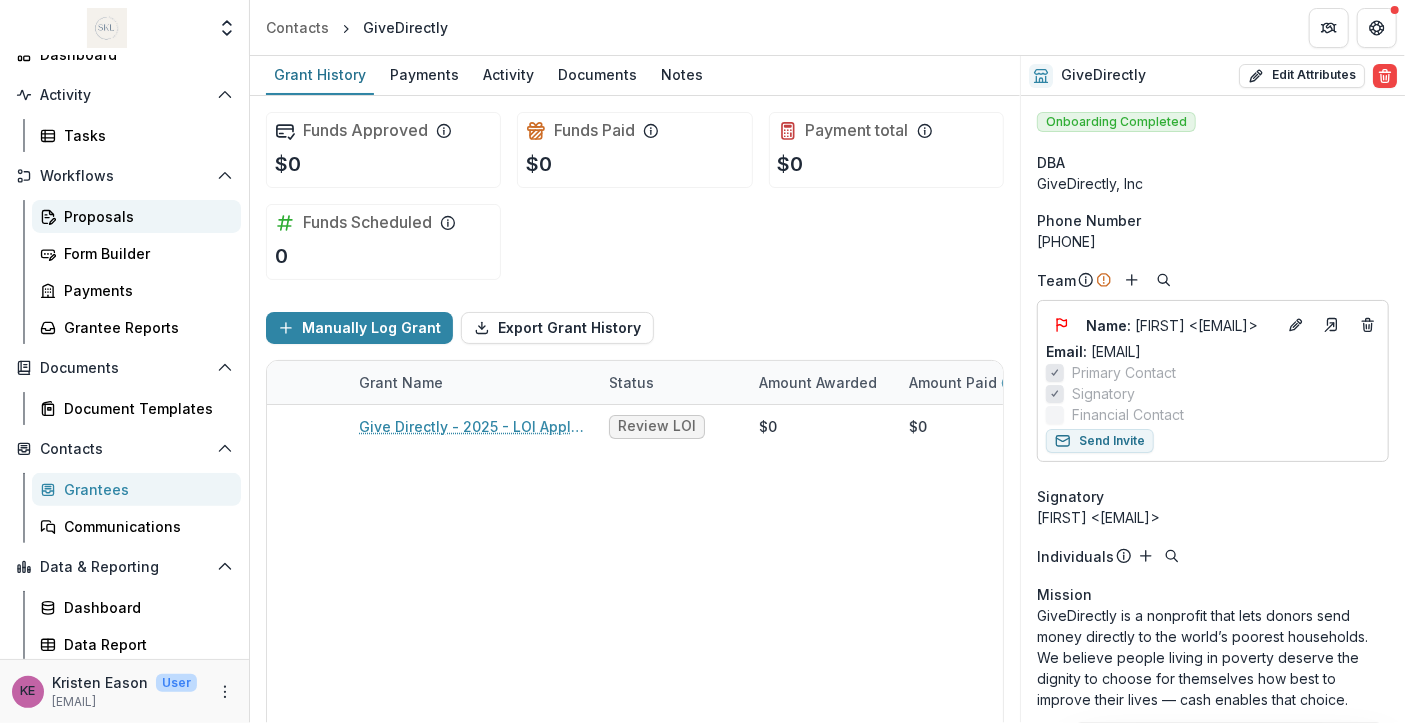 click on "Proposals" at bounding box center [144, 216] 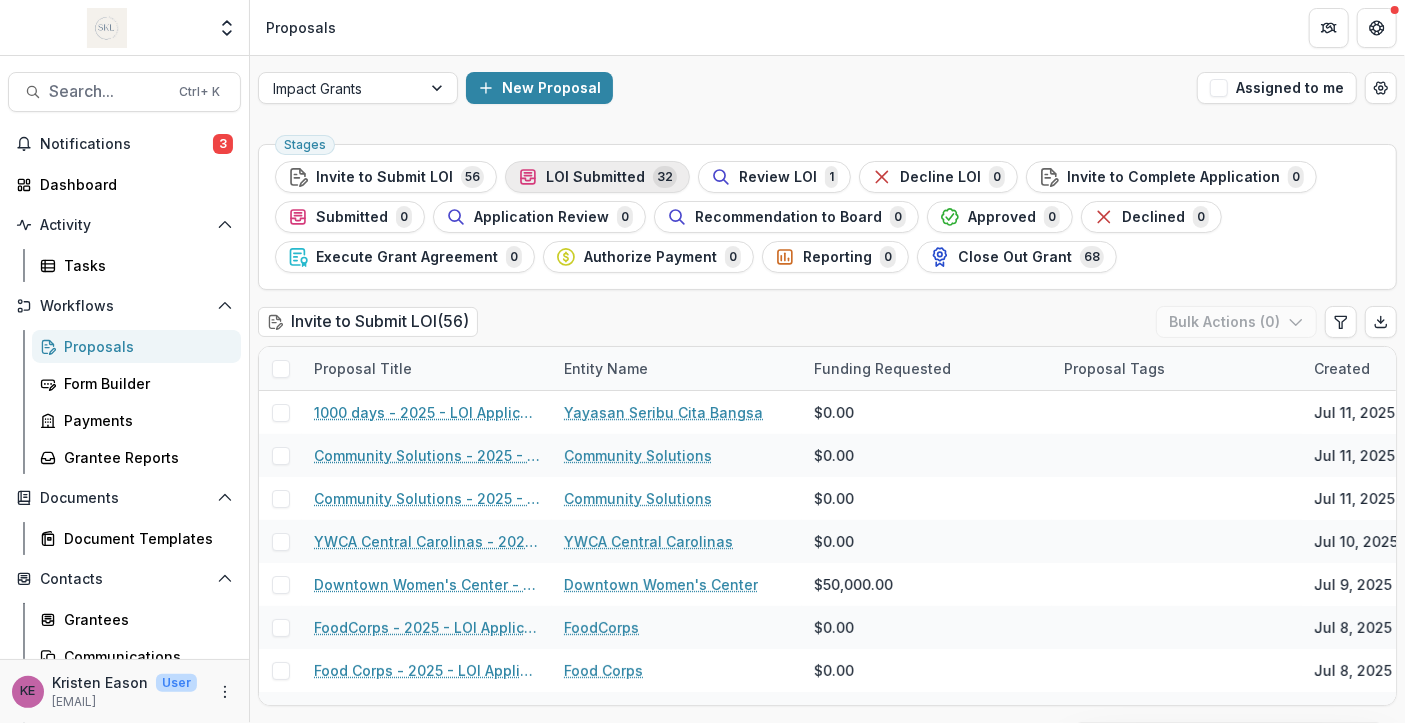 click on "LOI Submitted" at bounding box center (595, 177) 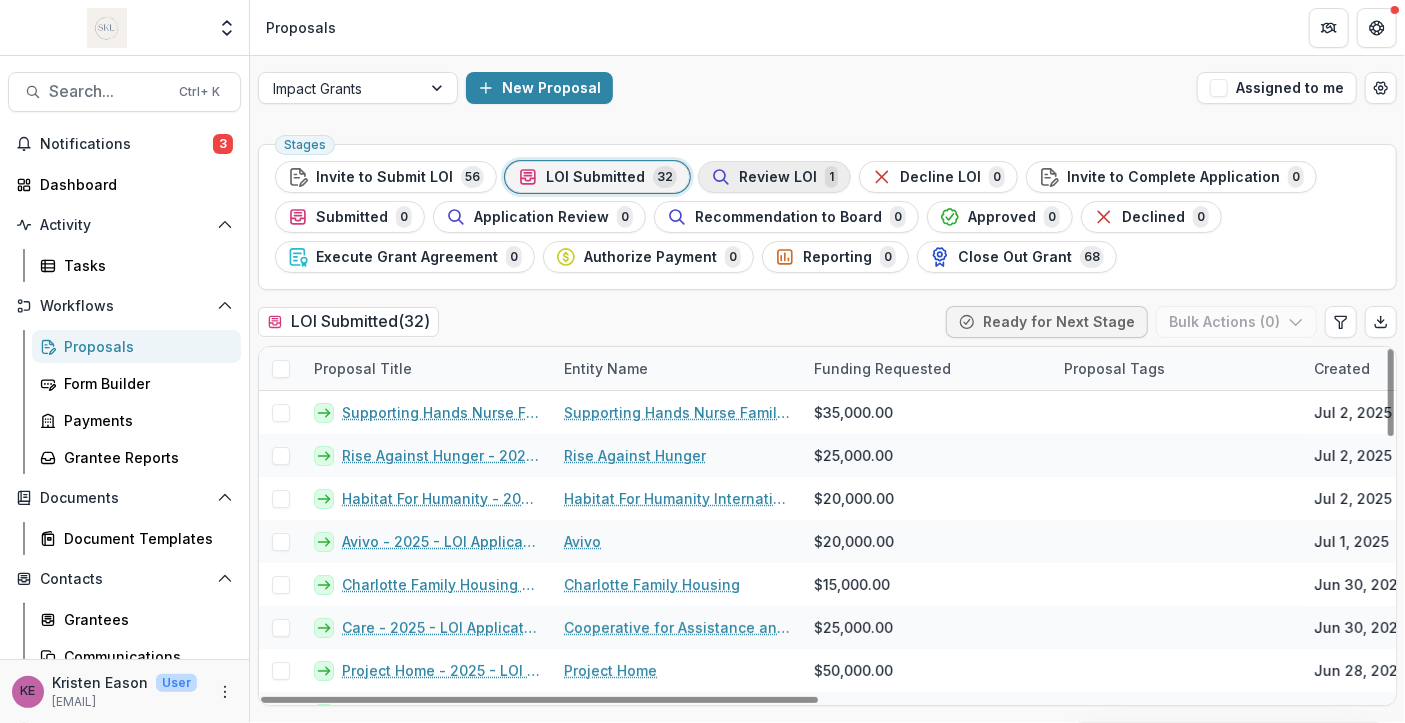 click on "Review LOI" at bounding box center (778, 177) 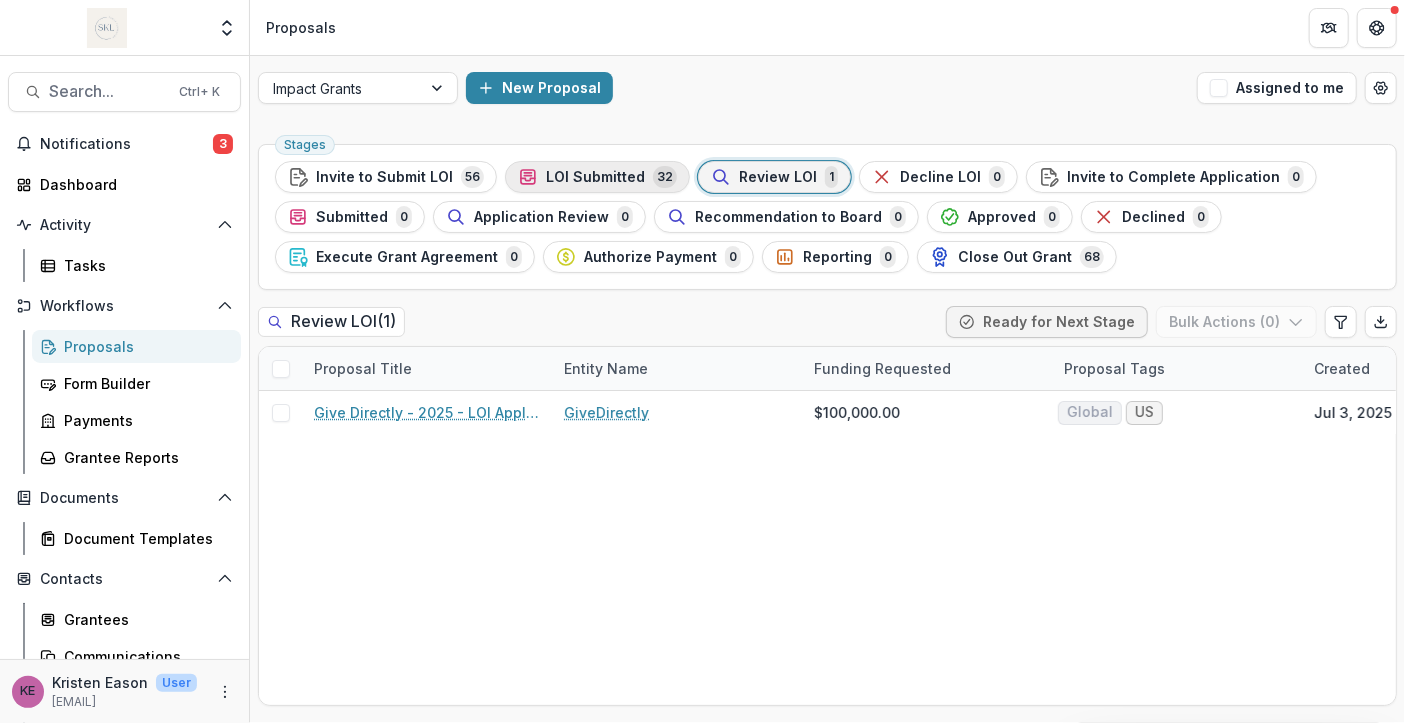 click on "LOI Submitted" at bounding box center (595, 177) 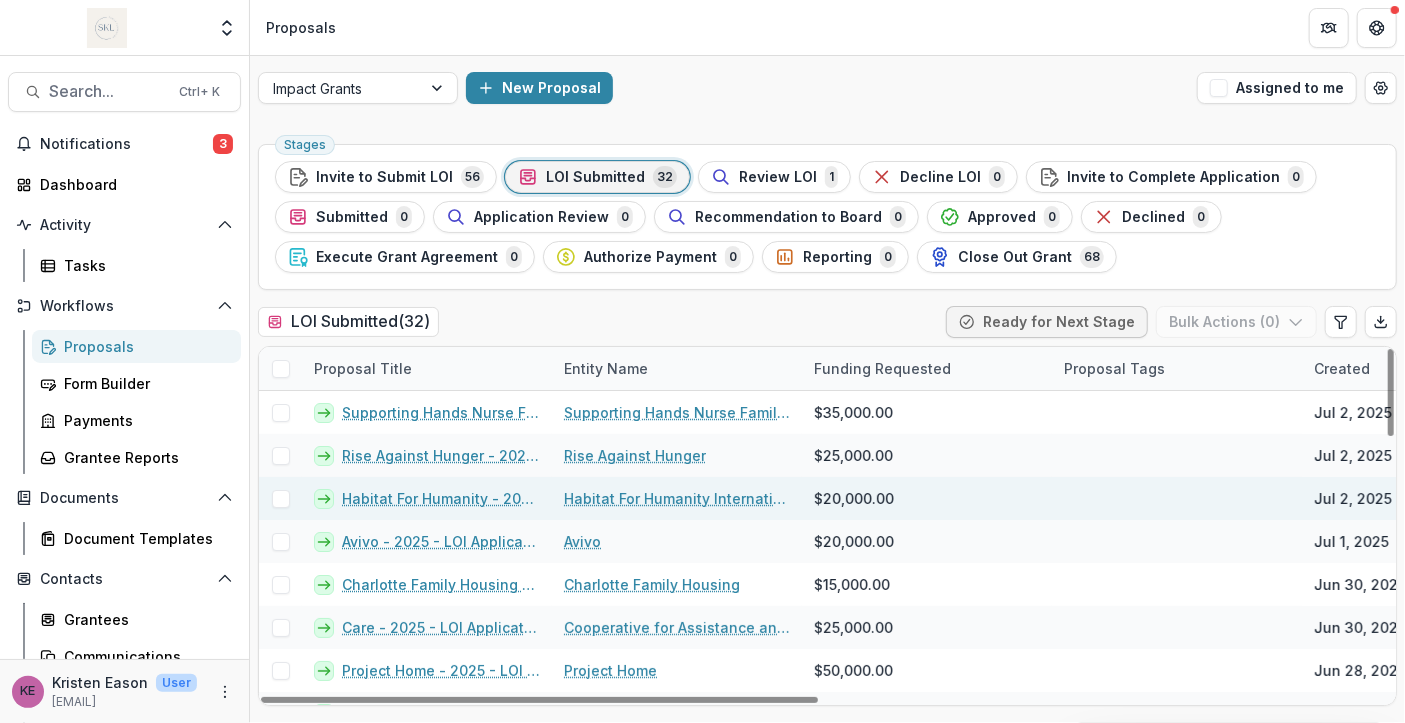 click on "Habitat For Humanity - 2025 - LOI Application" at bounding box center (441, 498) 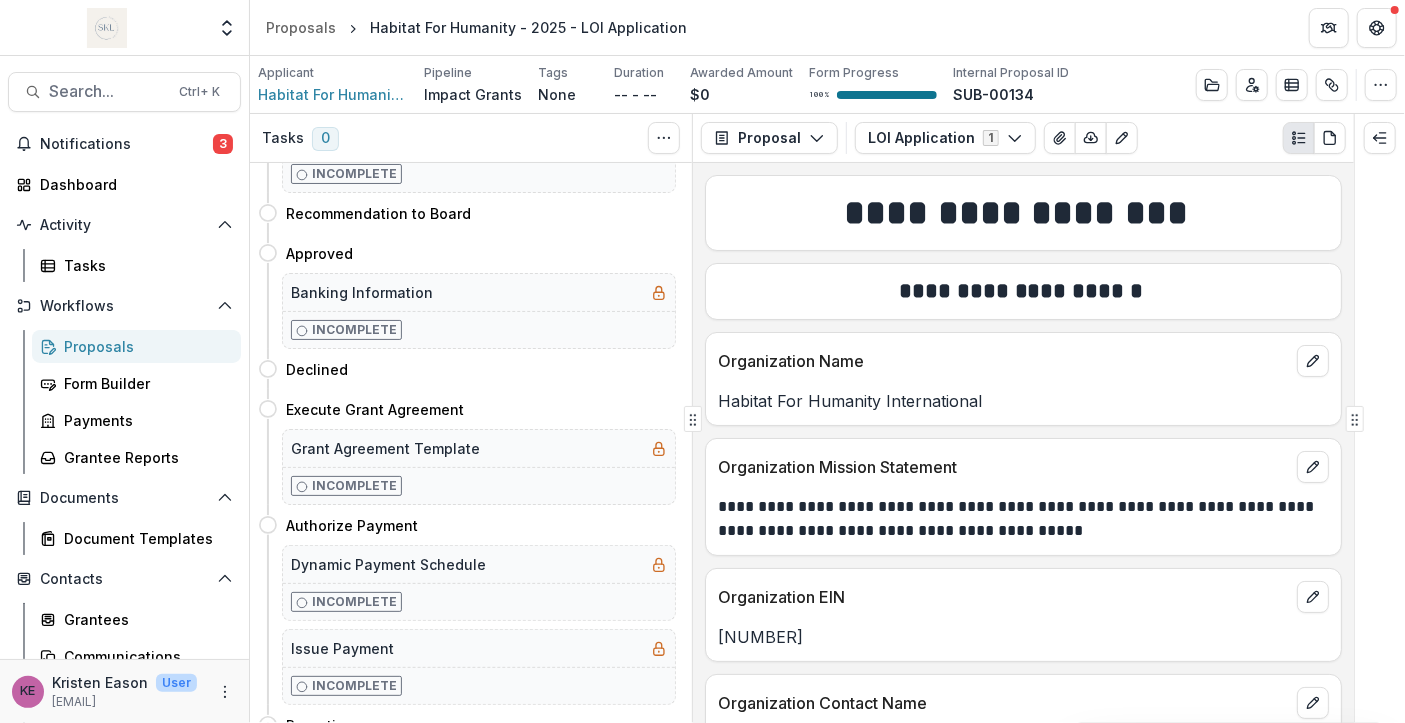 scroll, scrollTop: 676, scrollLeft: 0, axis: vertical 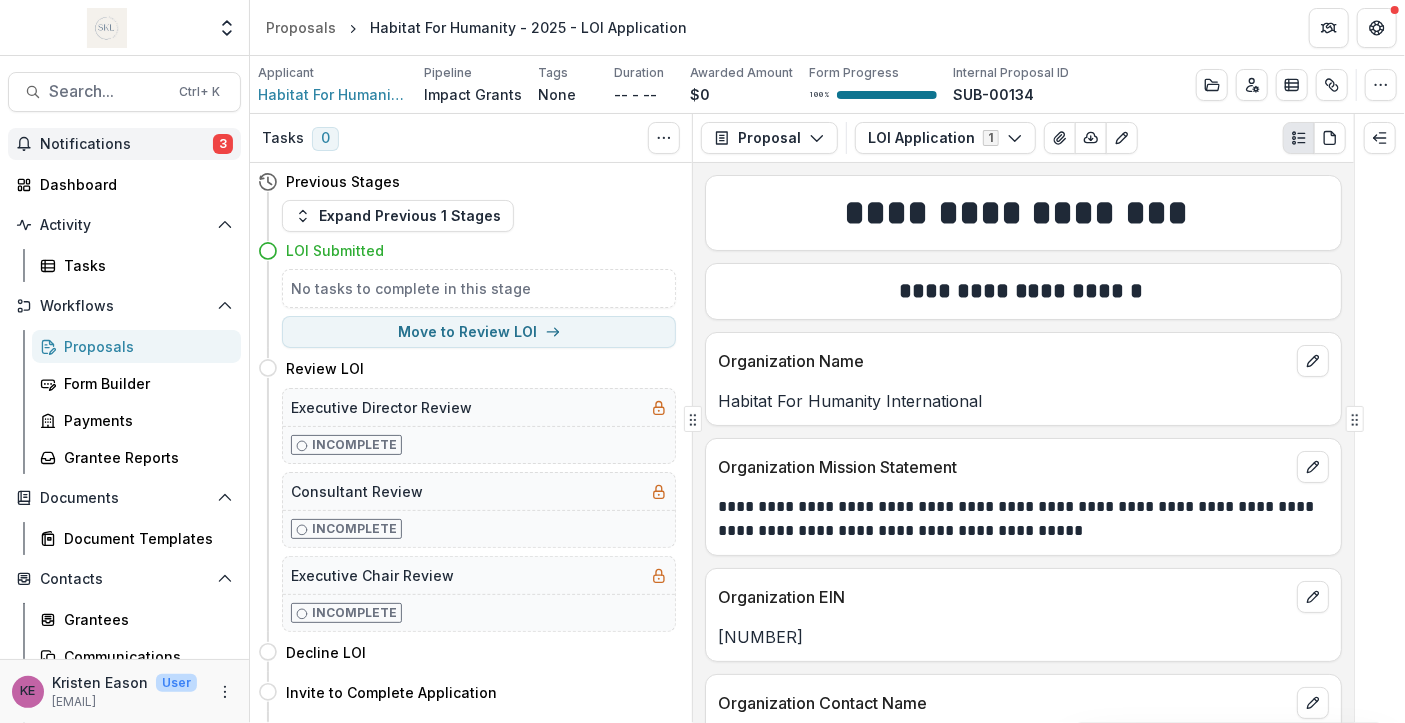 click on "Notifications" at bounding box center (126, 144) 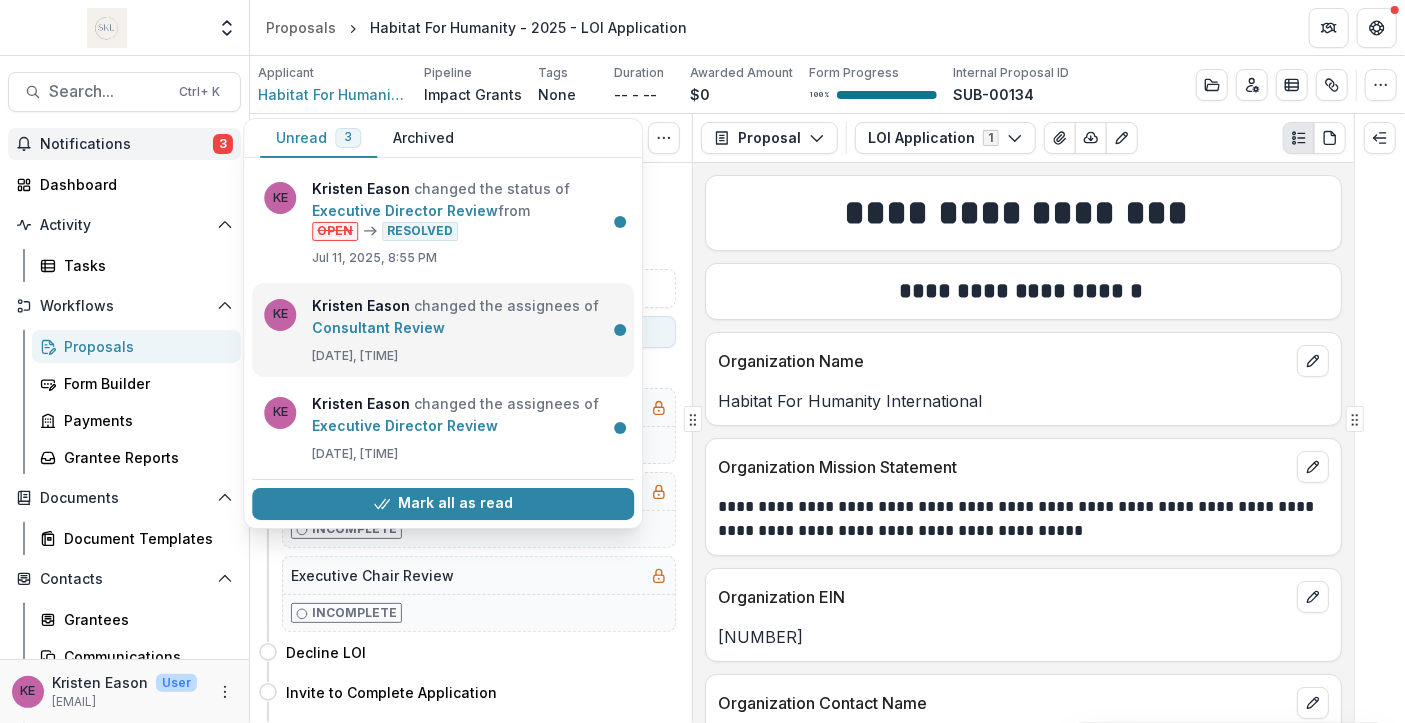 click on "Consultant Review" at bounding box center [378, 327] 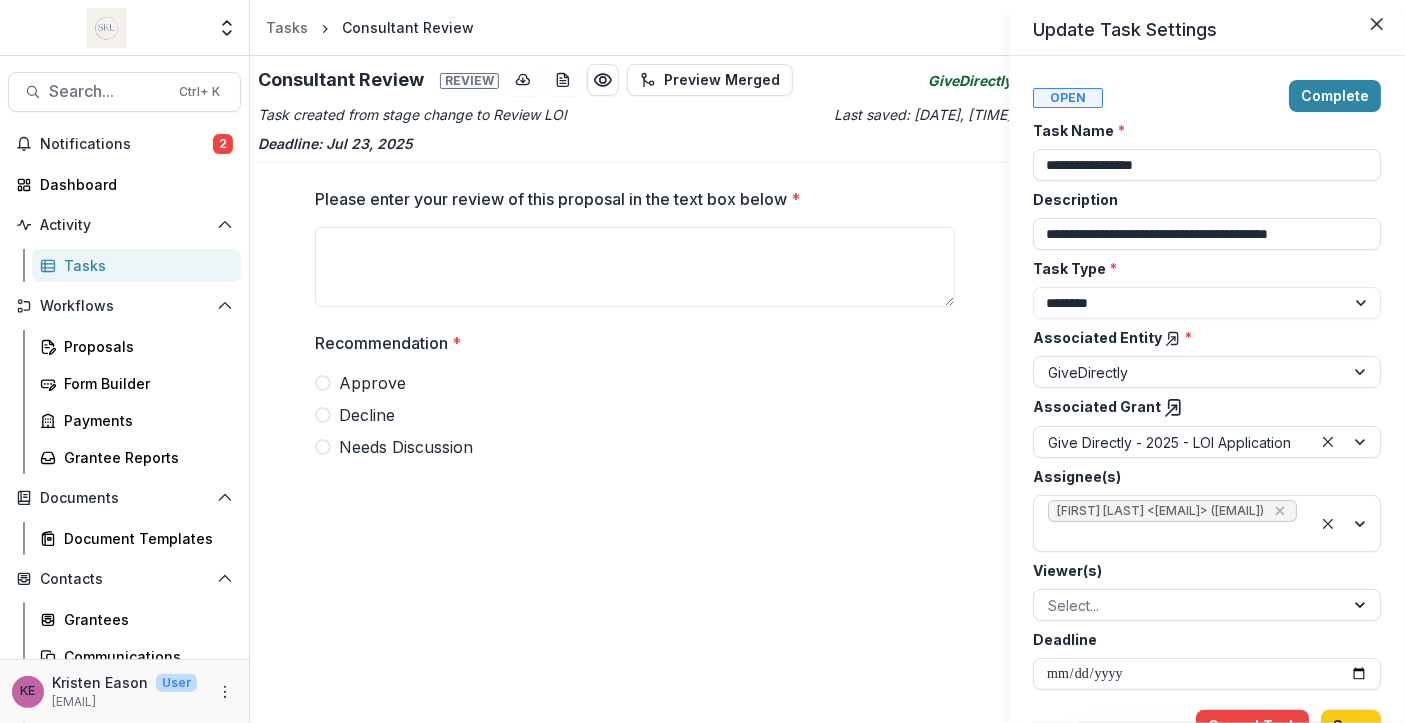 click on "**********" at bounding box center [702, 361] 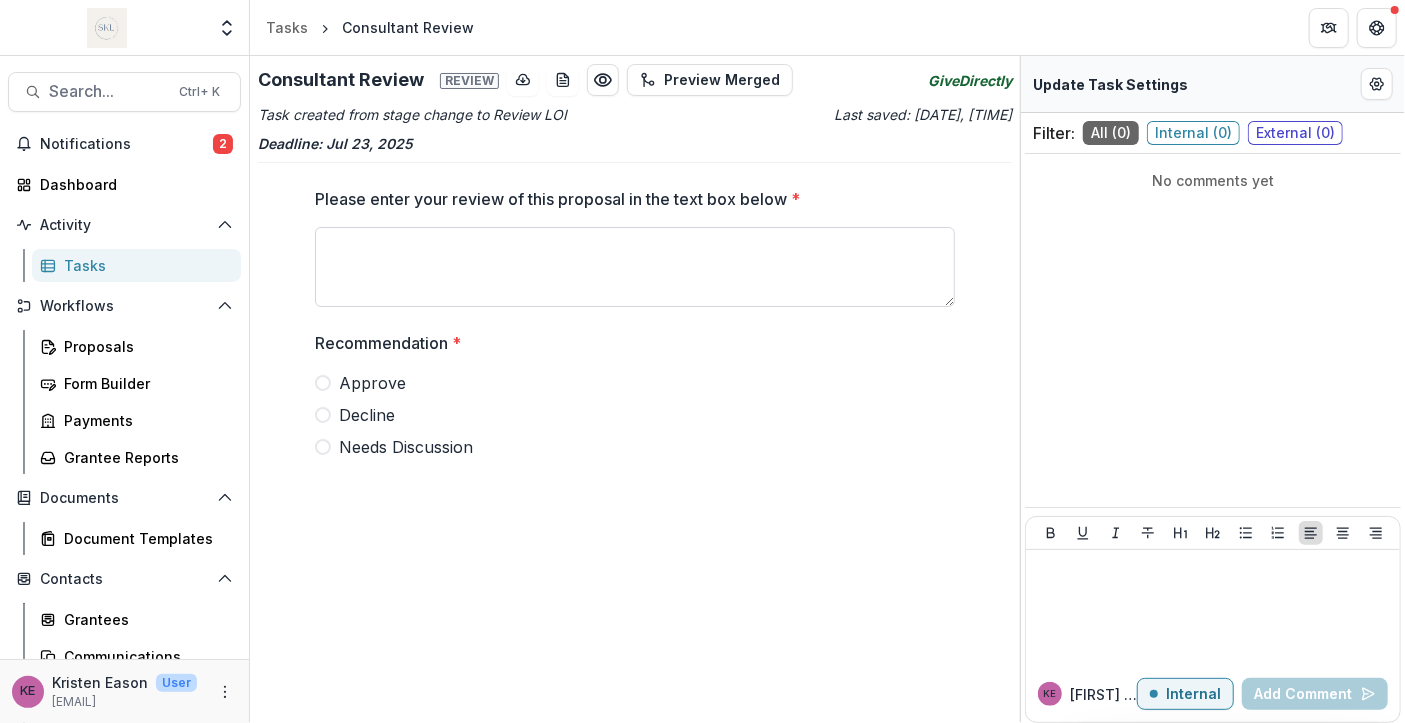 click on "Please enter your review of this proposal in the text box below *" at bounding box center [635, 267] 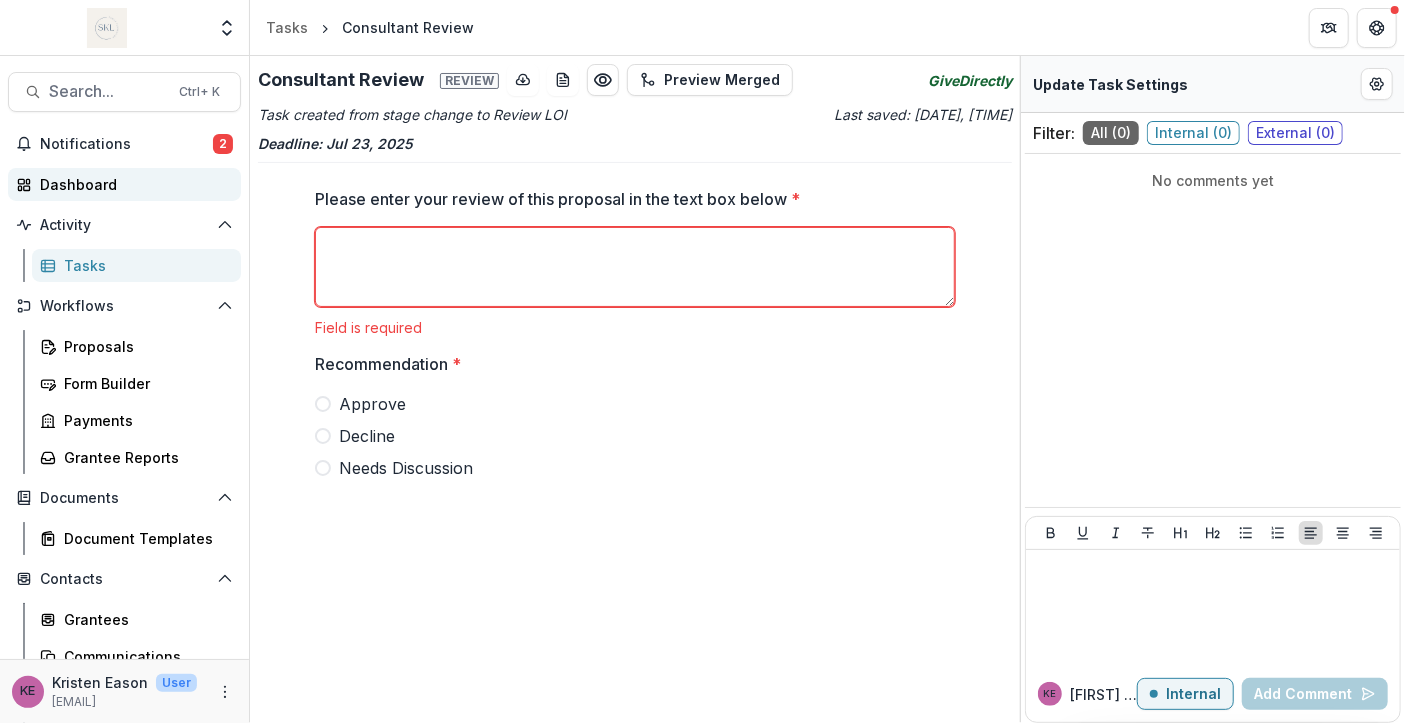 click on "Dashboard" at bounding box center [124, 184] 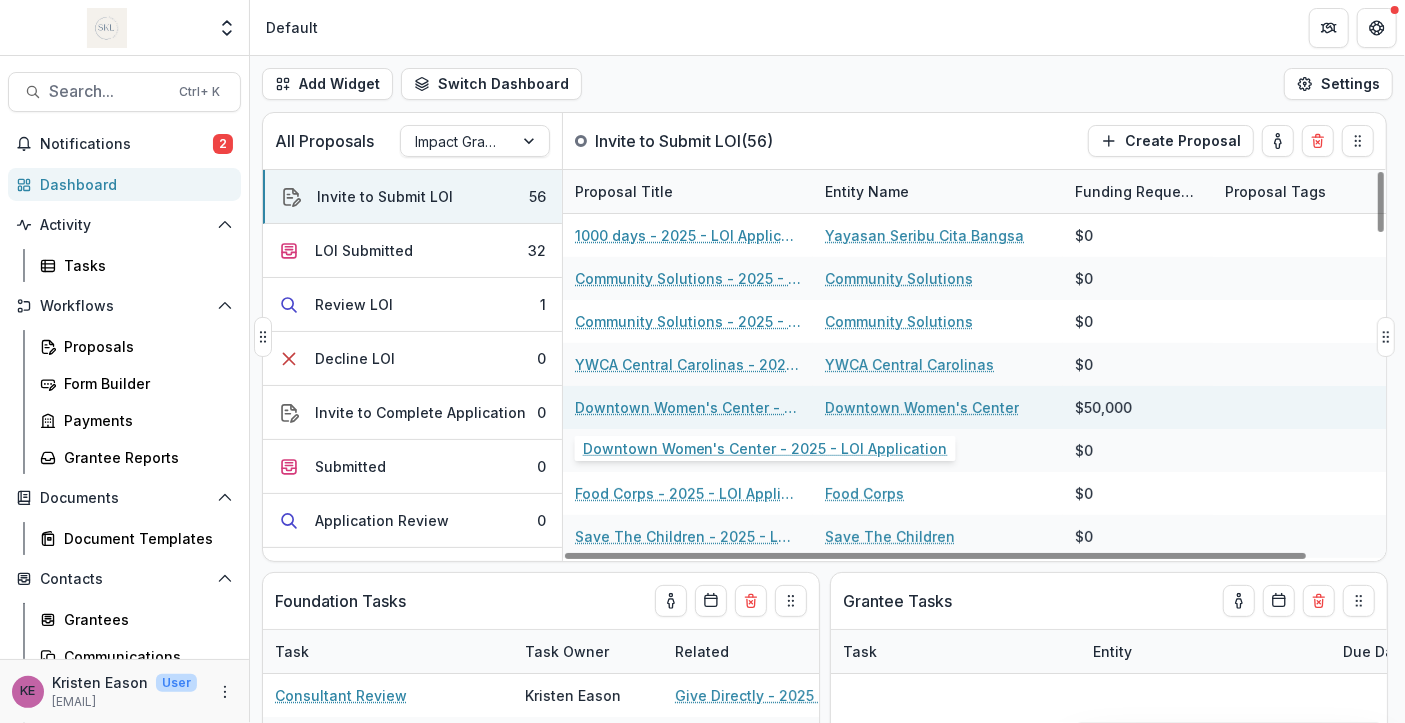 click on "Downtown Women's Center - 2025 - LOI Application" at bounding box center (688, 407) 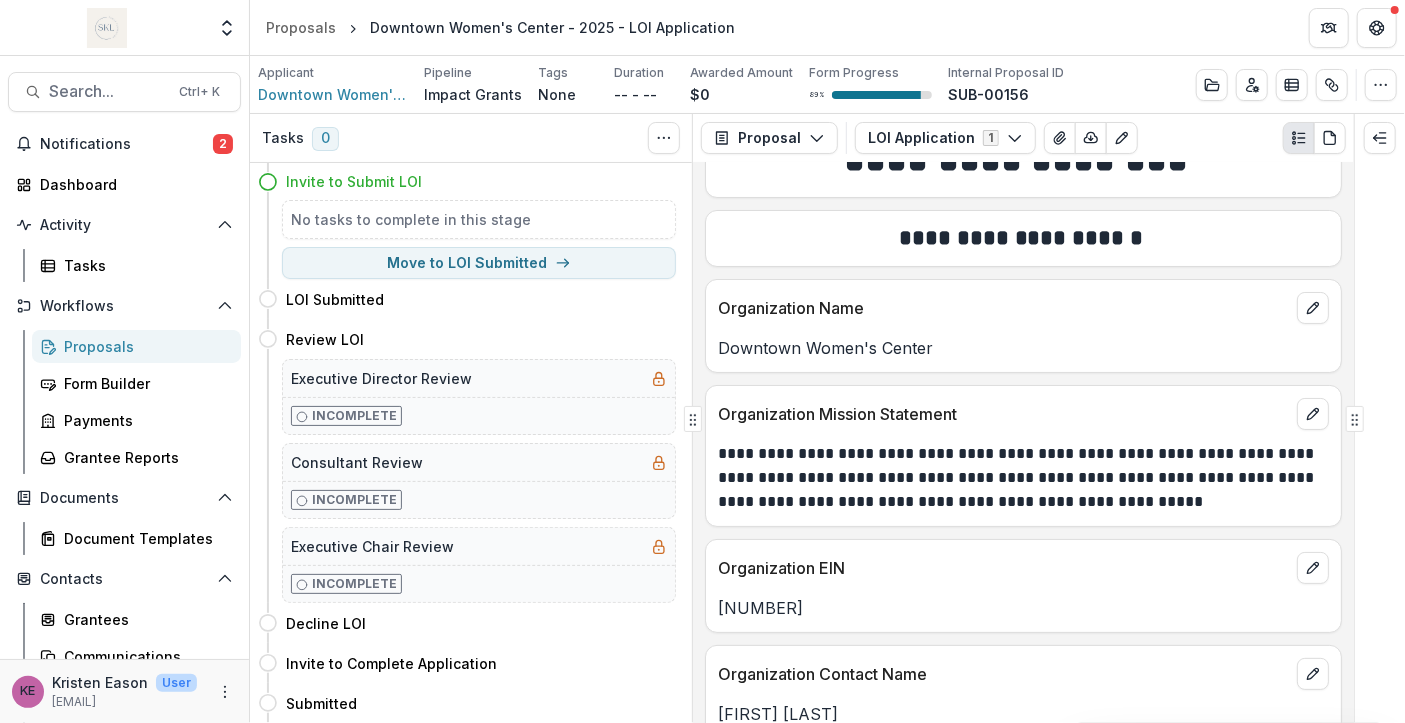 scroll, scrollTop: 0, scrollLeft: 0, axis: both 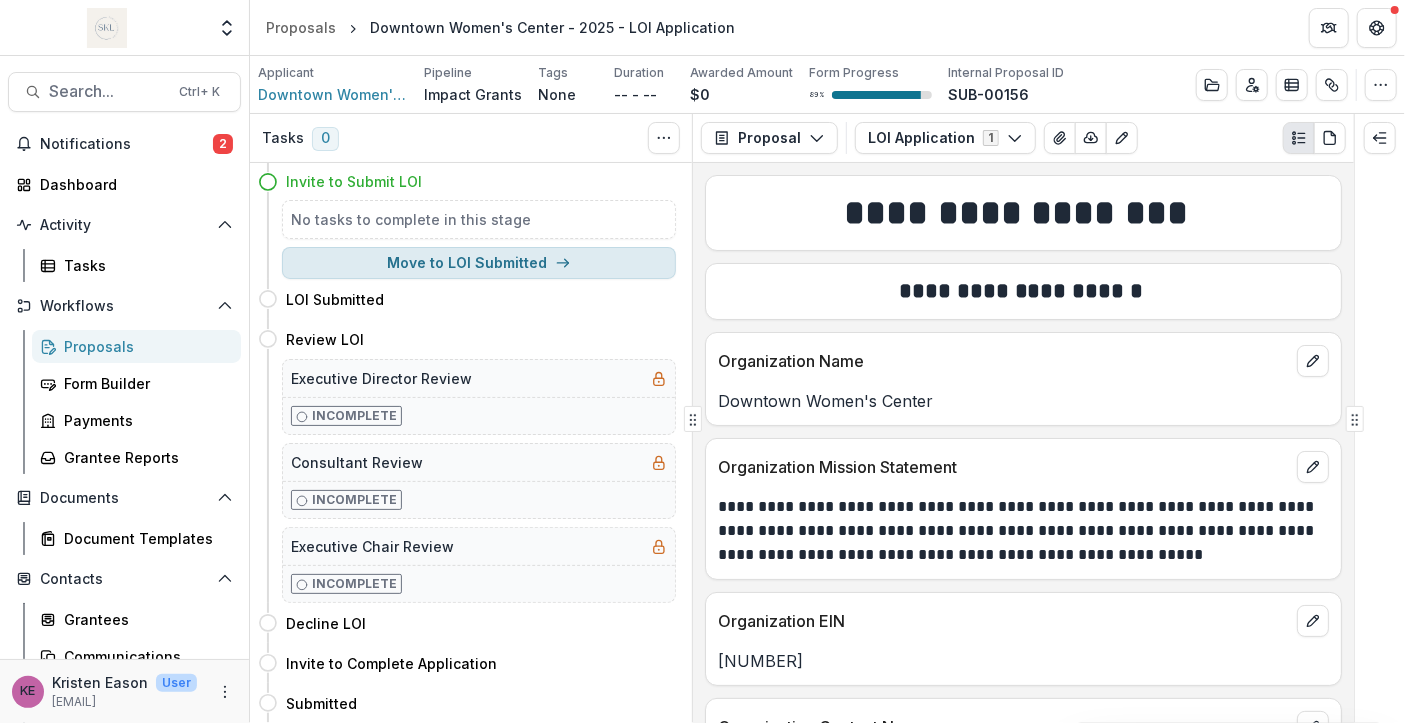 click on "Move to LOI Submitted" at bounding box center [479, 263] 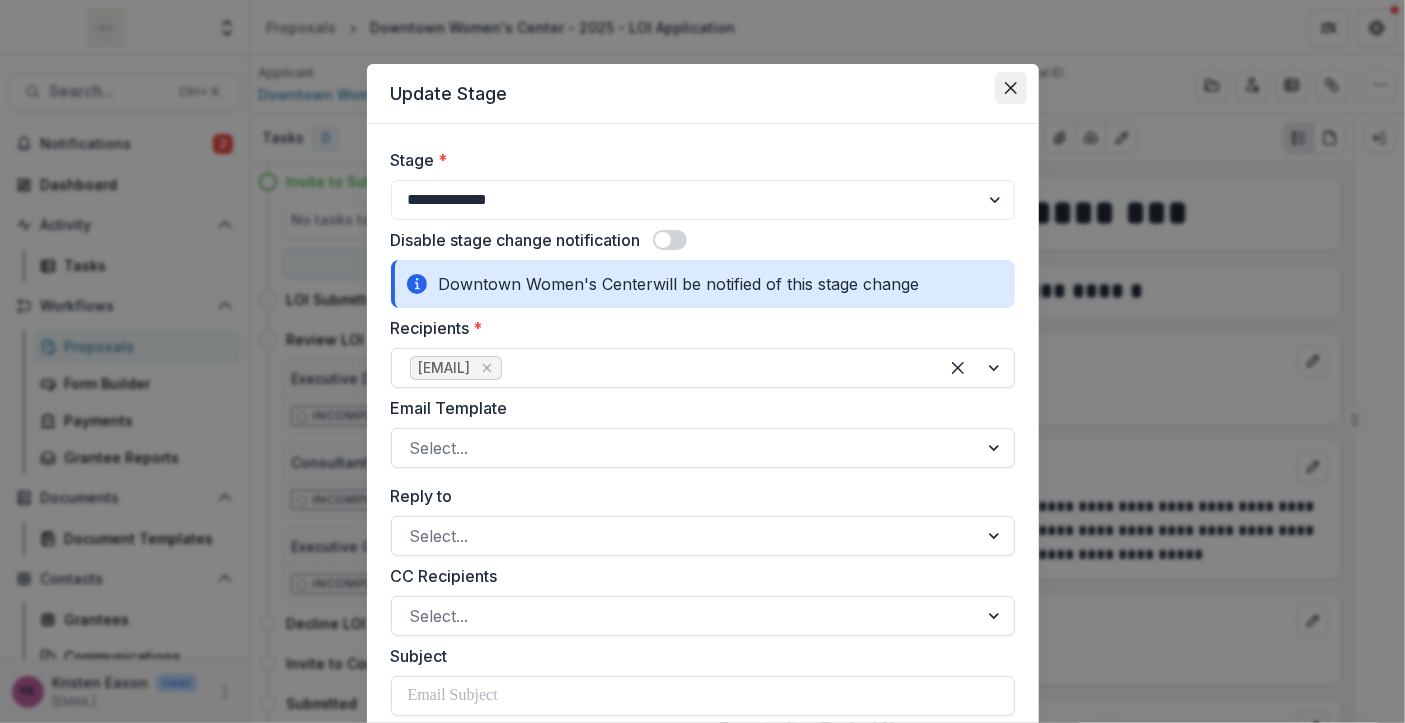 click at bounding box center (1011, 88) 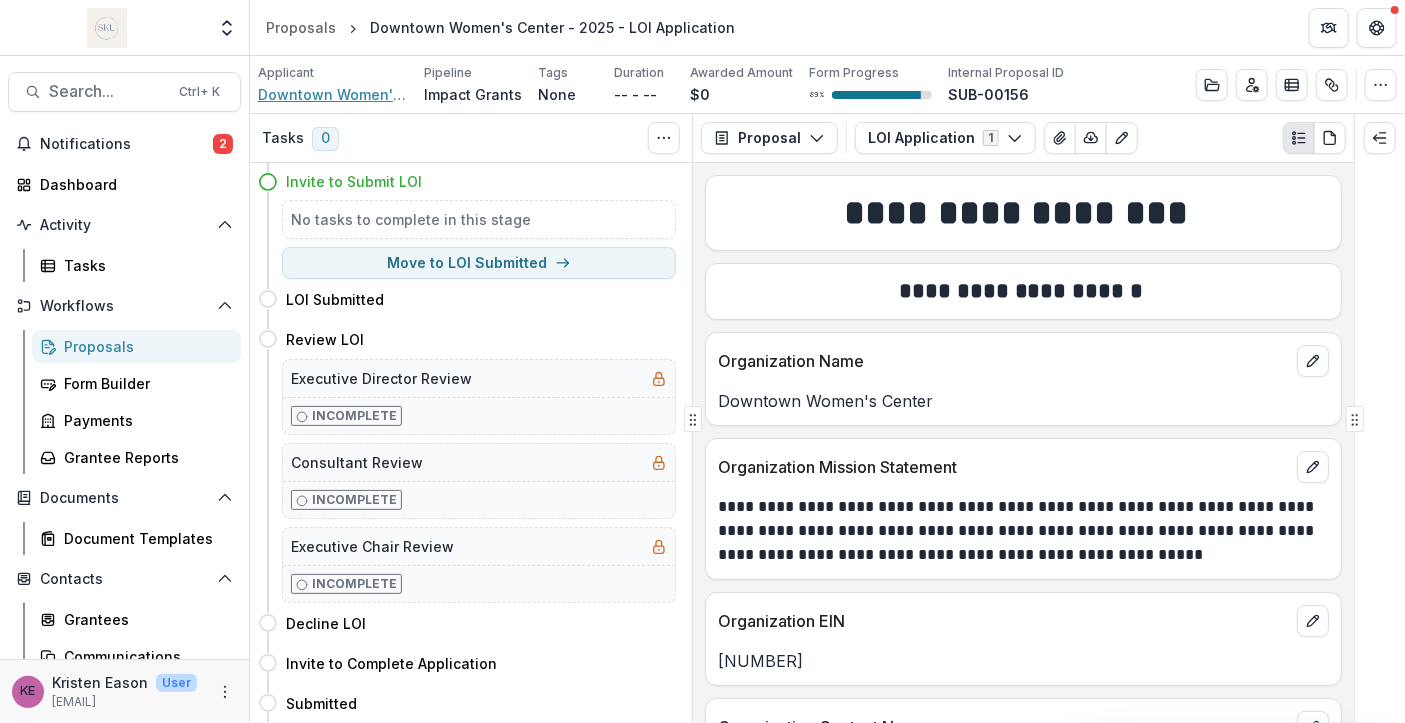click on "Downtown Women's Center" at bounding box center (333, 94) 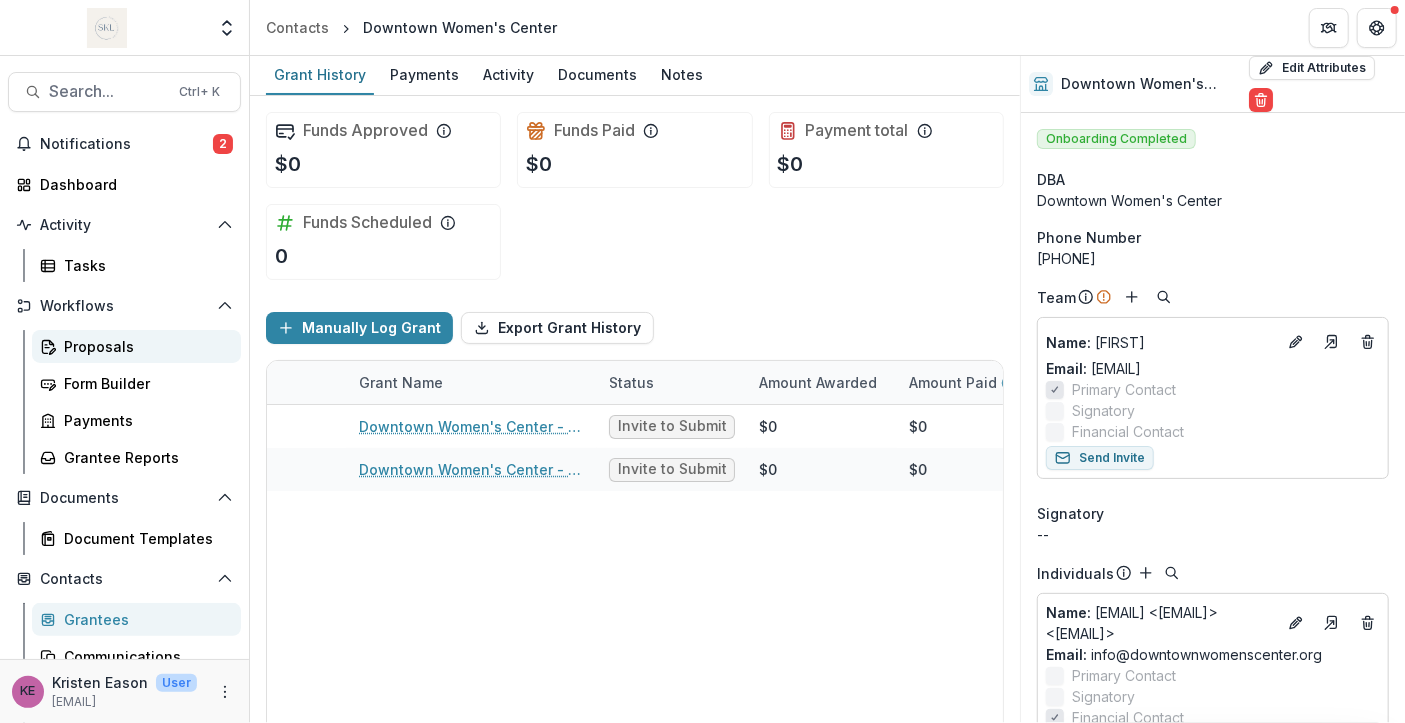 click on "Proposals" at bounding box center (144, 346) 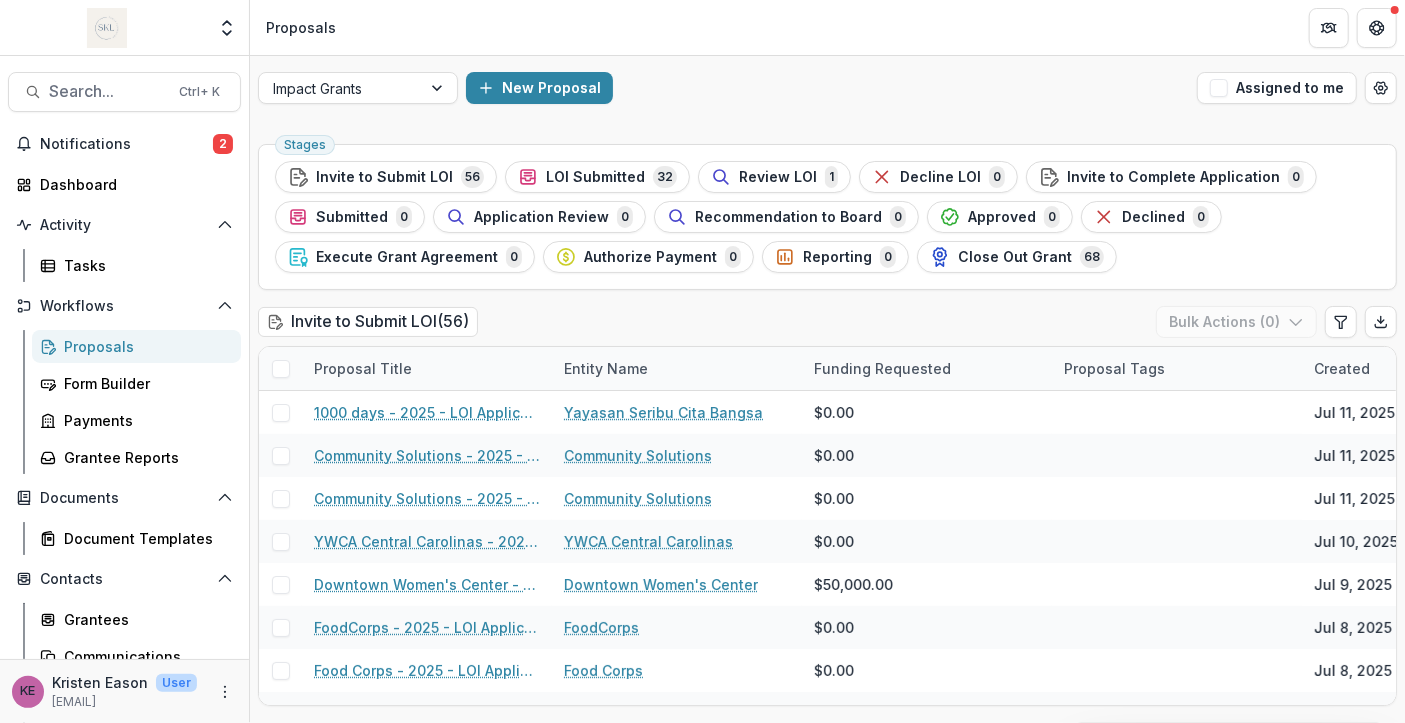 scroll, scrollTop: 0, scrollLeft: 0, axis: both 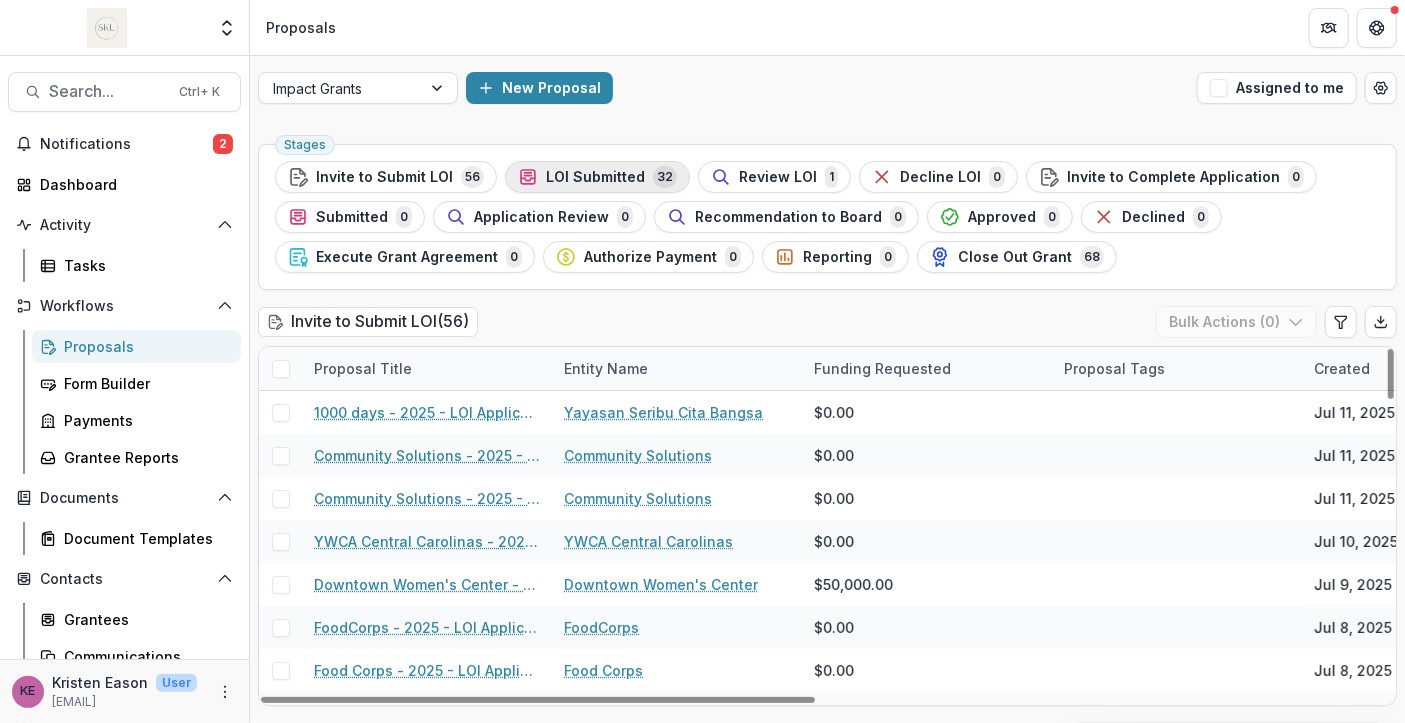 click on "LOI Submitted" at bounding box center (595, 177) 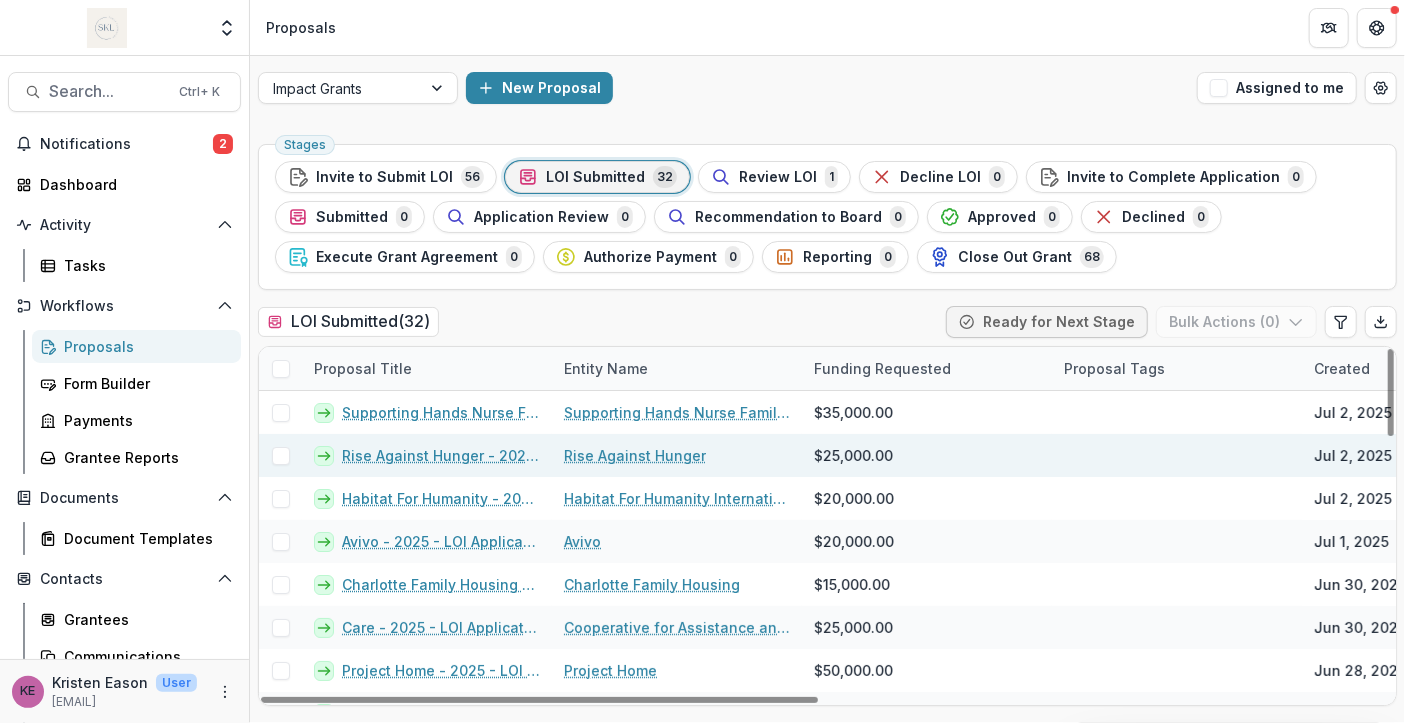click on "Rise Against Hunger - 2025 - LOI Application" at bounding box center [441, 455] 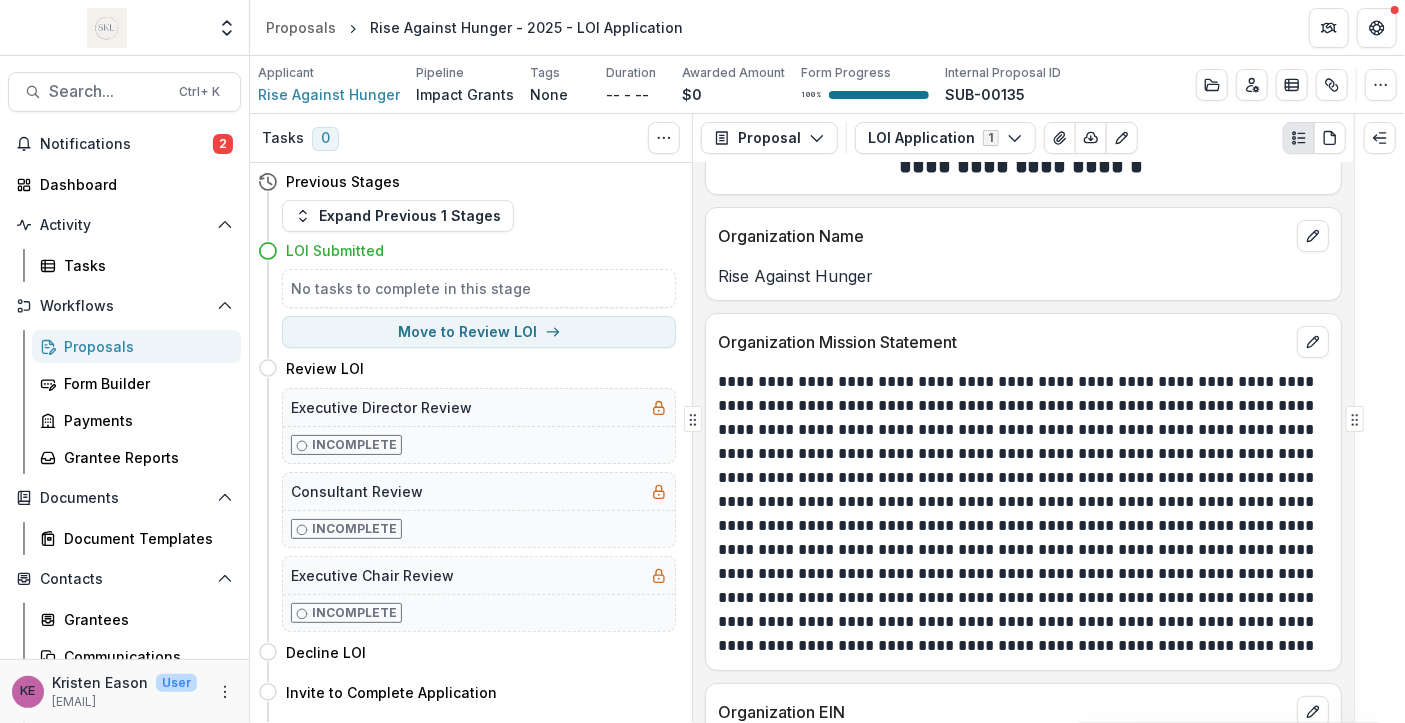 scroll, scrollTop: 0, scrollLeft: 0, axis: both 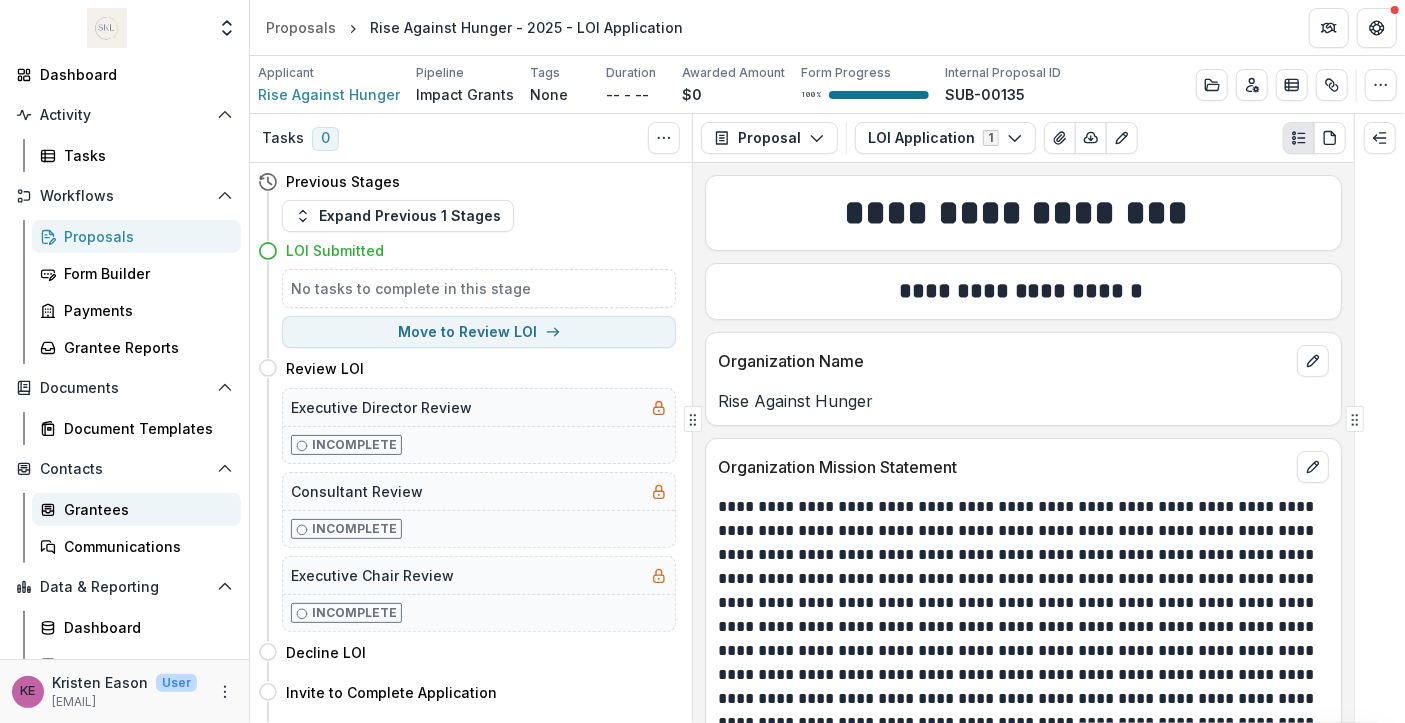click on "Grantees" at bounding box center (144, 509) 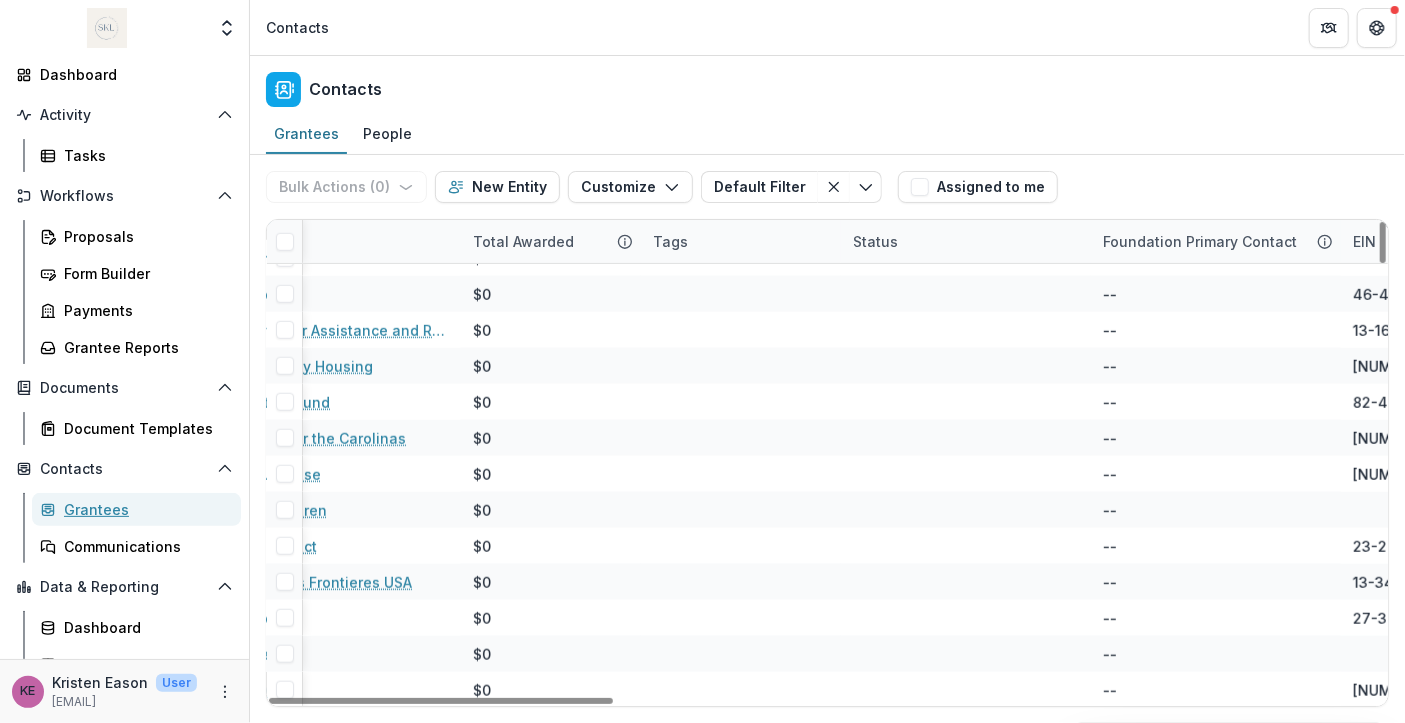 scroll, scrollTop: 5136, scrollLeft: 0, axis: vertical 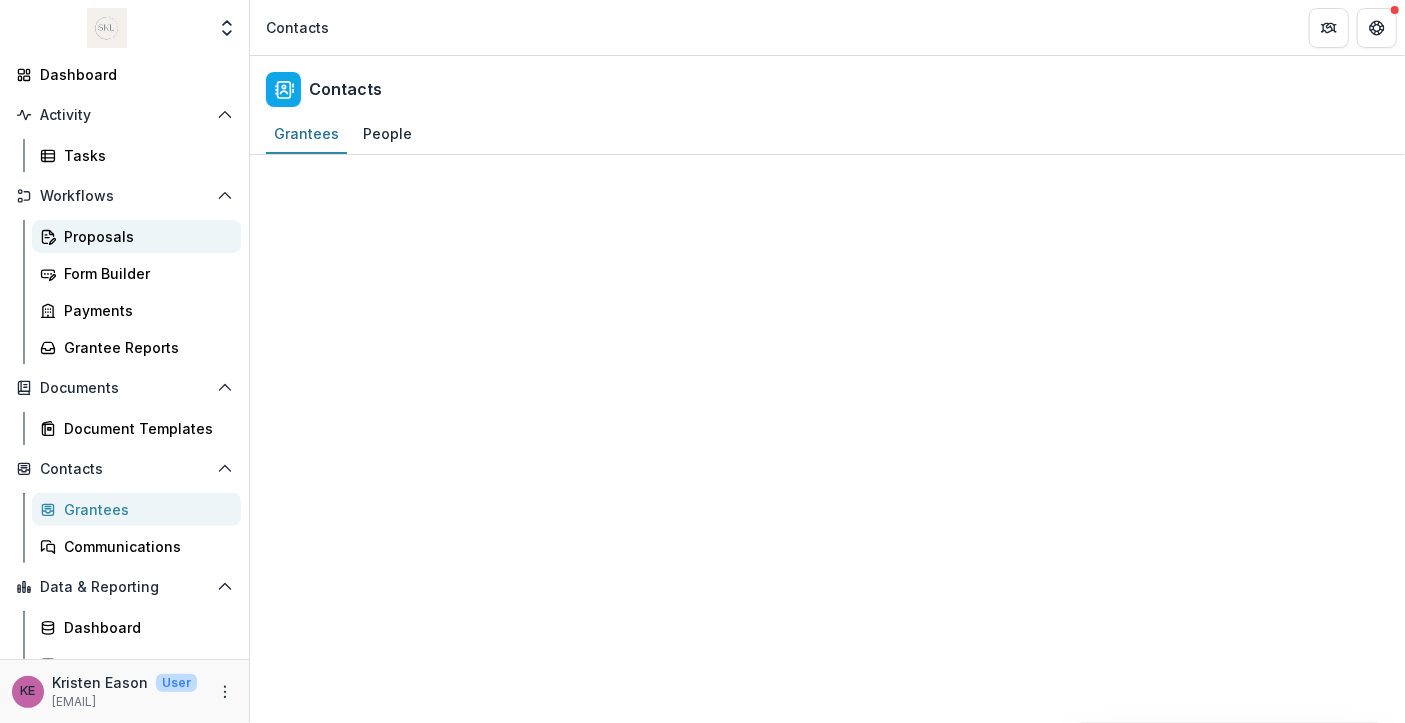 drag, startPoint x: 390, startPoint y: 511, endPoint x: 155, endPoint y: 229, distance: 367.08173 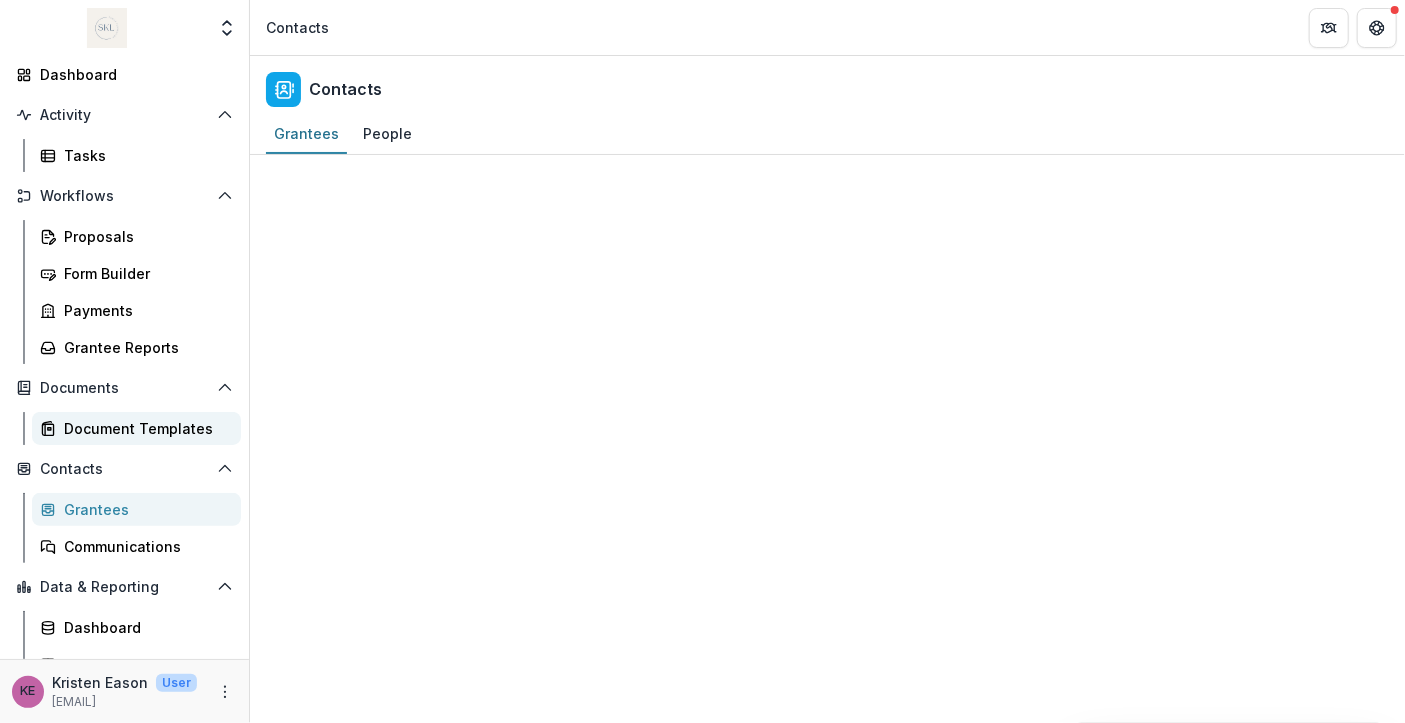 scroll, scrollTop: 0, scrollLeft: 0, axis: both 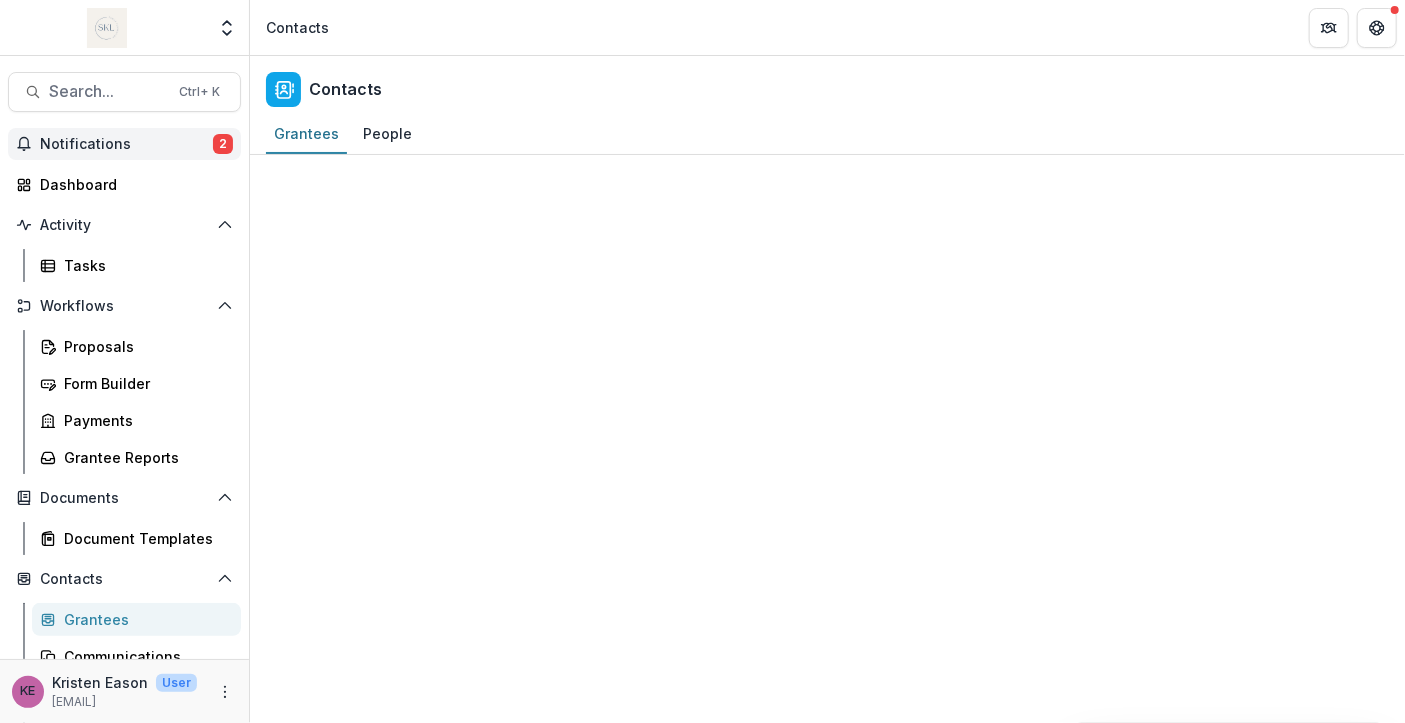 click on "Notifications" at bounding box center (126, 144) 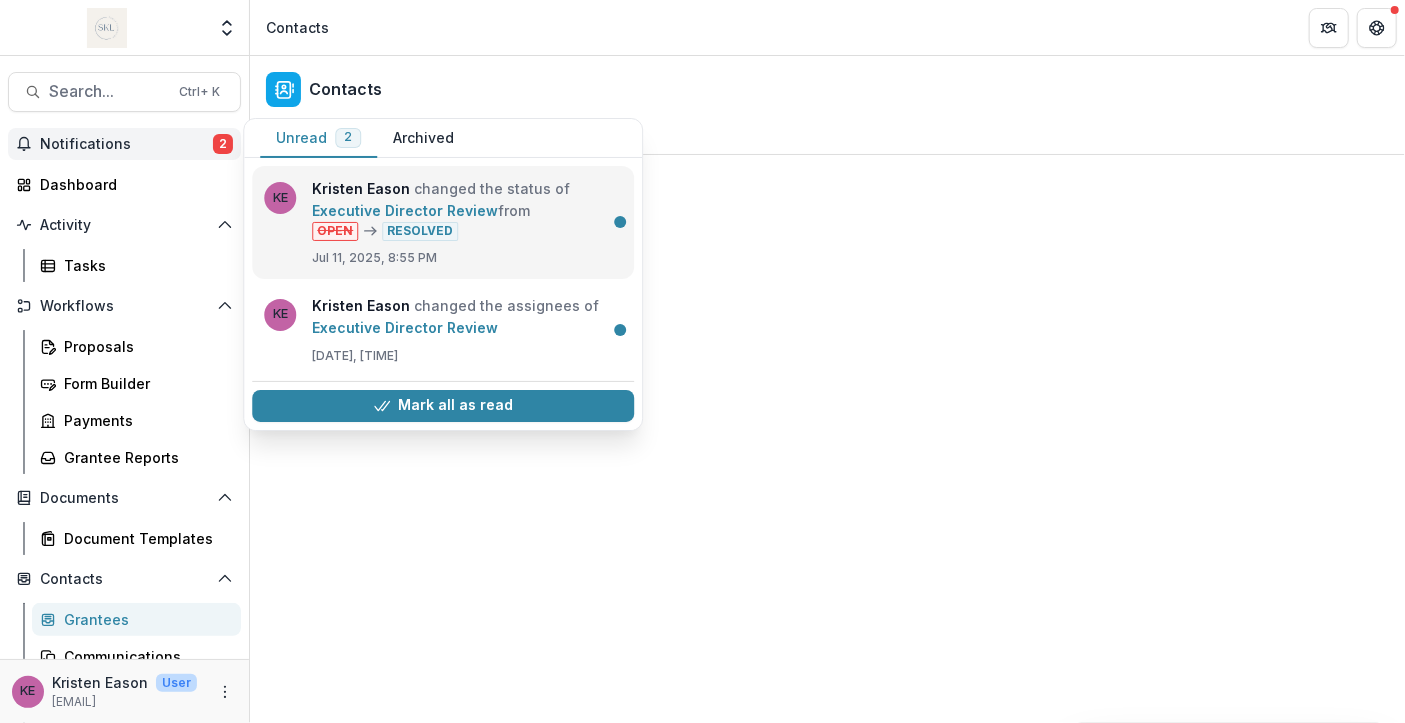 click on "Executive Director Review" at bounding box center (405, 210) 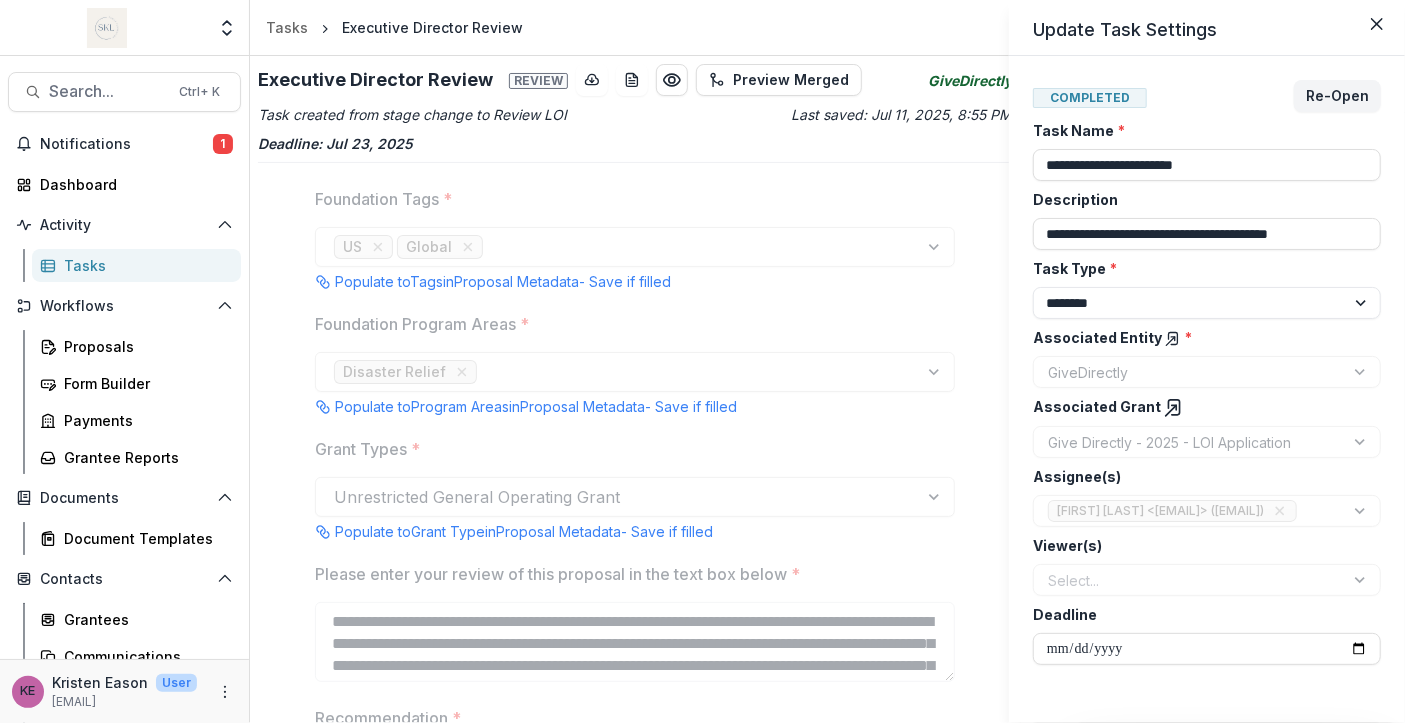 click on "**********" at bounding box center (702, 361) 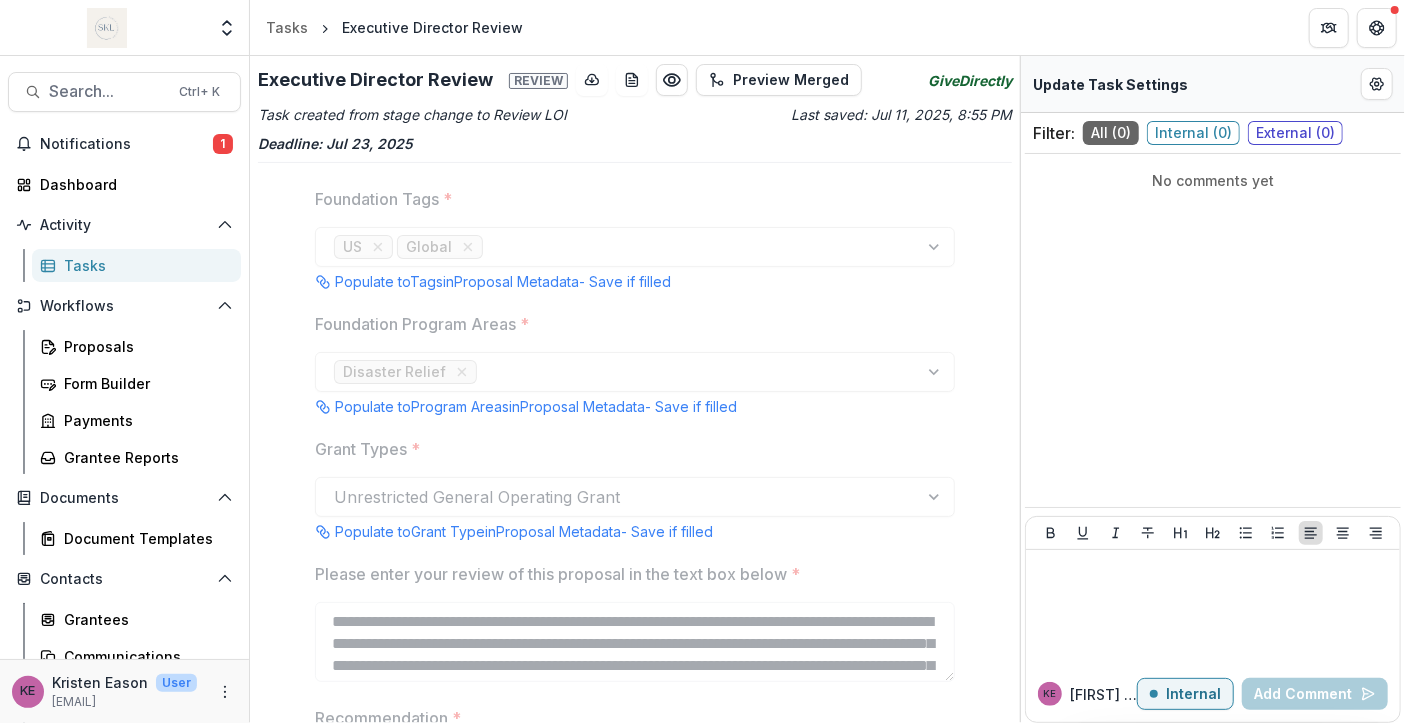 scroll, scrollTop: 150, scrollLeft: 0, axis: vertical 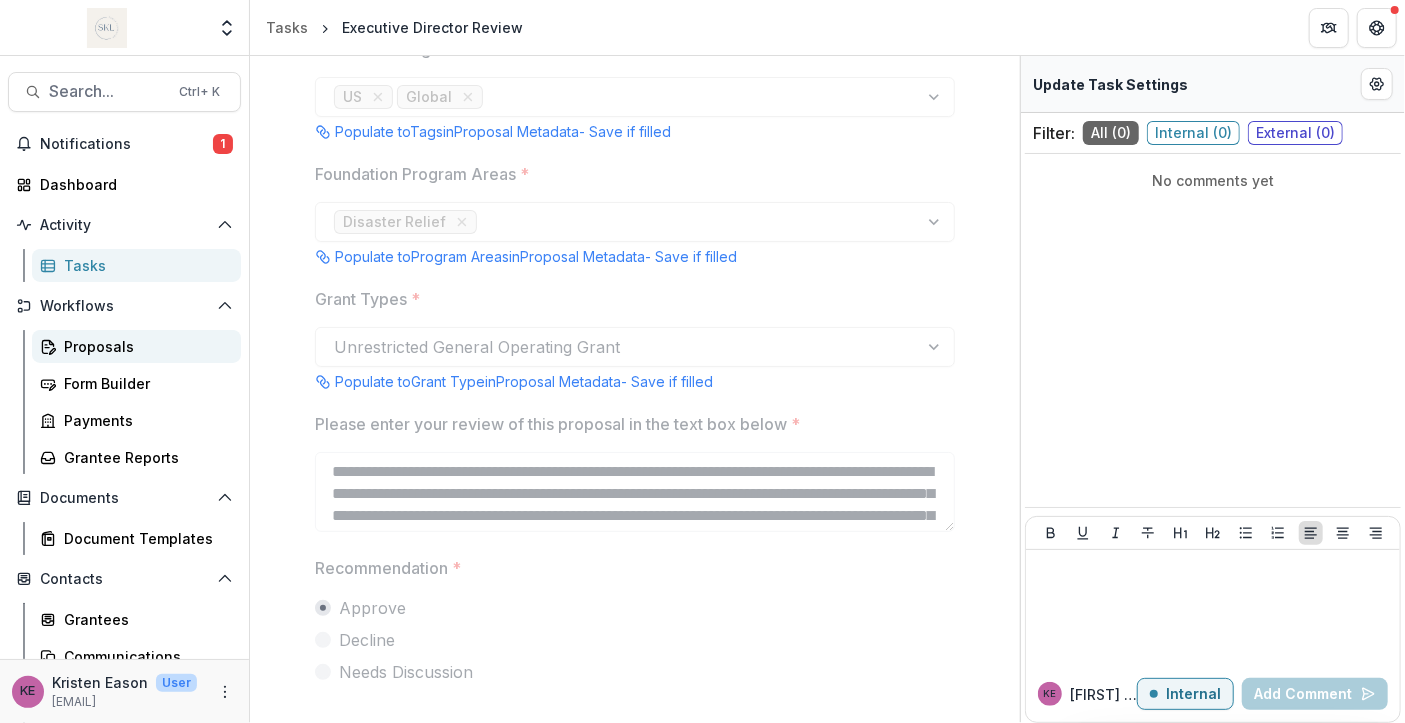 click on "Proposals" at bounding box center [144, 346] 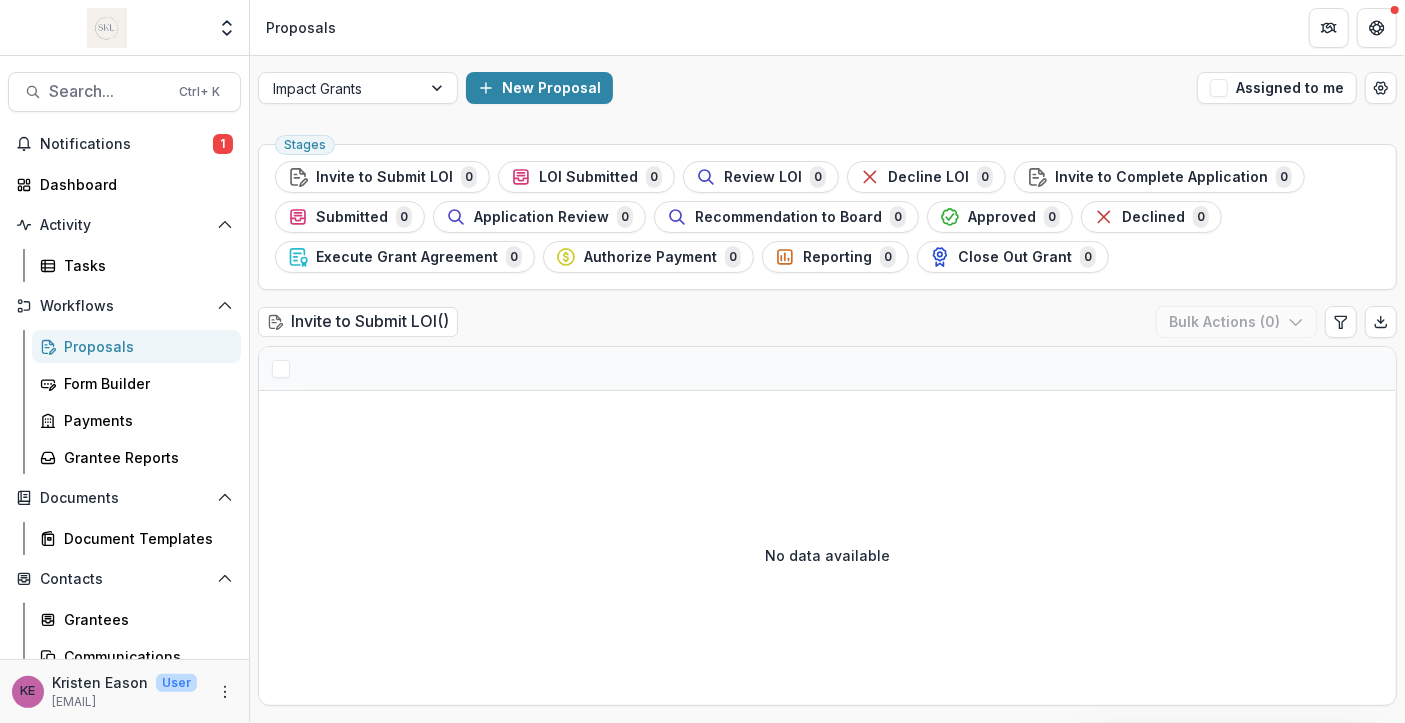 click on "Proposals" at bounding box center [144, 346] 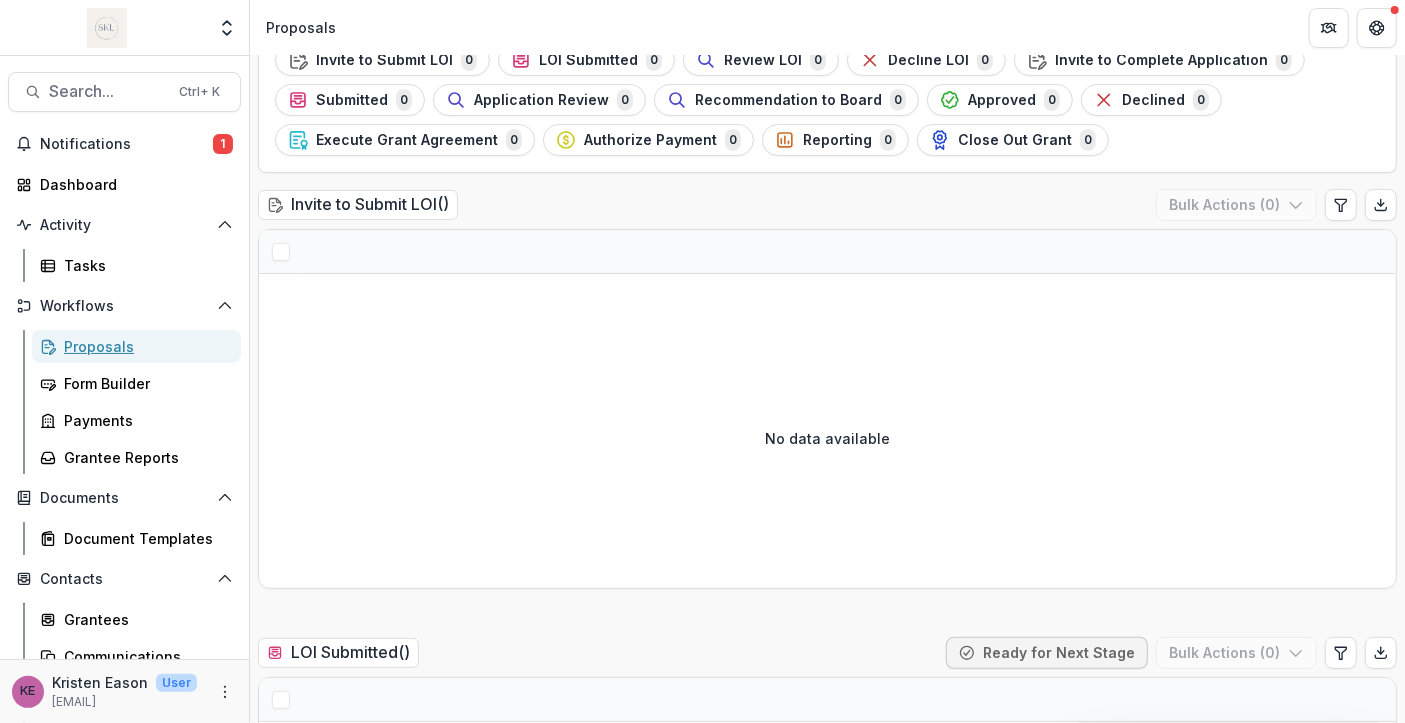 scroll, scrollTop: 0, scrollLeft: 0, axis: both 